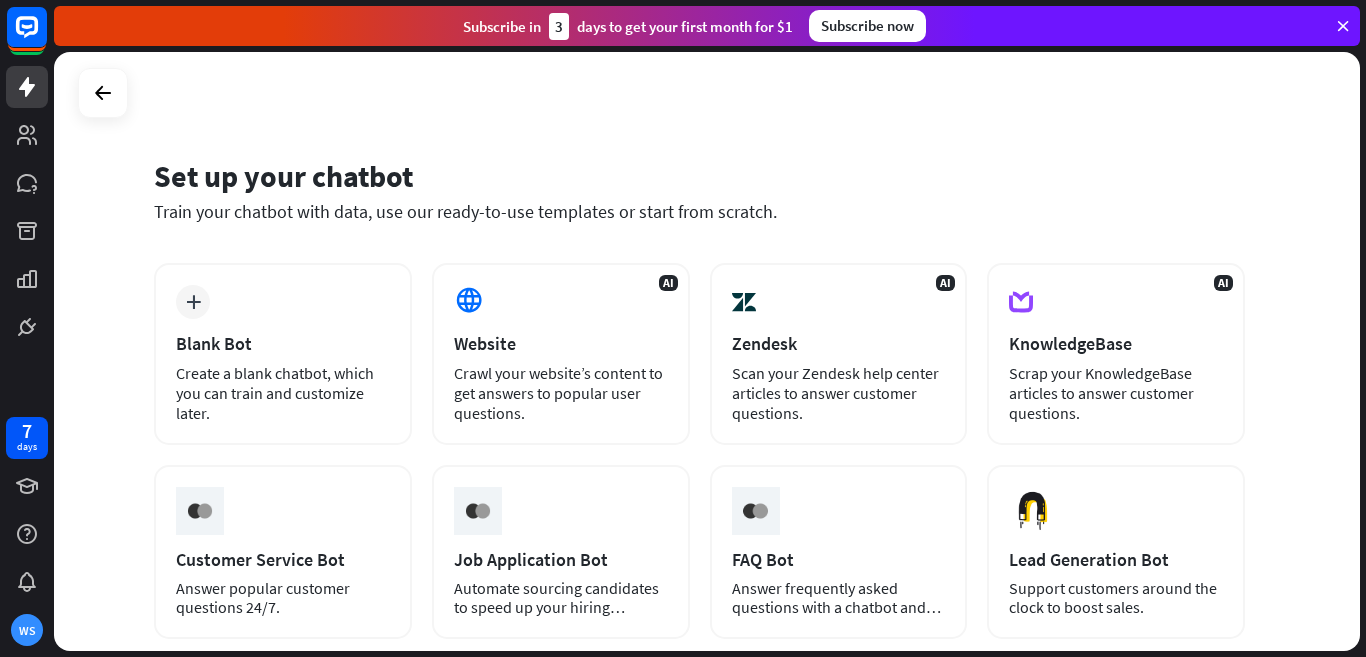 scroll, scrollTop: 0, scrollLeft: 0, axis: both 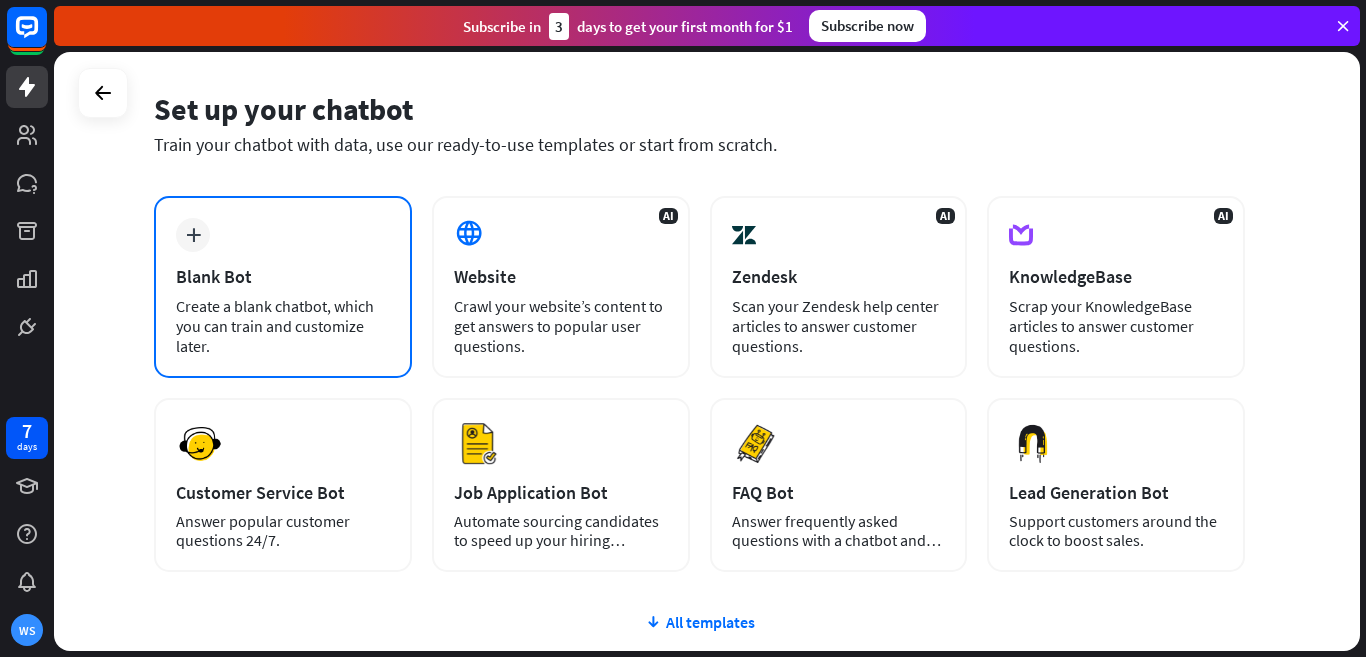 click on "plus" at bounding box center (193, 235) 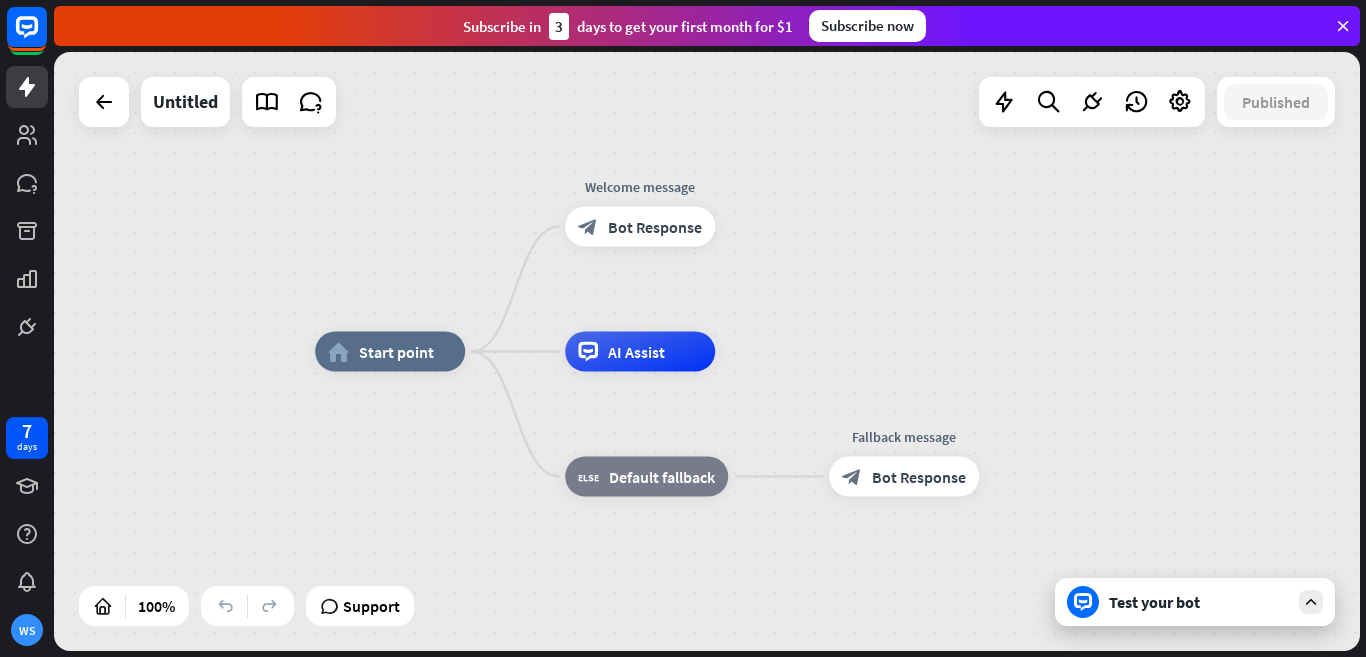 click at bounding box center (1311, 602) 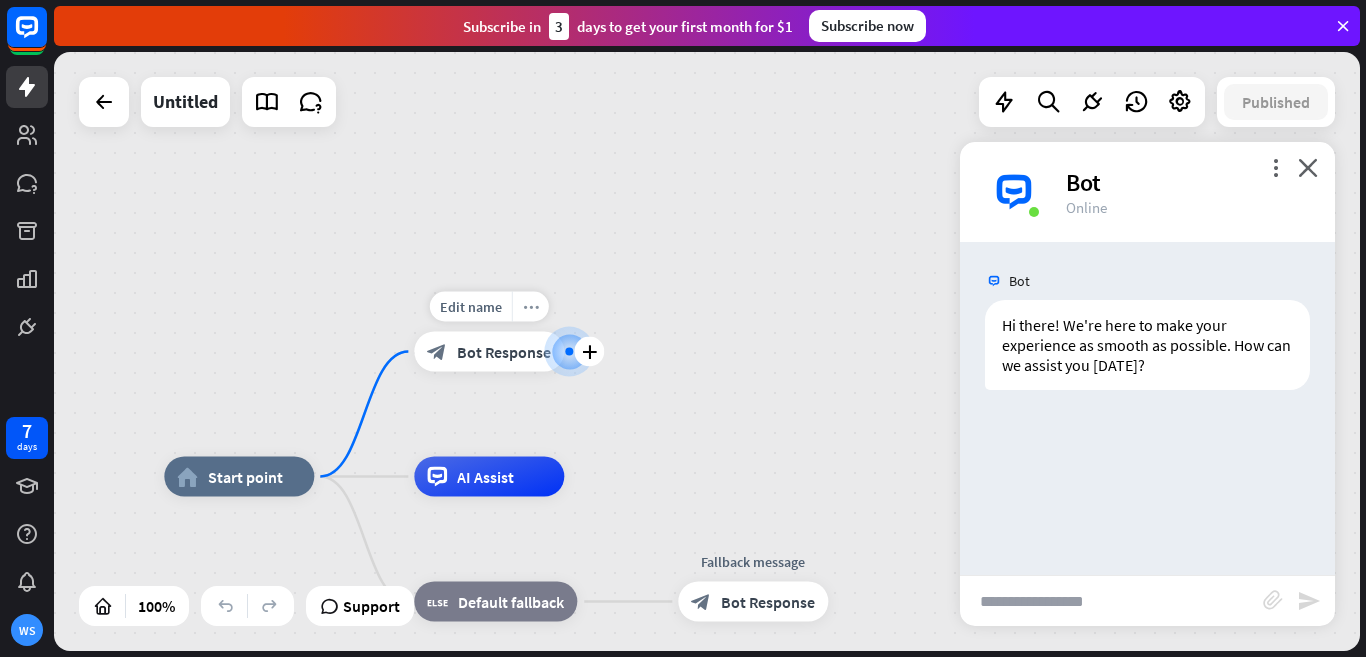 click on "more_horiz" at bounding box center (531, 306) 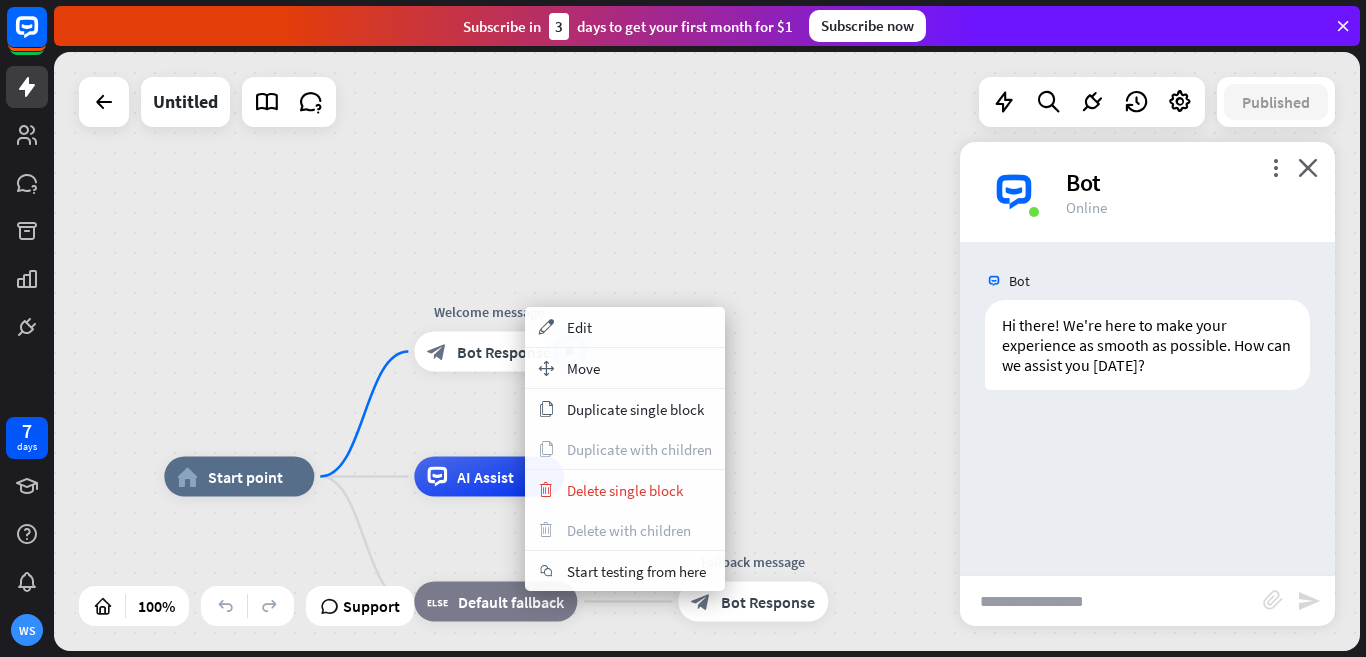 click on "home_2   Start point                 Welcome message   block_bot_response   Bot Response                         AI Assist                   block_fallback   Default fallback                 Fallback message   block_bot_response   Bot Response" at bounding box center [707, 351] 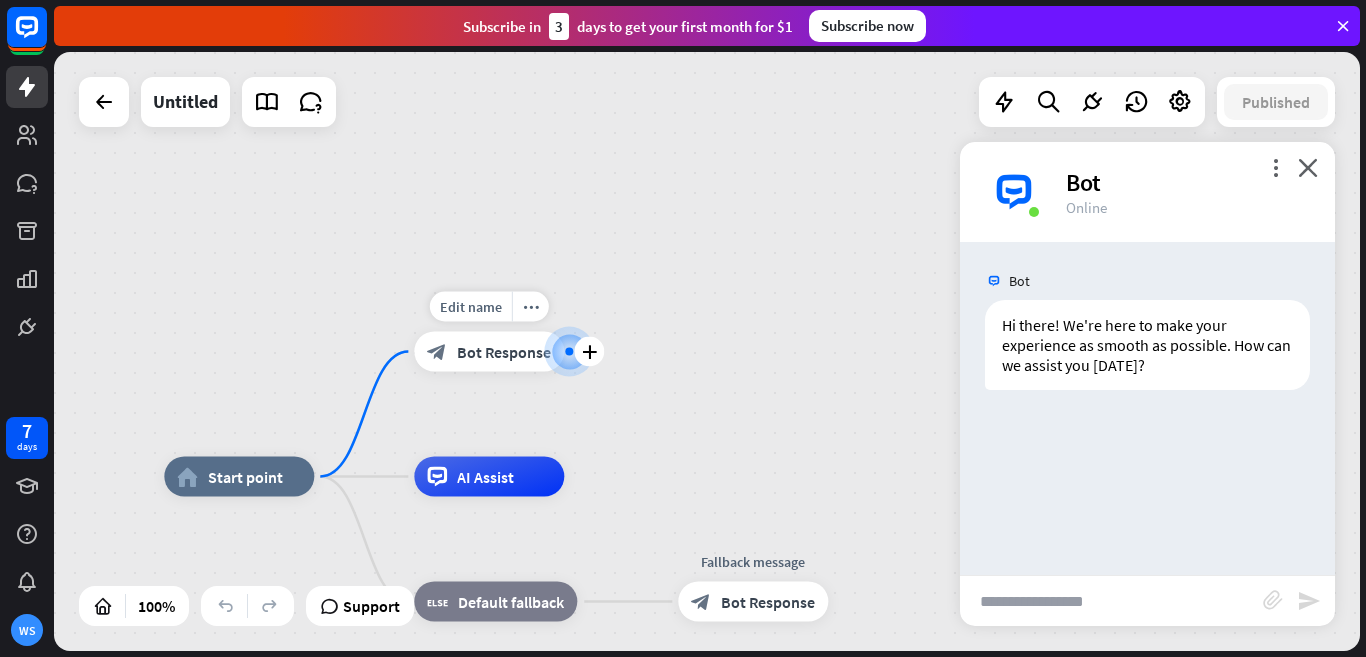 click at bounding box center [569, 352] 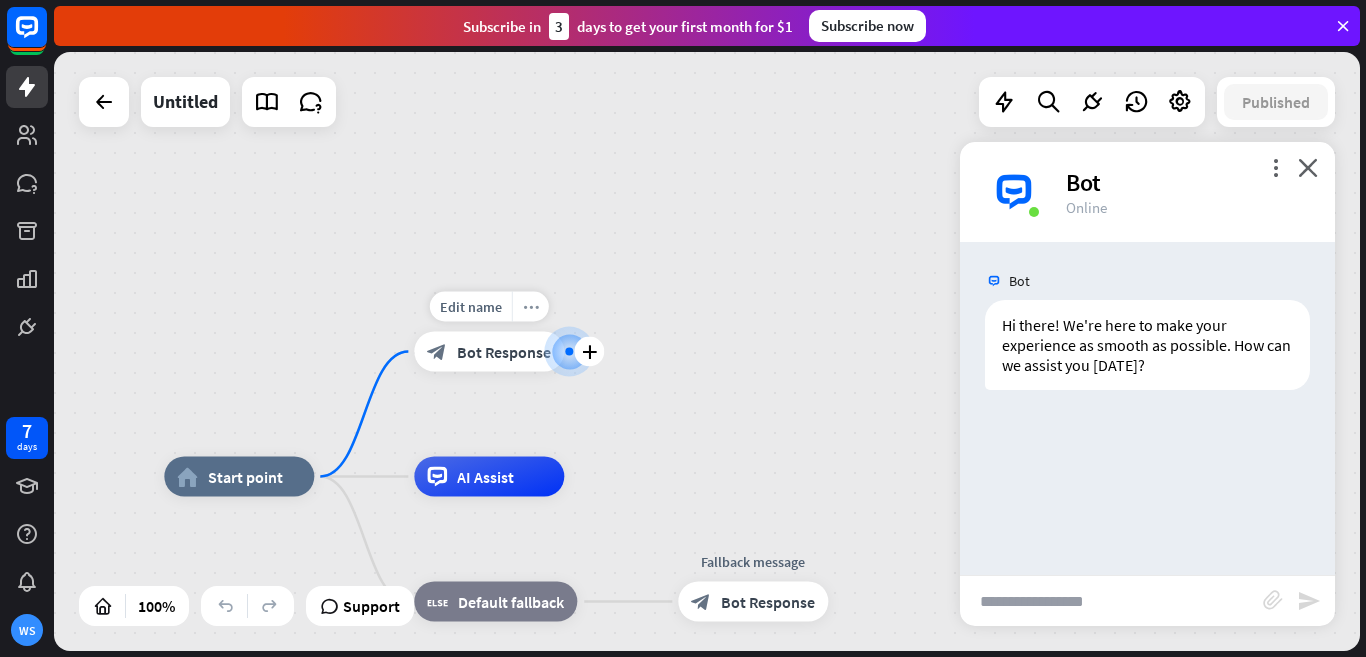 click on "more_horiz" at bounding box center (531, 306) 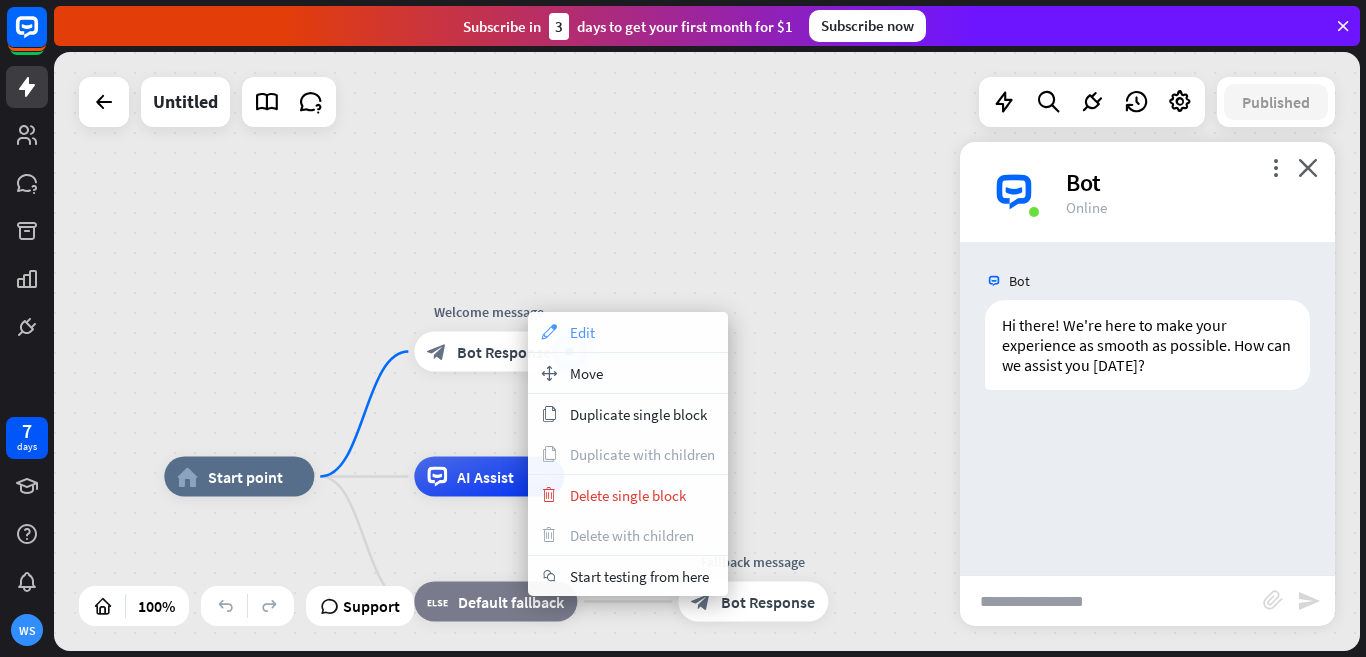 click on "appearance   Edit" at bounding box center [628, 332] 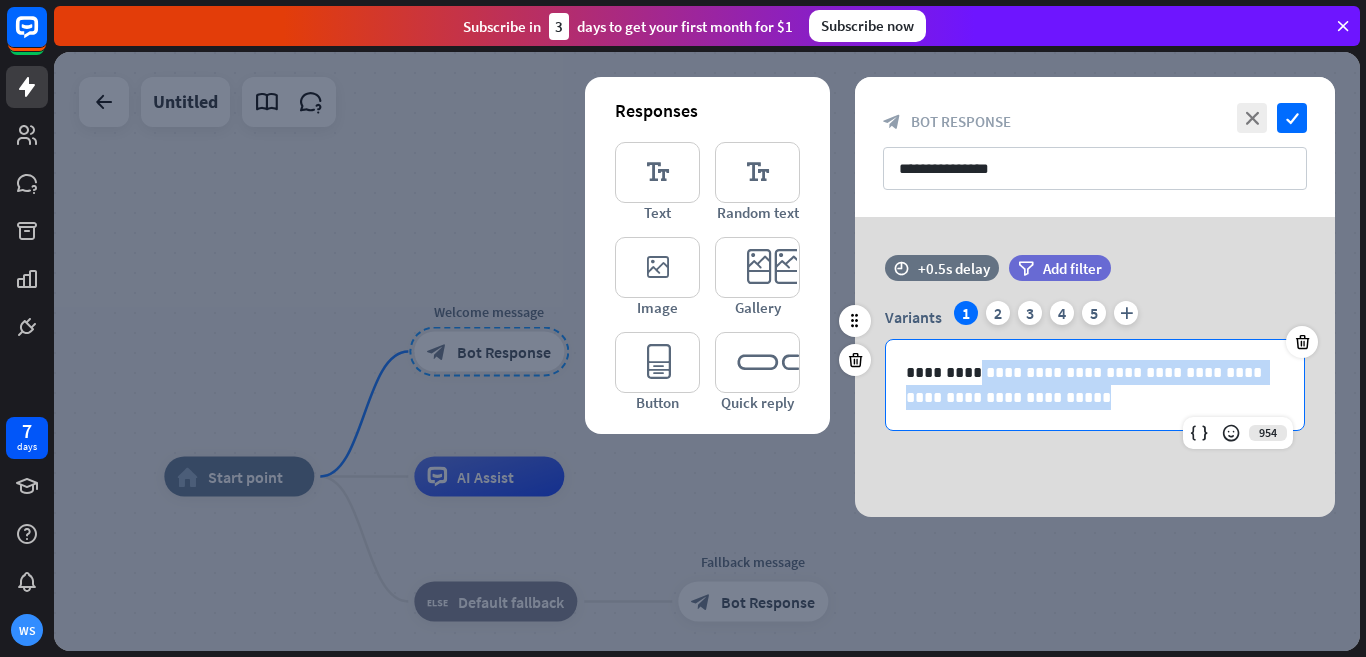 drag, startPoint x: 1033, startPoint y: 406, endPoint x: 976, endPoint y: 363, distance: 71.40028 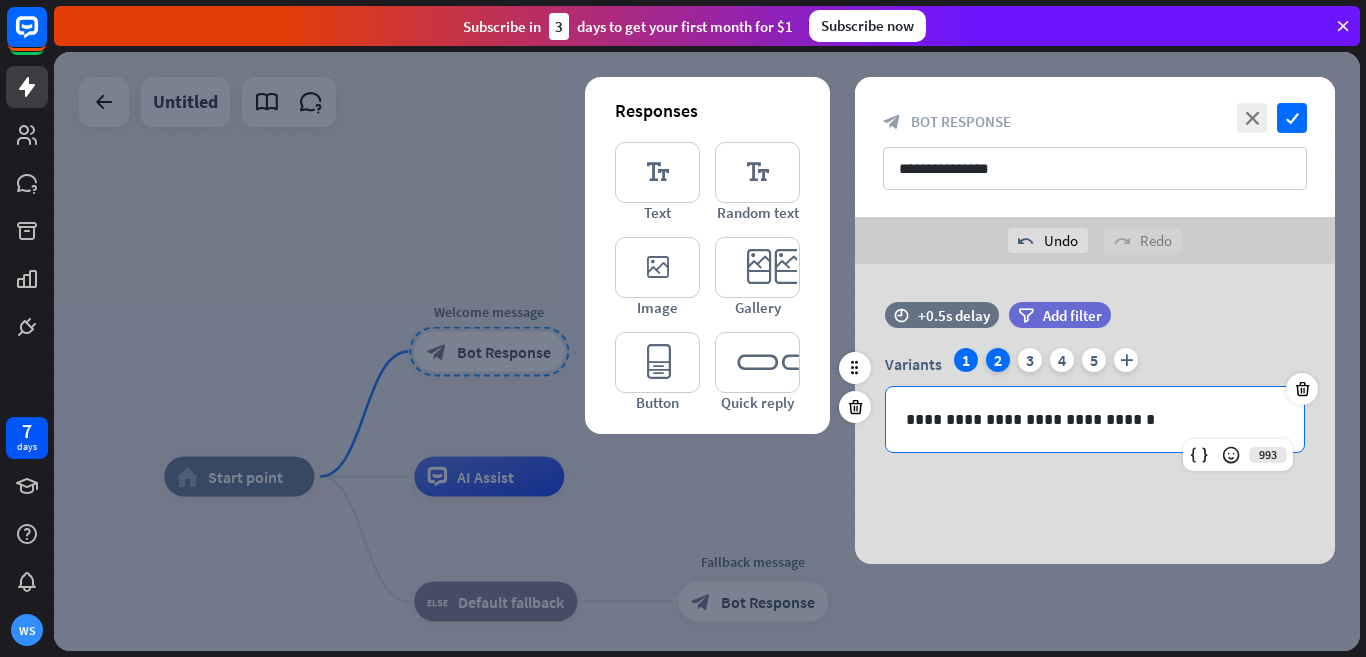 click on "2" at bounding box center (998, 360) 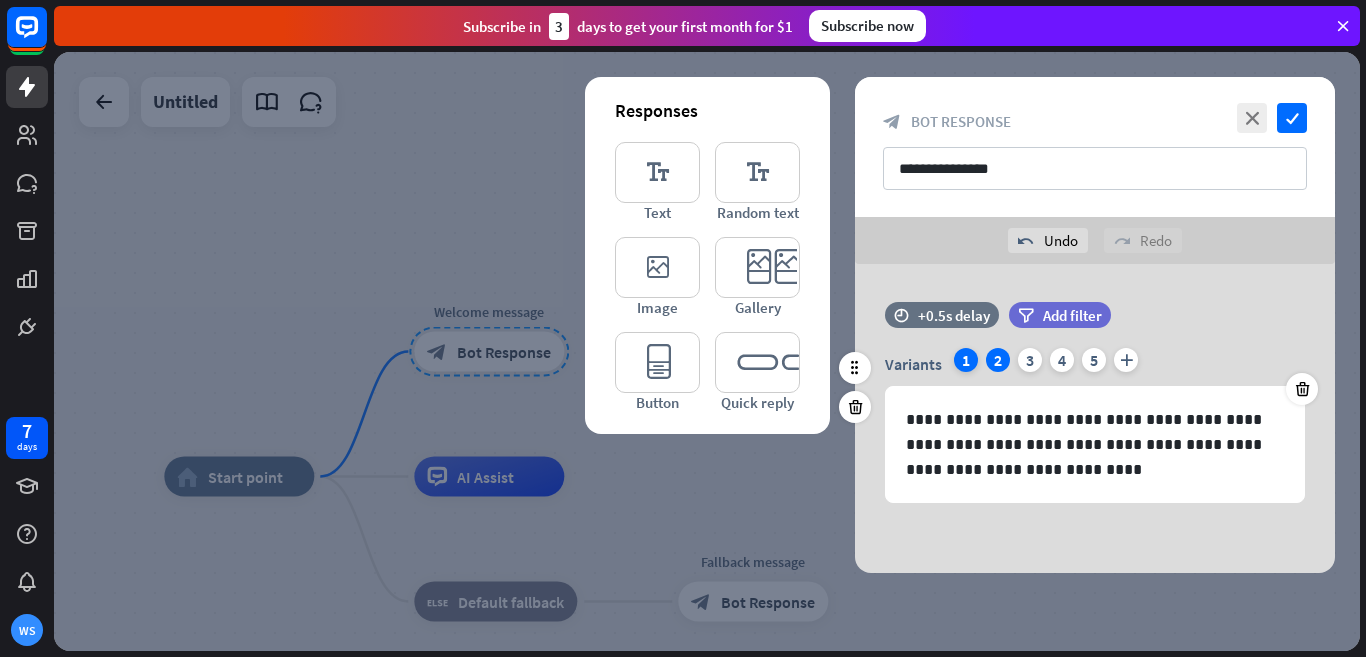click on "1" at bounding box center [966, 360] 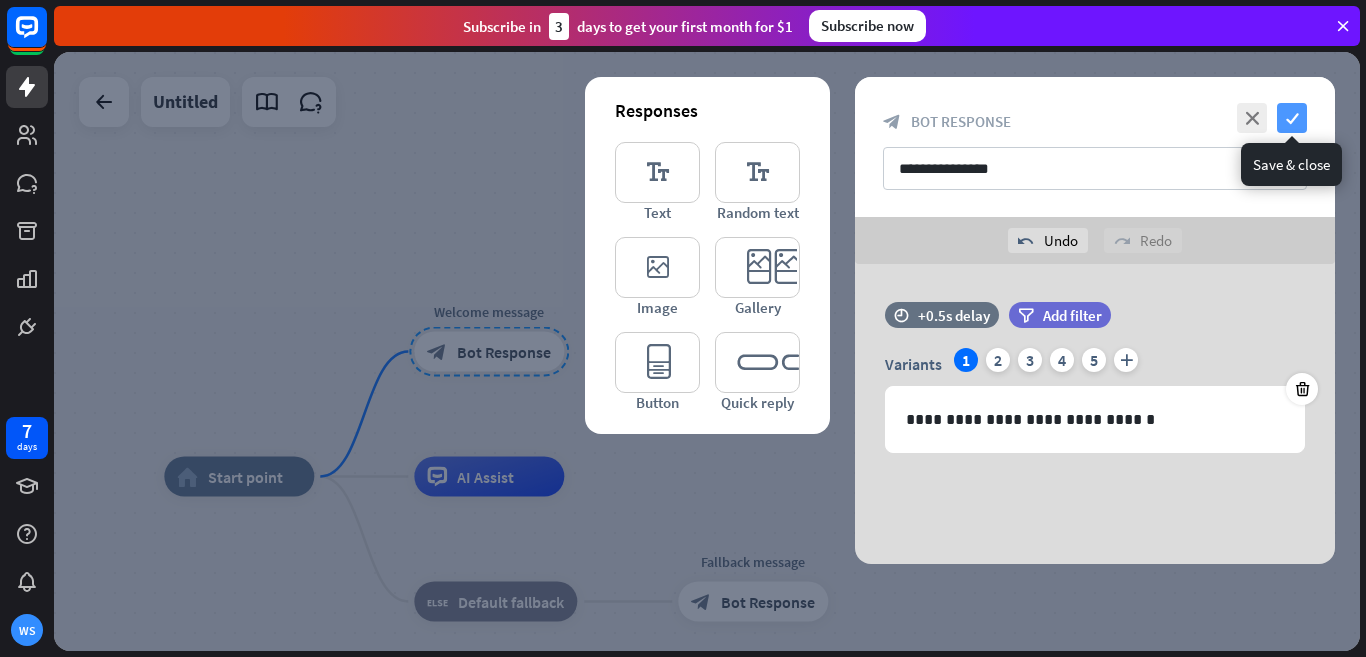 click on "check" at bounding box center (1292, 118) 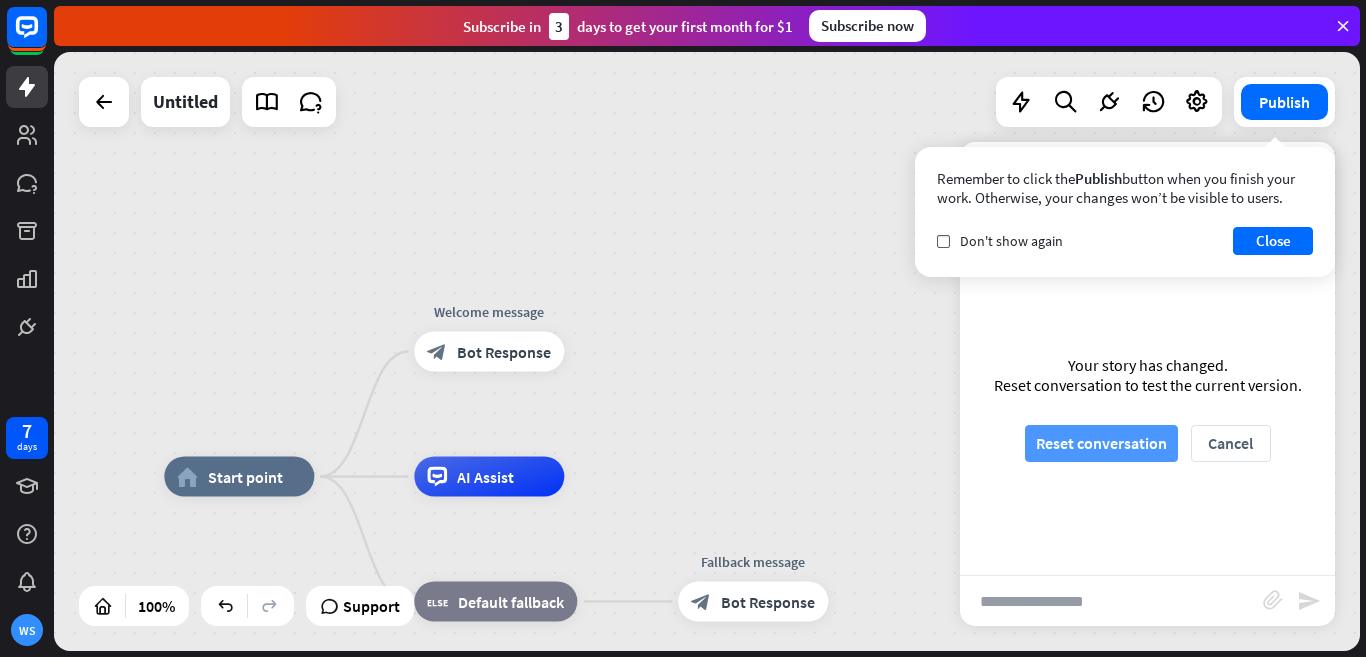 click on "Reset conversation" at bounding box center (1101, 443) 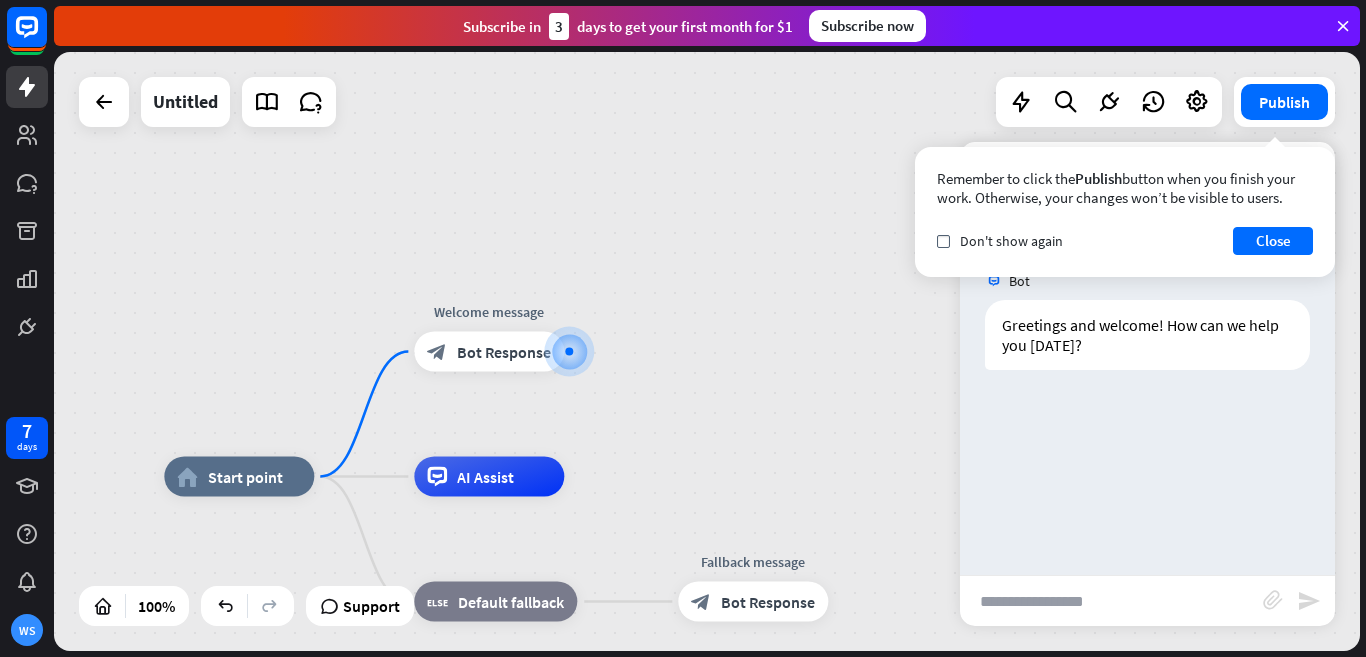click at bounding box center (1111, 601) 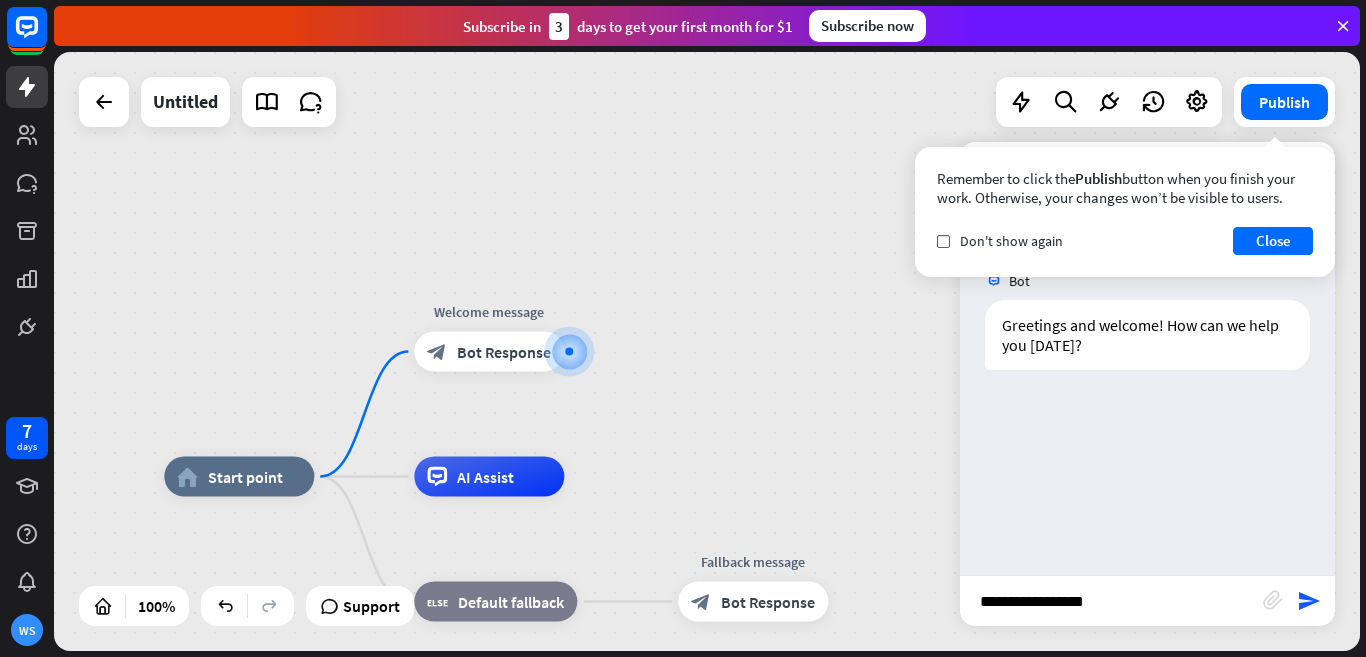 type on "*" 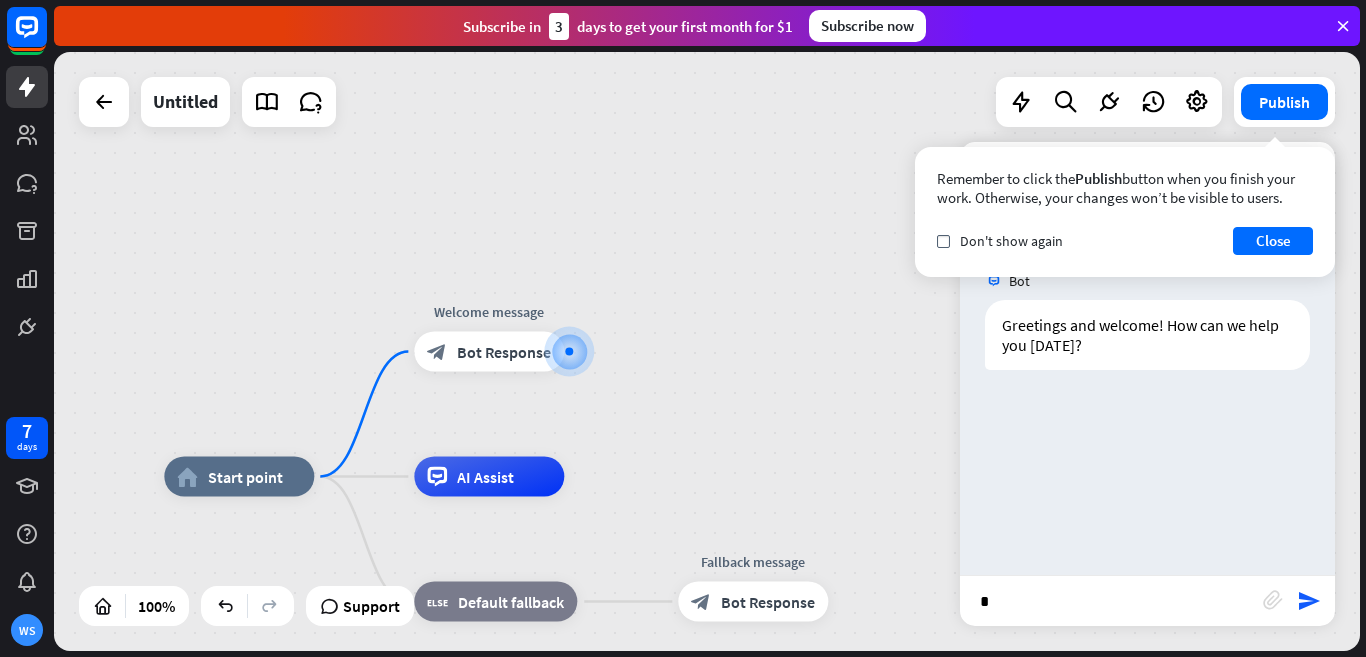 type 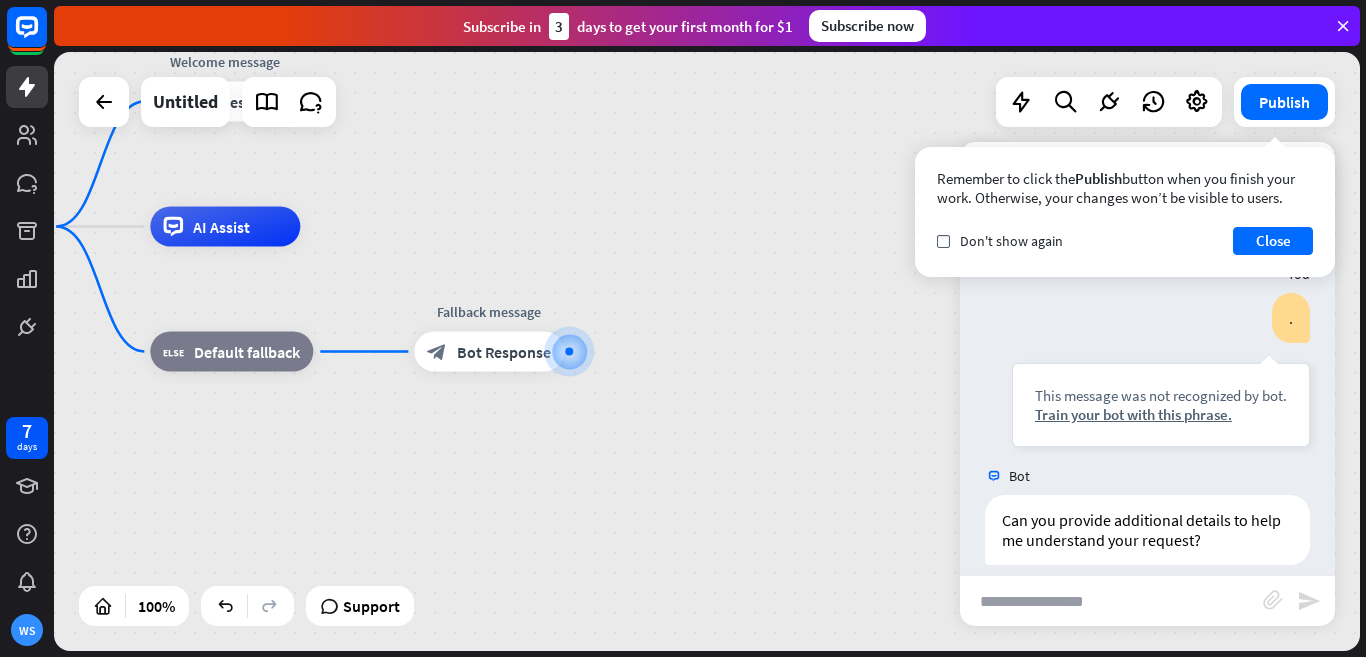 scroll, scrollTop: 145, scrollLeft: 0, axis: vertical 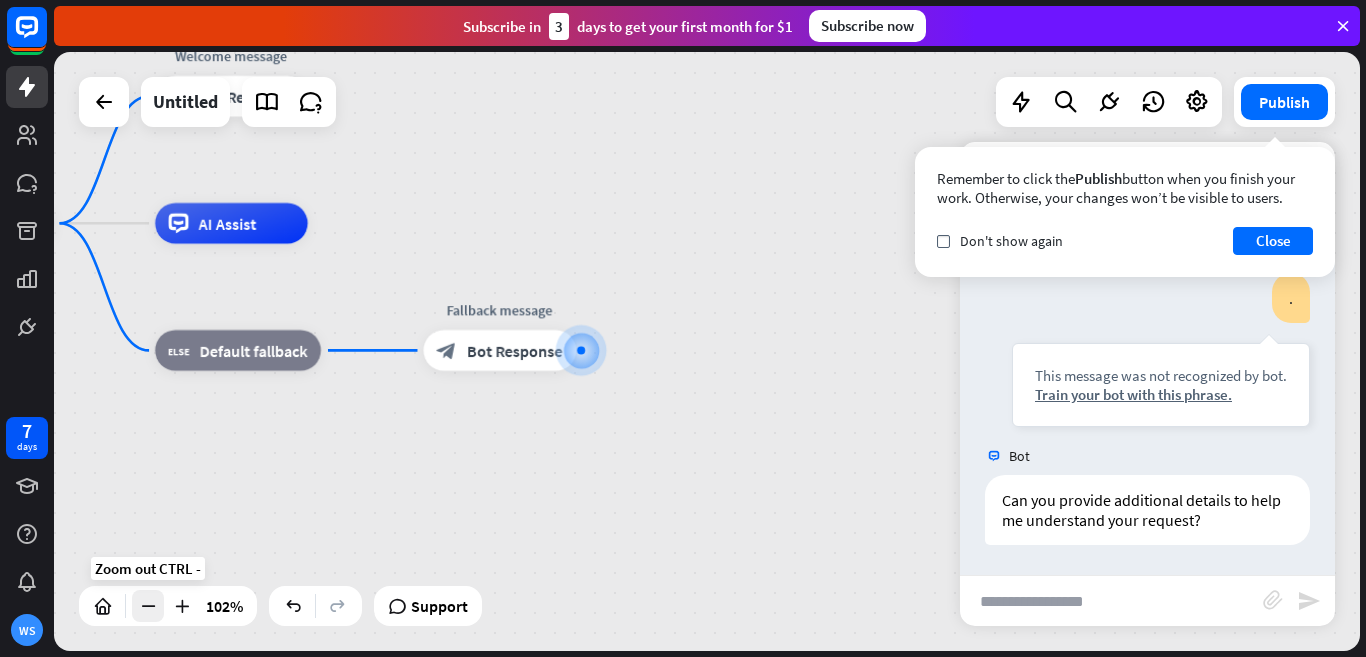 click at bounding box center [148, 606] 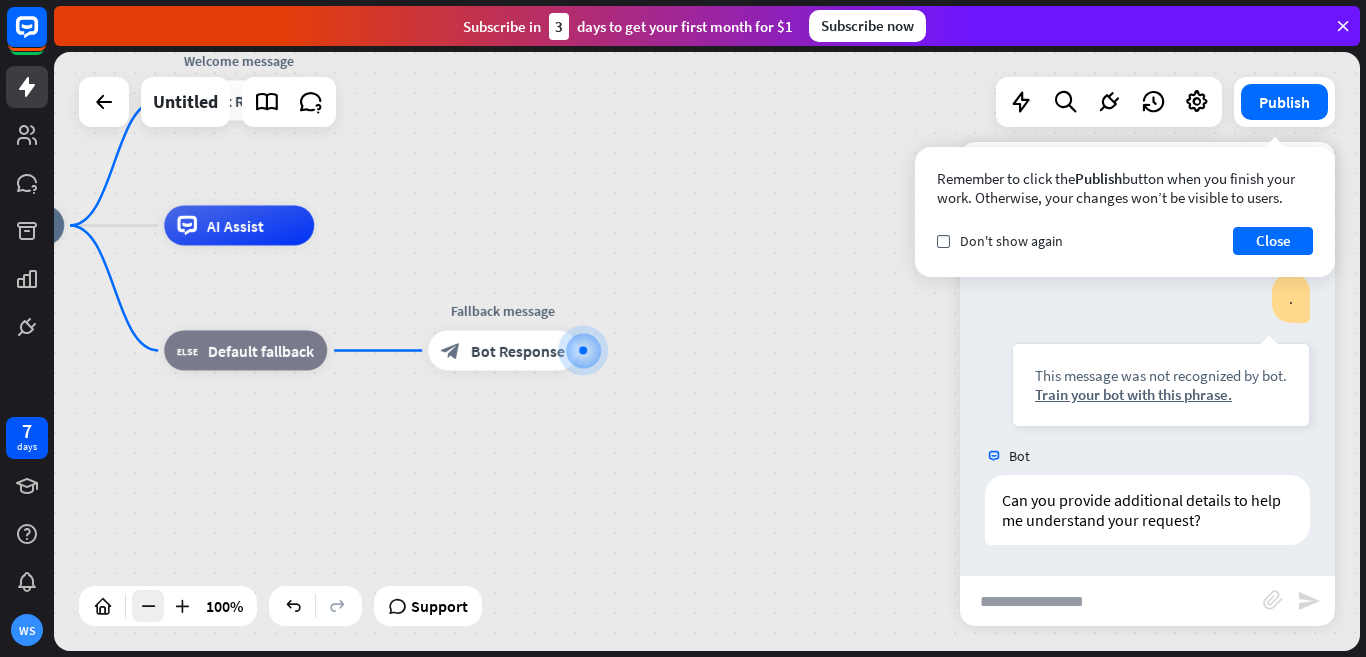 click at bounding box center (148, 606) 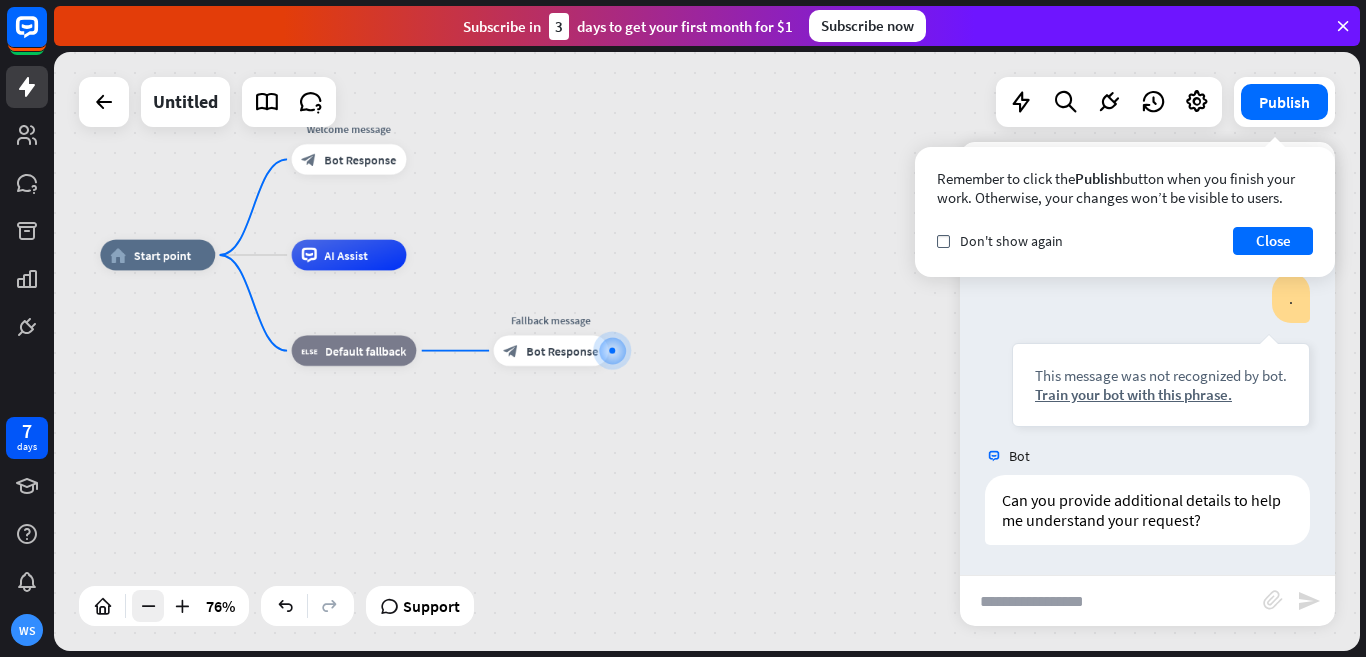 click at bounding box center (148, 606) 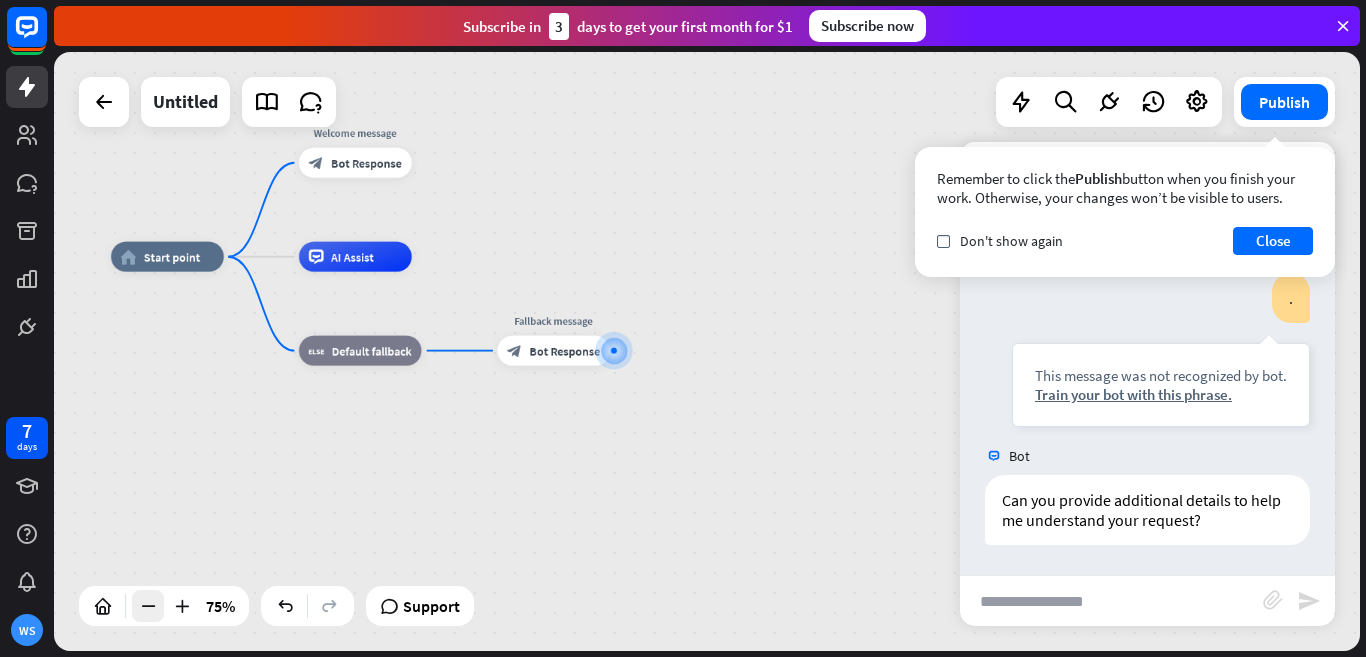 click at bounding box center [148, 606] 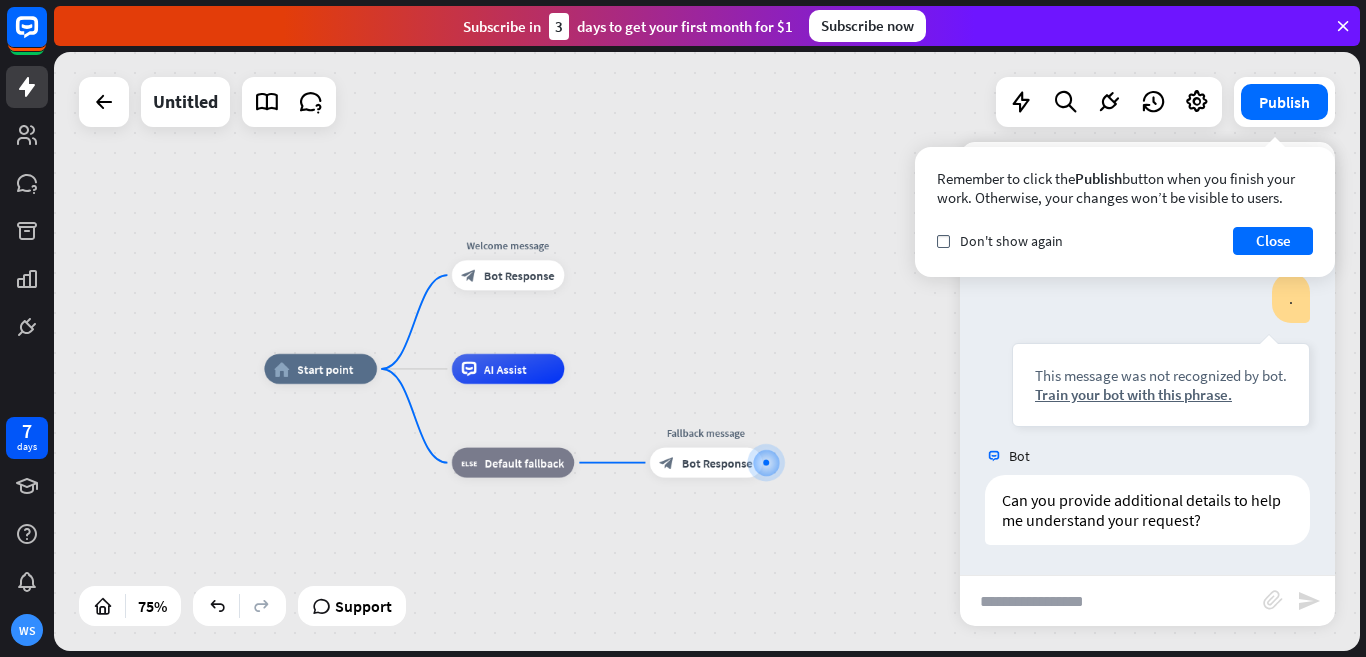 drag, startPoint x: 280, startPoint y: 444, endPoint x: 428, endPoint y: 552, distance: 183.21571 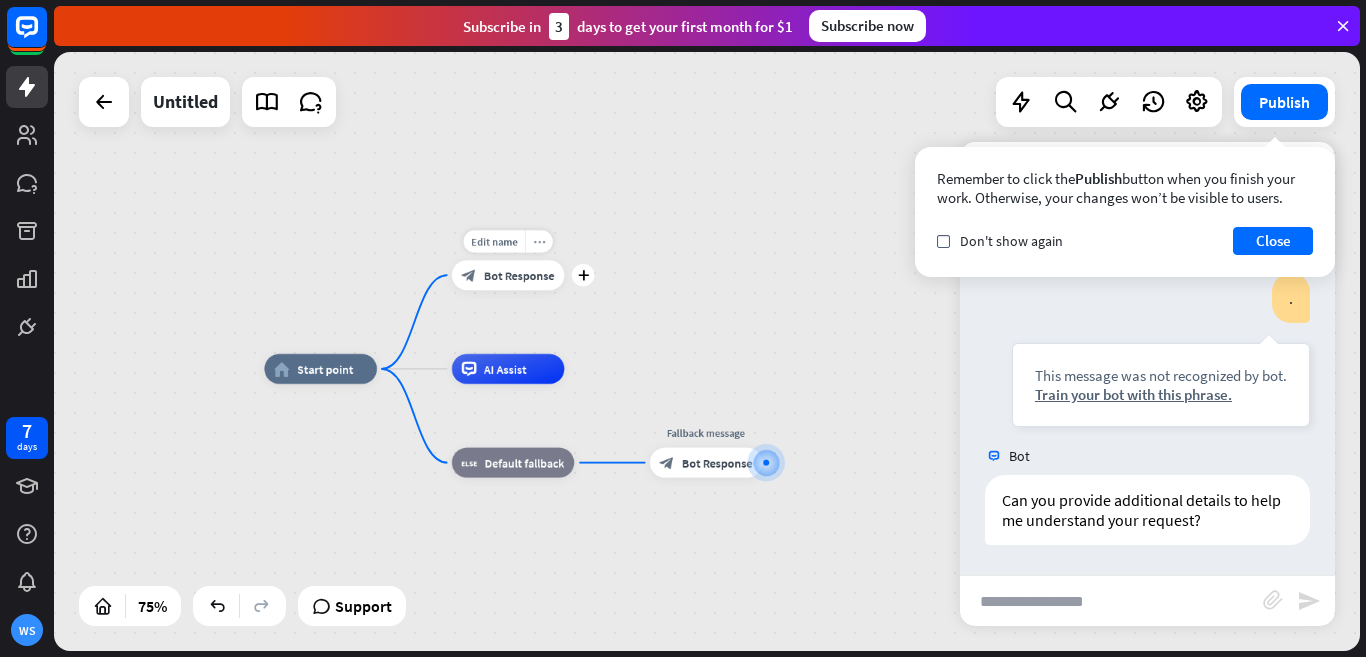 click on "more_horiz" at bounding box center (539, 241) 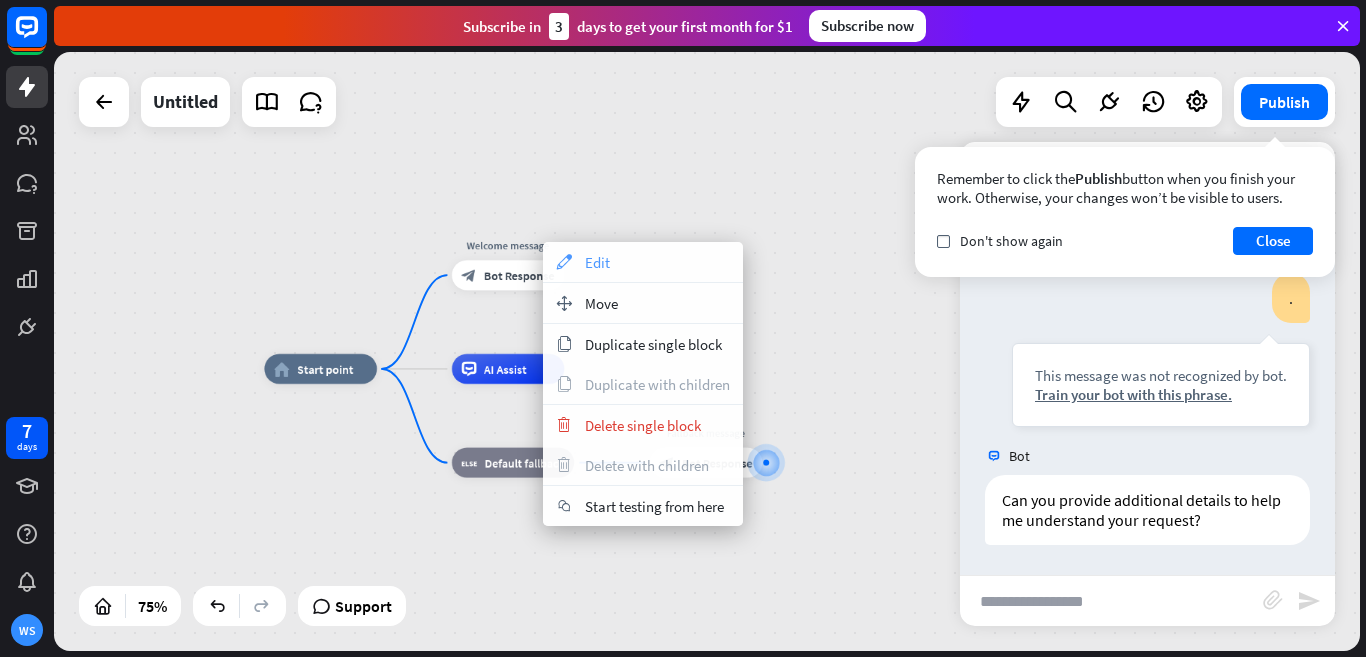 click on "appearance   Edit" at bounding box center [643, 262] 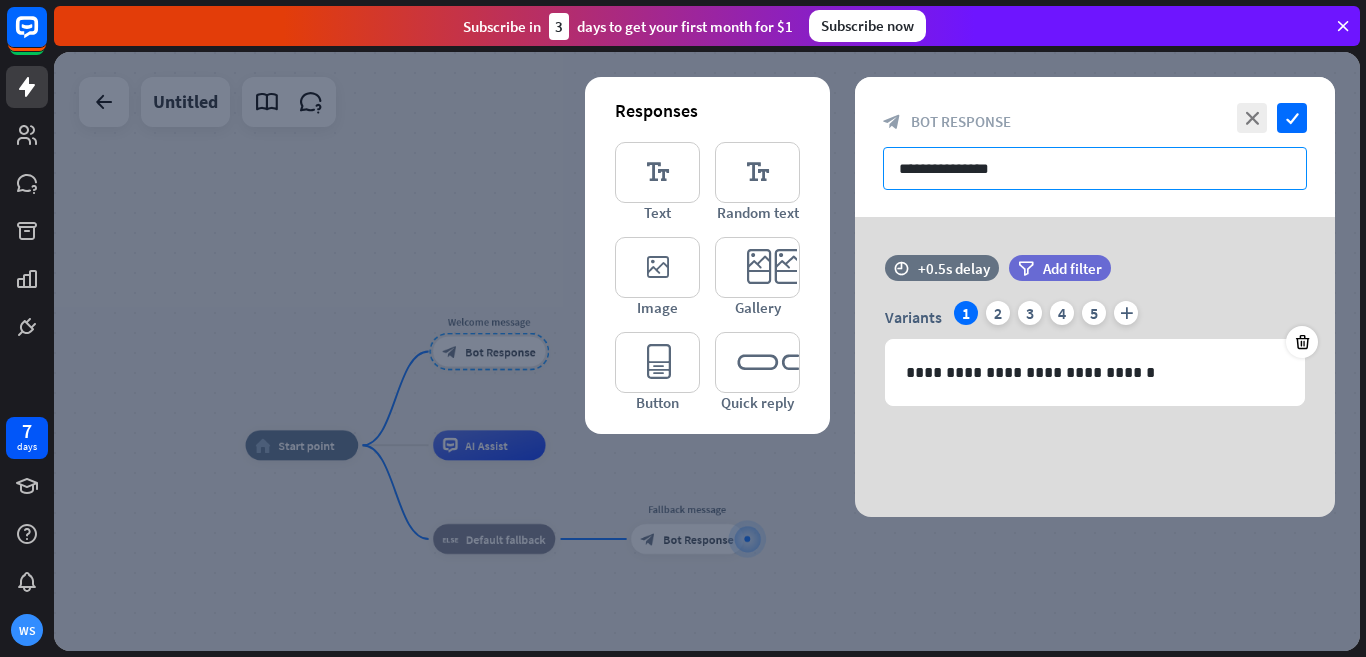 click on "**********" at bounding box center [1095, 168] 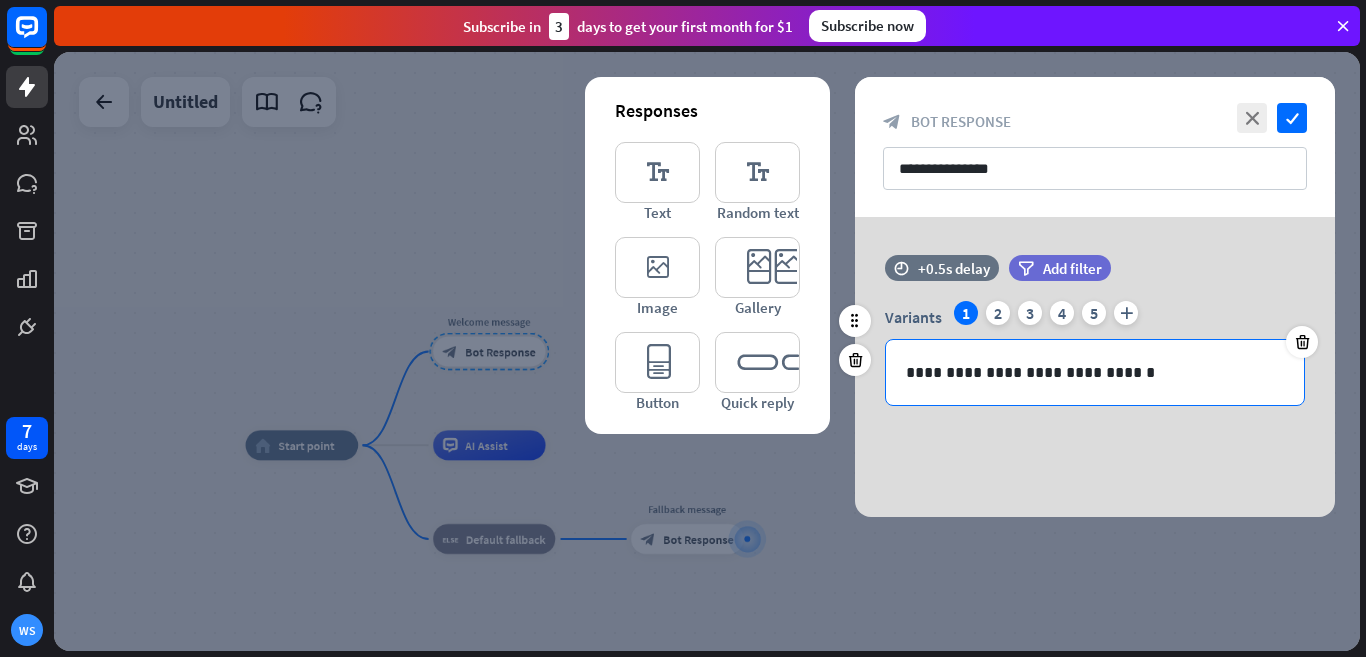 click on "**********" at bounding box center (1095, 372) 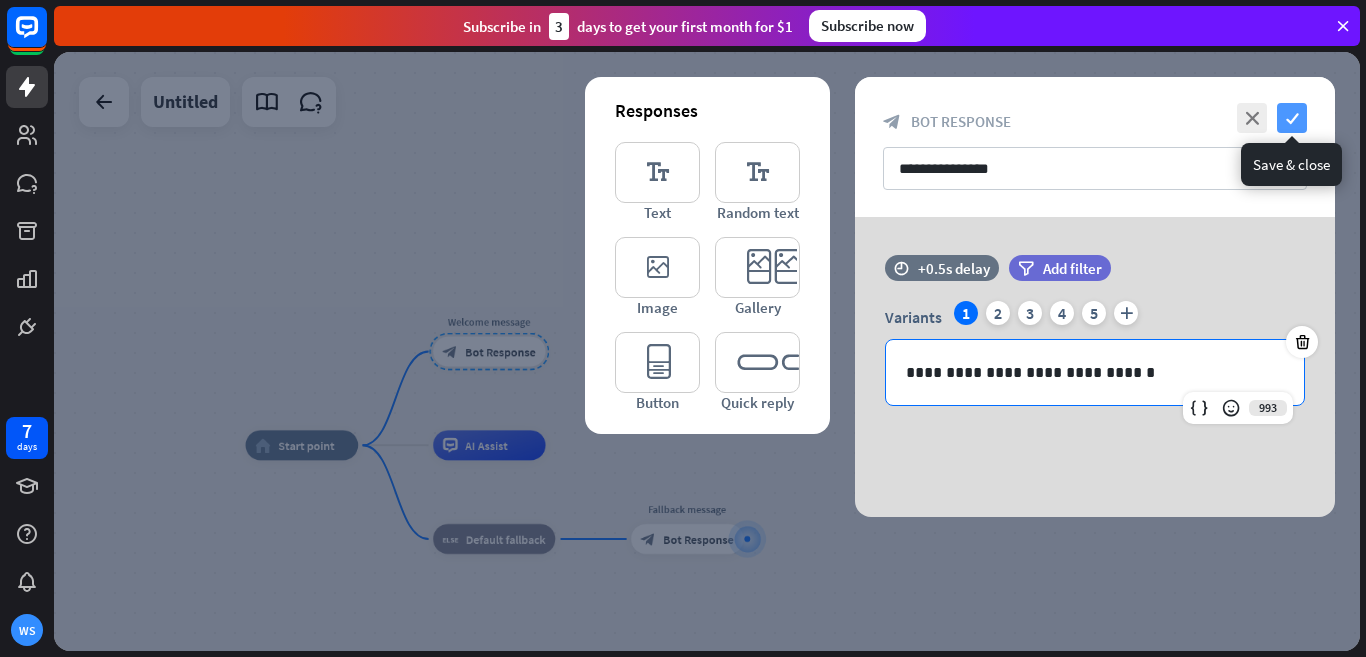 click on "check" at bounding box center [1292, 118] 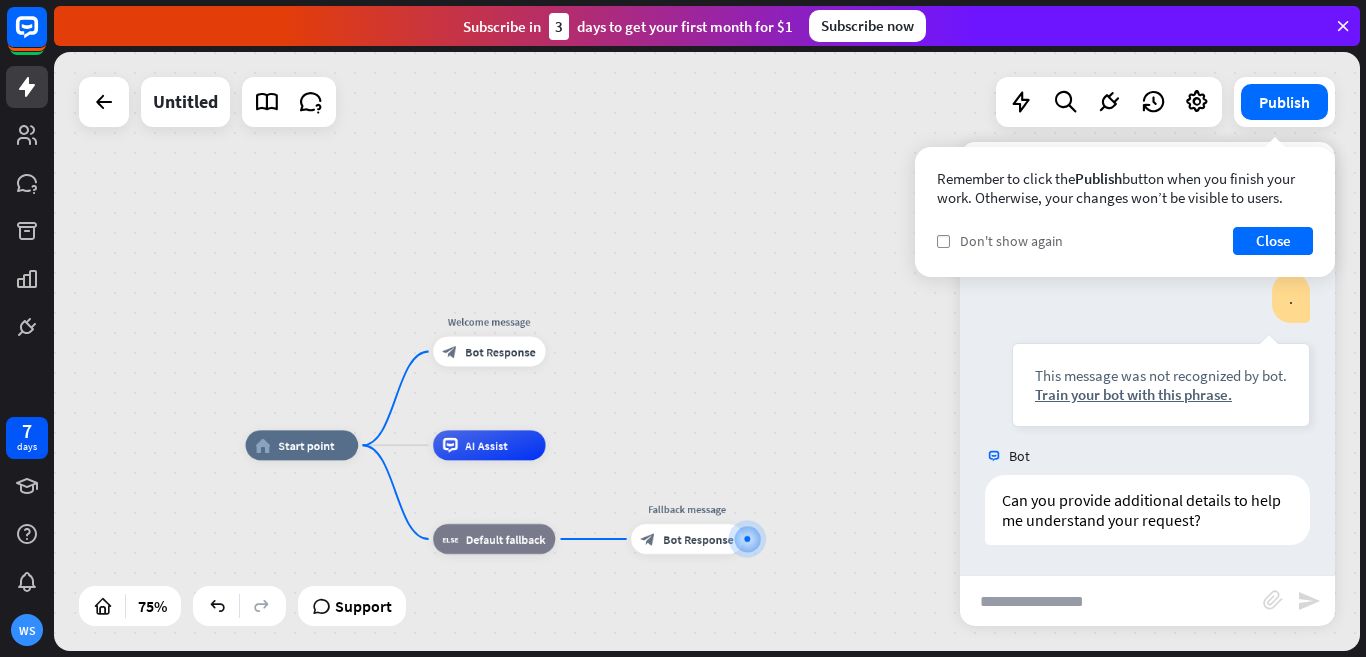 click on "Don't show again" at bounding box center (1011, 241) 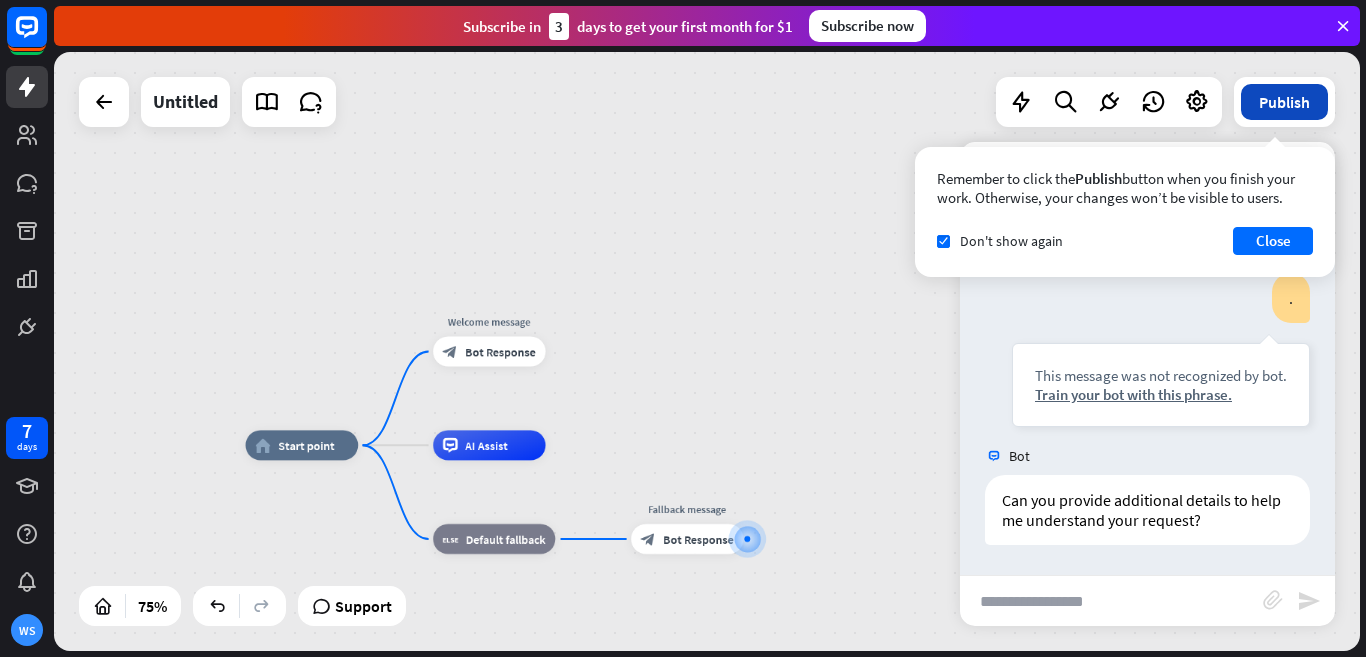 click on "Publish" at bounding box center [1284, 102] 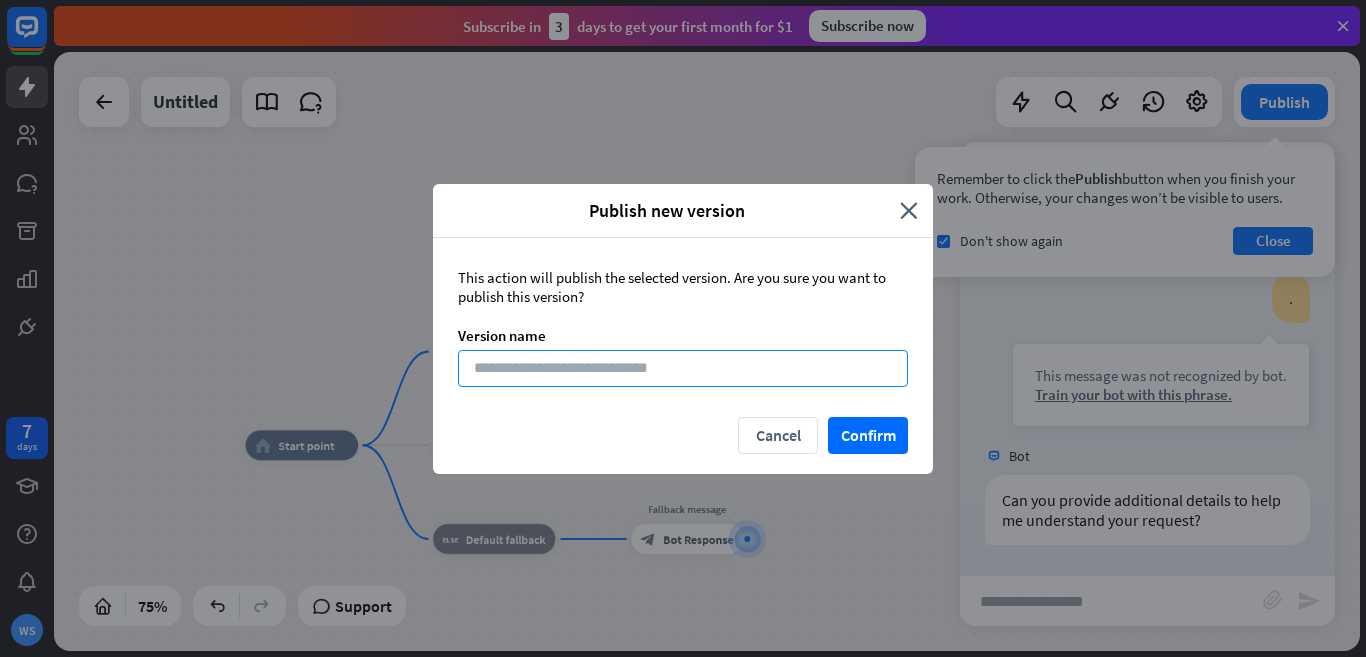 click at bounding box center (683, 368) 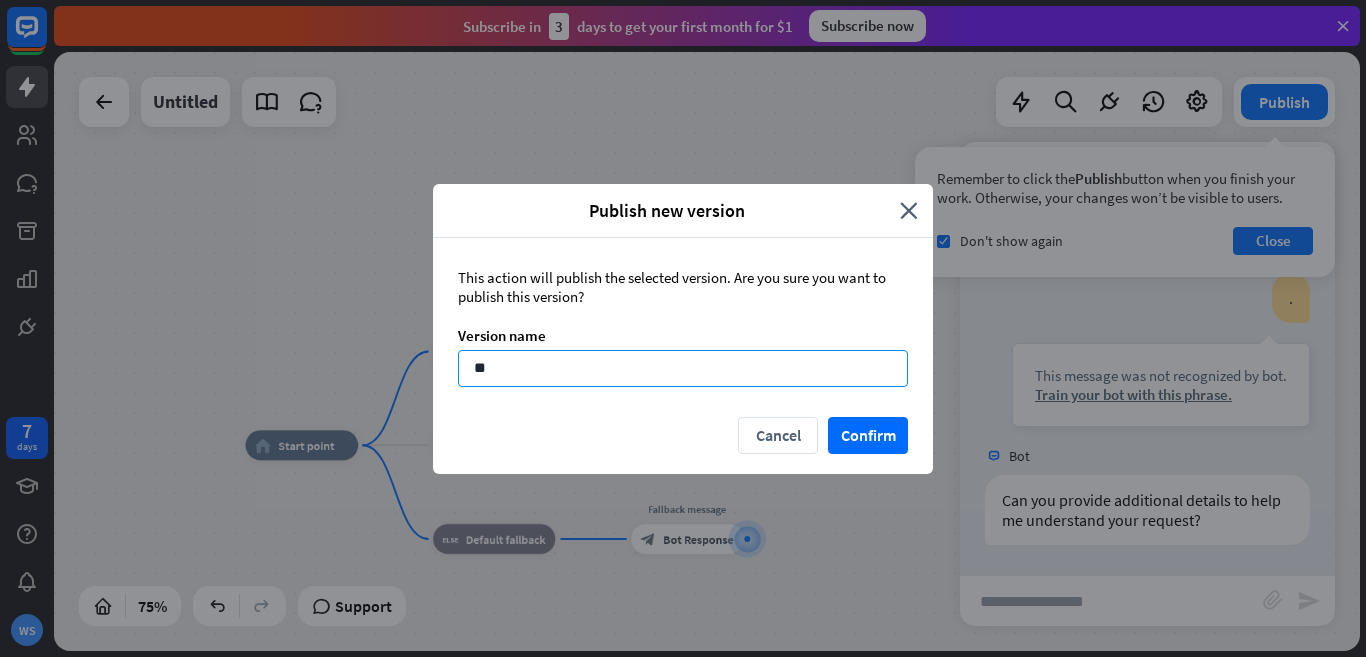click on "**" at bounding box center (683, 368) 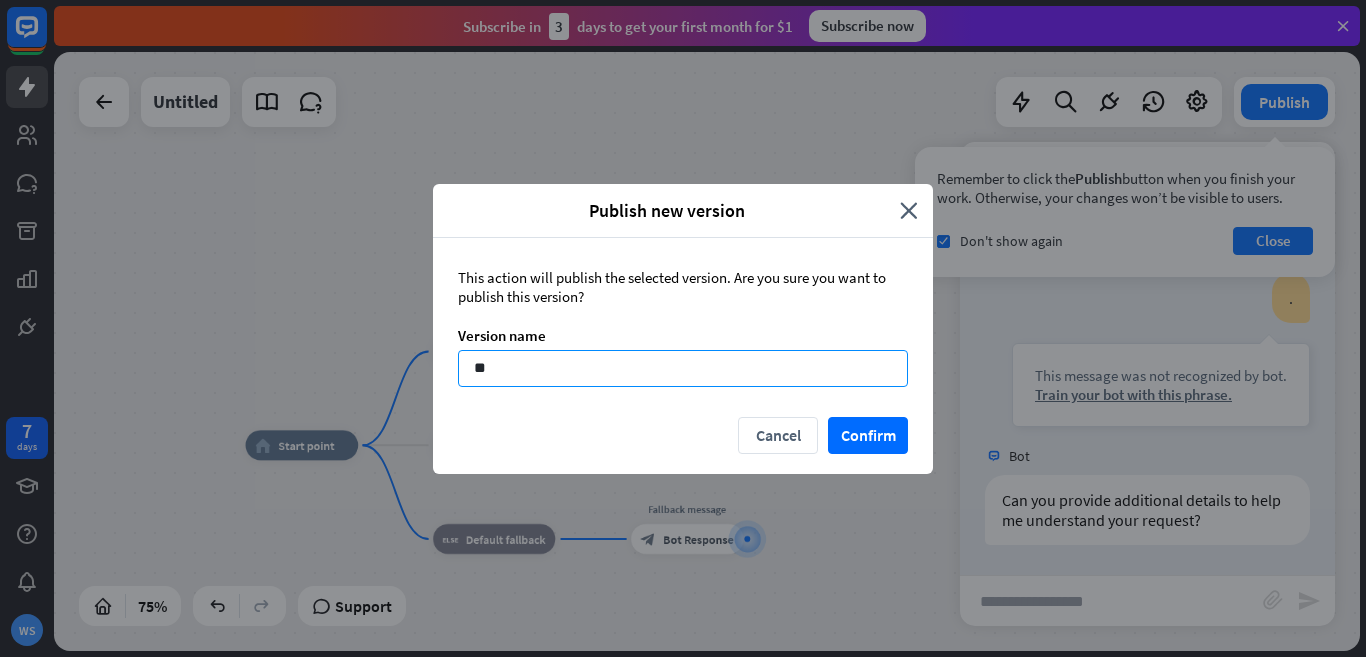click on "**" at bounding box center [683, 368] 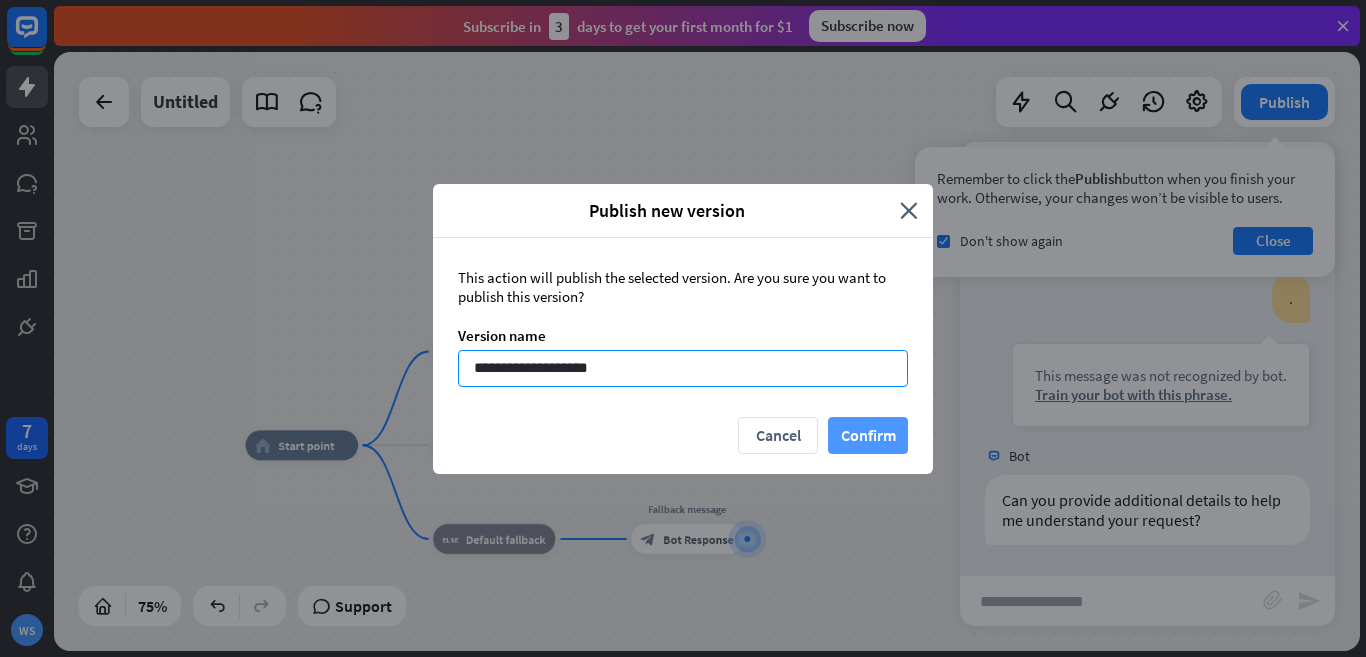 type on "**********" 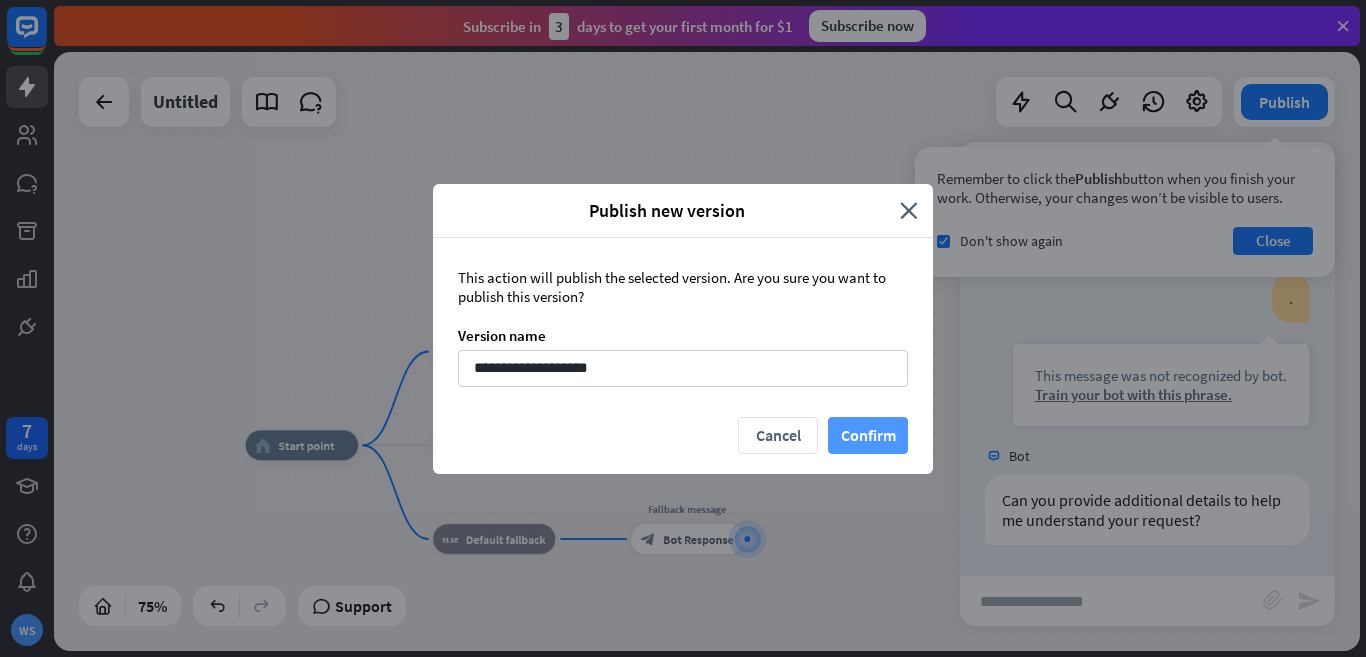 click on "Confirm" at bounding box center (868, 435) 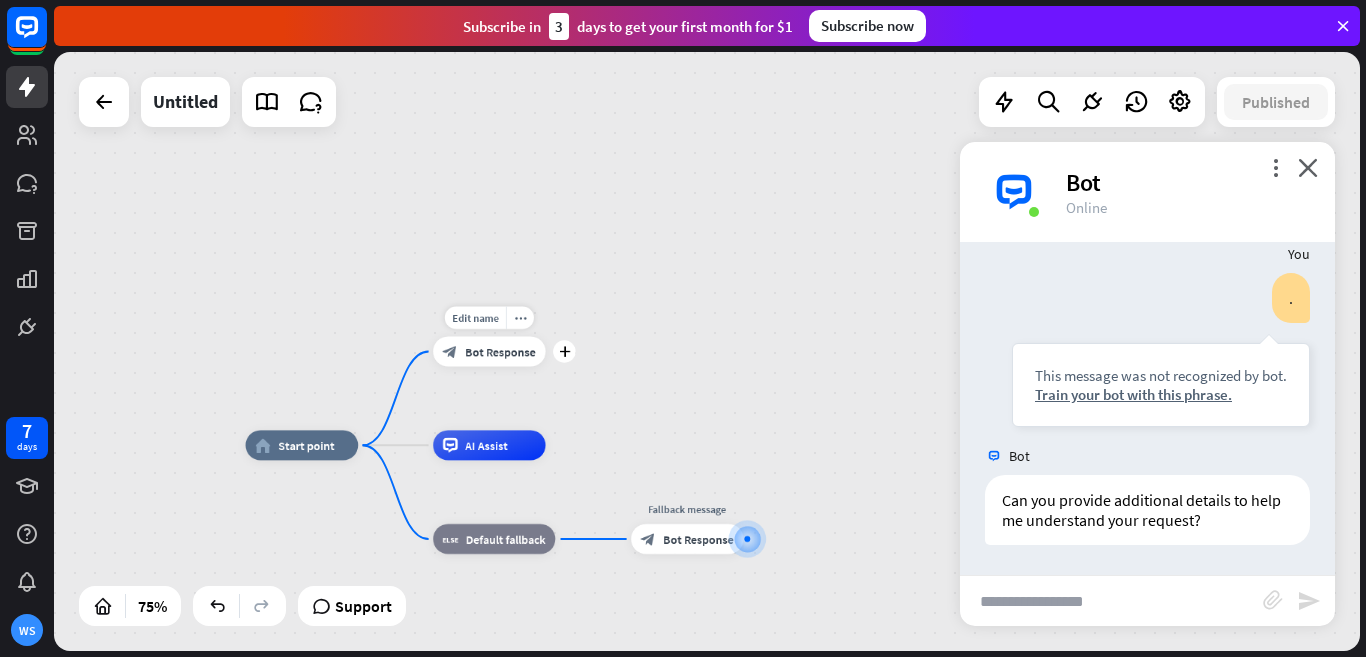 click on "block_bot_response   Bot Response" at bounding box center [489, 352] 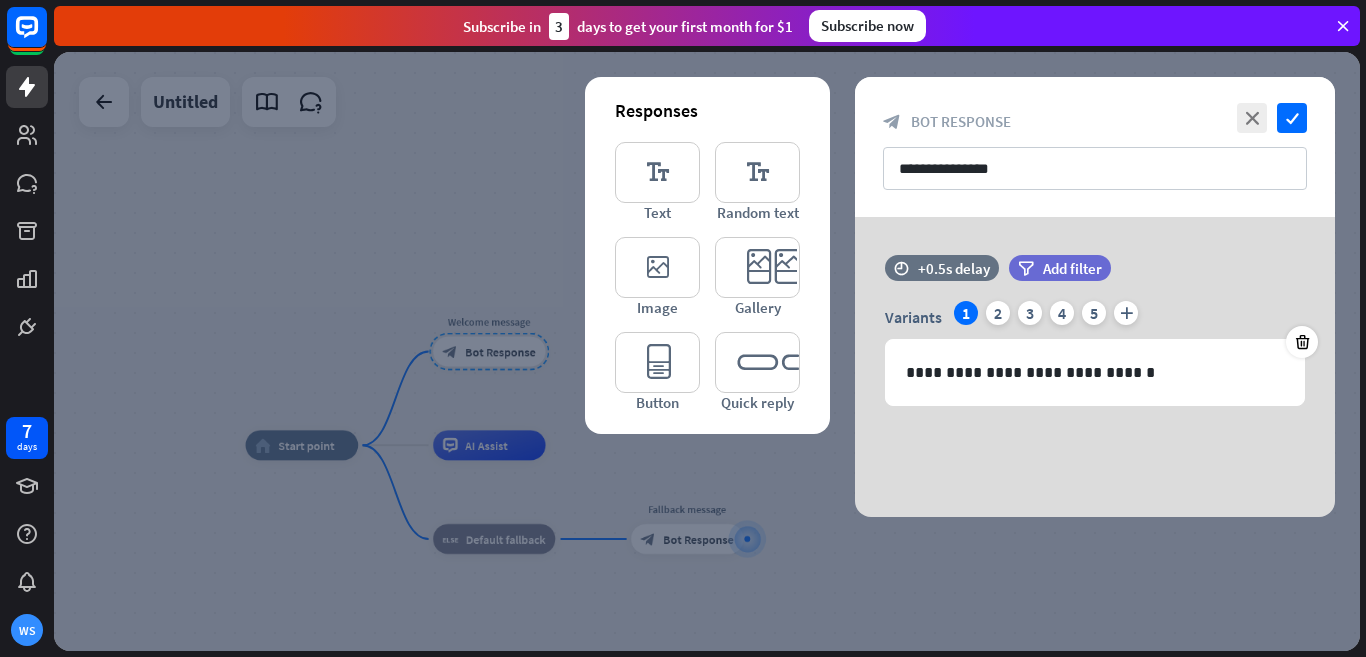 drag, startPoint x: 370, startPoint y: 255, endPoint x: 384, endPoint y: 272, distance: 22.022715 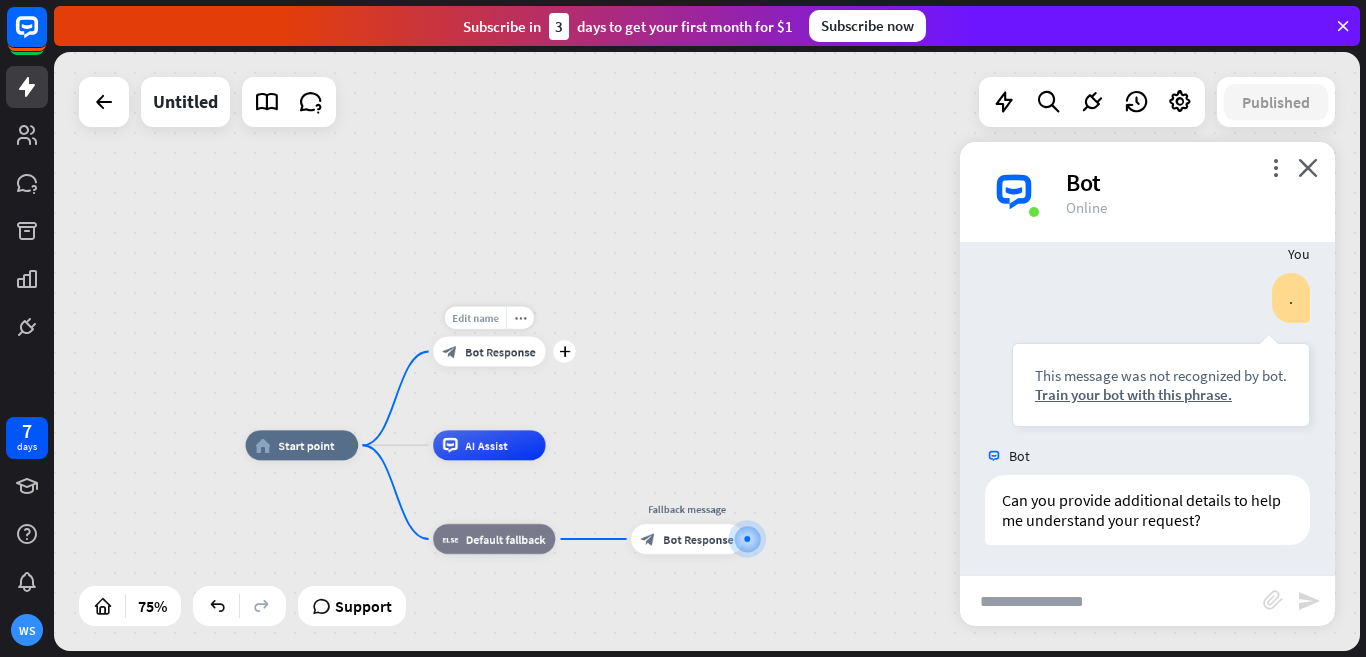 click on "Edit name" at bounding box center [475, 318] 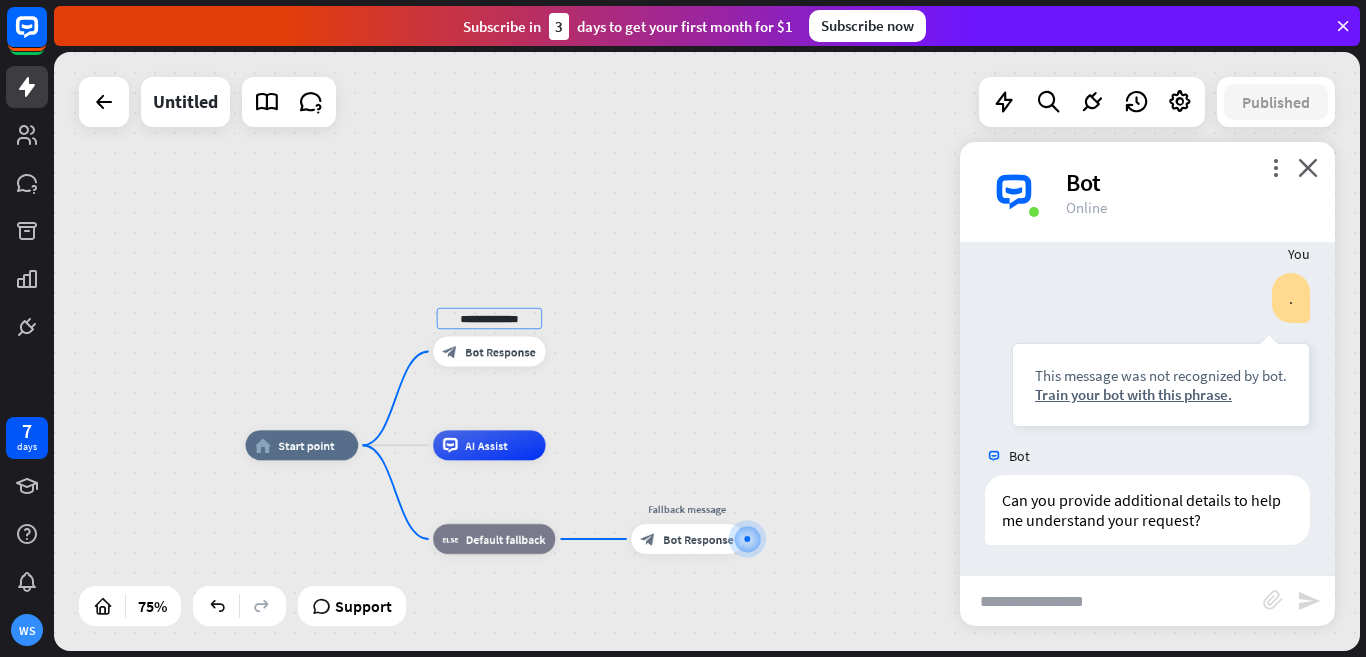 drag, startPoint x: 534, startPoint y: 316, endPoint x: 355, endPoint y: 316, distance: 179 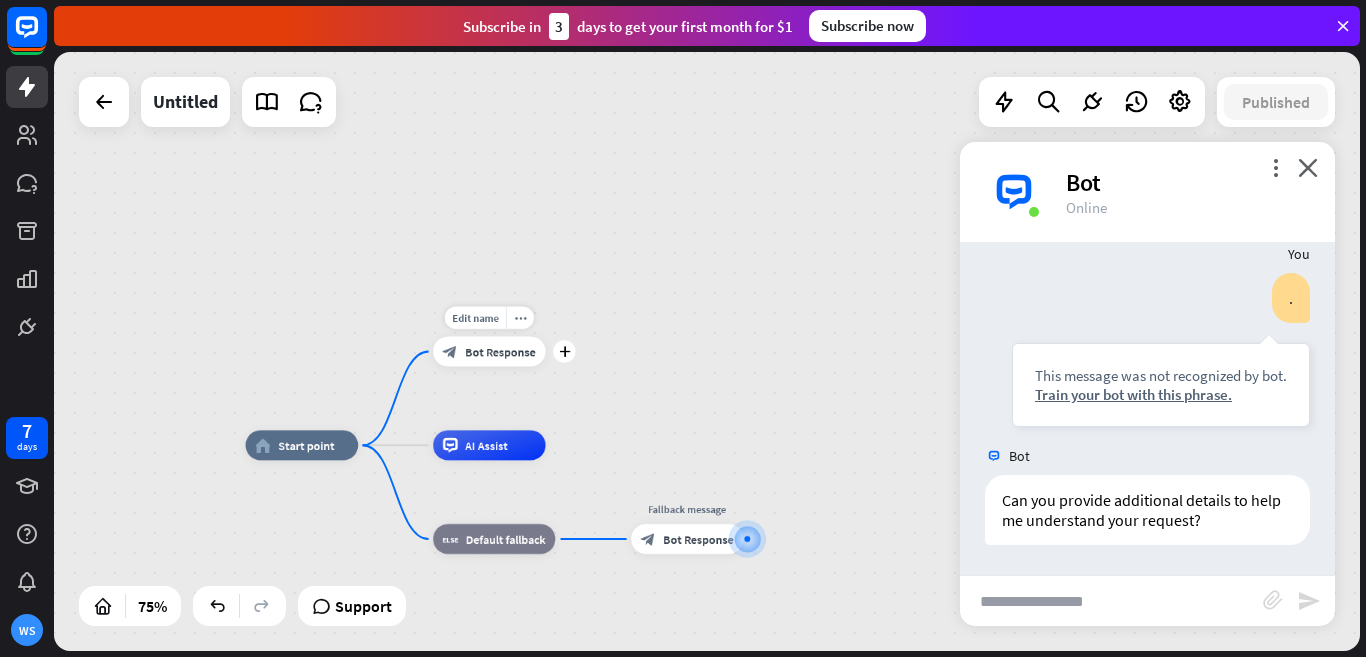 drag, startPoint x: 450, startPoint y: 379, endPoint x: 449, endPoint y: 368, distance: 11.045361 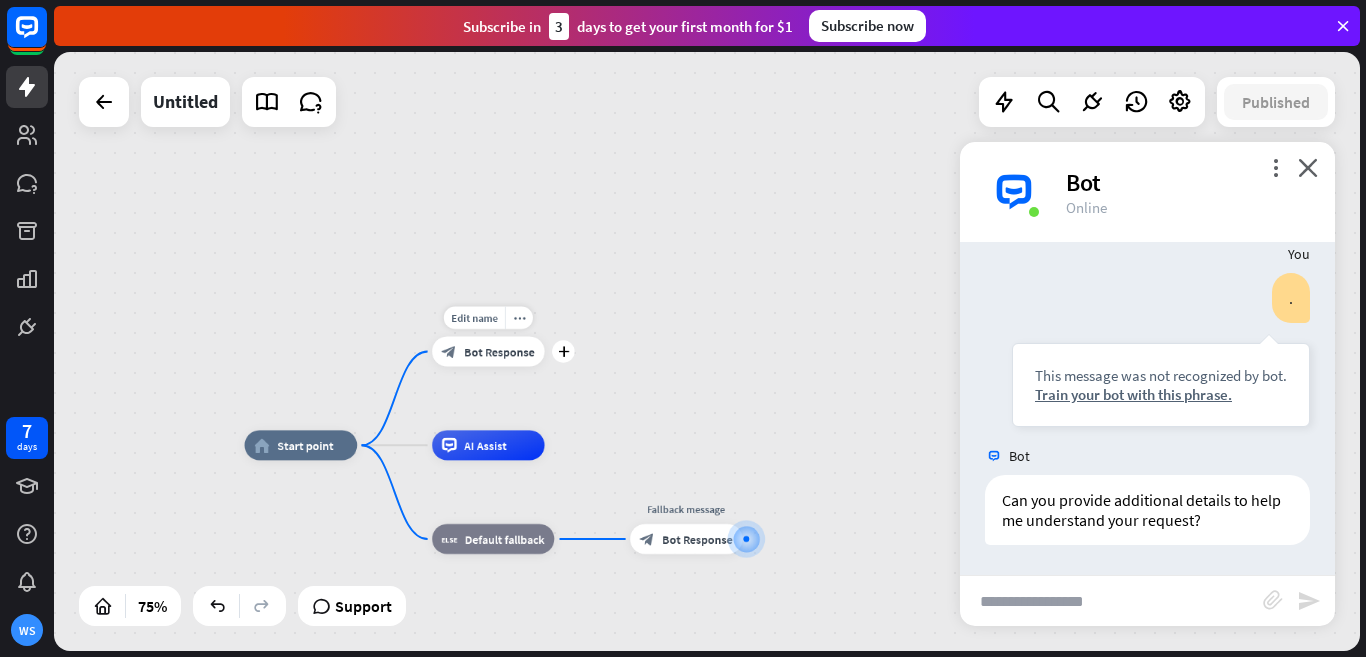 click on "Edit name   more_horiz         plus     block_bot_response   Bot Response" at bounding box center (488, 352) 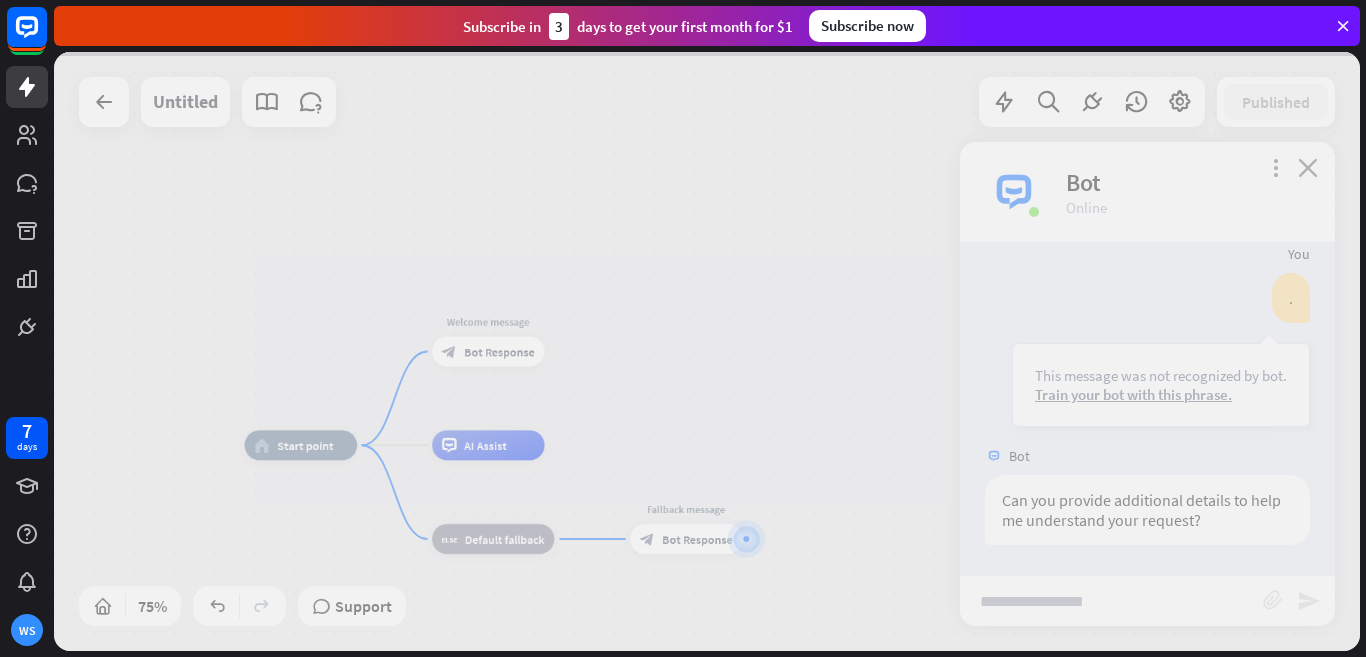 click at bounding box center (707, 351) 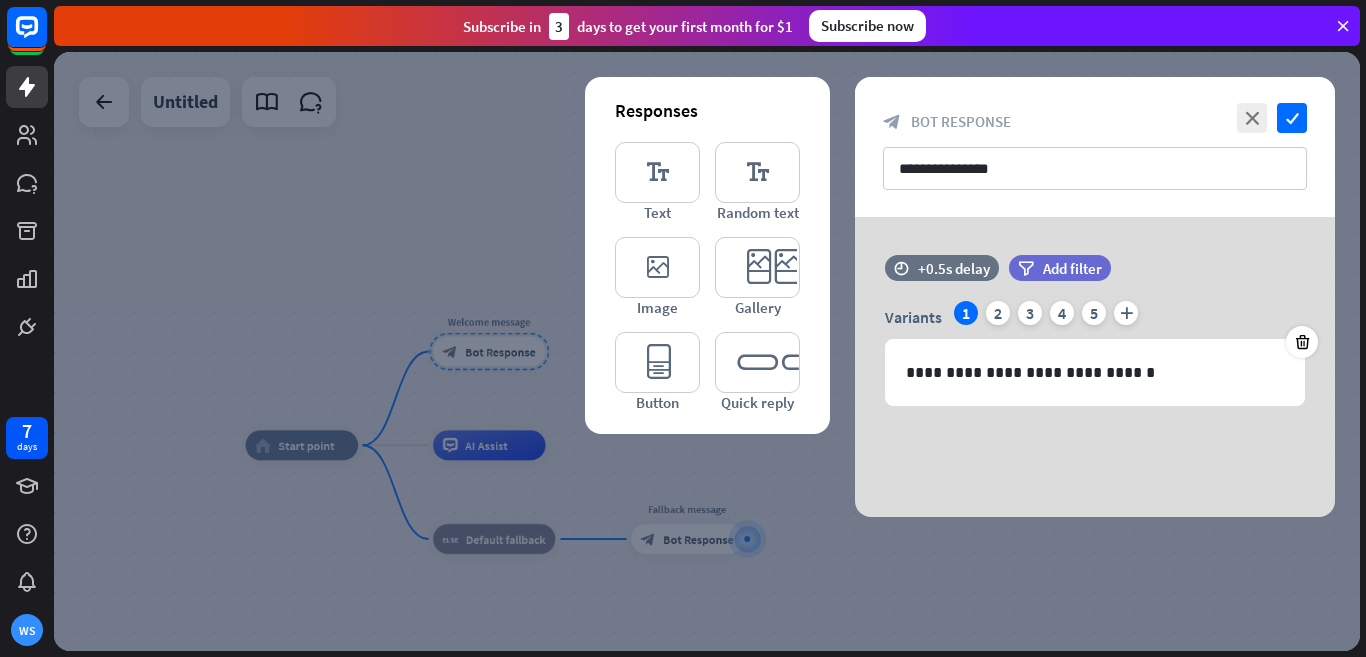 click on "Bot Response" at bounding box center [961, 121] 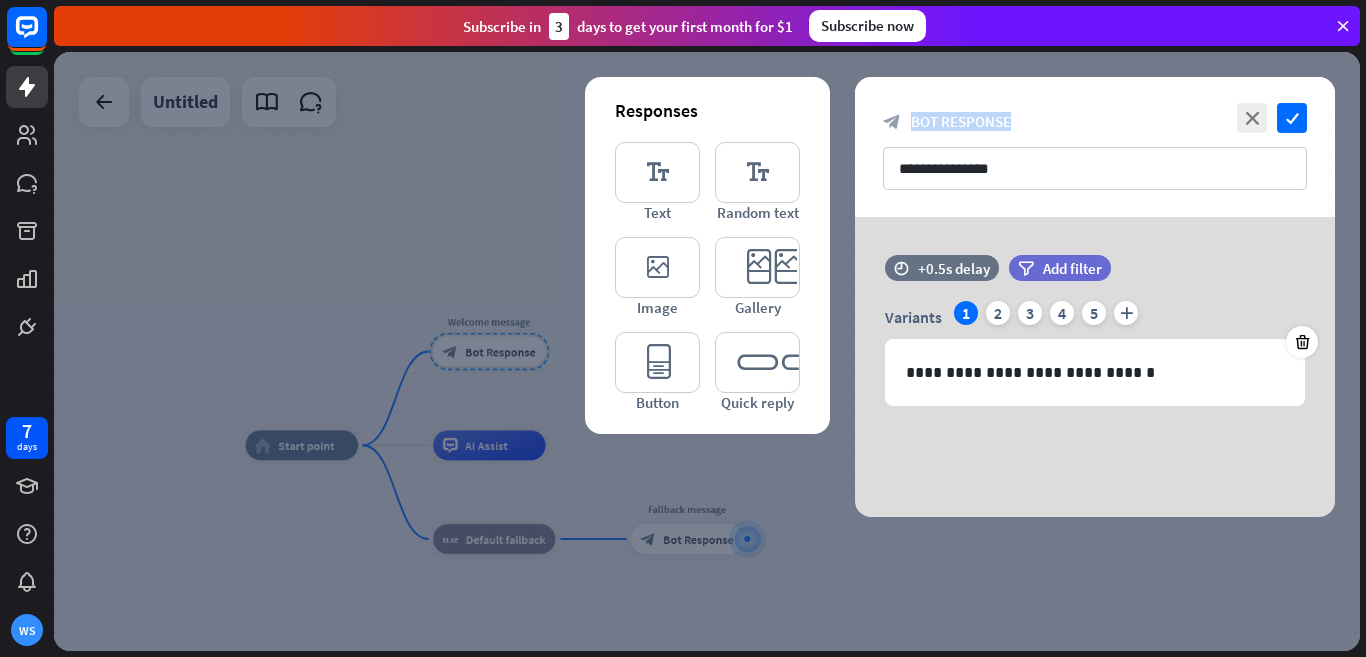 drag, startPoint x: 969, startPoint y: 113, endPoint x: 906, endPoint y: 113, distance: 63 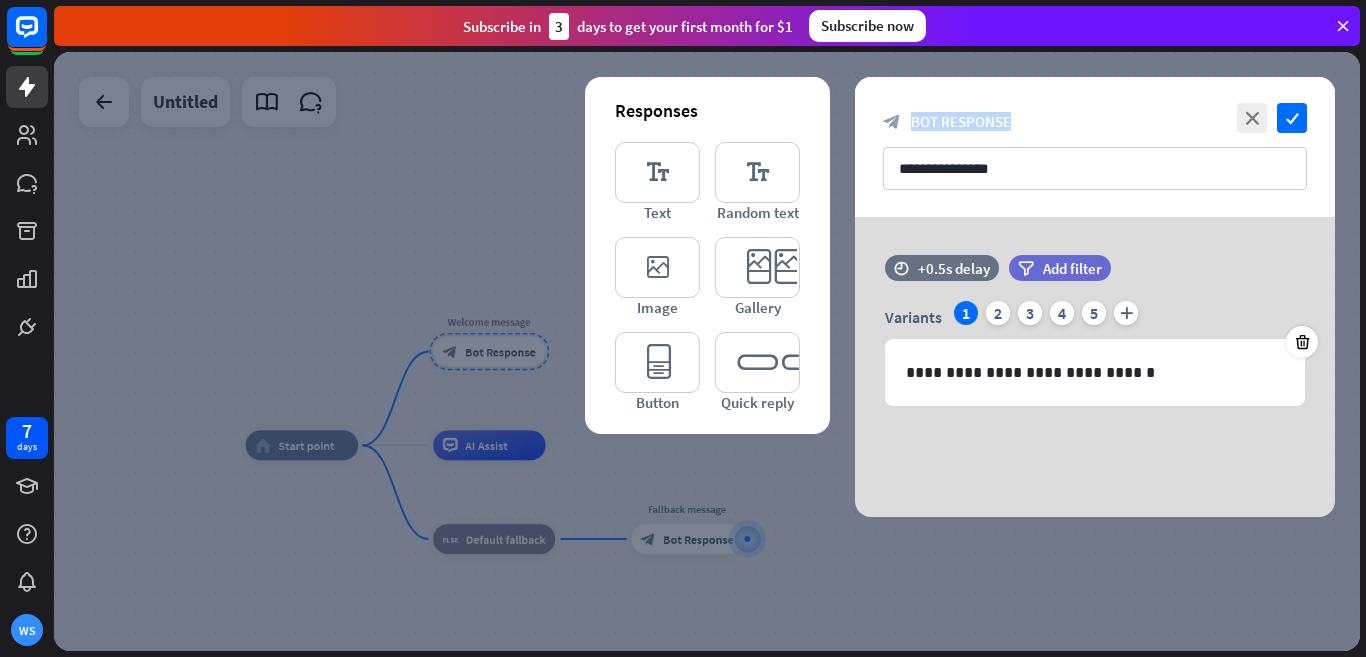 click on "**********" at bounding box center (1095, 147) 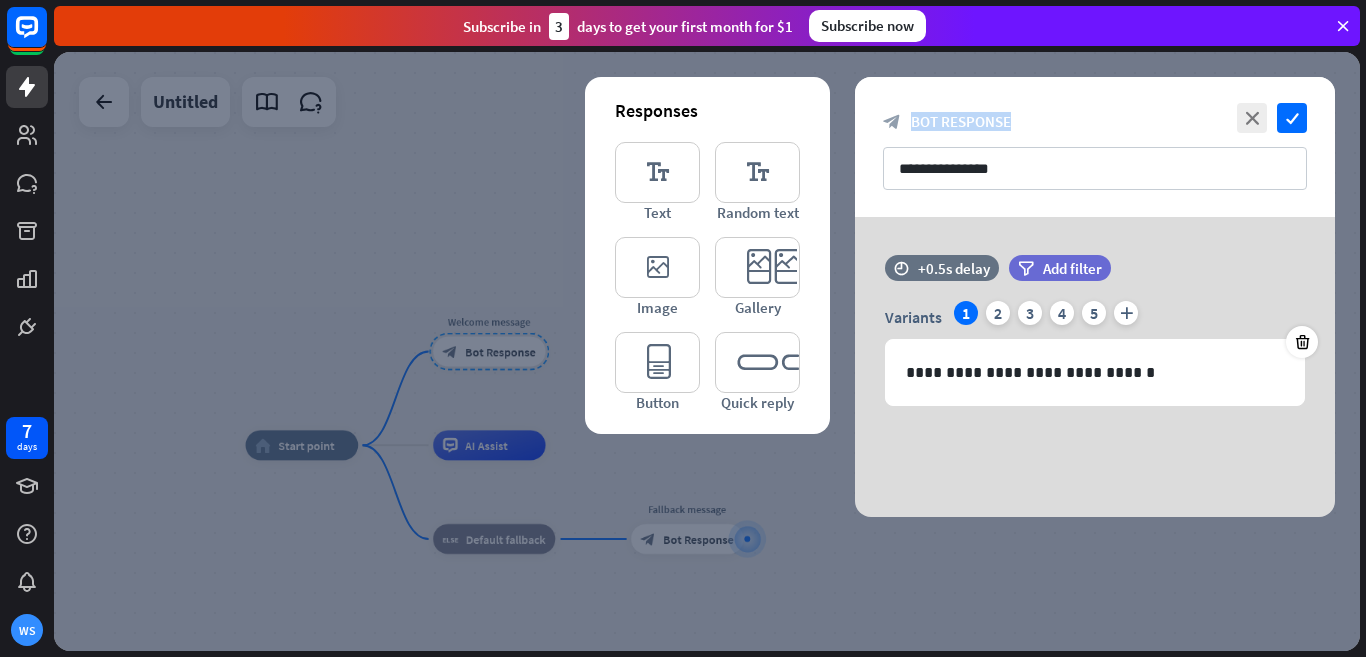 click on "**********" at bounding box center [1095, 147] 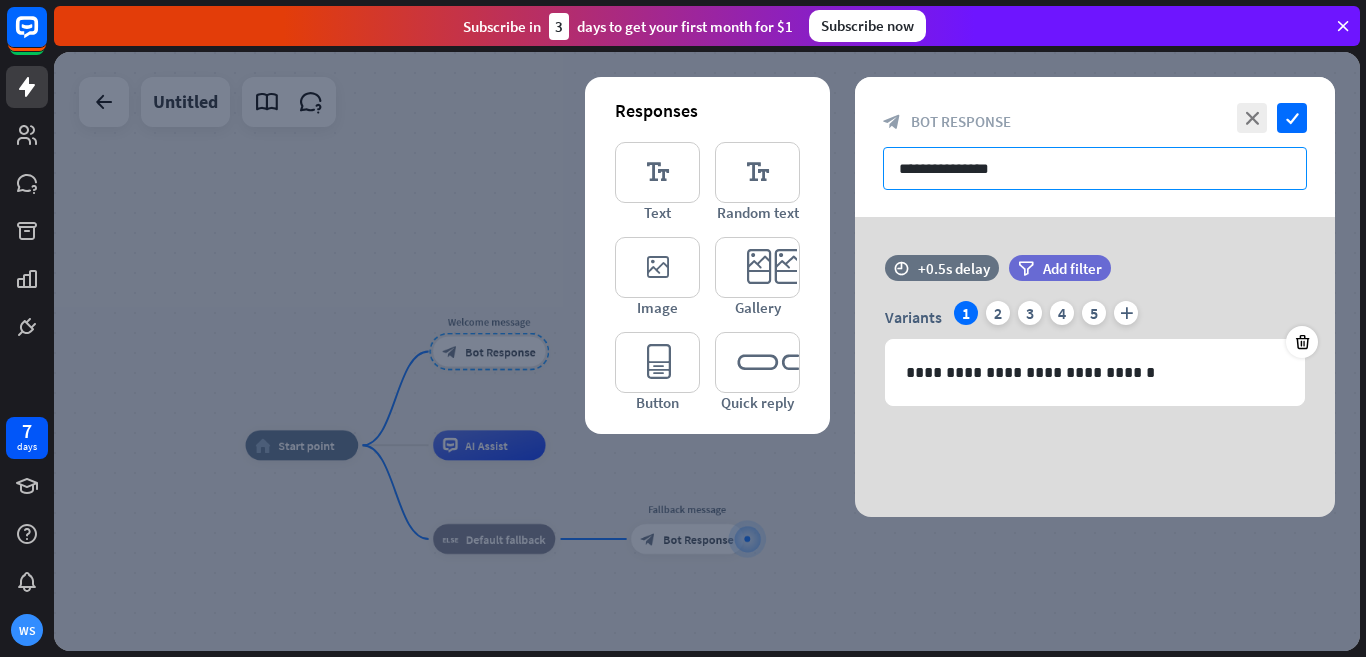 drag, startPoint x: 1064, startPoint y: 173, endPoint x: 712, endPoint y: 177, distance: 352.02274 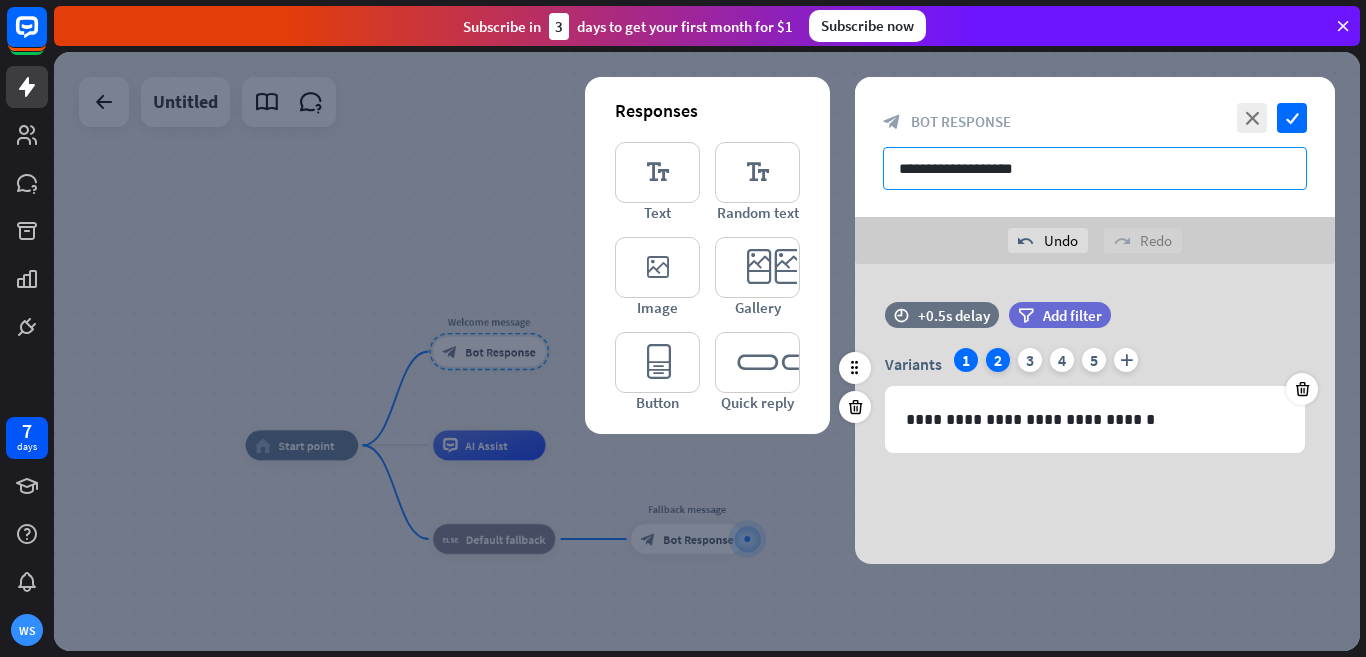 type on "**********" 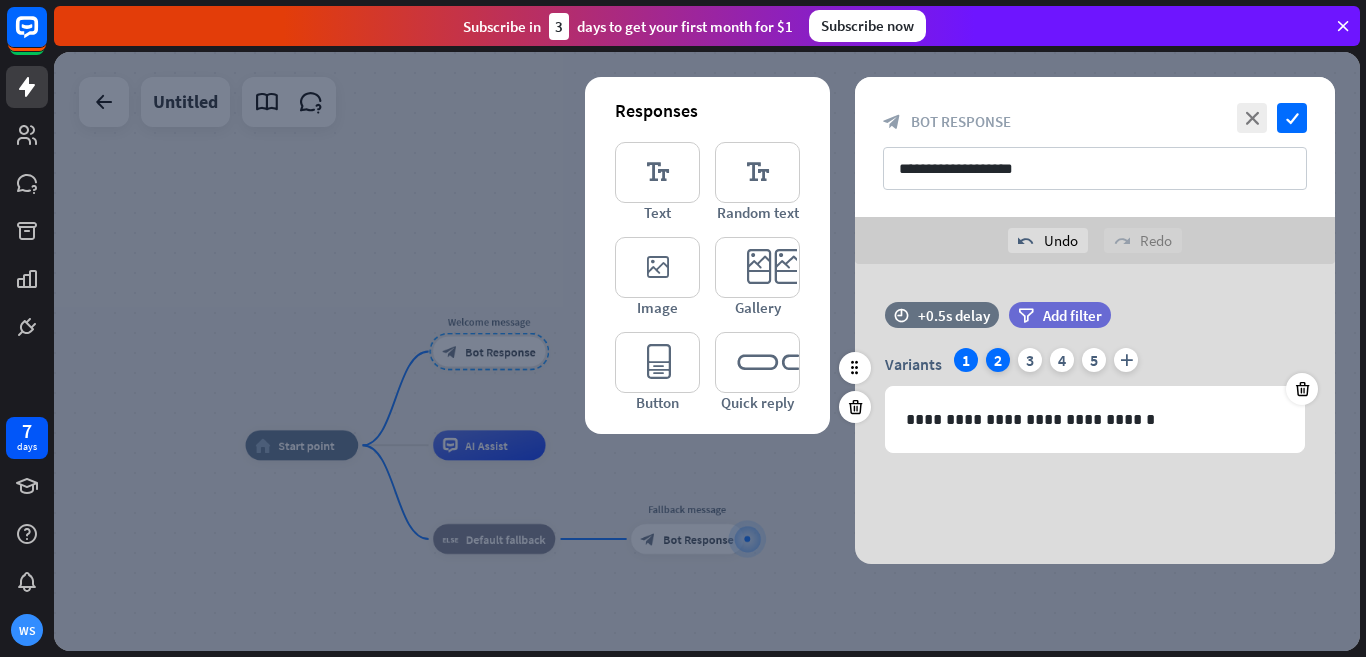 click on "2" at bounding box center (998, 360) 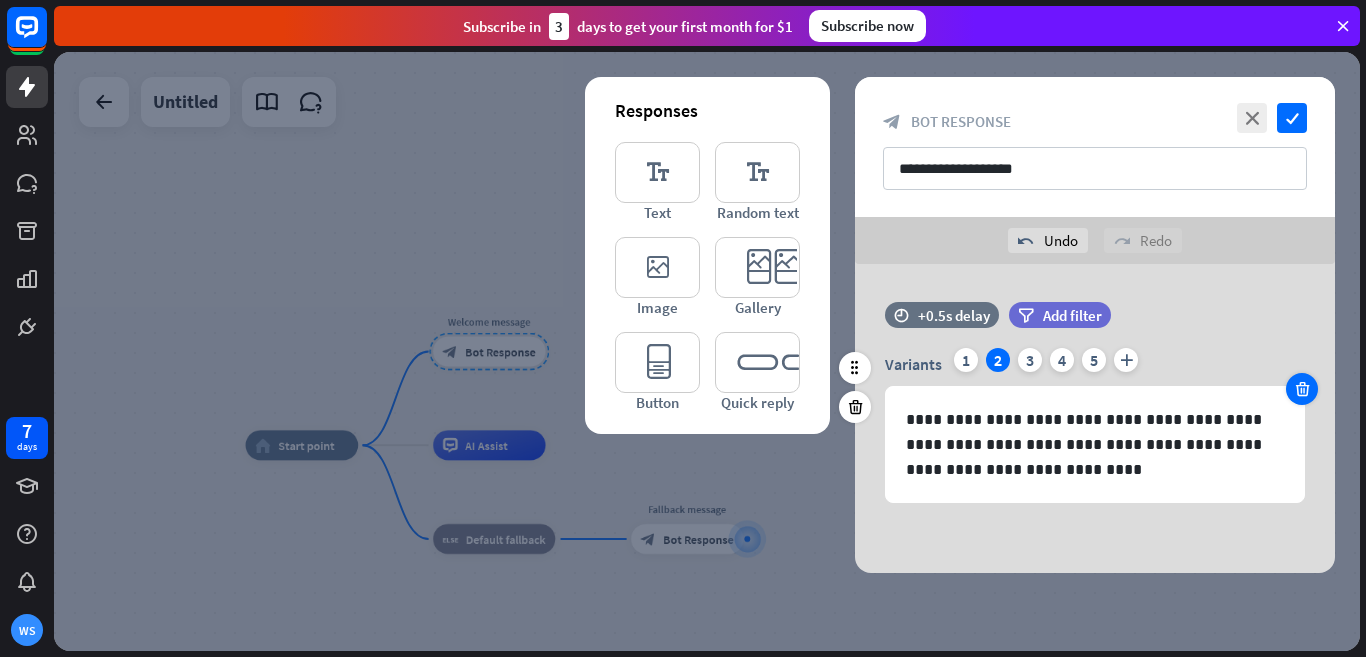 click at bounding box center [1302, 389] 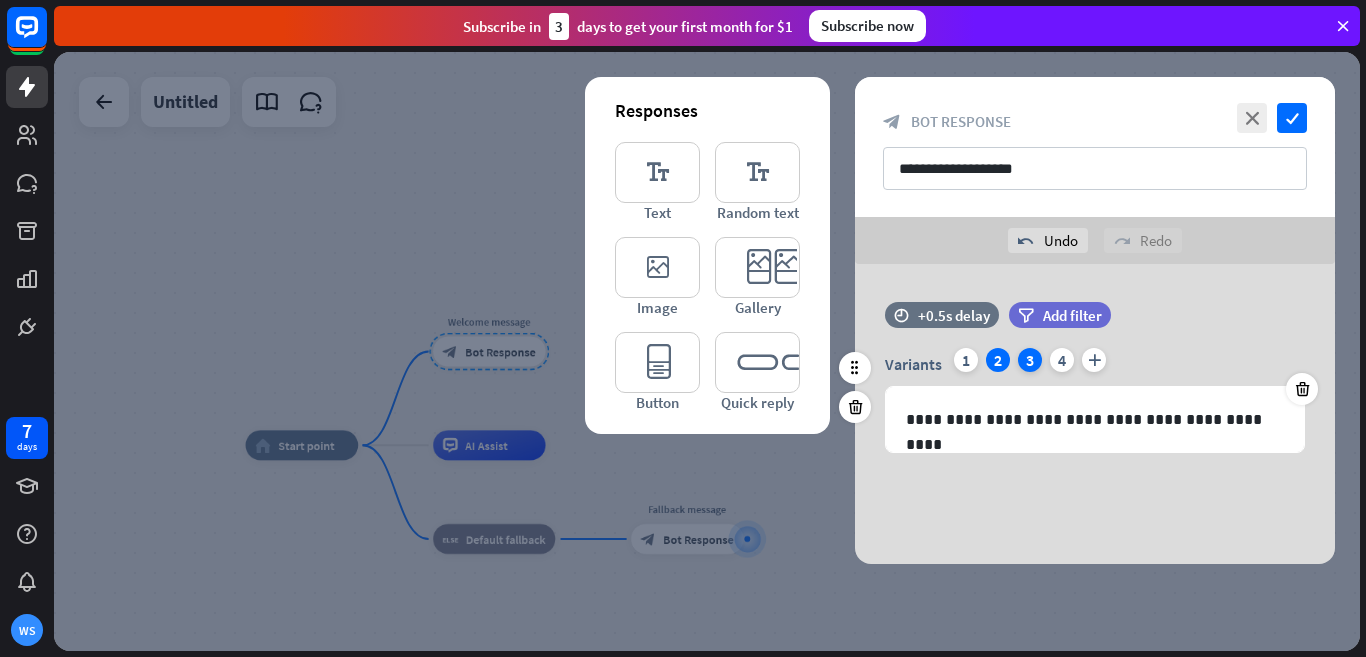 click on "3" at bounding box center [1030, 360] 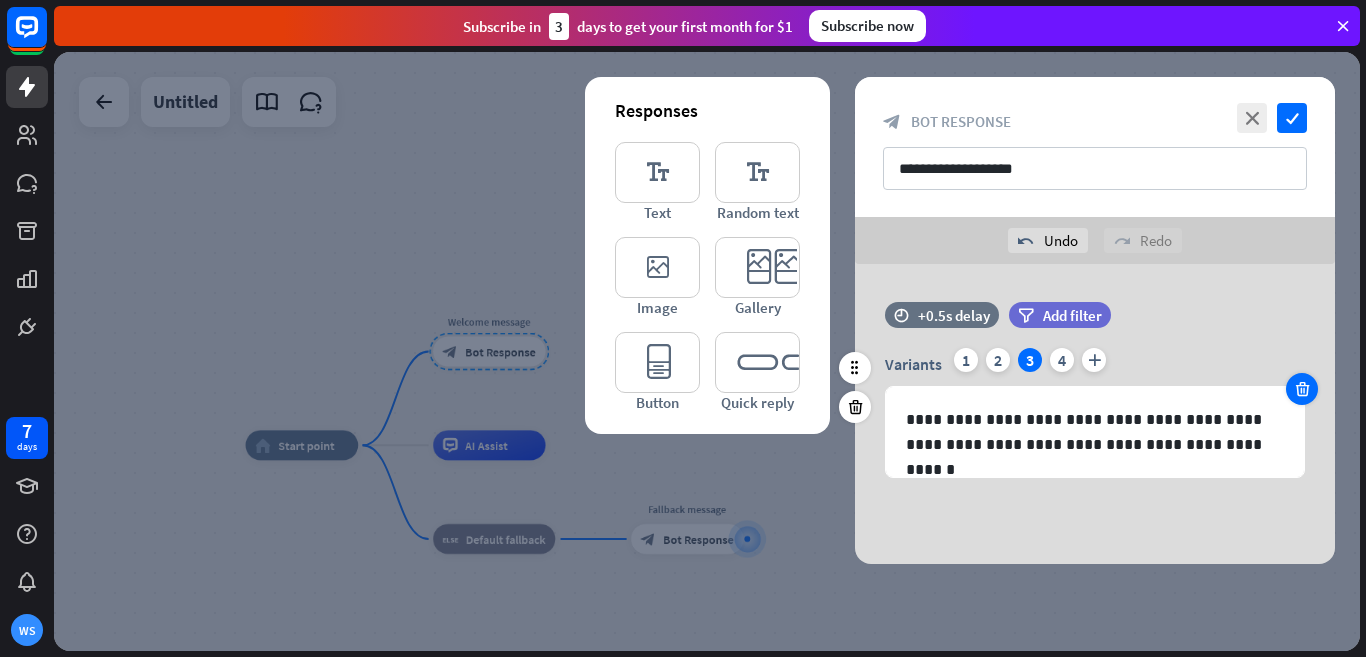 click at bounding box center [1302, 389] 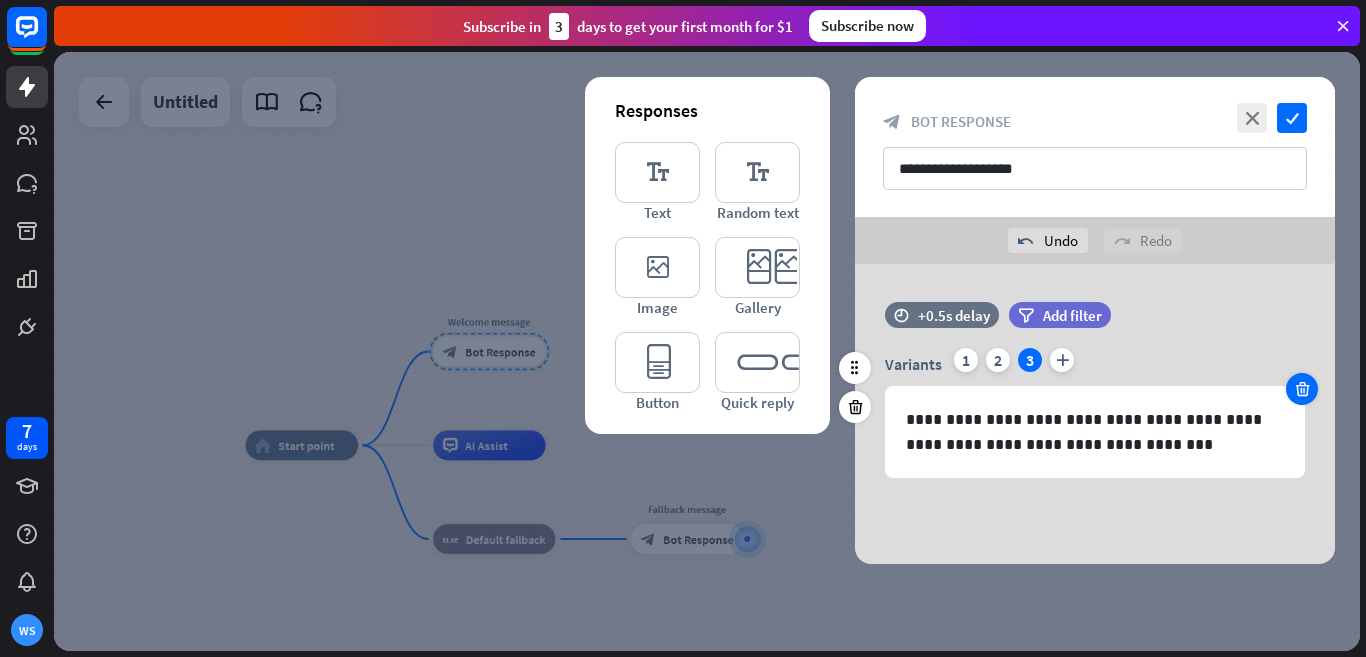 click at bounding box center [1302, 389] 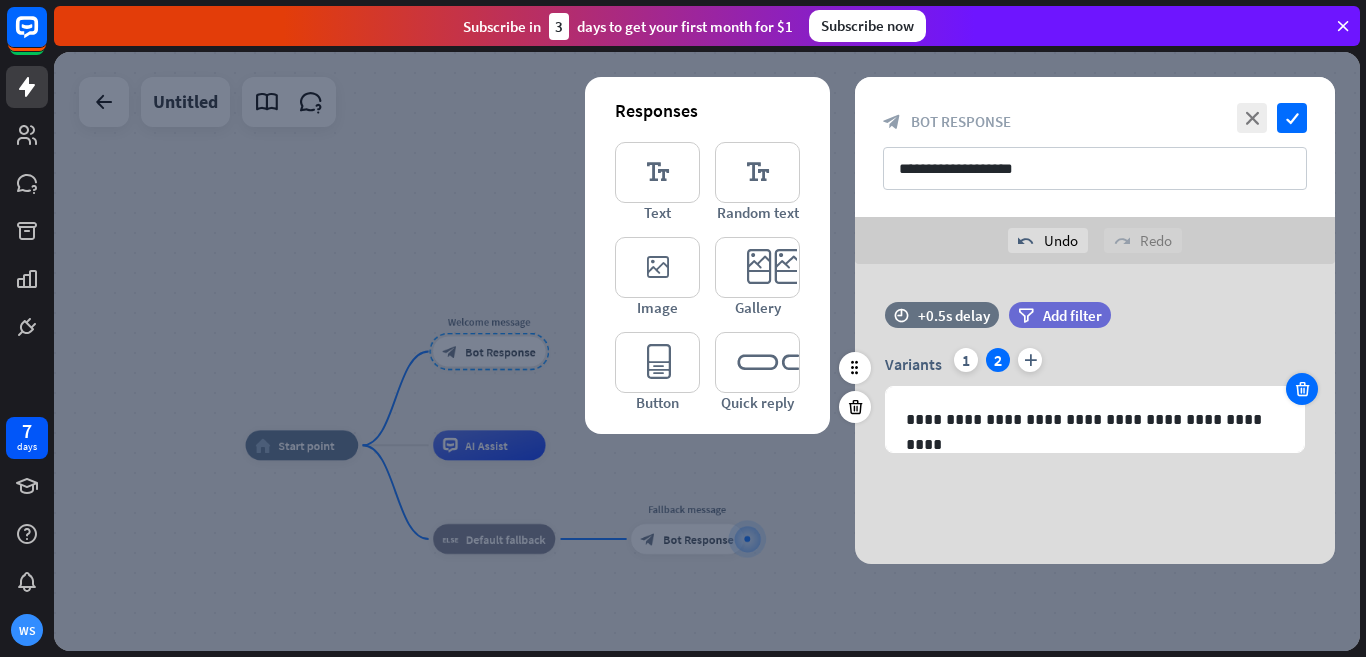 click at bounding box center (1302, 389) 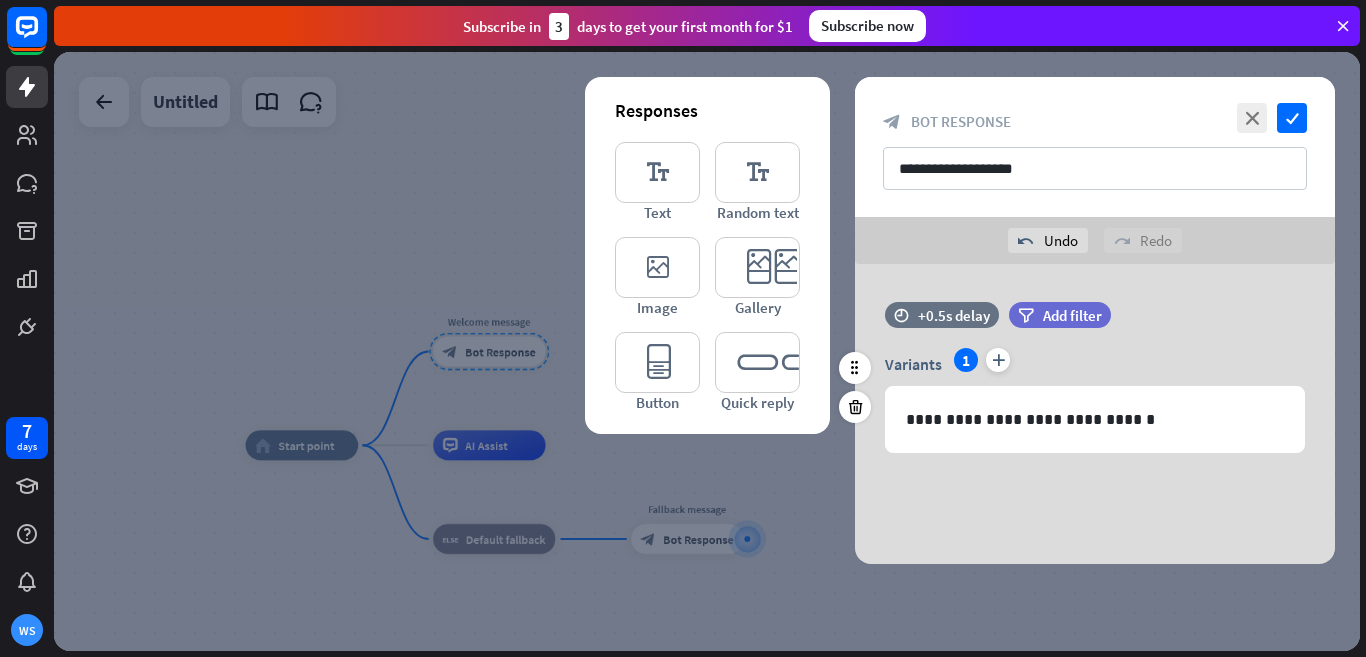 click on "Variants
1
plus" at bounding box center (1095, 364) 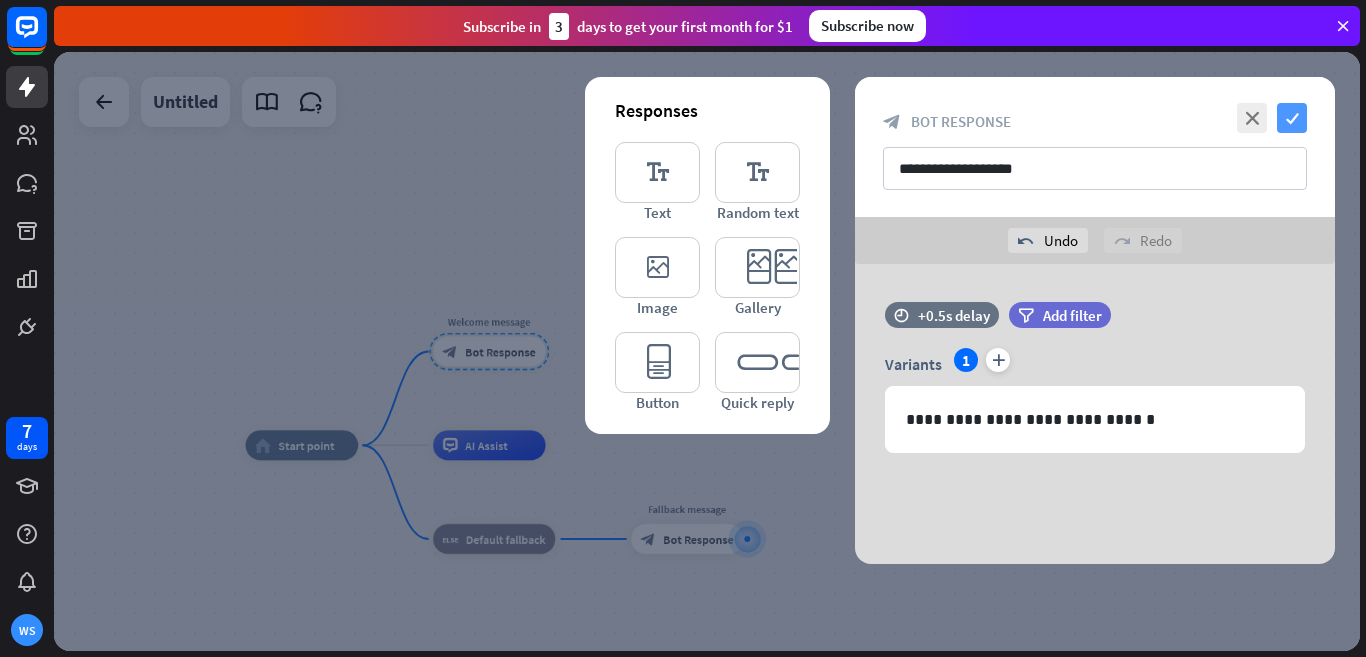 click on "check" at bounding box center (1292, 118) 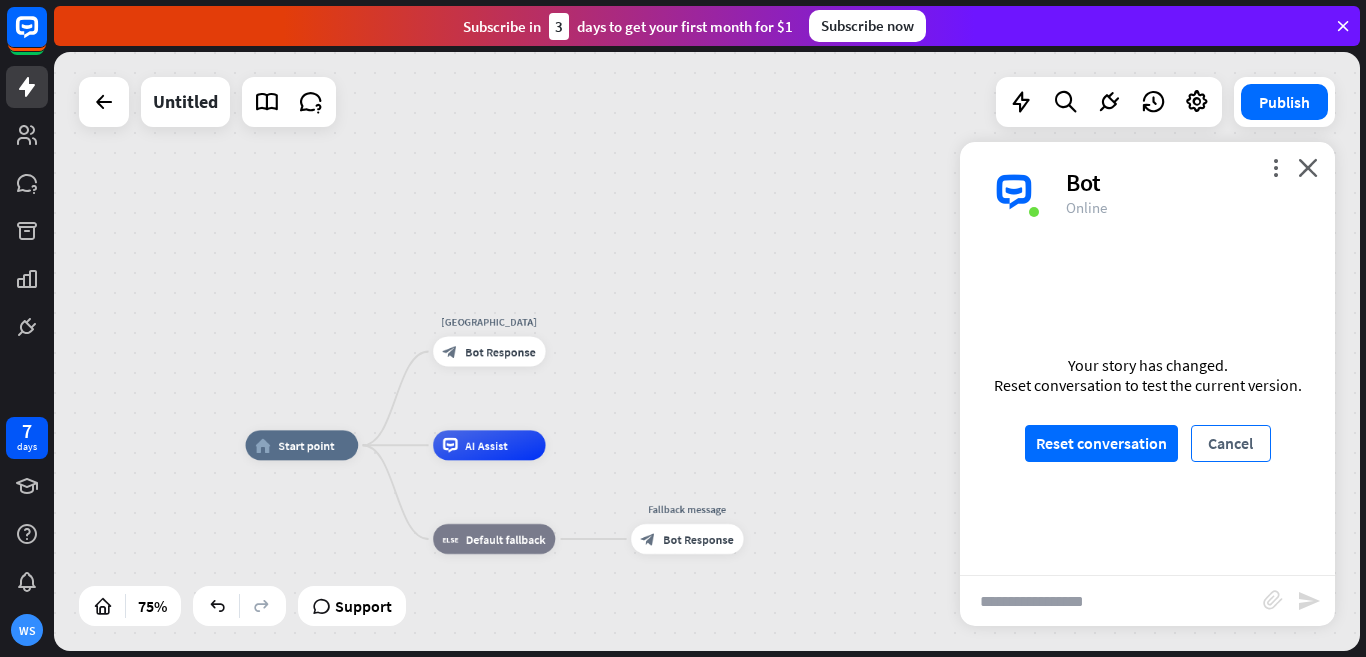 click on "Cancel" at bounding box center [1231, 443] 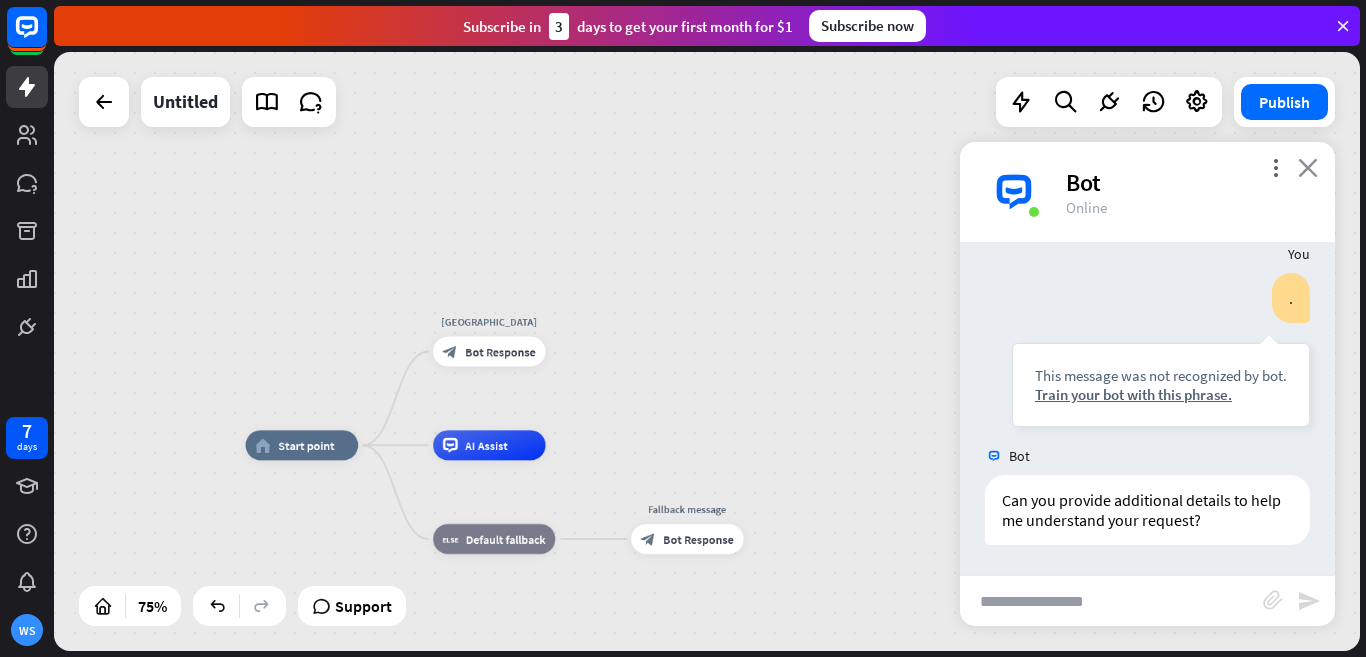 click on "close" at bounding box center (1308, 167) 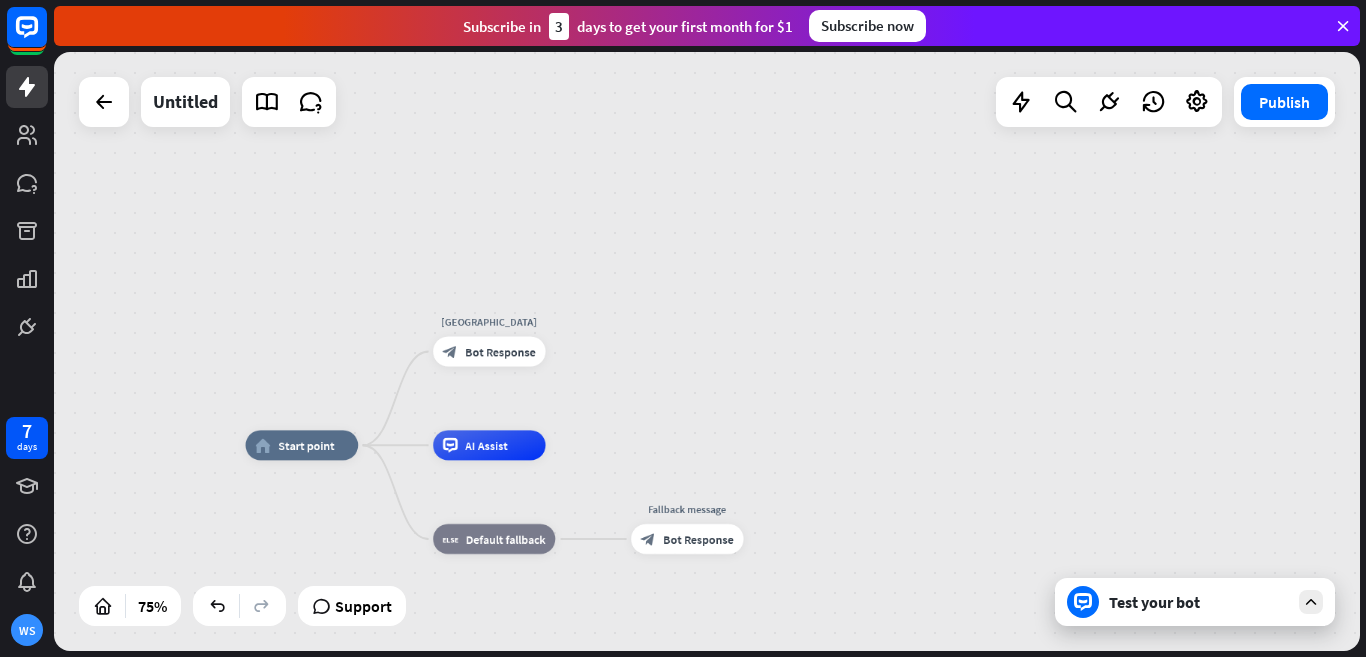 click on "home_2   Start point                 Watpongsawan School   block_bot_response   Bot Response                     AI Assist                   block_fallback   Default fallback                 Fallback message   block_bot_response   Bot Response" at bounding box center (707, 351) 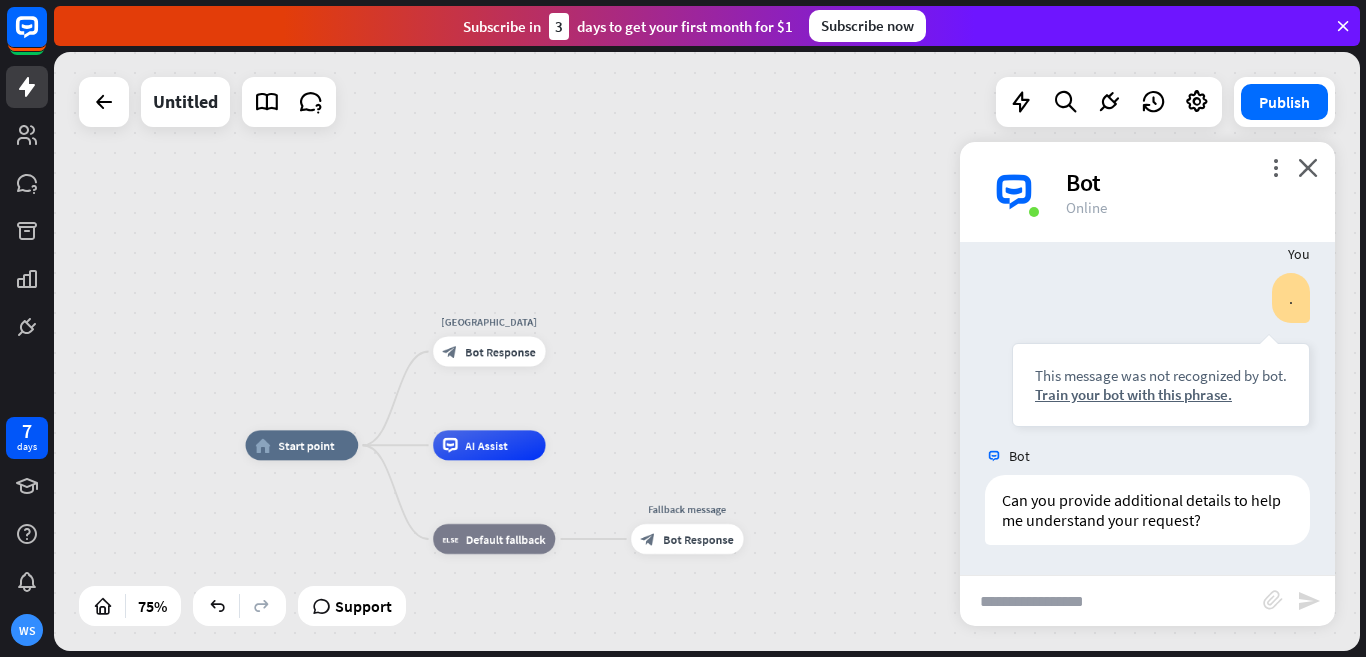 click at bounding box center [1111, 601] 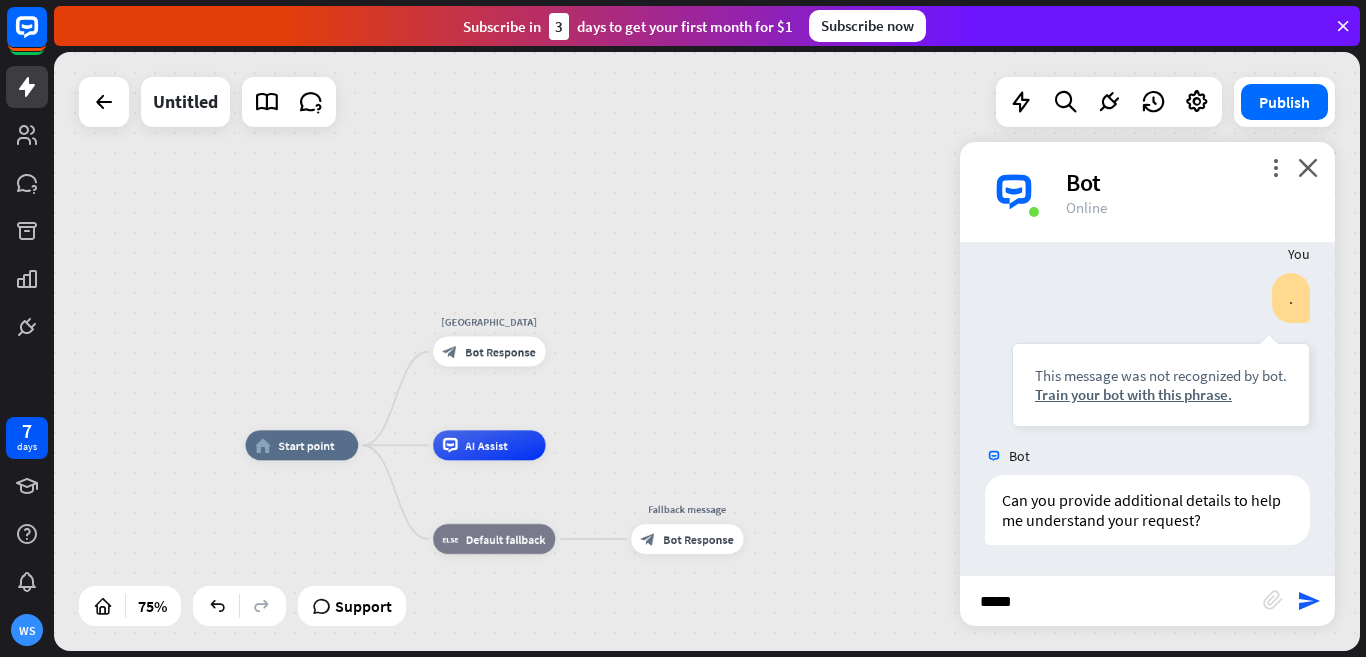 type on "******" 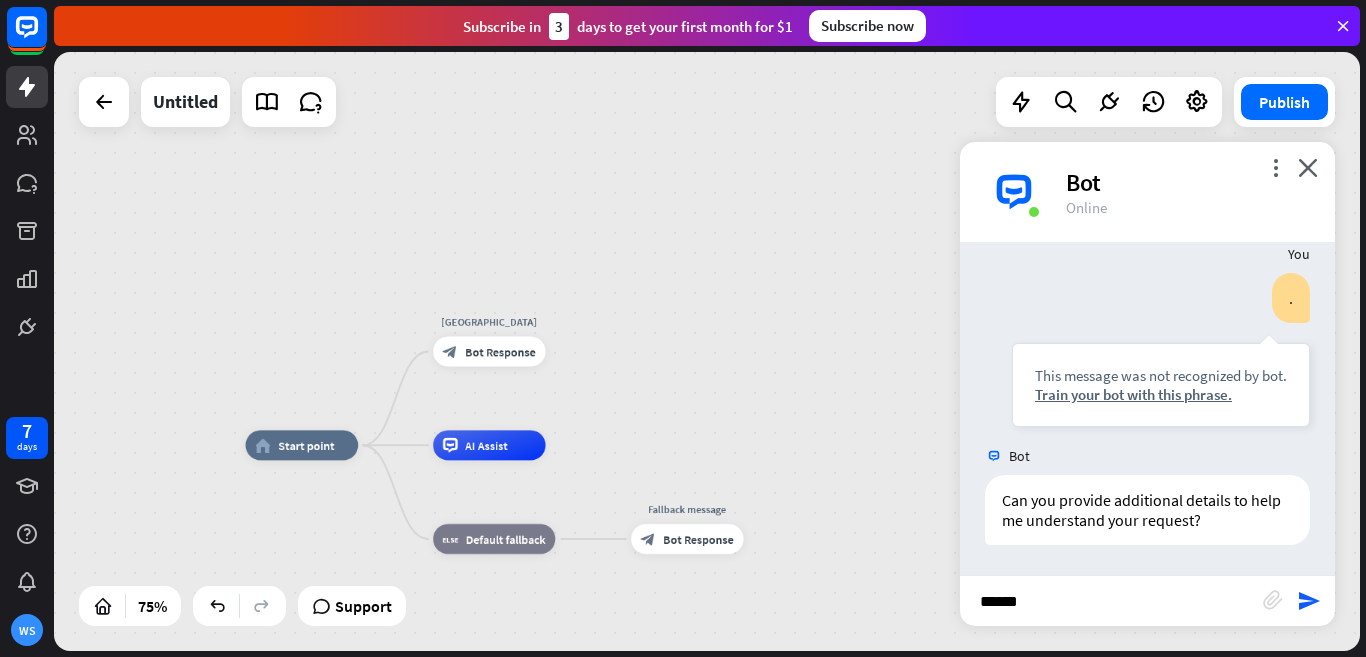 type 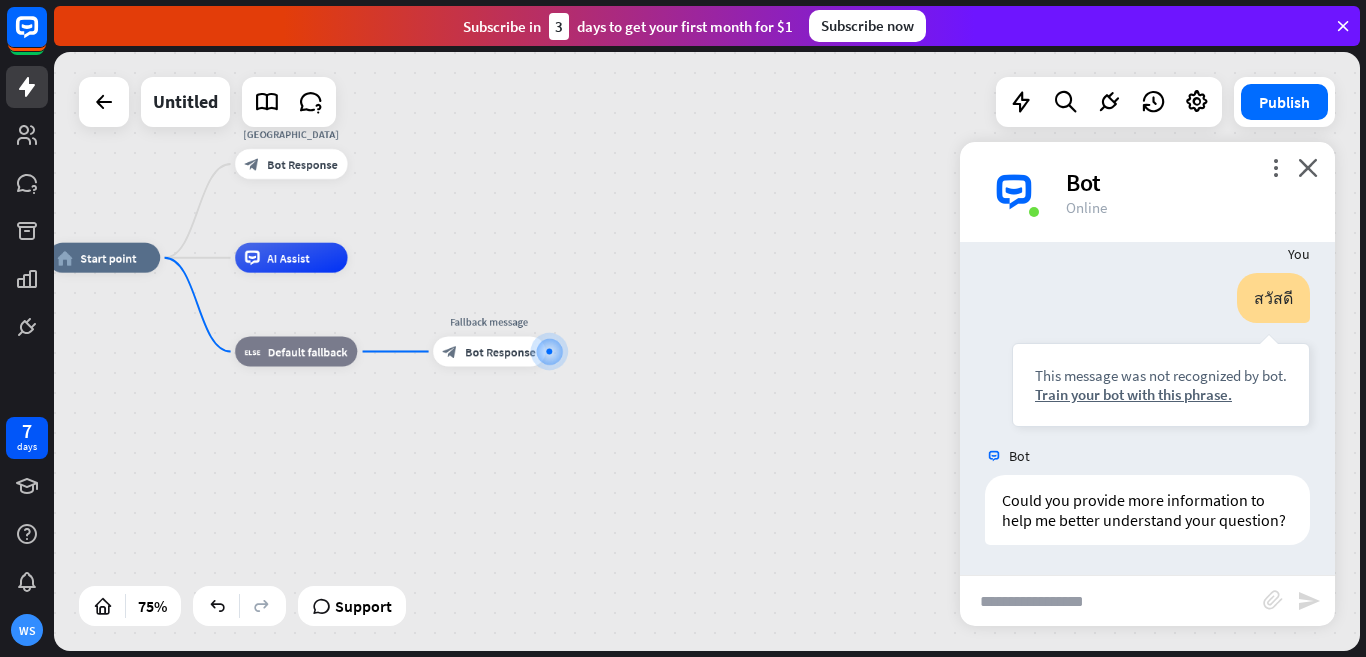 scroll, scrollTop: 485, scrollLeft: 0, axis: vertical 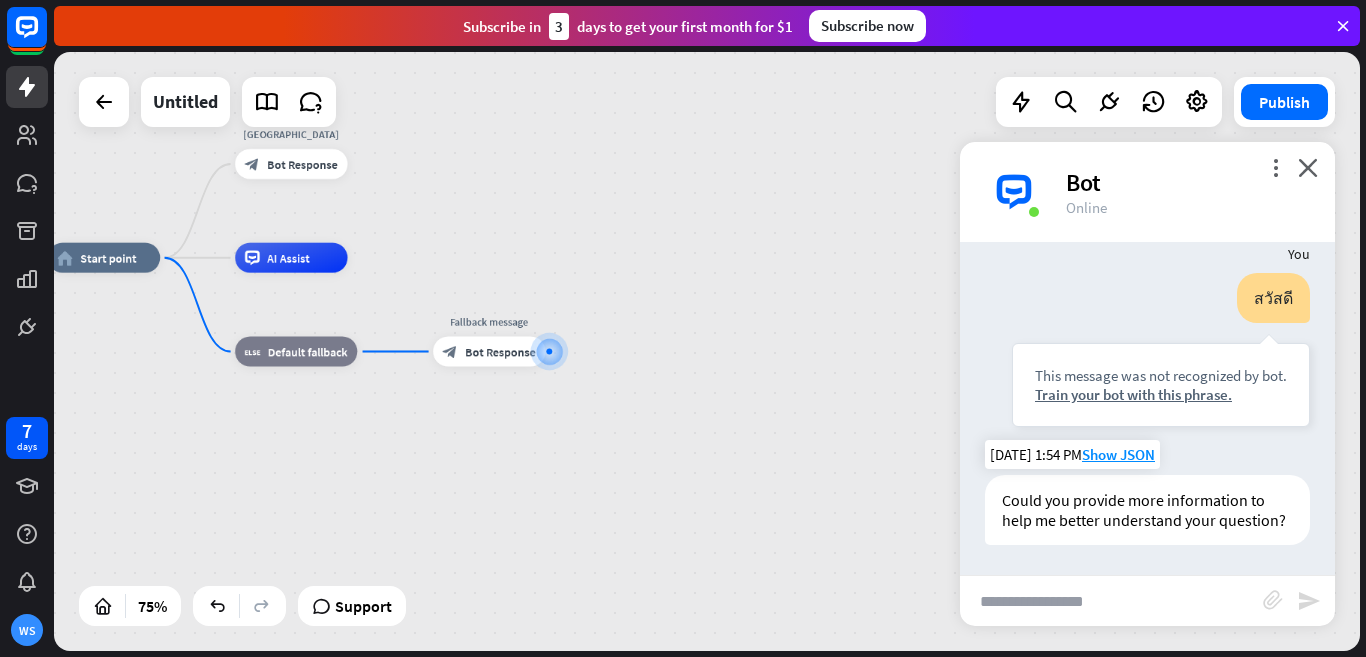 click on "Could you provide more information to help me better understand your question?" at bounding box center (1147, 510) 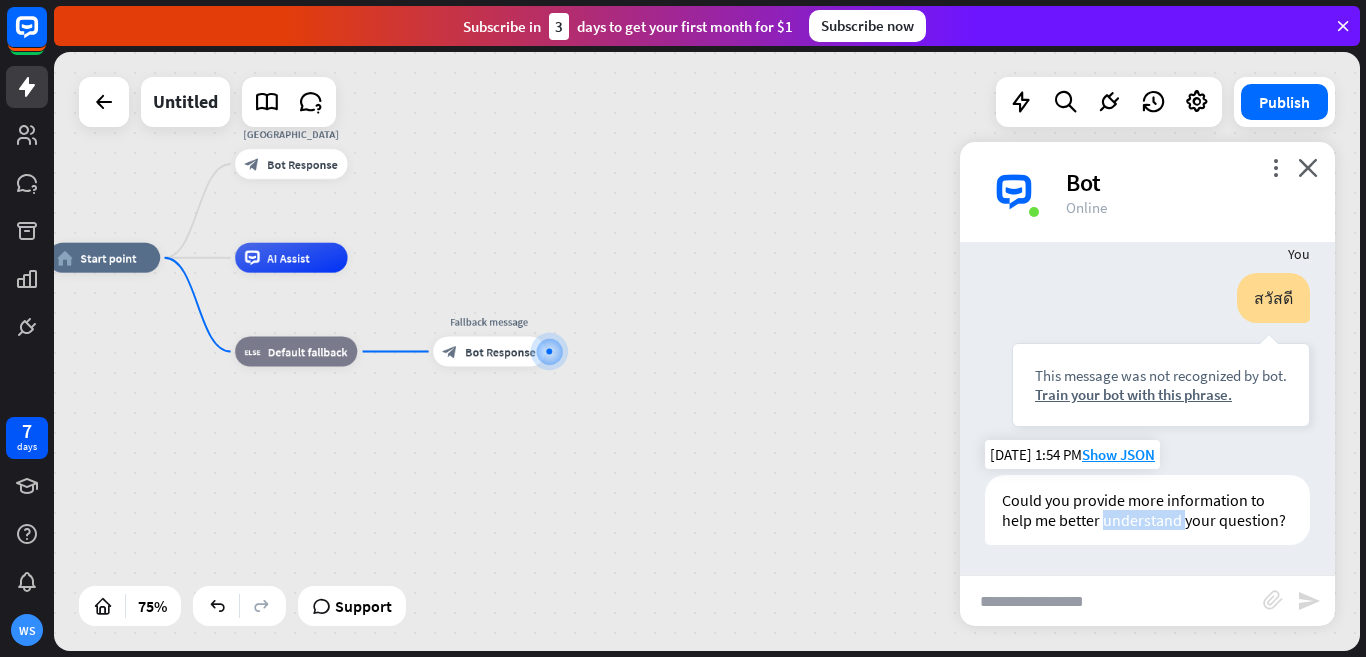 click on "Could you provide more information to help me better understand your question?" at bounding box center [1147, 510] 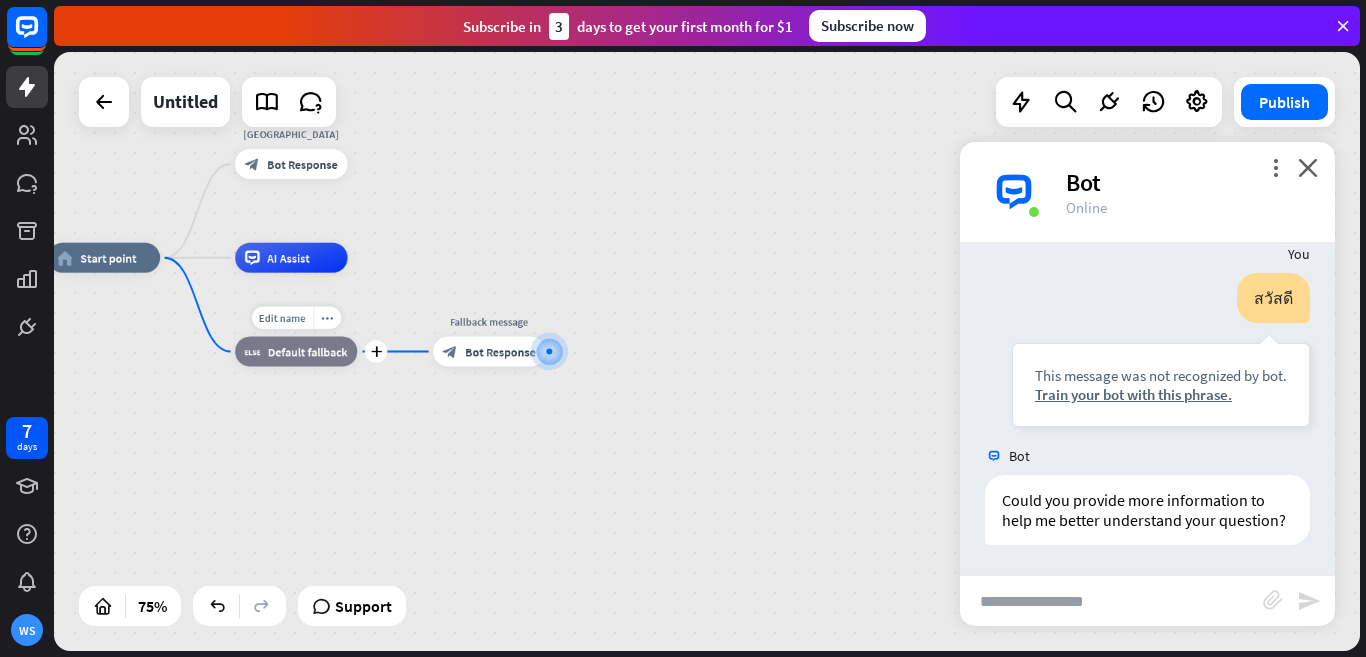 click on "block_fallback   Default fallback" at bounding box center (296, 352) 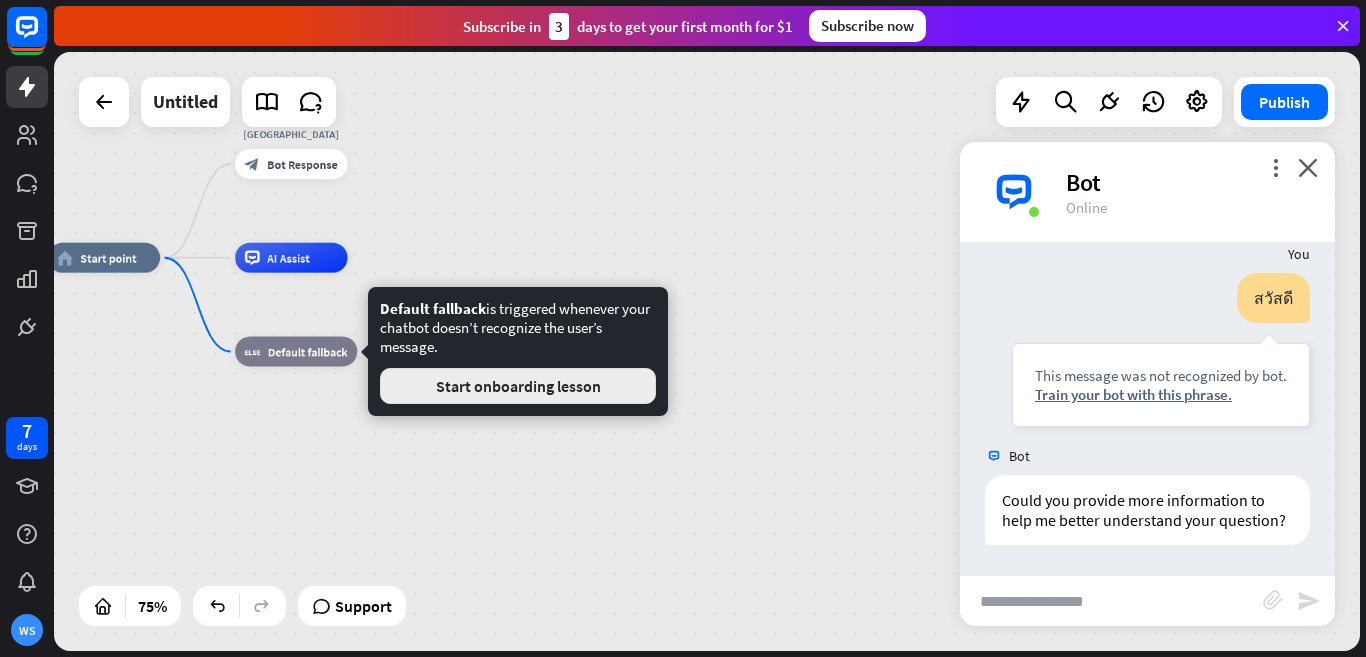 click on "Start onboarding lesson" at bounding box center [518, 386] 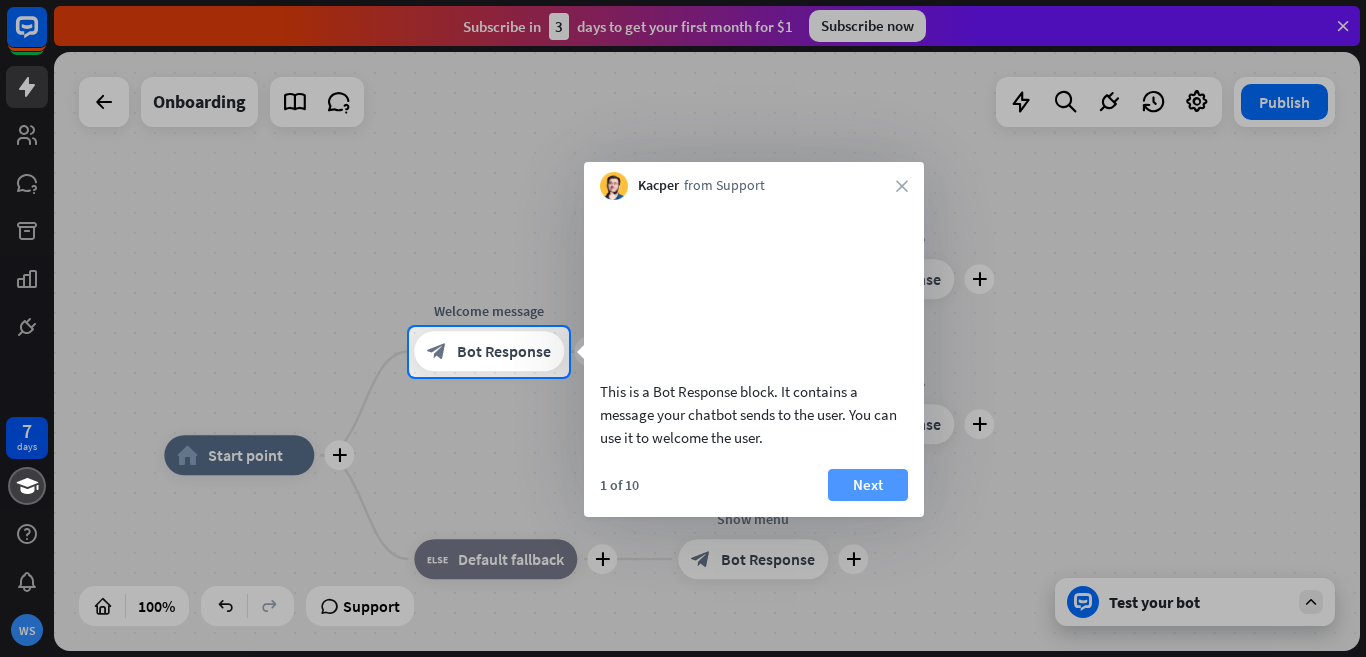 click on "Next" at bounding box center [868, 485] 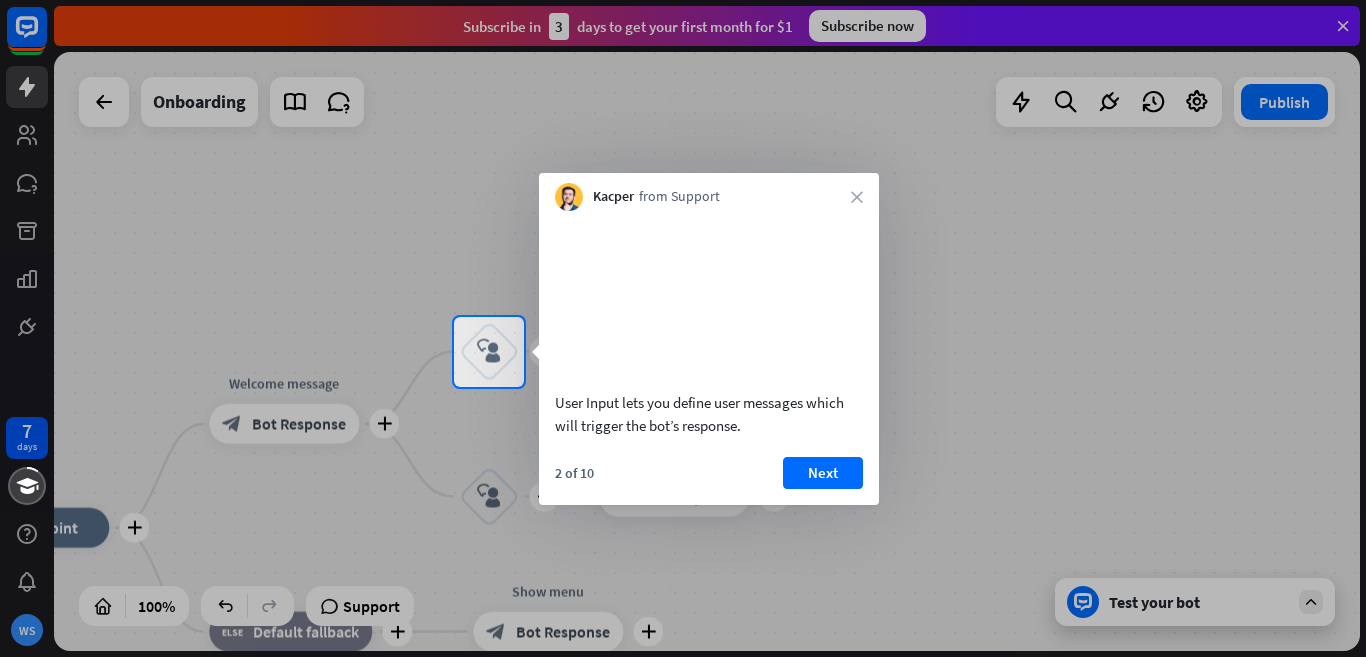 drag, startPoint x: 846, startPoint y: 198, endPoint x: 821, endPoint y: 194, distance: 25.317978 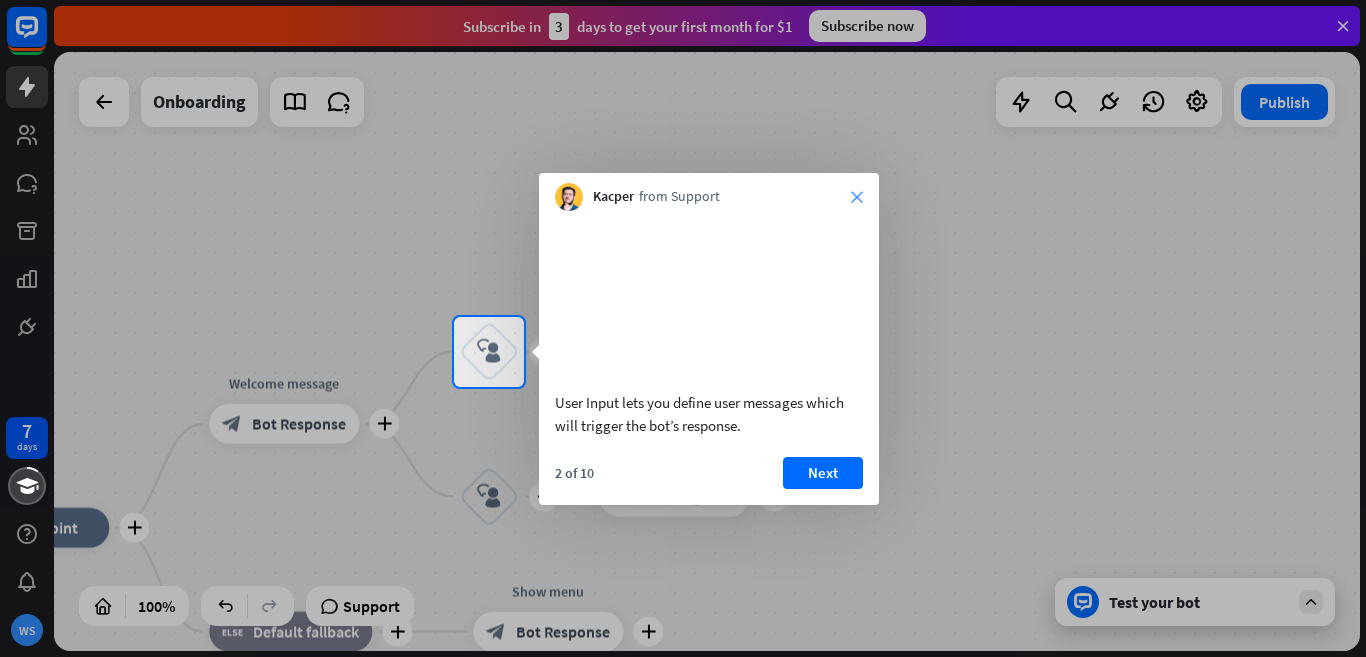 click on "Kacper
from Support
close" at bounding box center (709, 192) 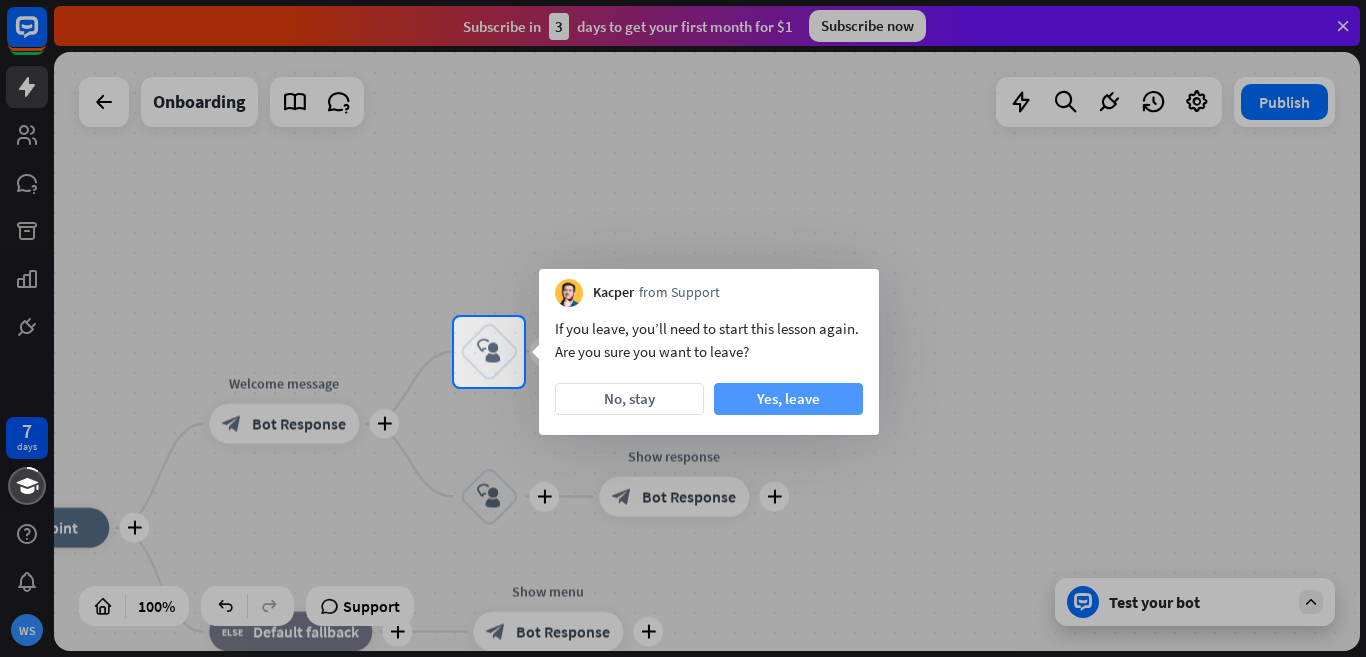 click on "Yes, leave" at bounding box center (788, 399) 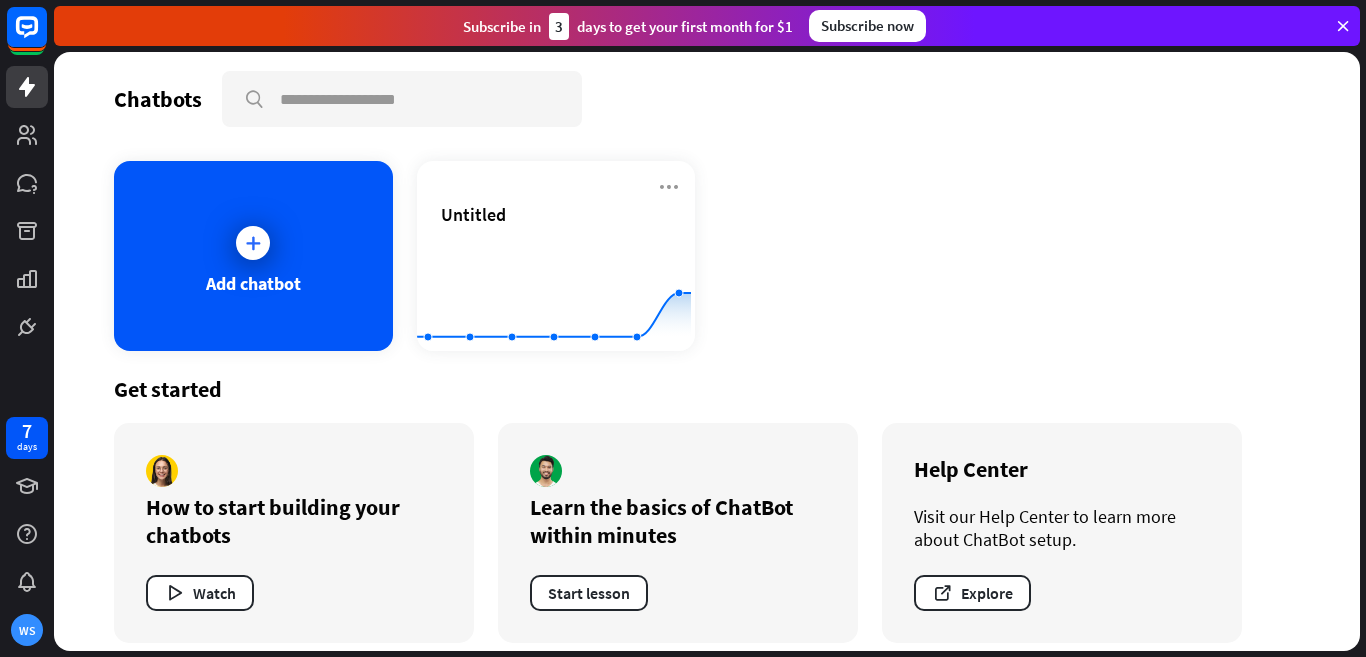 scroll, scrollTop: 0, scrollLeft: 0, axis: both 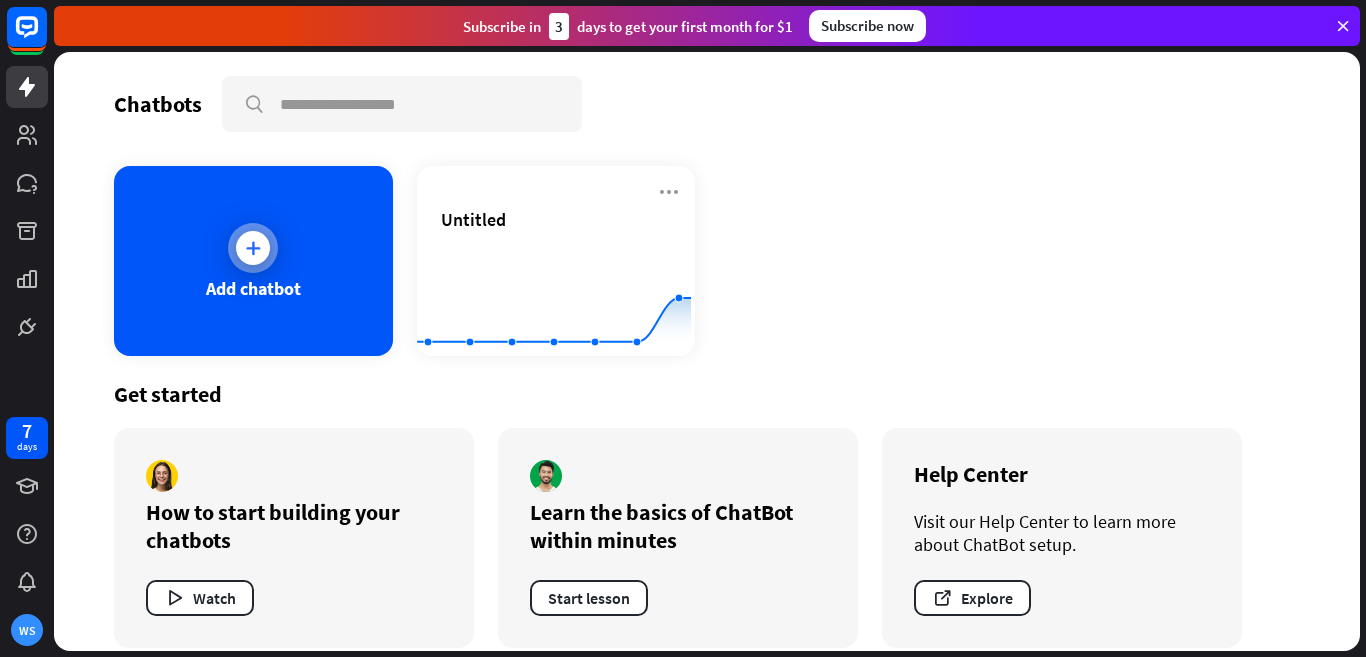 click at bounding box center [253, 248] 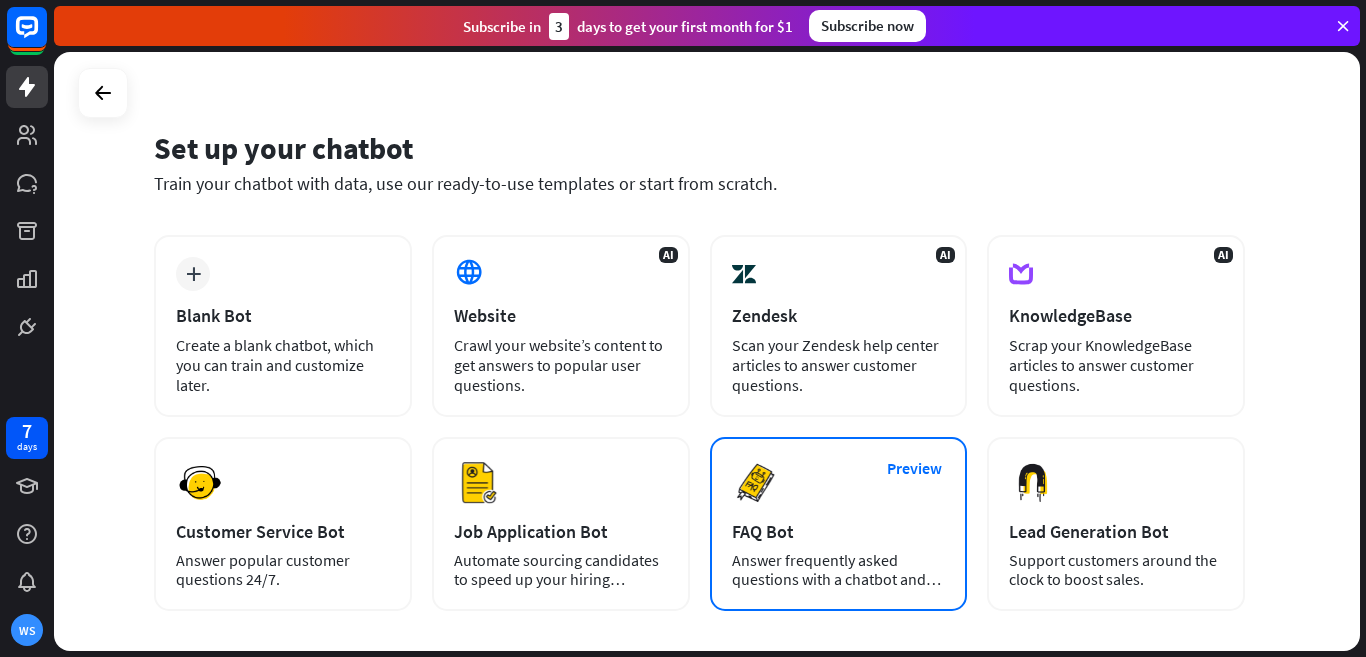 scroll, scrollTop: 67, scrollLeft: 0, axis: vertical 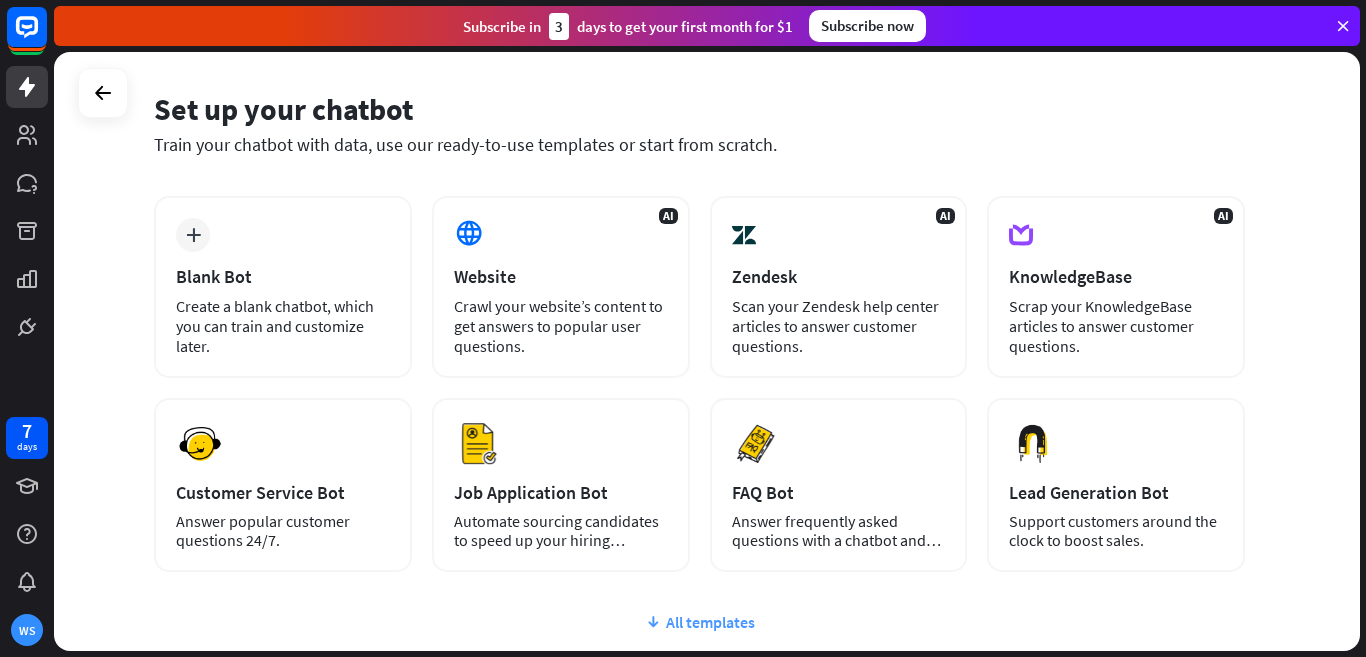 click on "All templates" at bounding box center [699, 622] 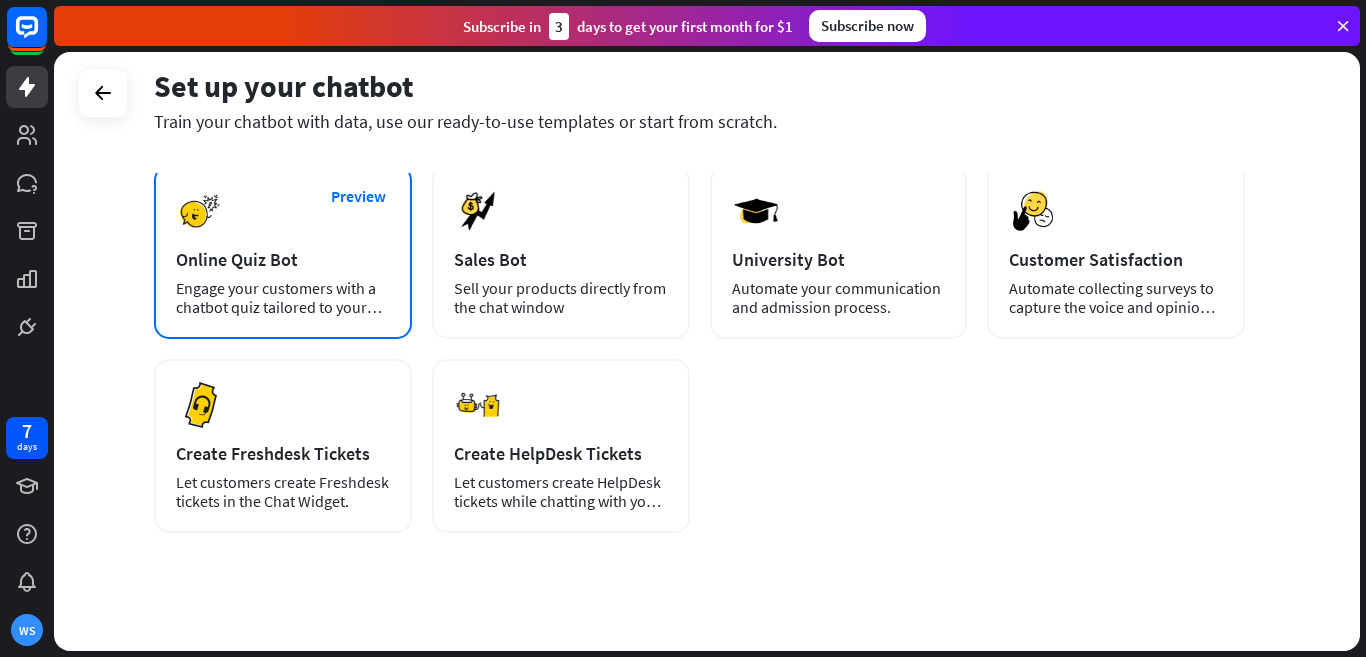 scroll, scrollTop: 483, scrollLeft: 0, axis: vertical 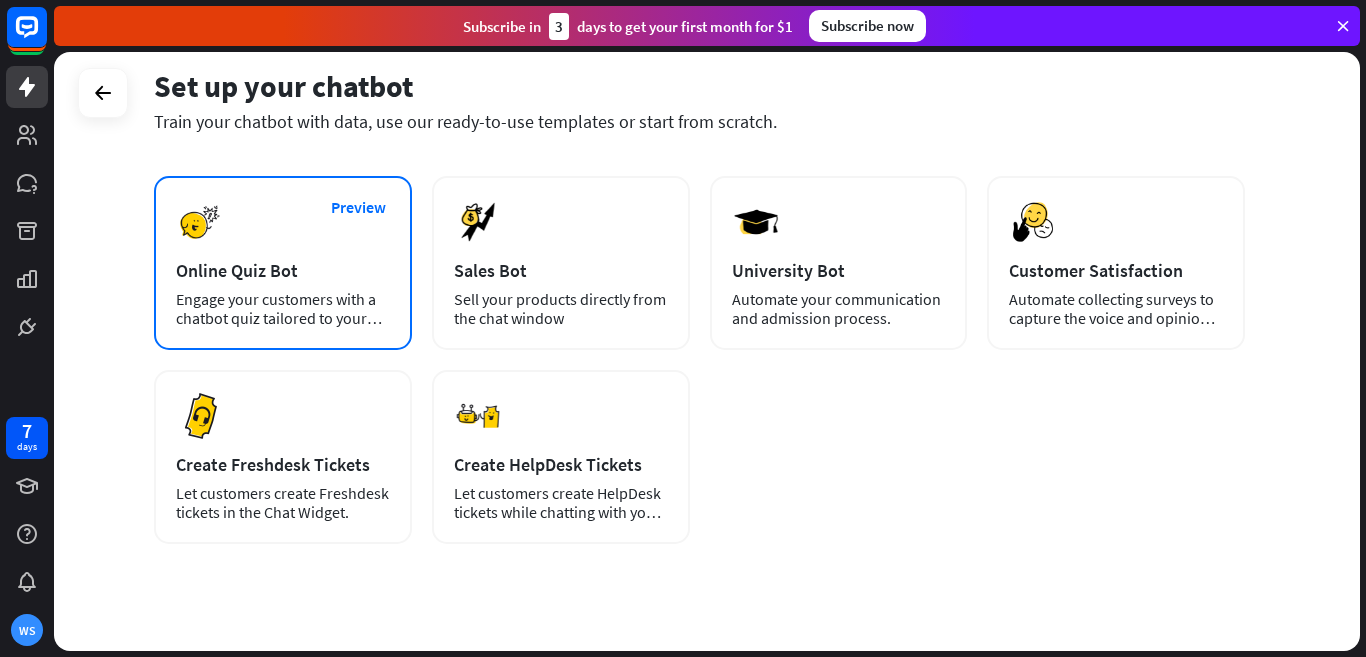 click on "Preview
Online Quiz Bot
Engage your customers with a chatbot quiz tailored to your needs." at bounding box center [283, 263] 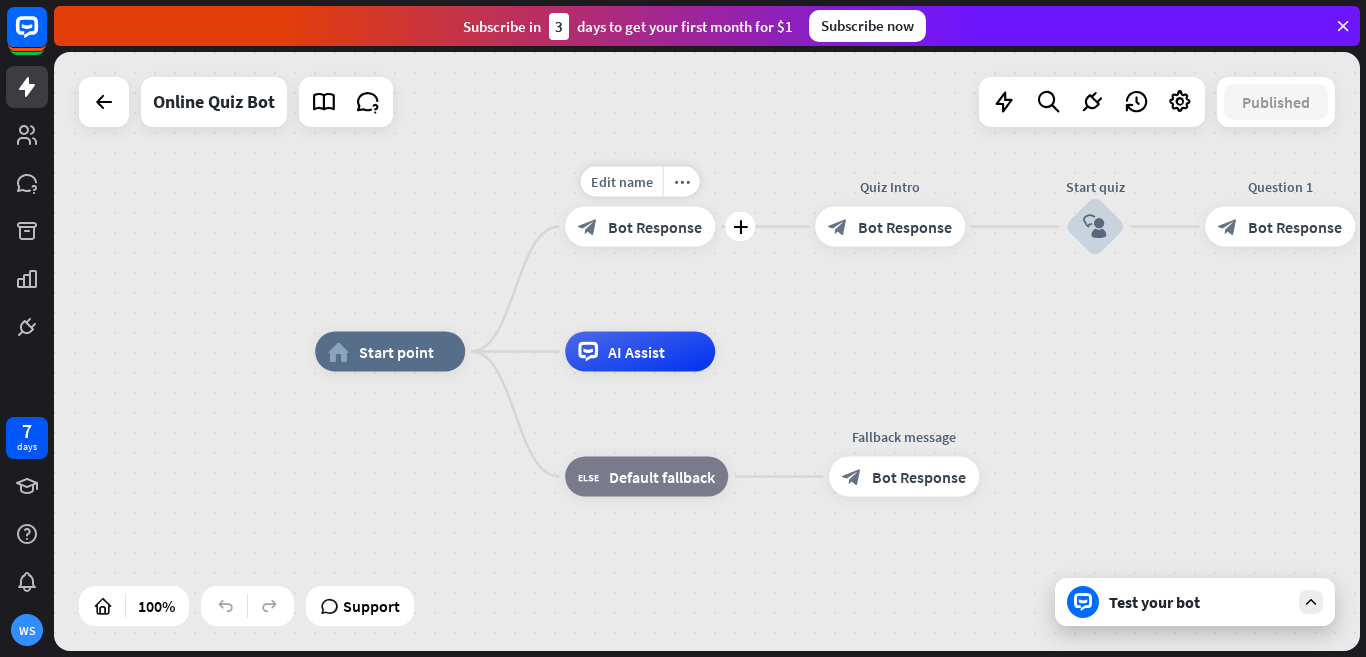 click on "block_bot_response   Bot Response" at bounding box center [640, 227] 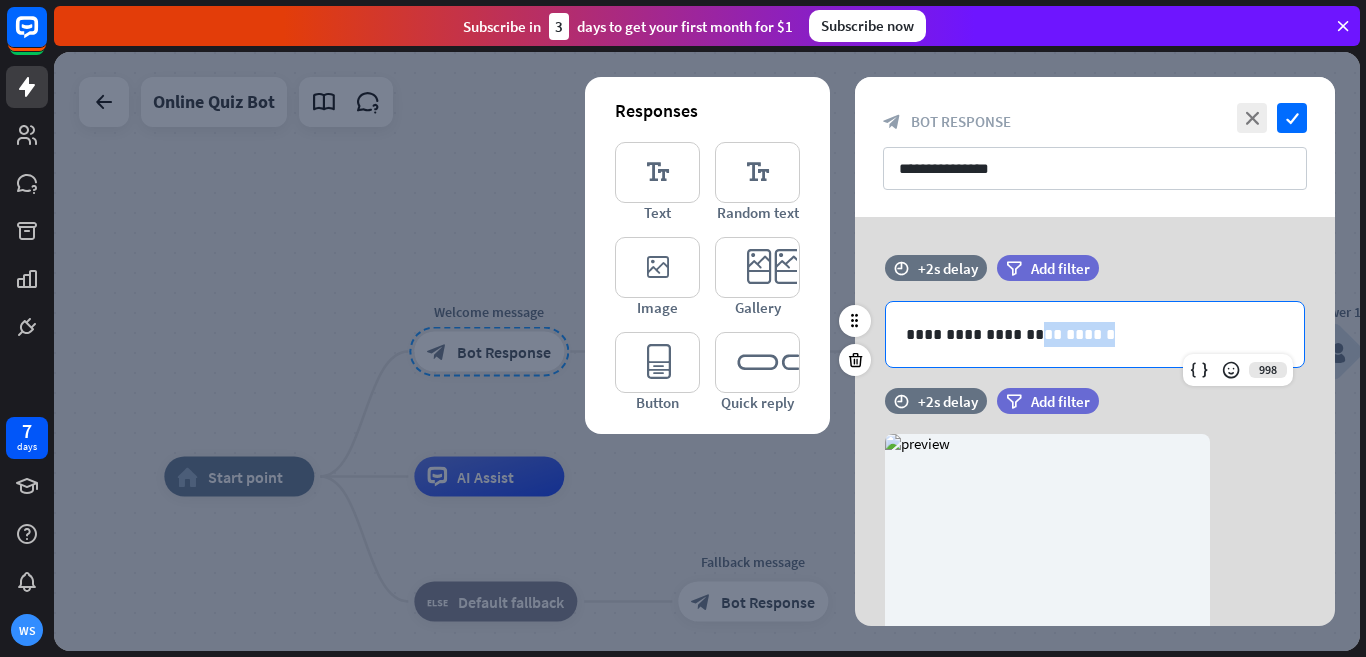 drag, startPoint x: 1109, startPoint y: 329, endPoint x: 1020, endPoint y: 333, distance: 89.08984 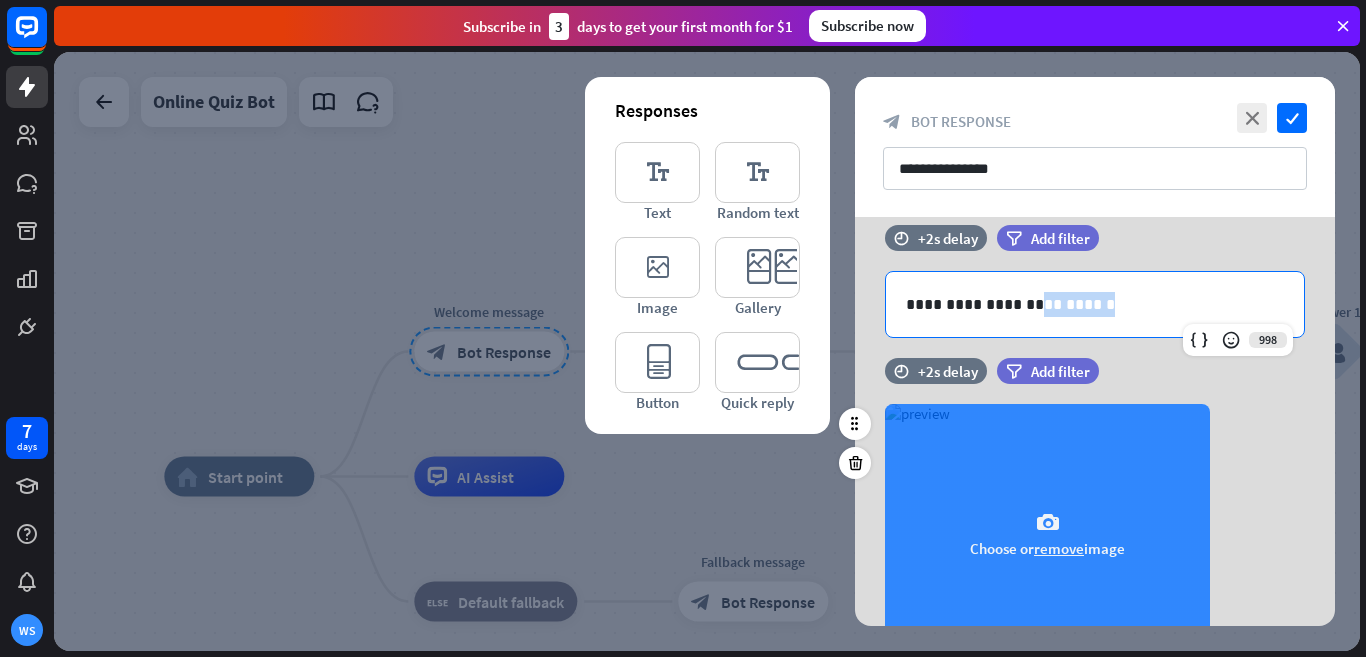 scroll, scrollTop: 138, scrollLeft: 0, axis: vertical 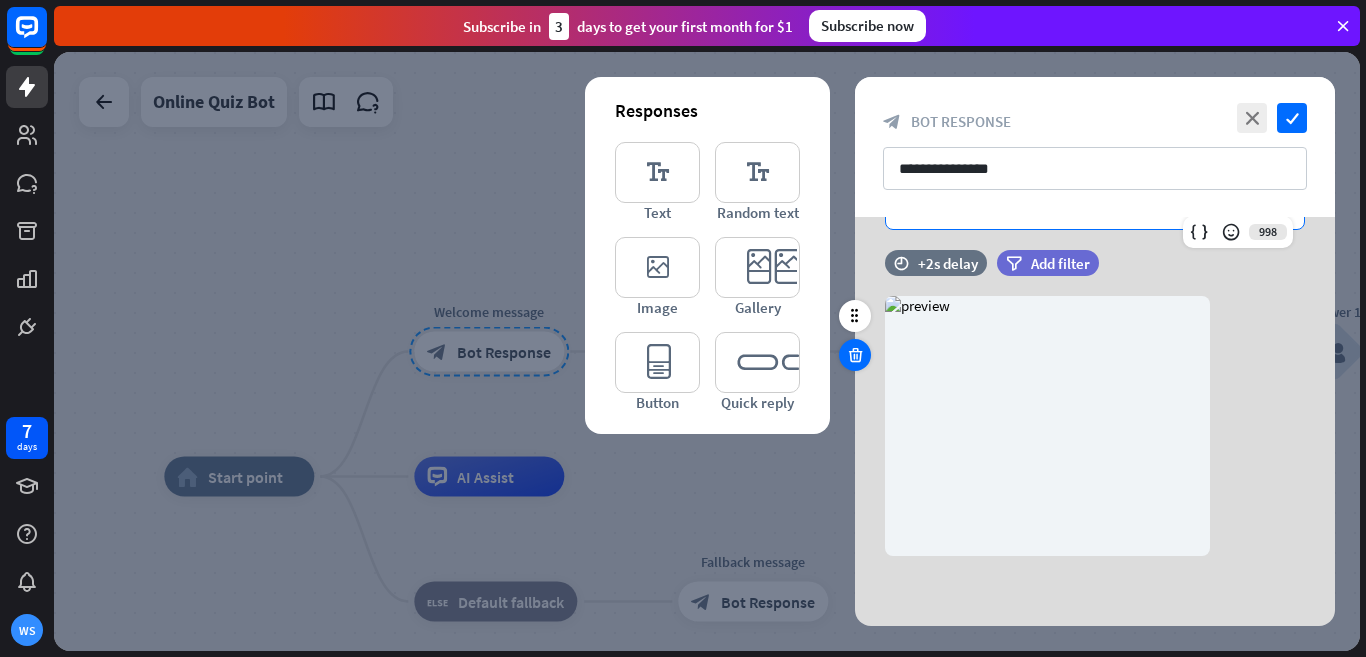 click at bounding box center [855, 355] 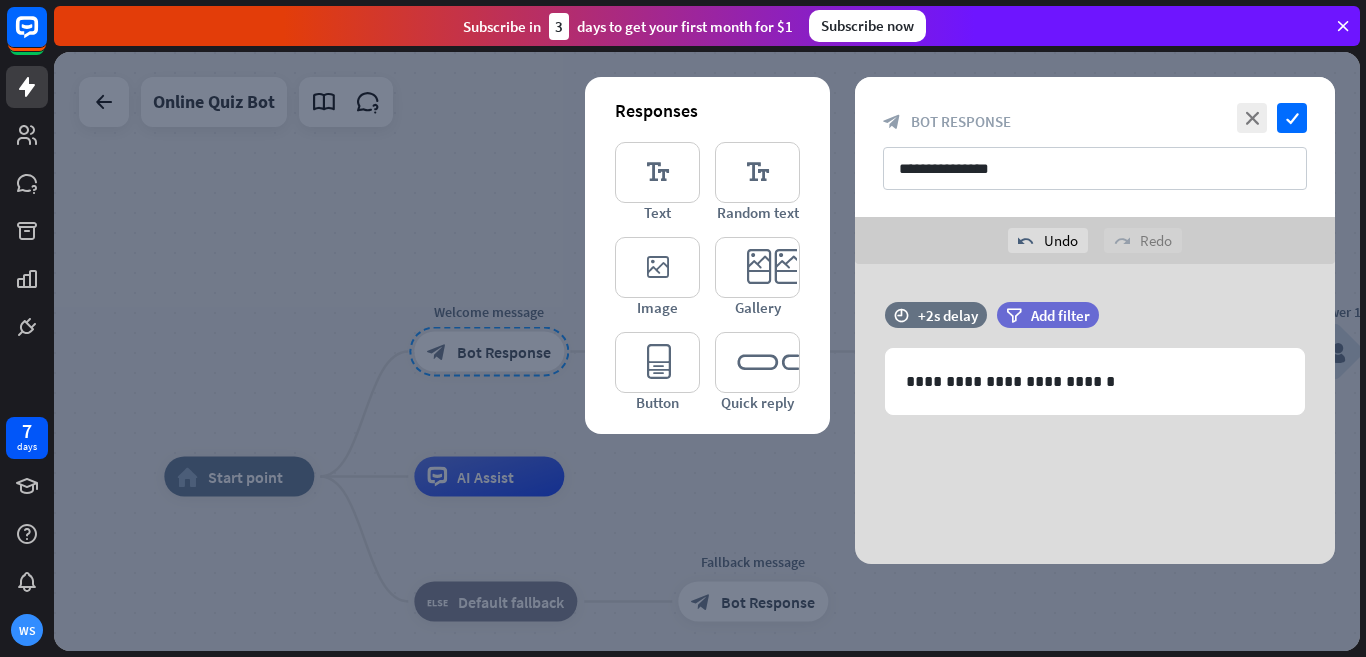 scroll, scrollTop: 0, scrollLeft: 0, axis: both 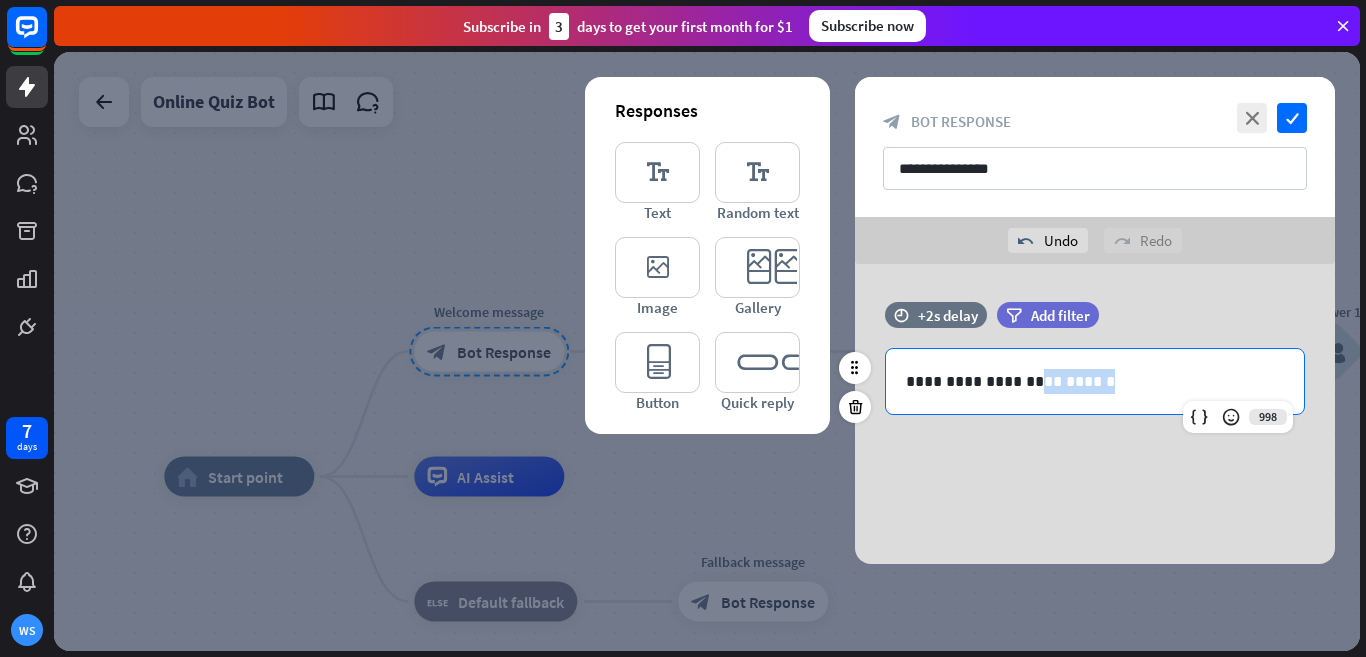 drag, startPoint x: 1112, startPoint y: 383, endPoint x: 1026, endPoint y: 381, distance: 86.023254 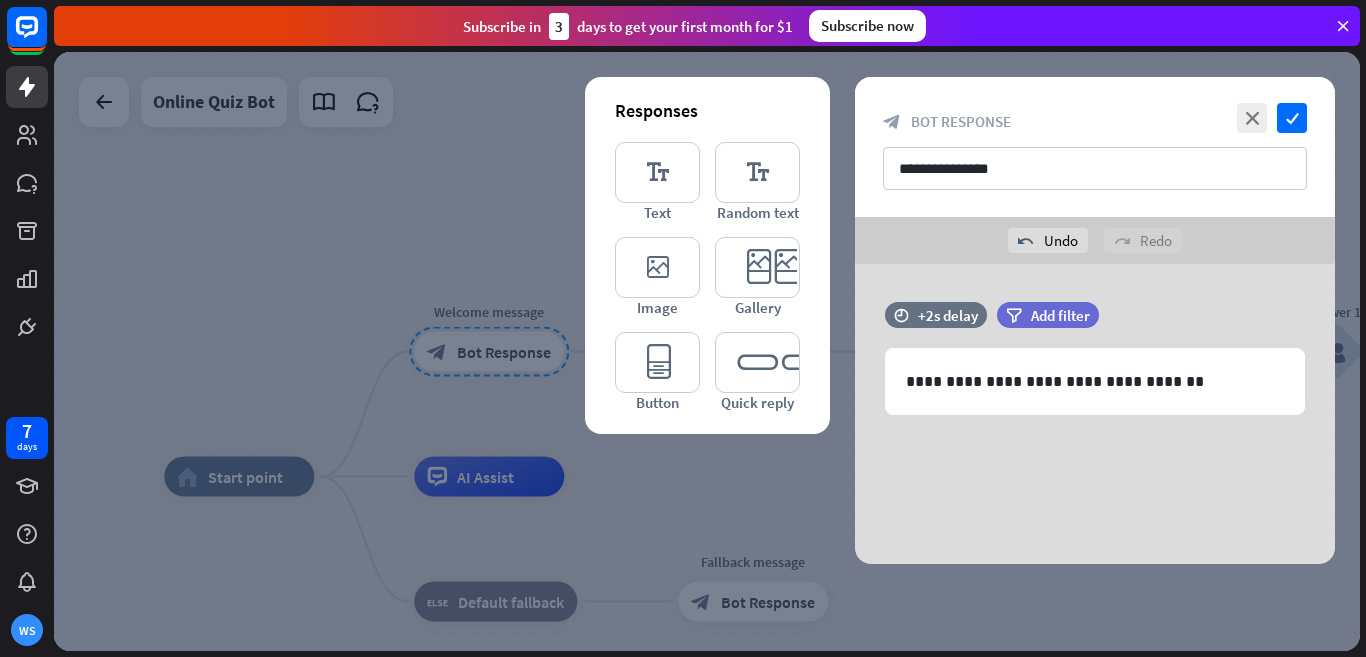click on "**********" at bounding box center [1095, 414] 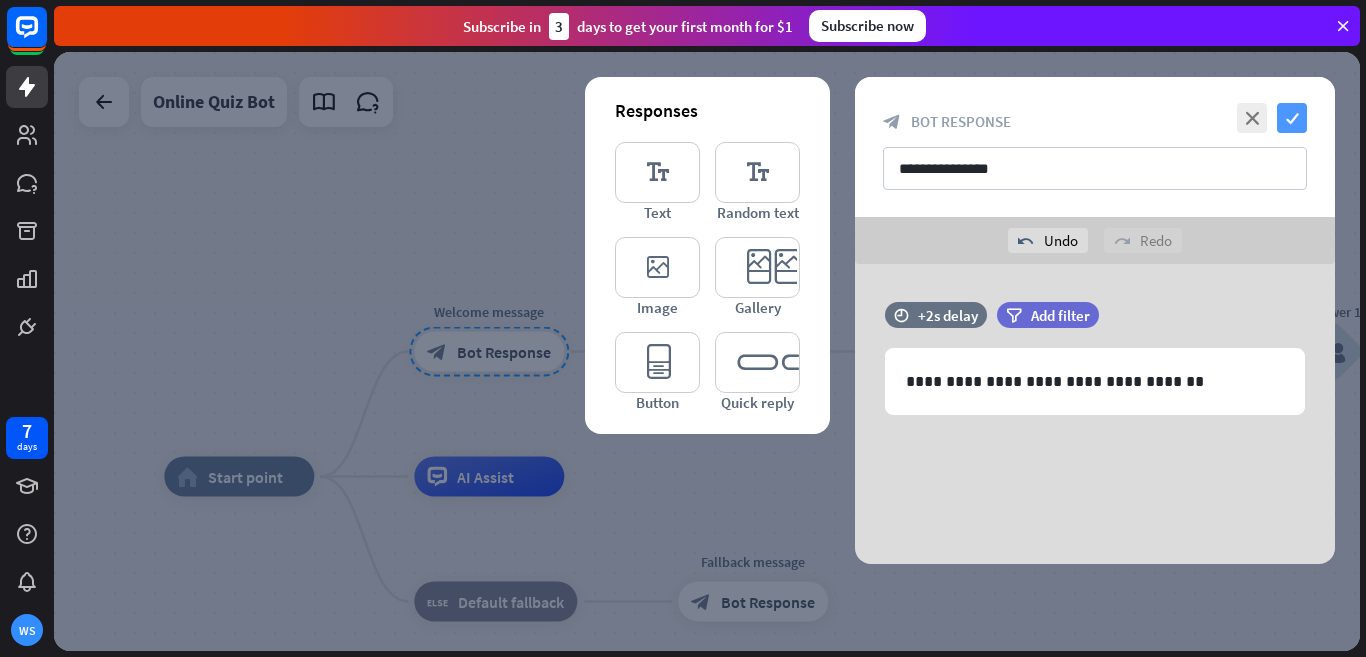 click on "check" at bounding box center (1292, 118) 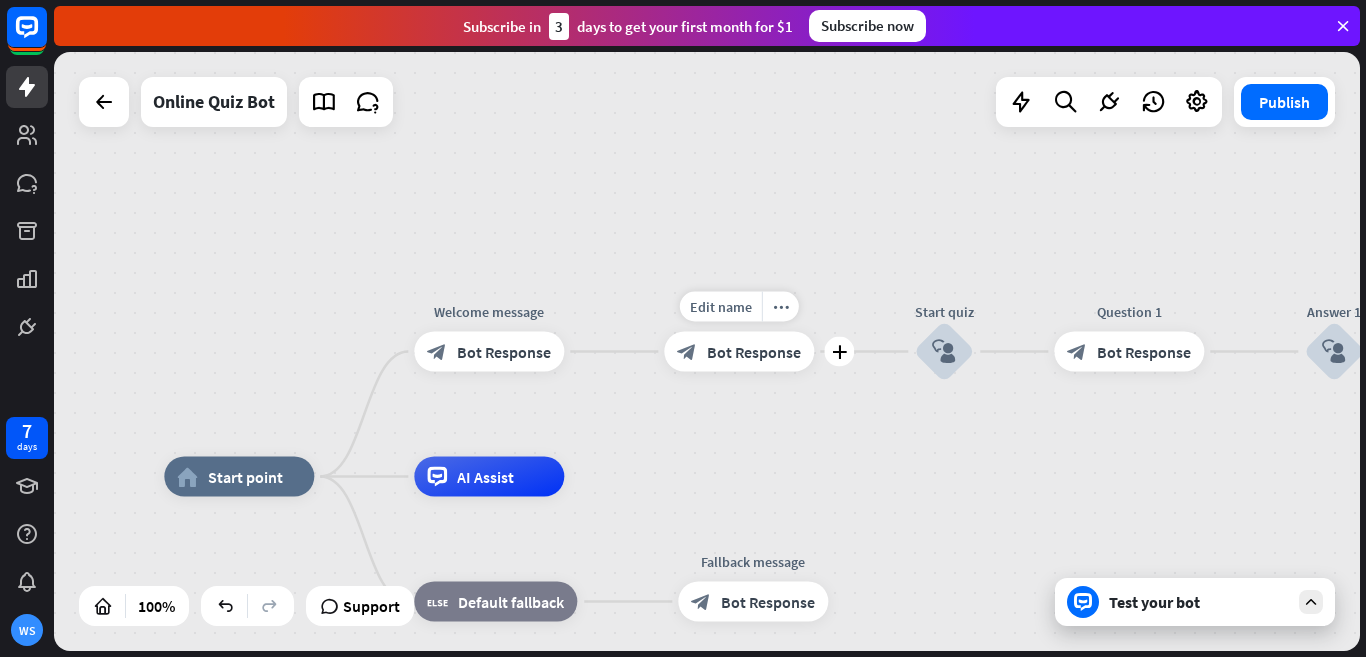 click on "Bot Response" at bounding box center (754, 352) 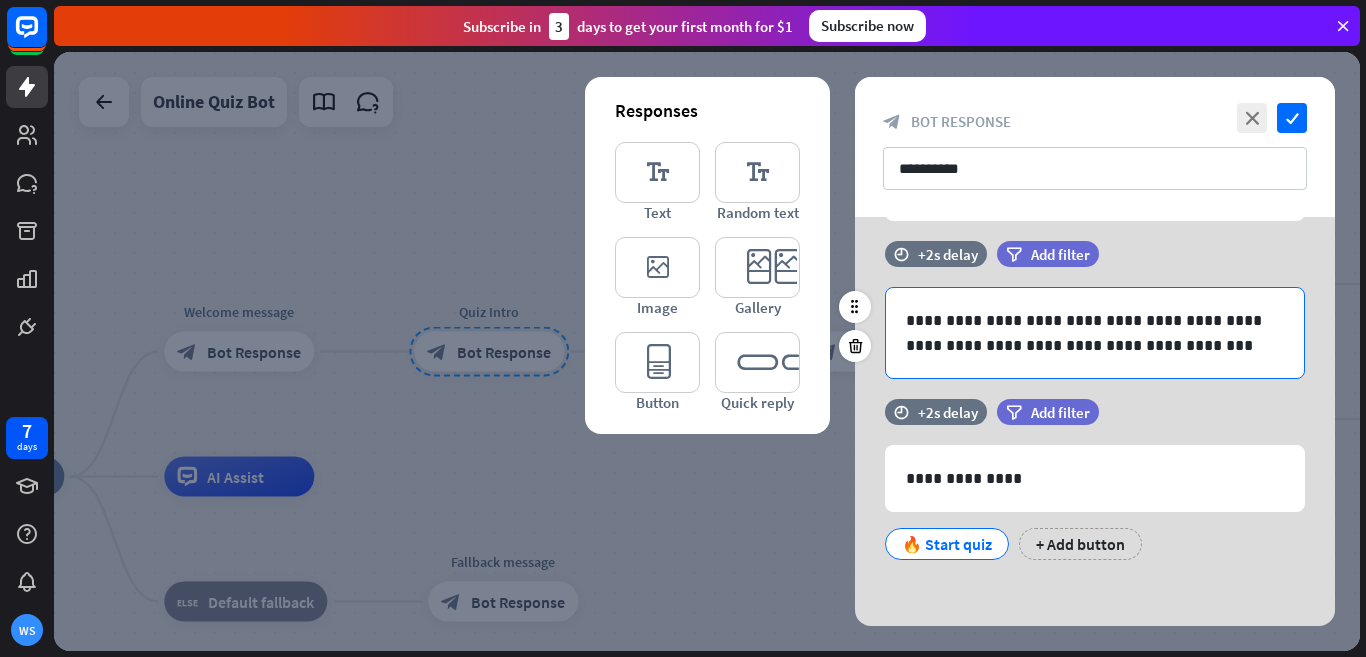 scroll, scrollTop: 176, scrollLeft: 0, axis: vertical 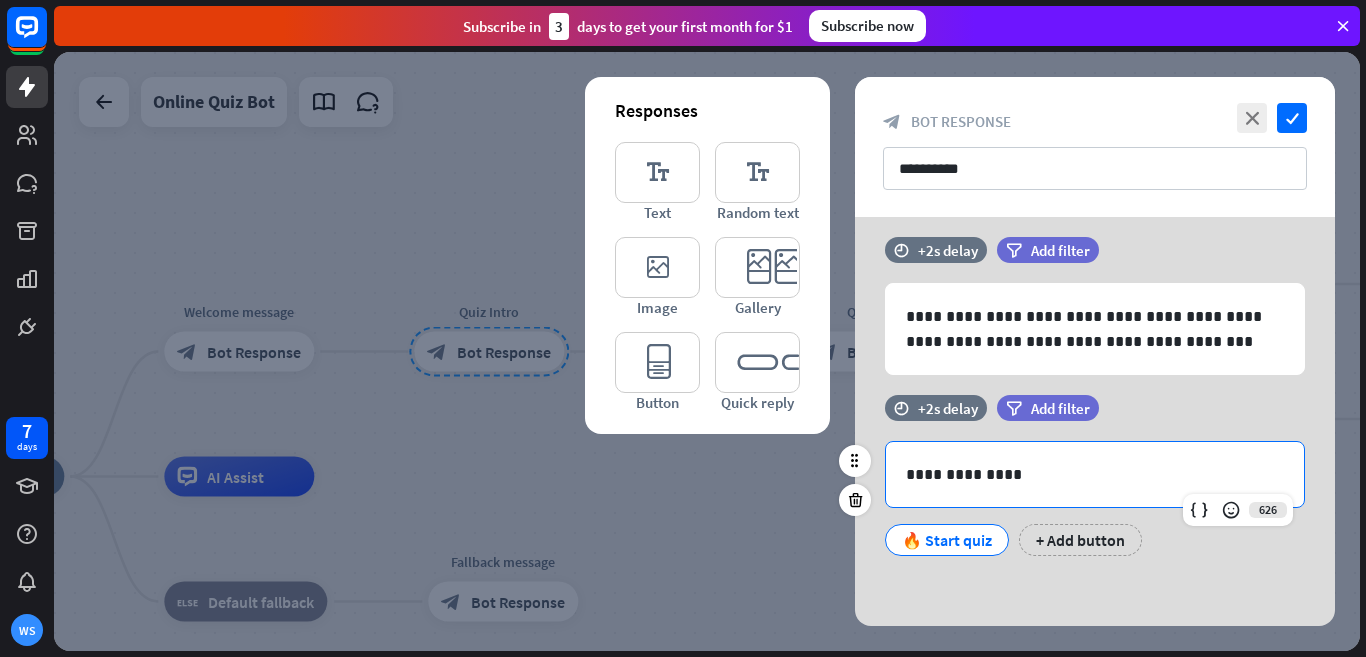 click on "**********" at bounding box center [1095, 474] 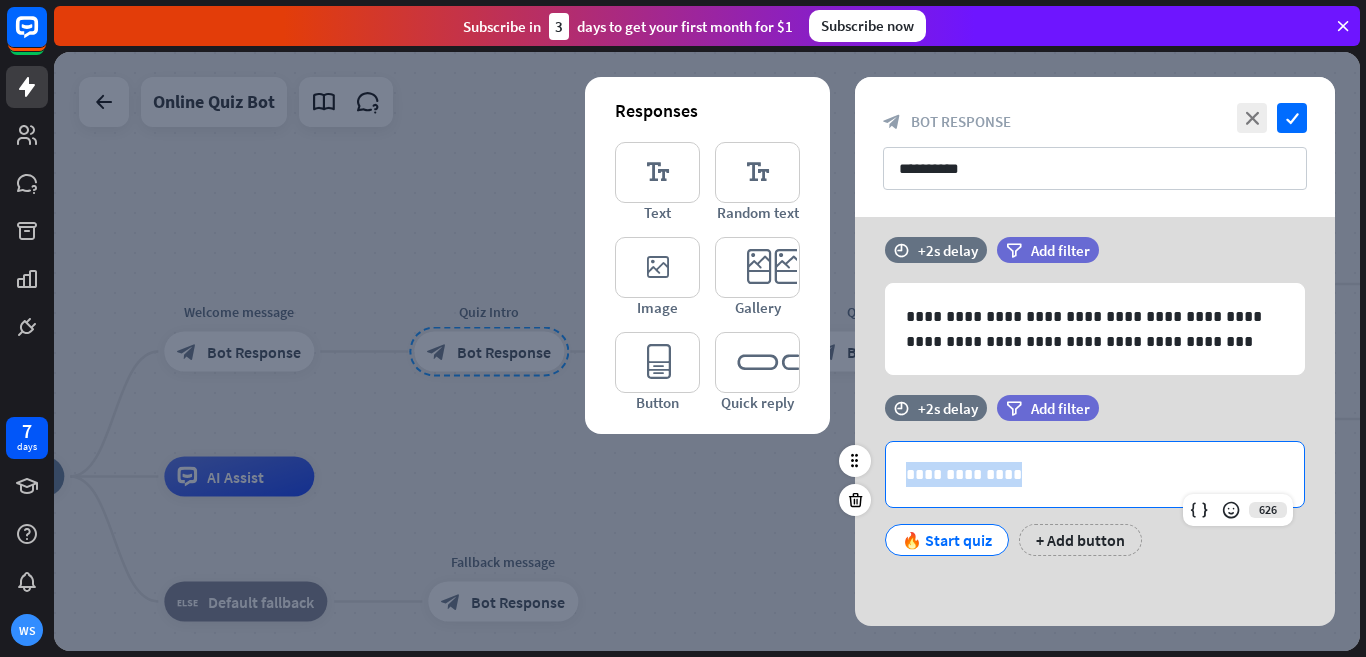 click on "**********" at bounding box center [1095, 474] 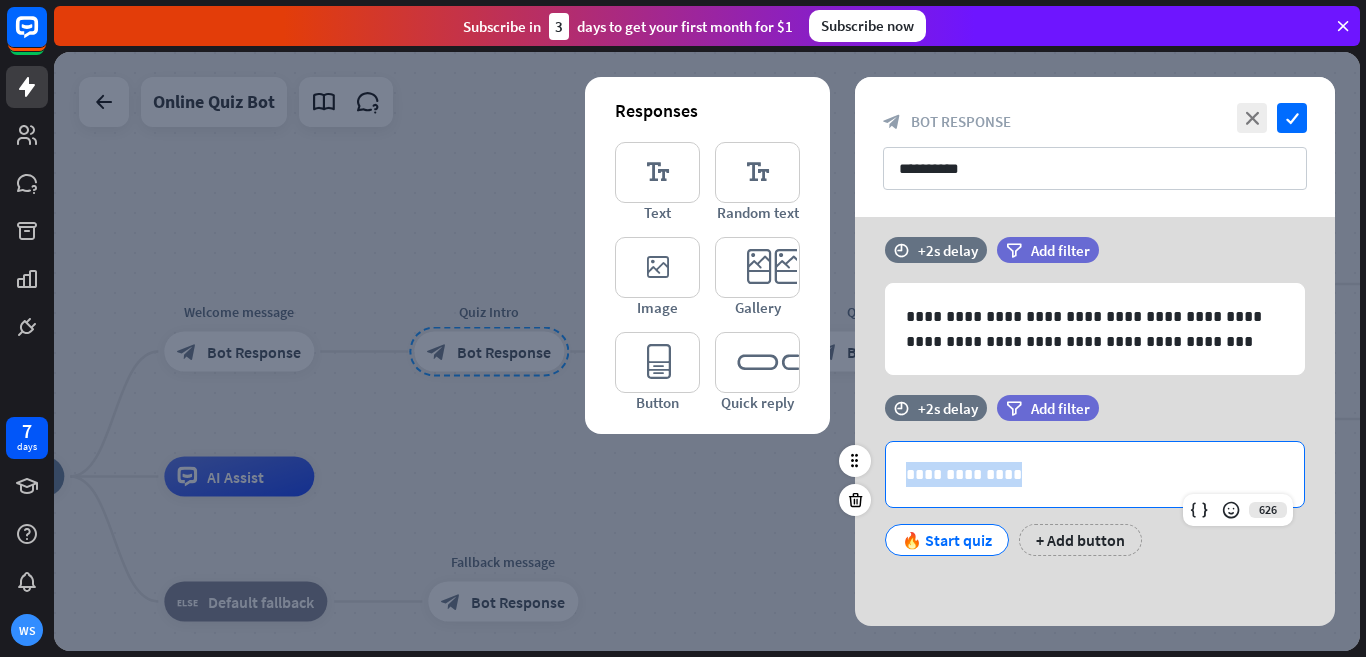 type 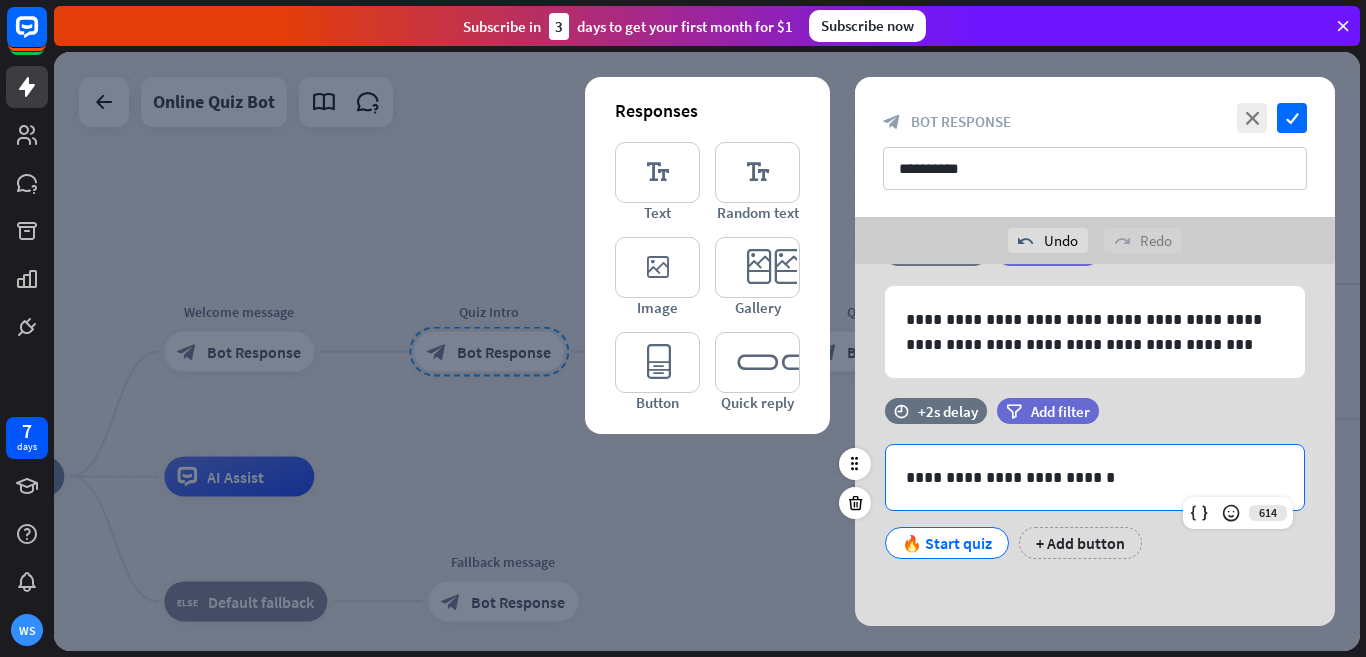 scroll, scrollTop: 223, scrollLeft: 0, axis: vertical 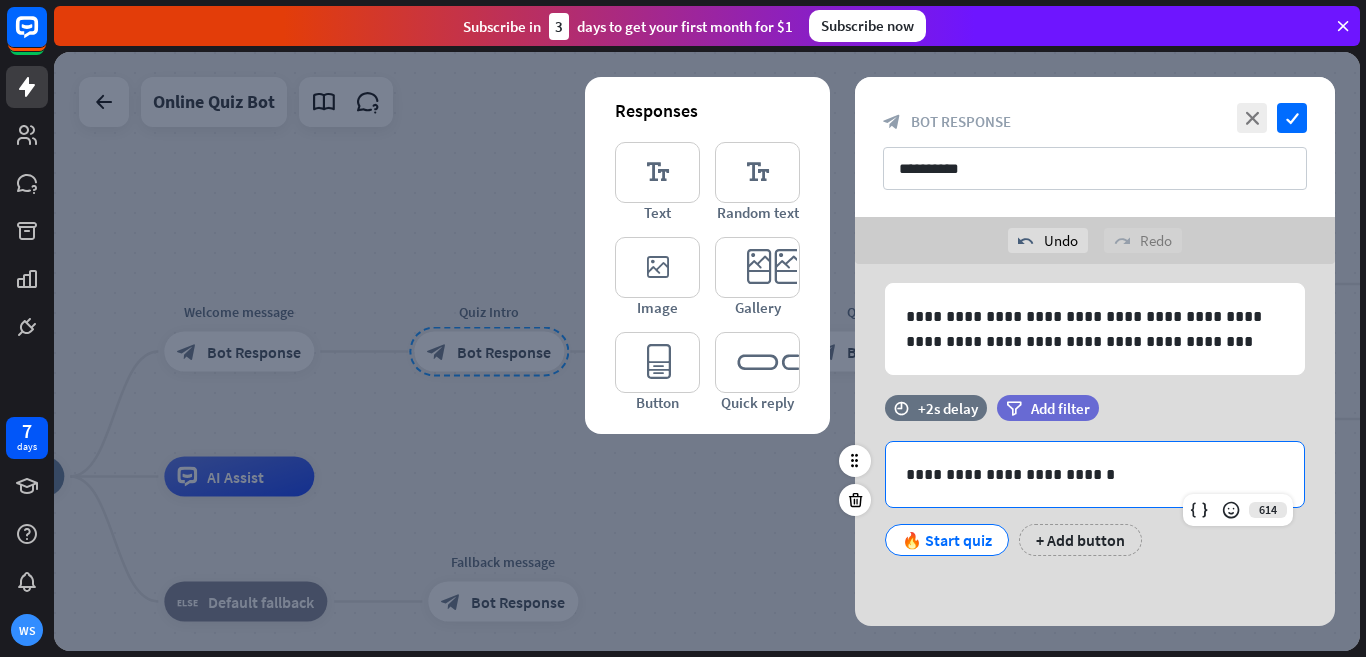 click on "**********" at bounding box center [1095, 474] 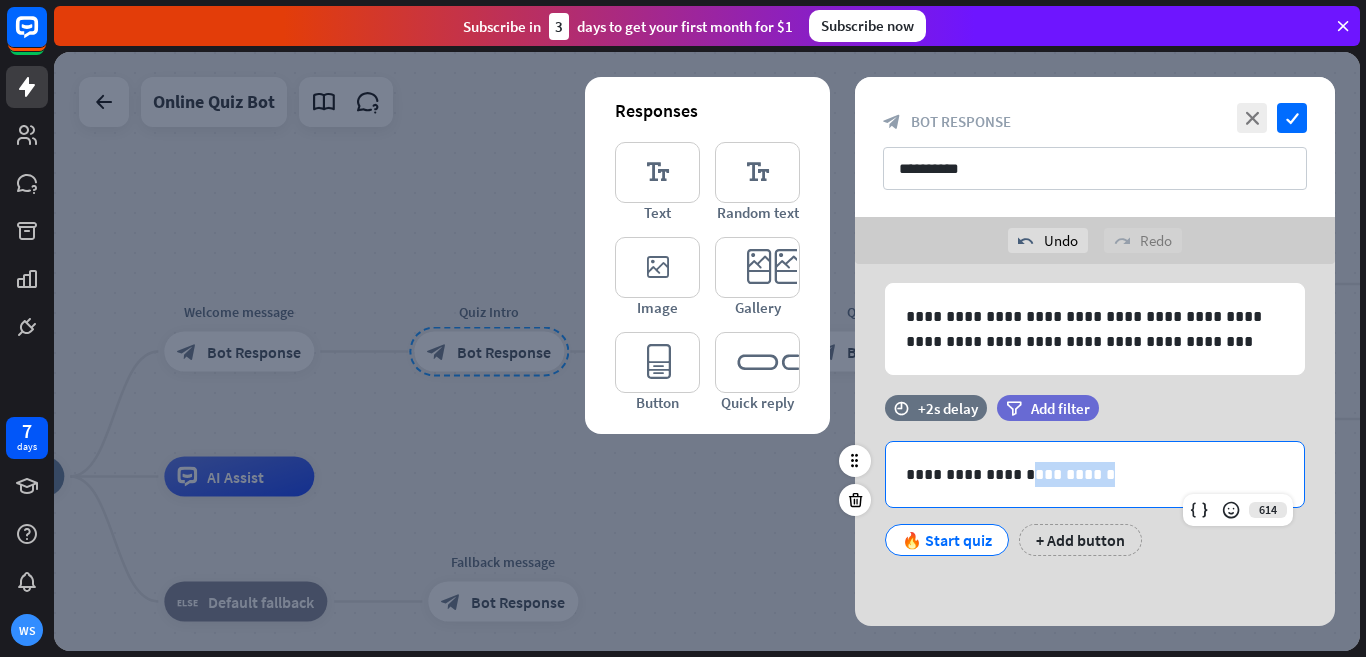 click on "**********" at bounding box center [1095, 474] 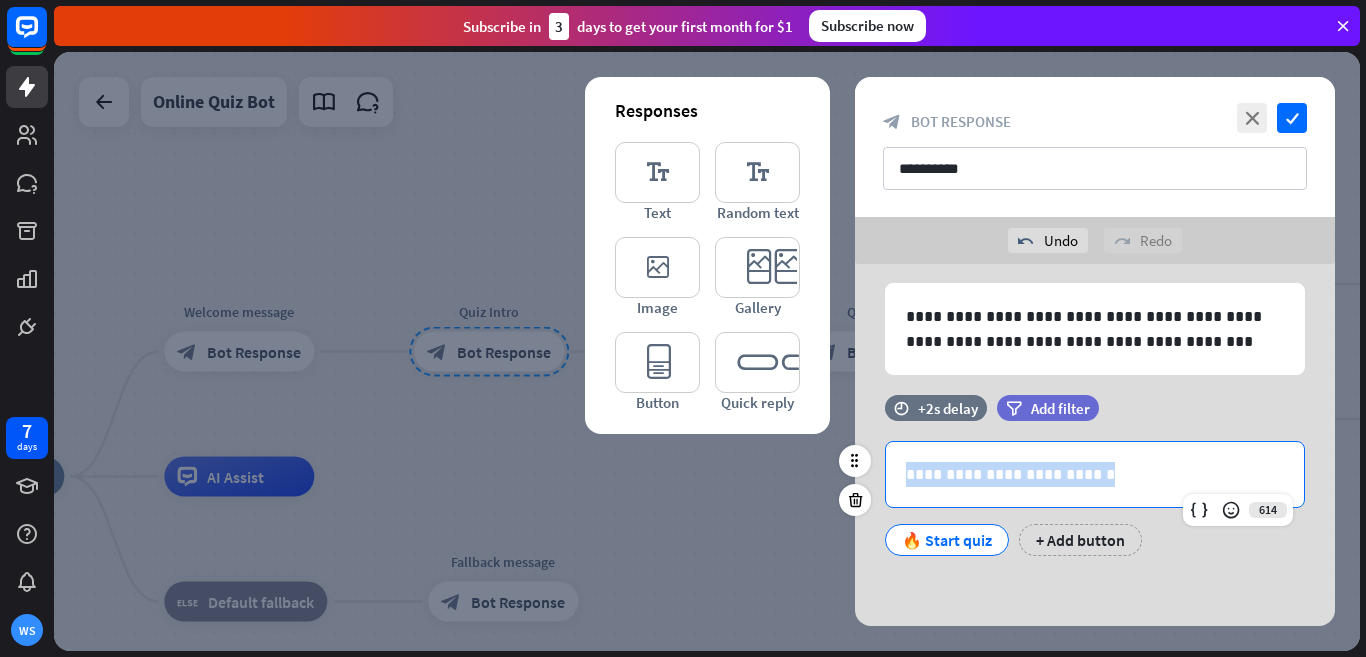 click on "**********" at bounding box center (1095, 474) 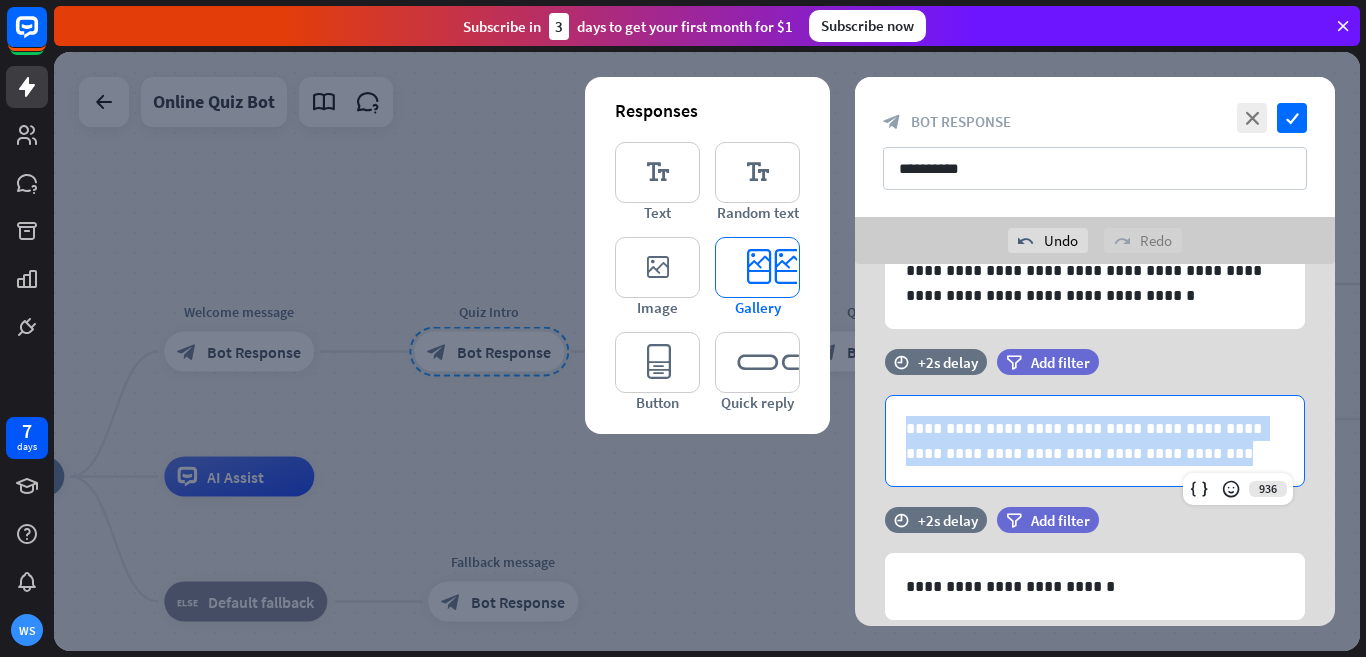 scroll, scrollTop: 0, scrollLeft: 0, axis: both 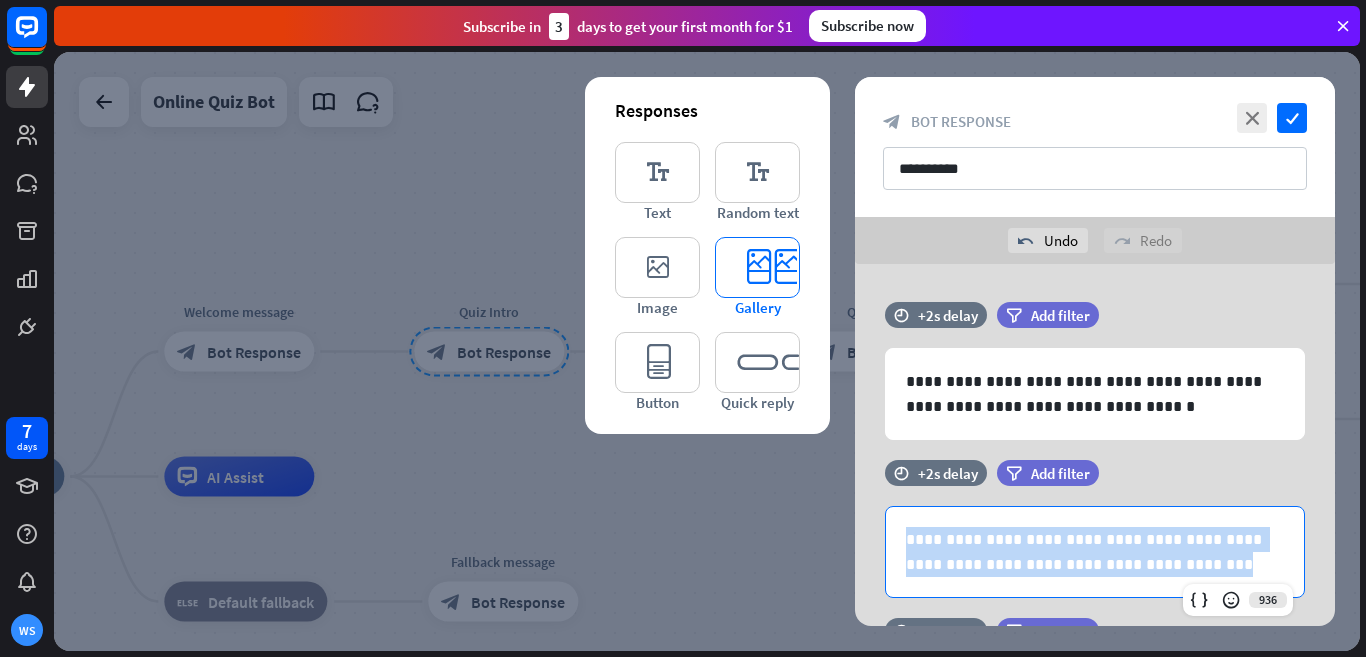drag, startPoint x: 1153, startPoint y: 347, endPoint x: 757, endPoint y: 253, distance: 407.0037 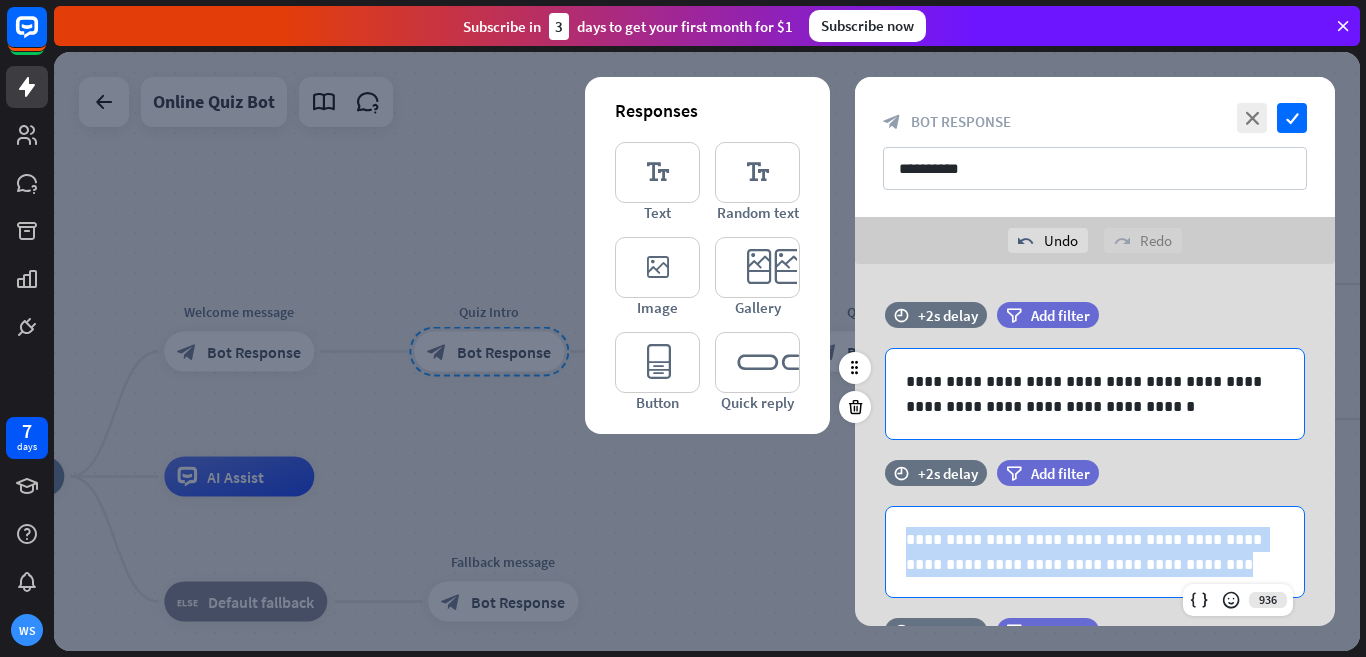 scroll, scrollTop: 33, scrollLeft: 0, axis: vertical 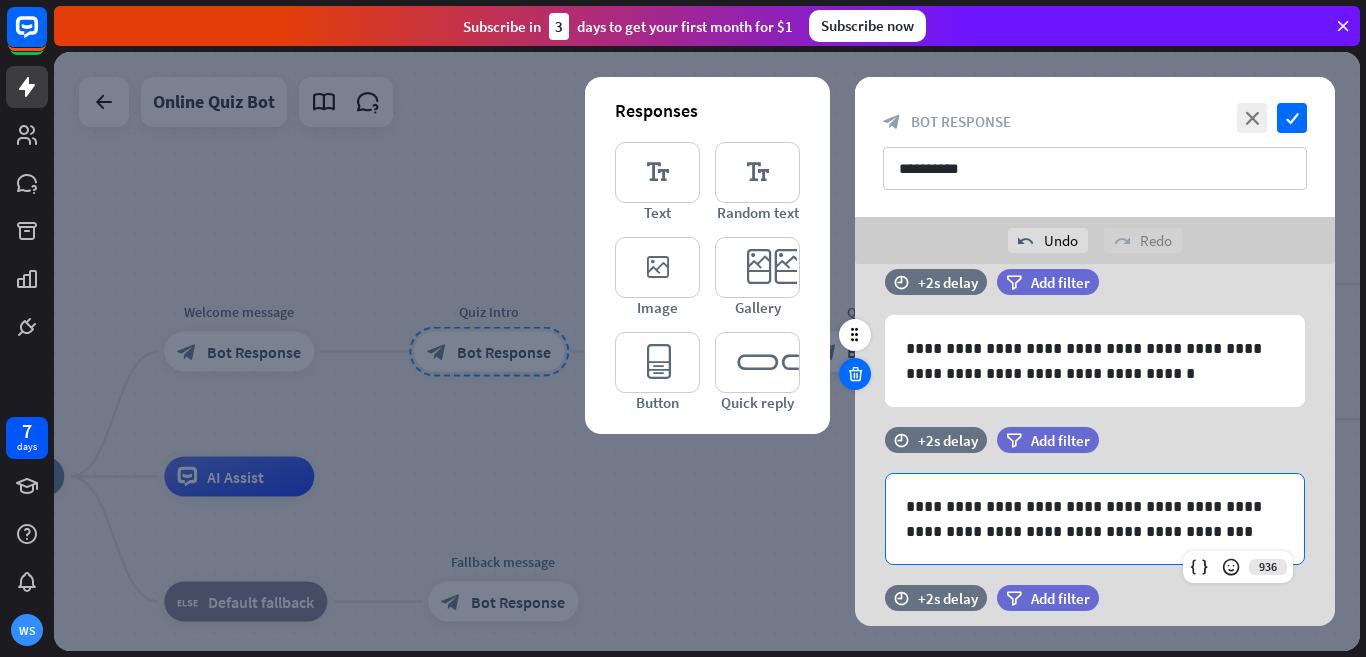 click at bounding box center (855, 374) 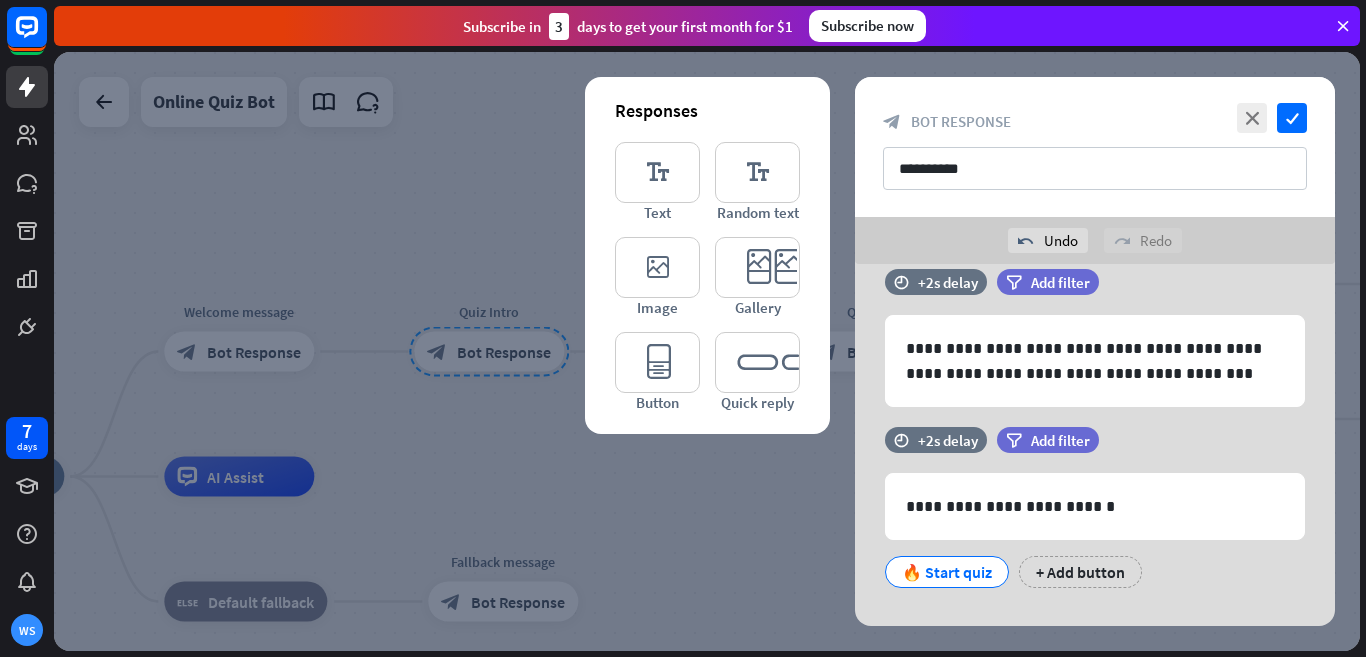 scroll, scrollTop: 0, scrollLeft: 0, axis: both 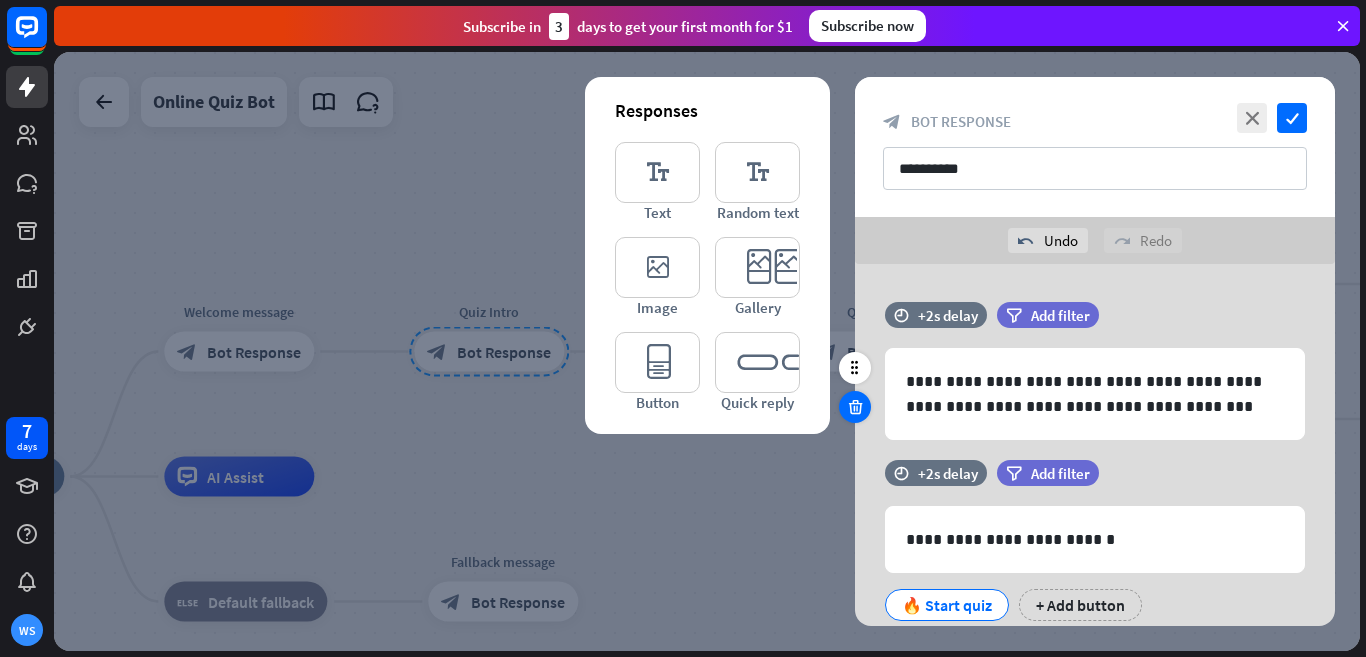 click at bounding box center [855, 407] 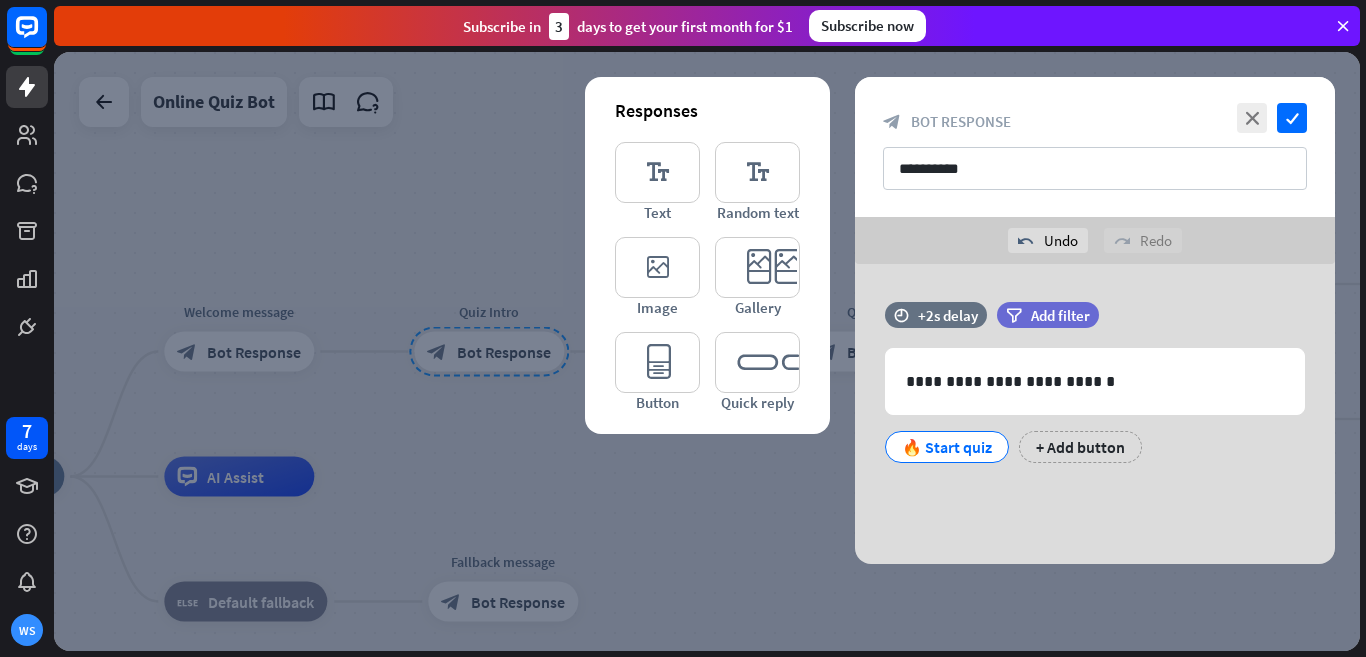 click on "**********" at bounding box center [1095, 414] 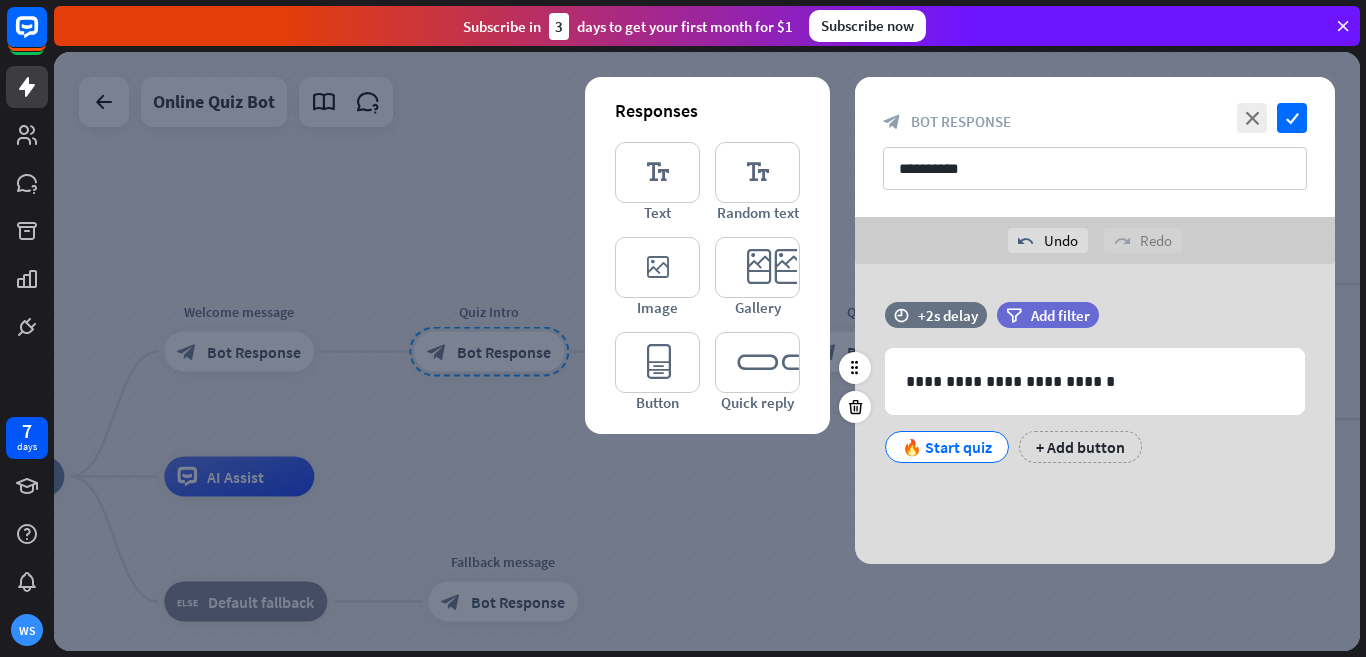 click on "🔥 Start quiz" at bounding box center (947, 447) 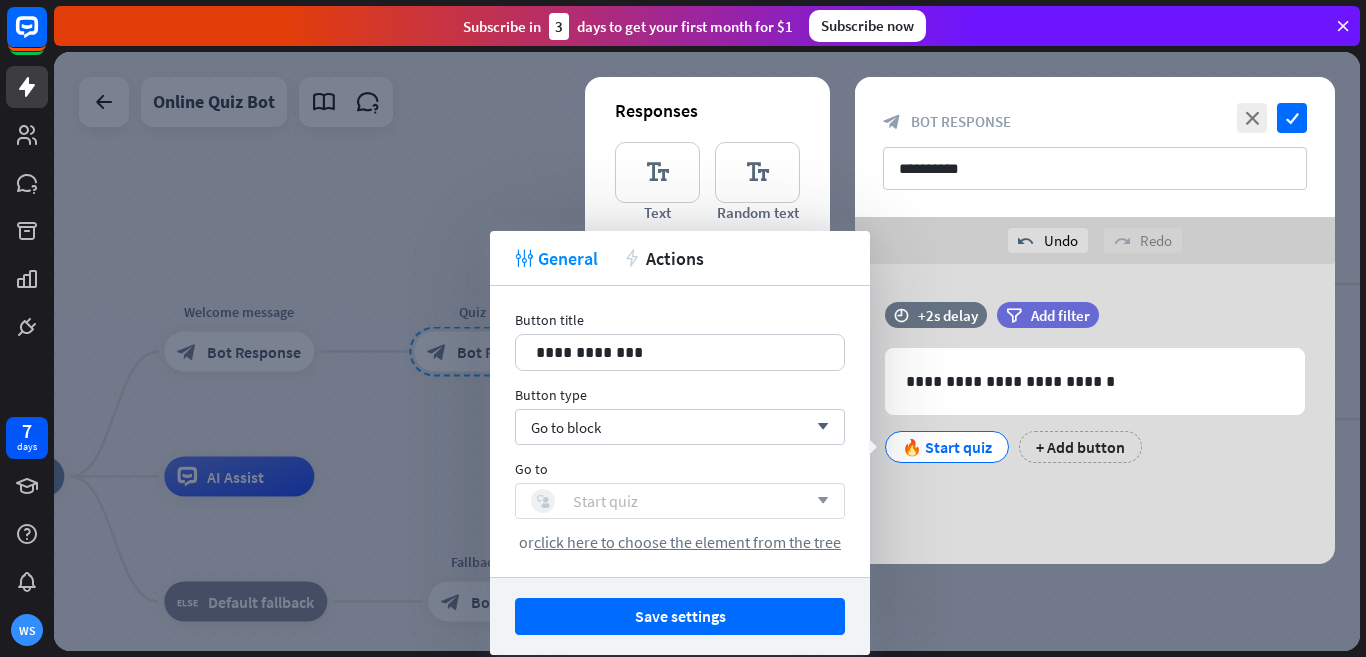 click on "block_user_input
Start quiz" at bounding box center (669, 501) 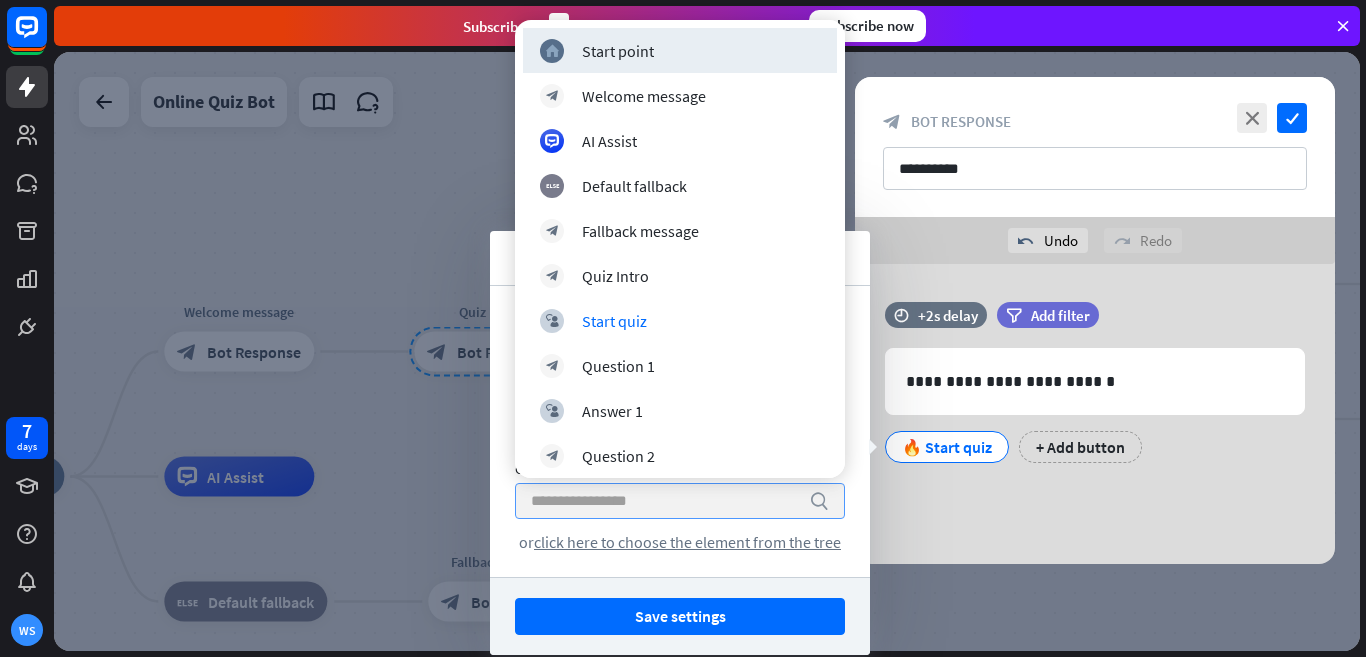 click at bounding box center (665, 501) 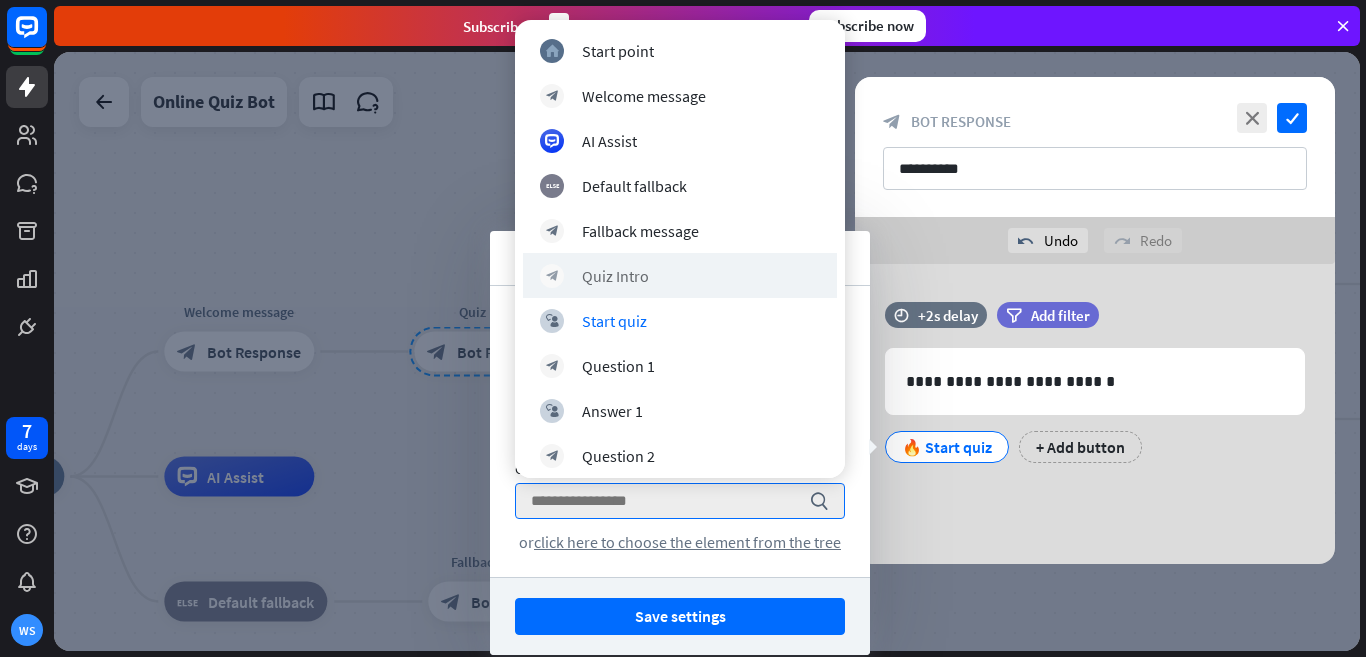 click on "block_bot_response
Quiz Intro" at bounding box center [680, 275] 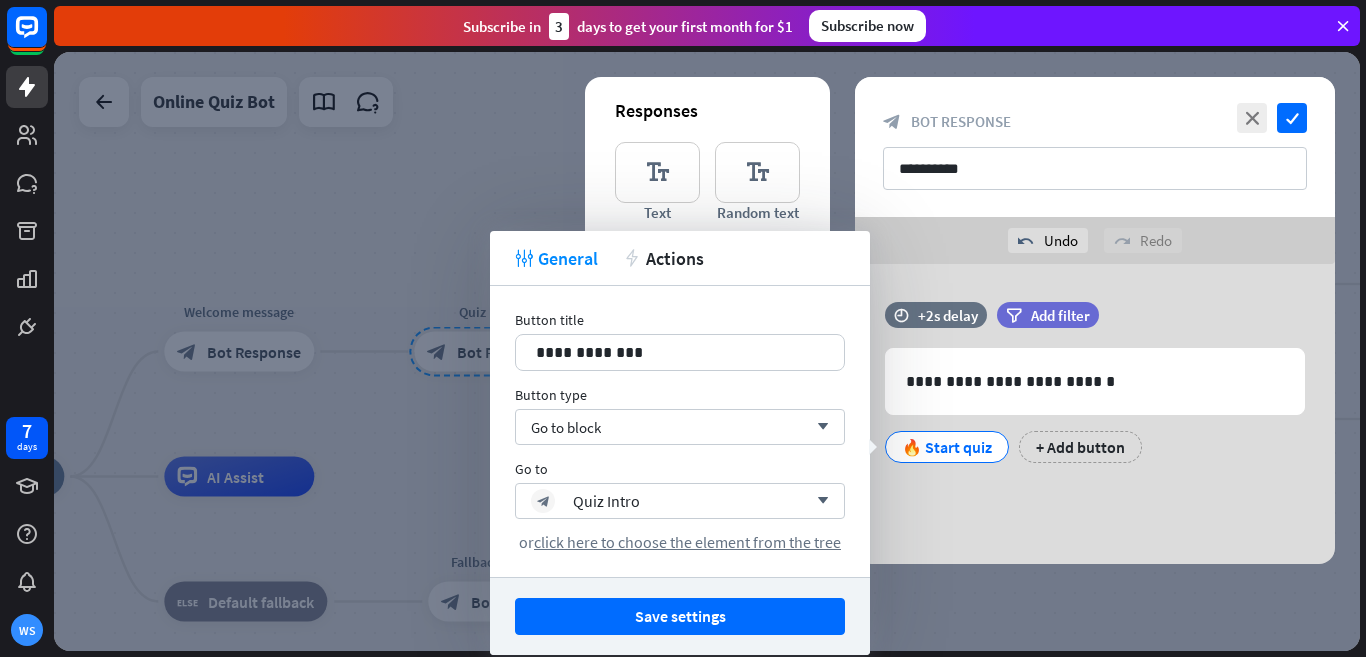click on "**********" at bounding box center (1095, 147) 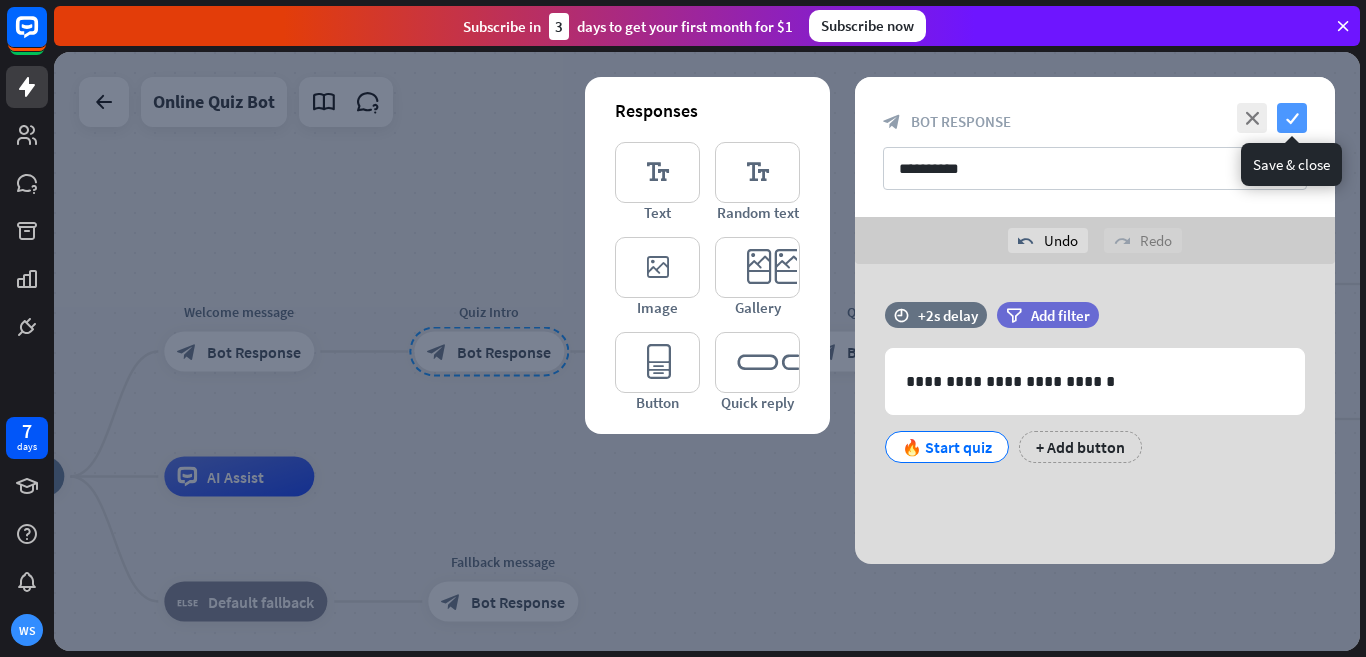 click on "check" at bounding box center [1292, 118] 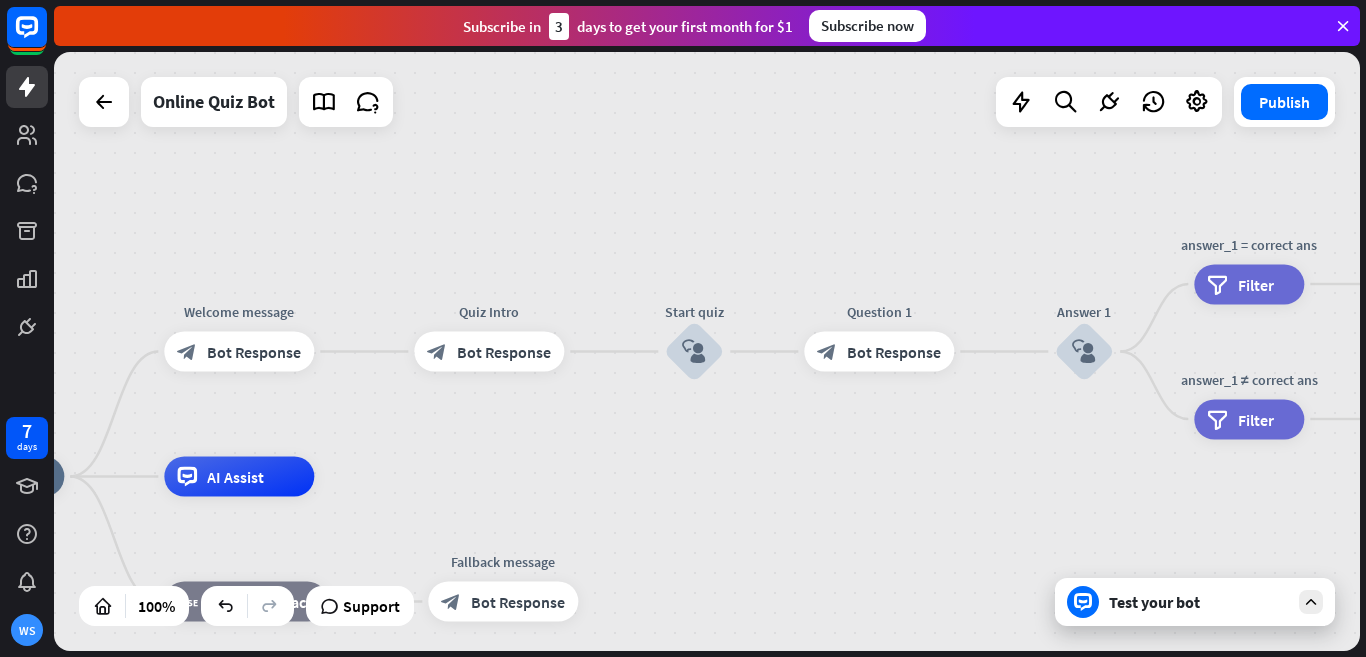 click on "Test your bot" at bounding box center (1199, 602) 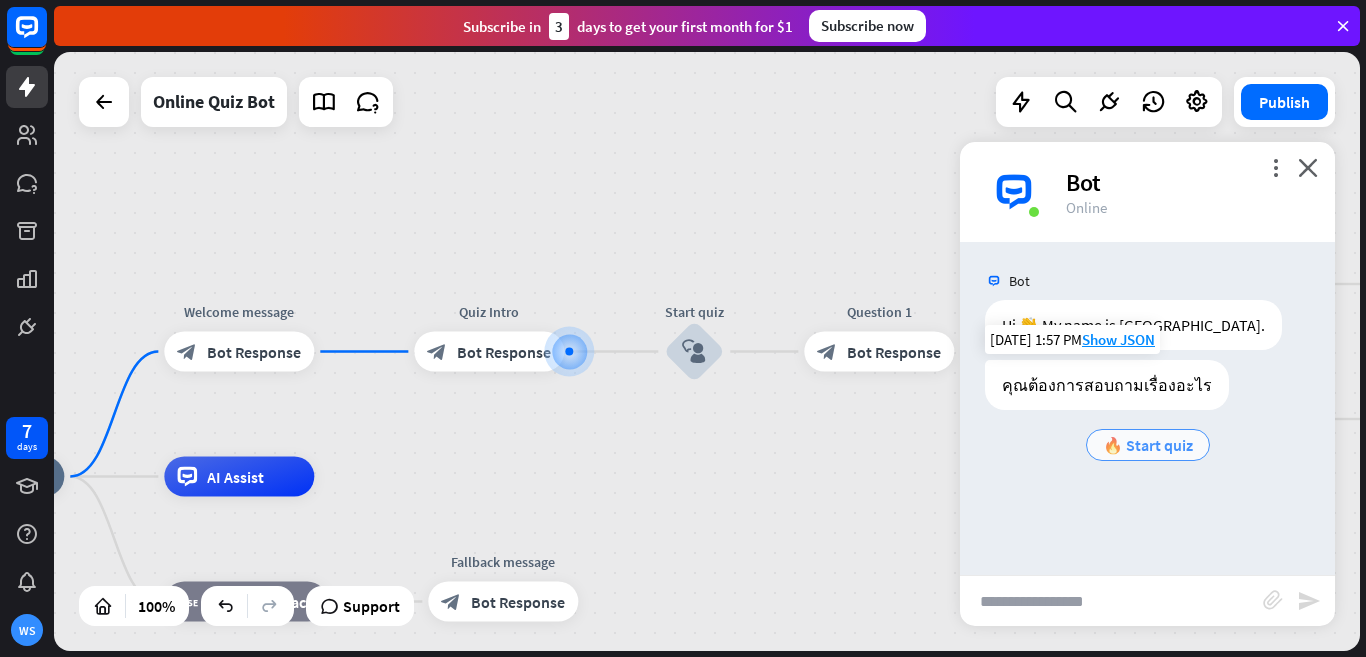 click on "🔥 Start quiz" at bounding box center [1148, 445] 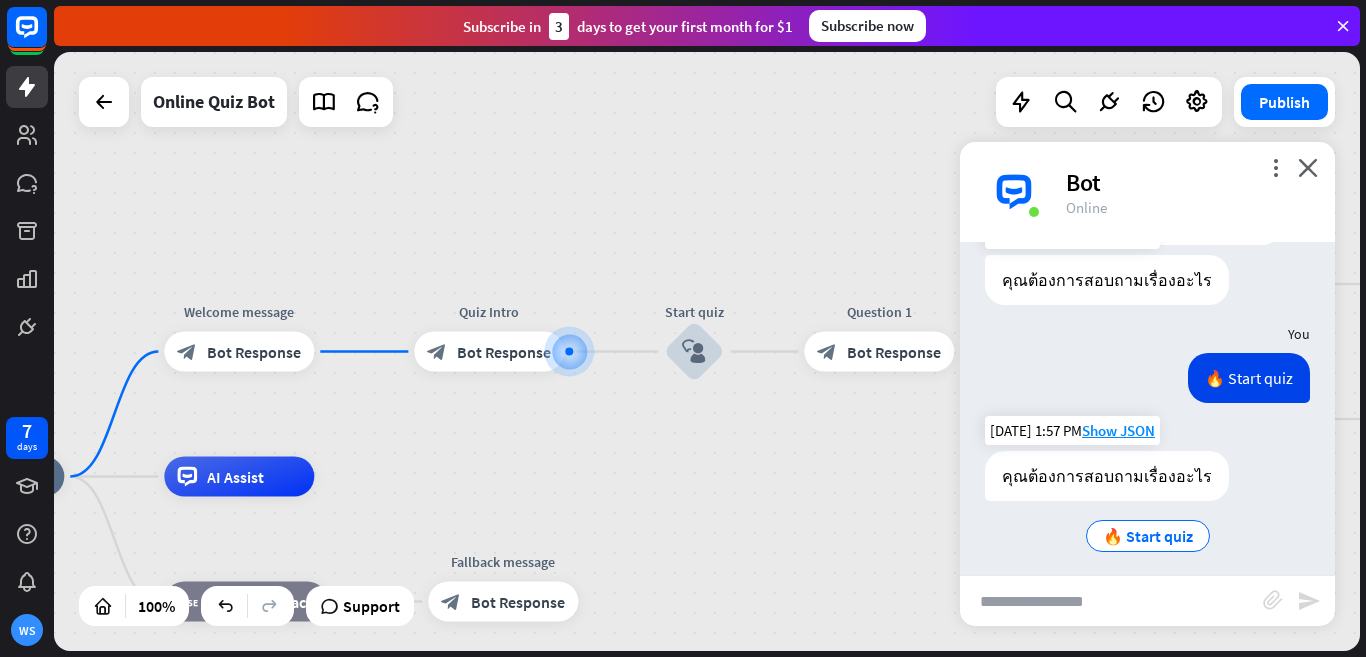 scroll, scrollTop: 116, scrollLeft: 0, axis: vertical 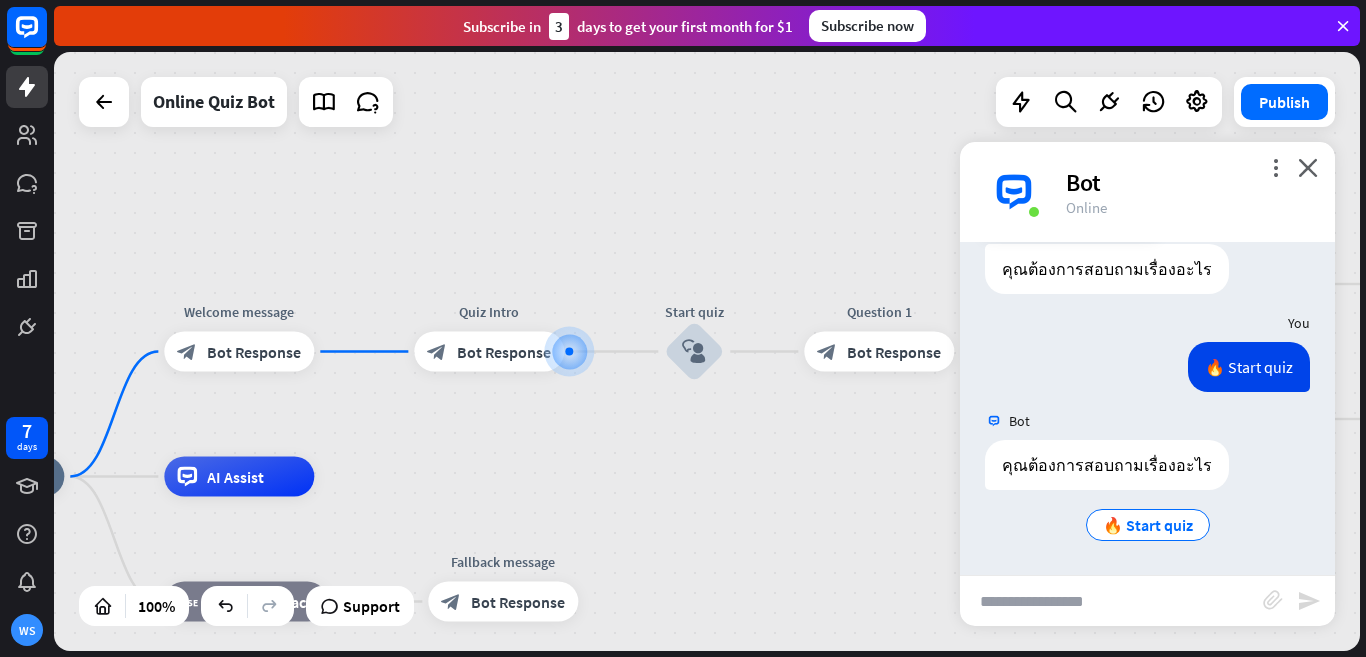 click at bounding box center (1111, 601) 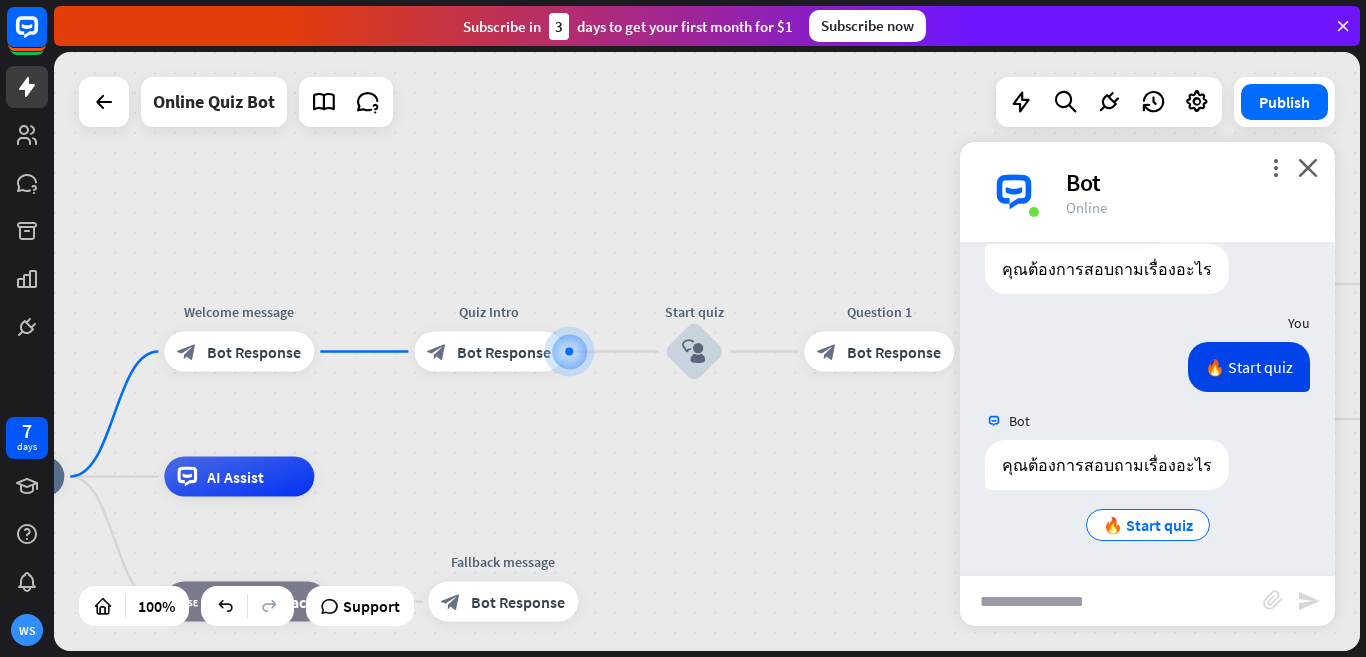 click on "home_2   Start point                 Welcome message   block_bot_response   Bot Response                 Quiz Intro   block_bot_response   Bot Response                     Start quiz   block_user_input                 Question 1   block_bot_response   Bot Response                 Answer 1   block_user_input                 answer_1 = correct ans   filter   Filter                 Set quiz_score to 1   block_set_attribute   Set attribute                 Question 2   block_bot_response   Bot Response                 Answer 2   block_user_input                 answer_2 = correct ans & quiz_score > 0   filter   Filter                 Set quiz_score to 2   block_set_attribute   Set attribute                 Question 3   block_bot_response   Bot Response                 Answer 3   block_user_input                 answer_3 = correct ans & quiz_score = 2   filter   Filter                 Set quiz_score to 3   block_set_attribute   Set attribute                 Question 4   block_bot_response" at bounding box center (567, 776) 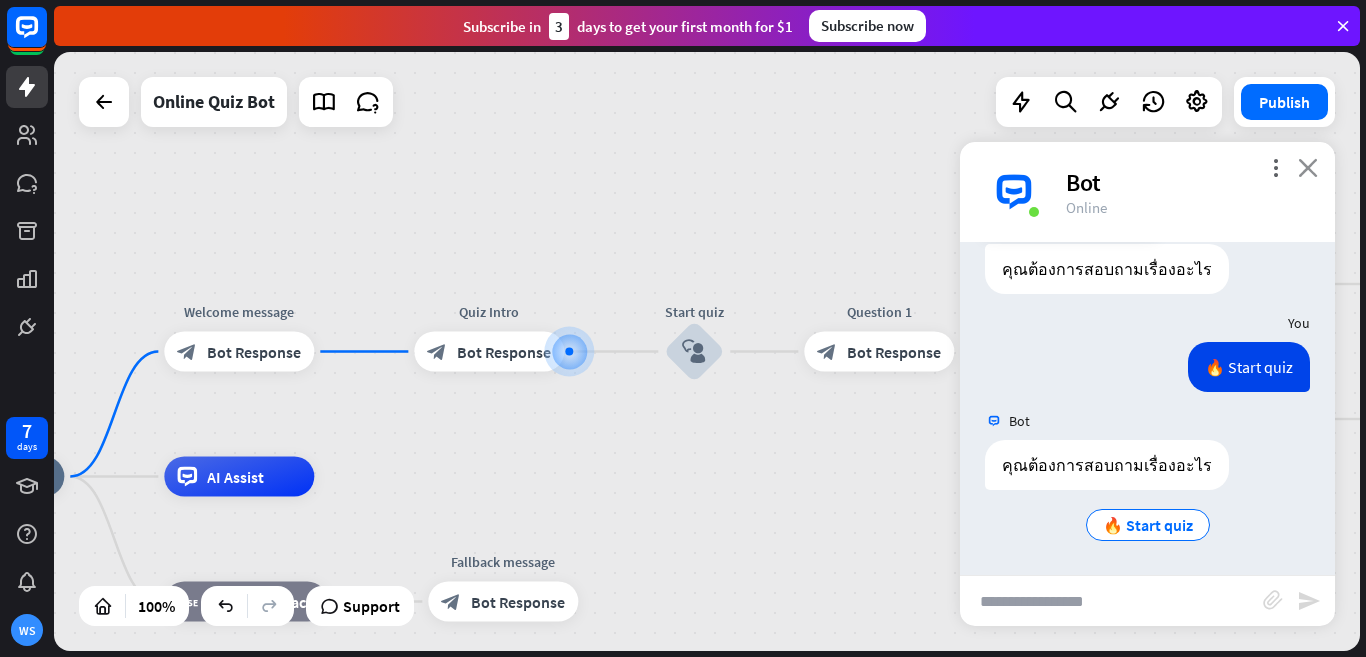 click on "close" at bounding box center (1308, 167) 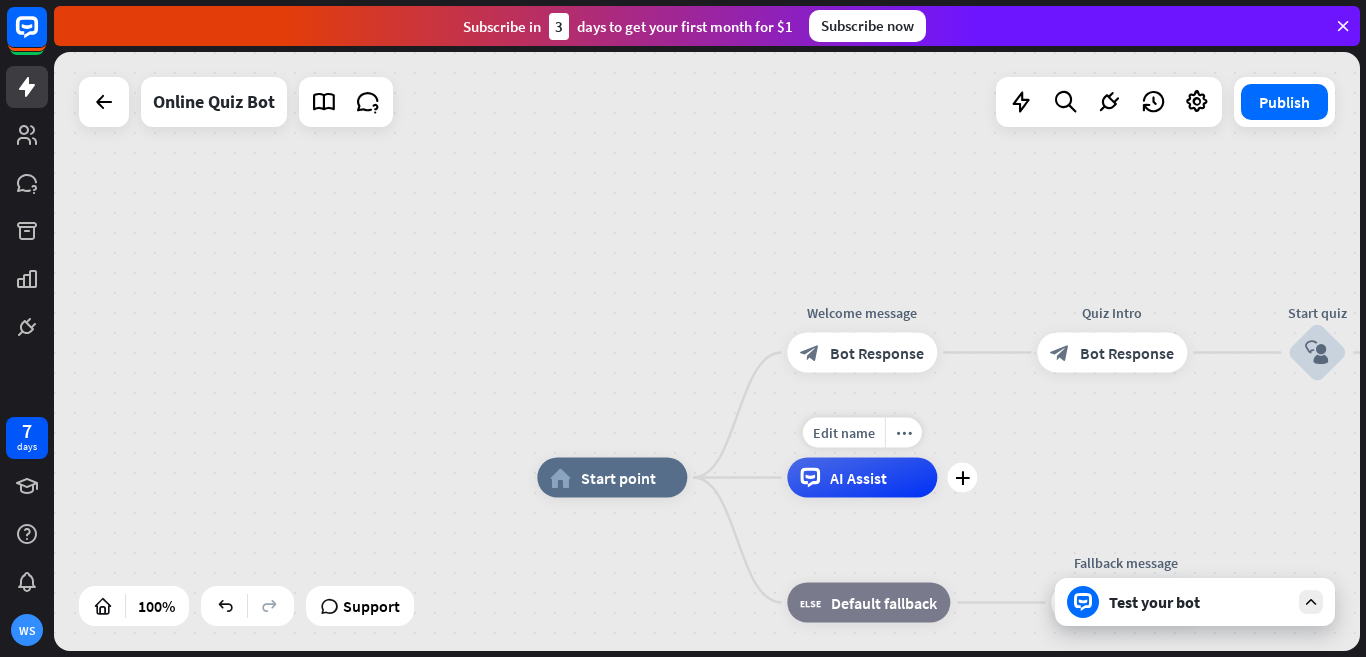 drag, startPoint x: 200, startPoint y: 427, endPoint x: 802, endPoint y: 428, distance: 602.00085 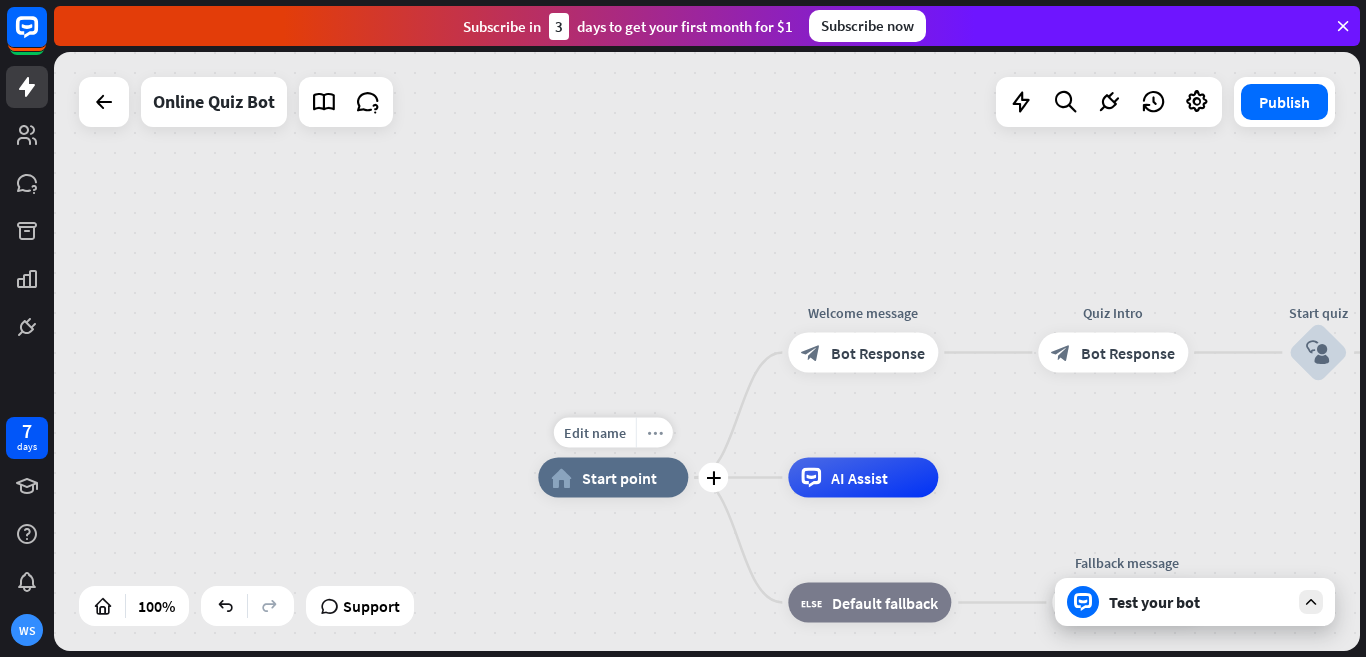 click on "more_horiz" at bounding box center [655, 432] 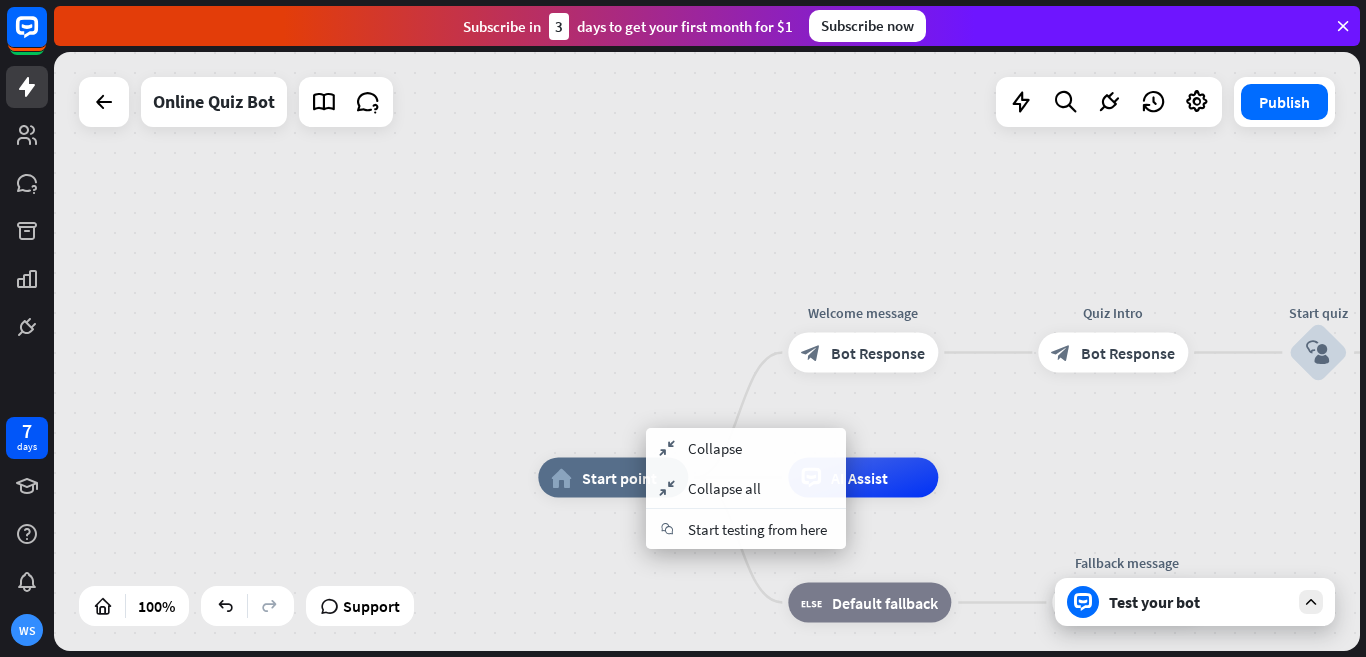 click on "home_2   Start point                 Welcome message   block_bot_response   Bot Response                 Quiz Intro   block_bot_response   Bot Response                 Start quiz   block_user_input                 Question 1   block_bot_response   Bot Response                 Answer 1   block_user_input                 answer_1 = correct ans   filter   Filter                 Set quiz_score to 1   block_set_attribute   Set attribute                 Question 2   block_bot_response   Bot Response                 Answer 2   block_user_input                 answer_2 = correct ans & quiz_score > 0   filter   Filter                 Set quiz_score to 2   block_set_attribute   Set attribute                 Question 3   block_bot_response   Bot Response                 Answer 3   block_user_input                 answer_3 = correct ans & quiz_score = 2   filter   Filter                 Set quiz_score to 3   block_set_attribute   Set attribute                 Question 4   block_bot_response" at bounding box center [707, 351] 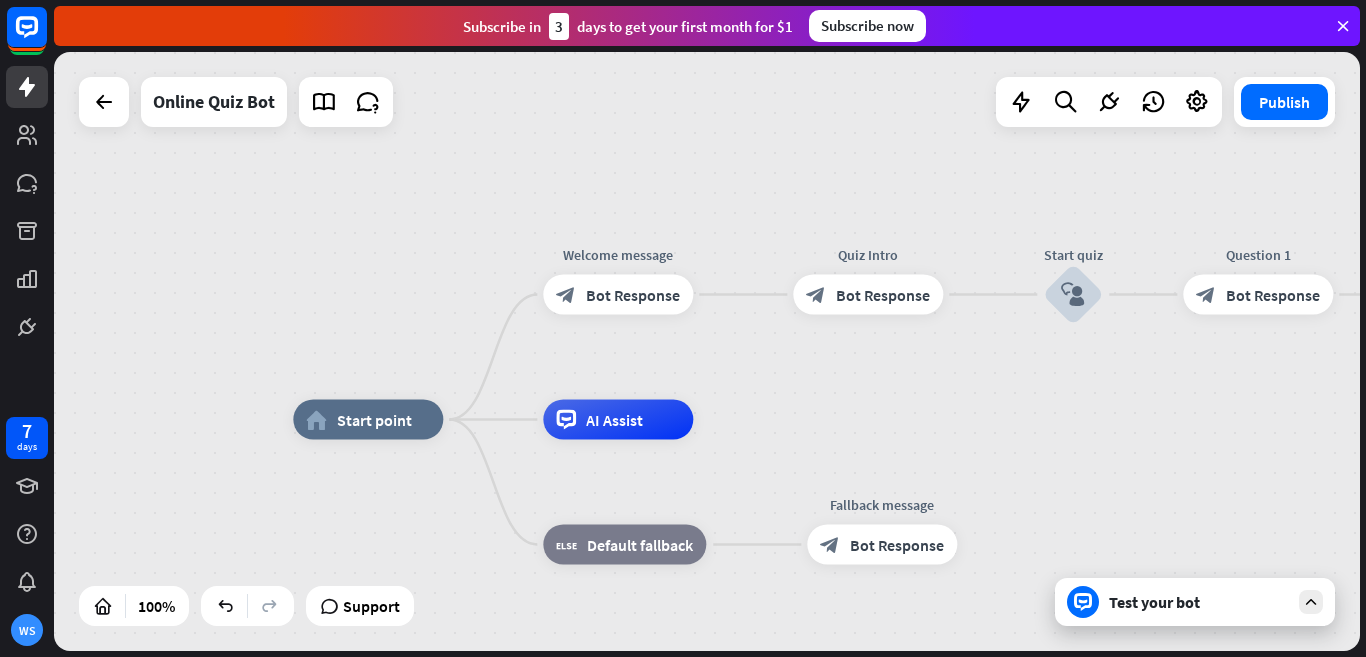 drag, startPoint x: 638, startPoint y: 363, endPoint x: 393, endPoint y: 305, distance: 251.77173 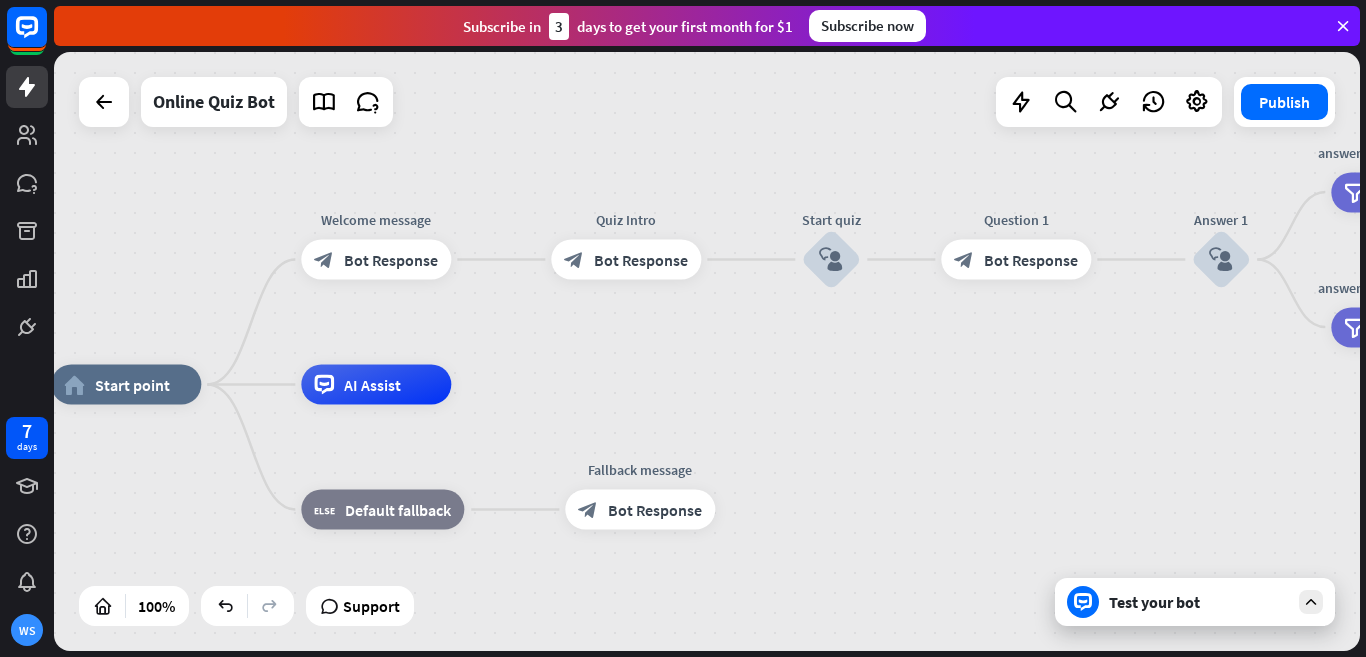 drag, startPoint x: 1156, startPoint y: 388, endPoint x: 915, endPoint y: 352, distance: 243.67397 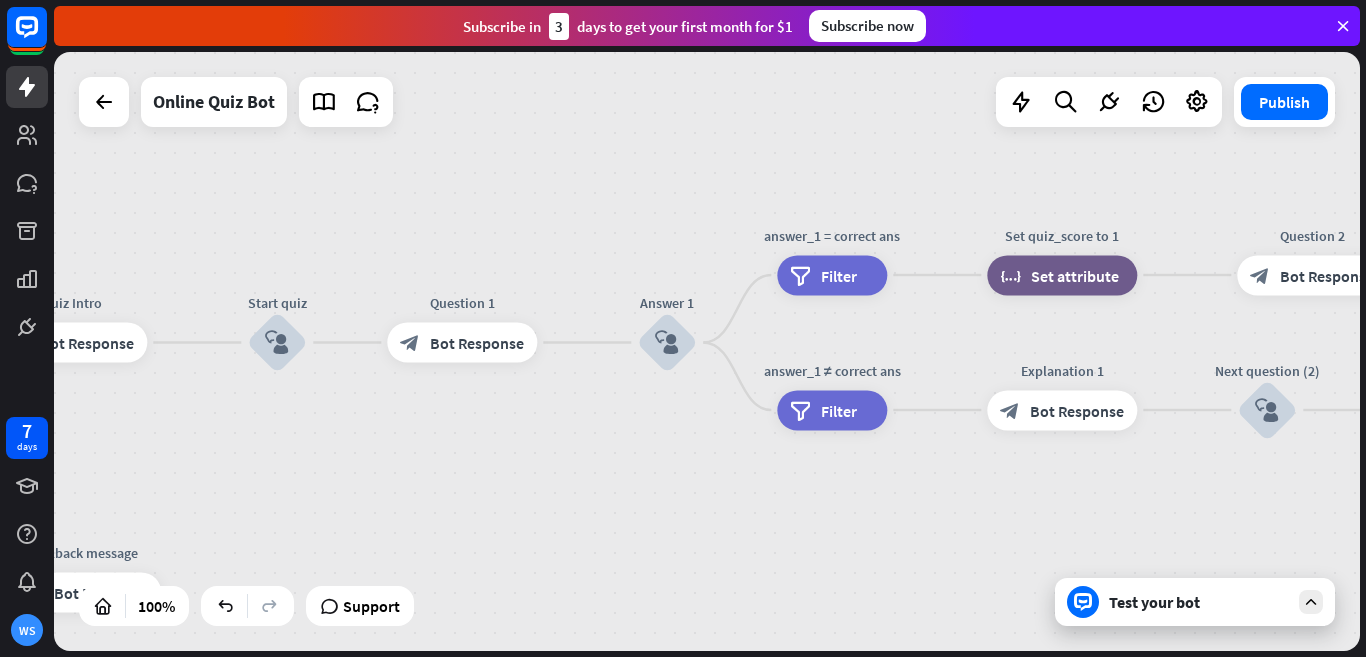 drag, startPoint x: 1107, startPoint y: 422, endPoint x: 536, endPoint y: 510, distance: 577.7413 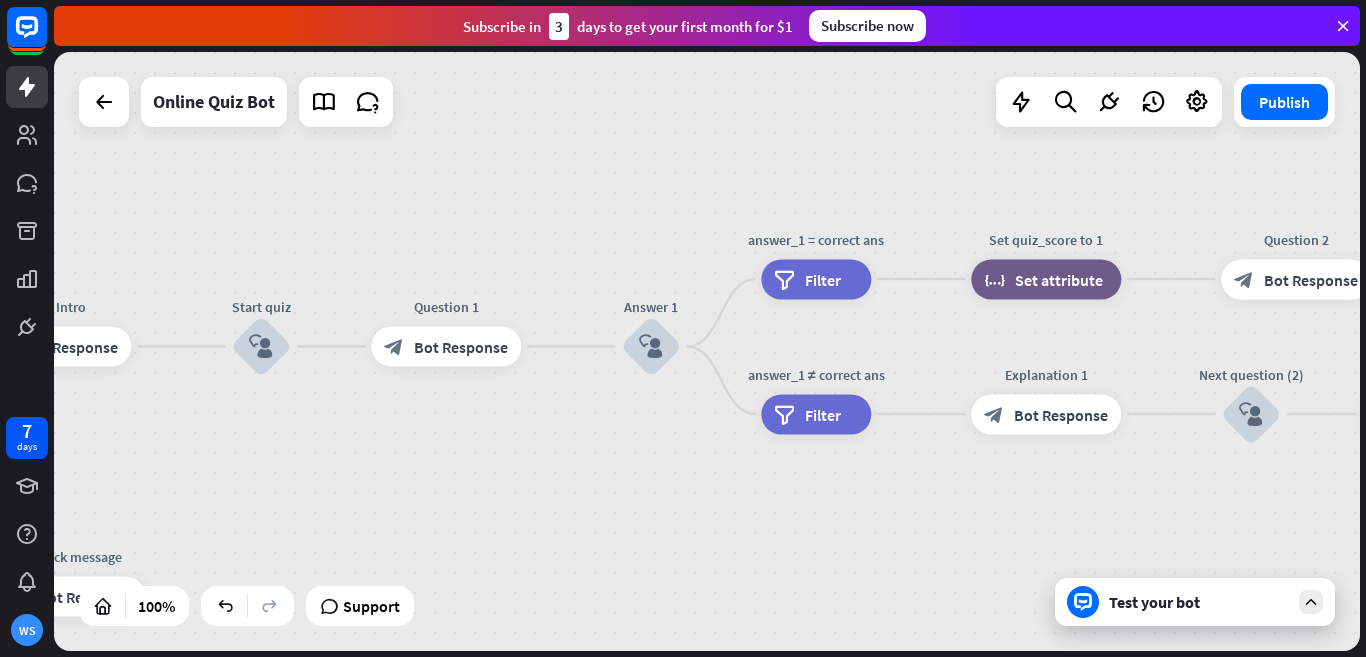 click on "home_2   Start point                 Welcome message   block_bot_response   Bot Response                 Quiz Intro   block_bot_response   Bot Response                 Start quiz   block_user_input                 Question 1   block_bot_response   Bot Response                 Answer 1   block_user_input                 answer_1 = correct ans   filter   Filter                 Set quiz_score to 1   block_set_attribute   Set attribute                 Question 2   block_bot_response   Bot Response                 Answer 2   block_user_input                 answer_2 = correct ans & quiz_score > 0   filter   Filter                 Set quiz_score to 2   block_set_attribute   Set attribute                 Question 3   block_bot_response   Bot Response                 Answer 3   block_user_input                 answer_3 = correct ans & quiz_score = 2   filter   Filter                 Set quiz_score to 3   block_set_attribute   Set attribute                 Question 4   block_bot_response" at bounding box center (707, 351) 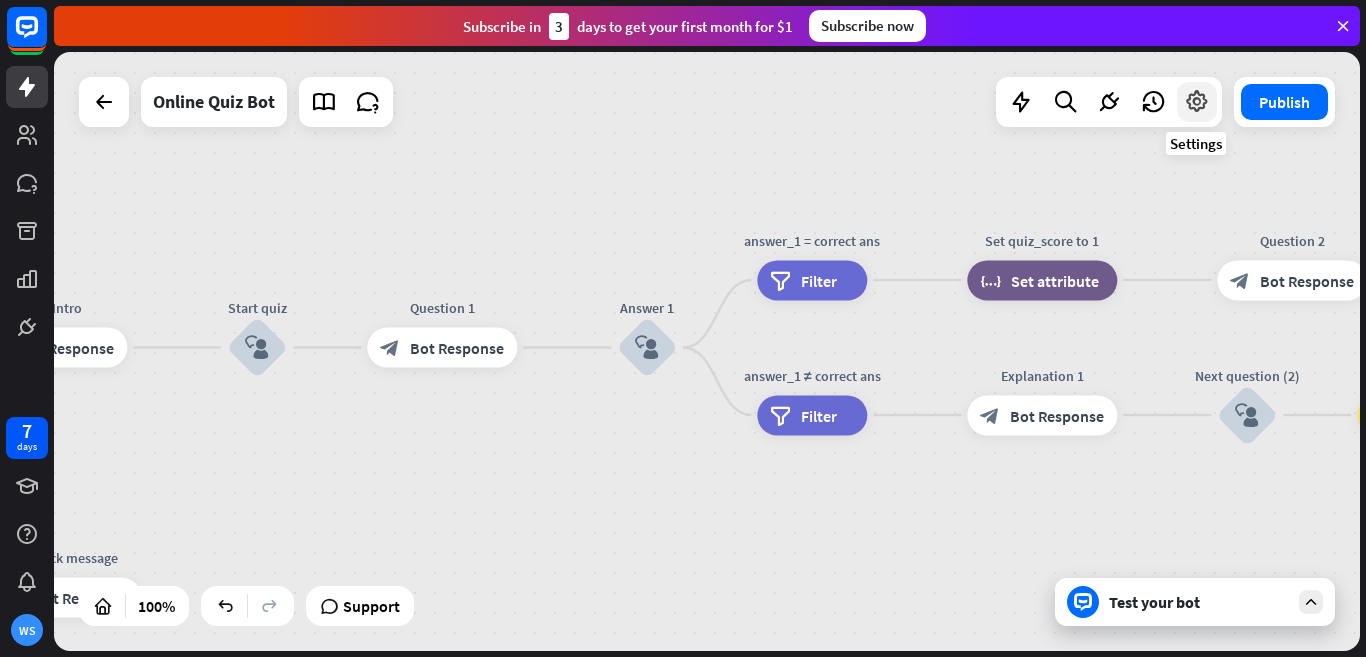 click at bounding box center [1197, 102] 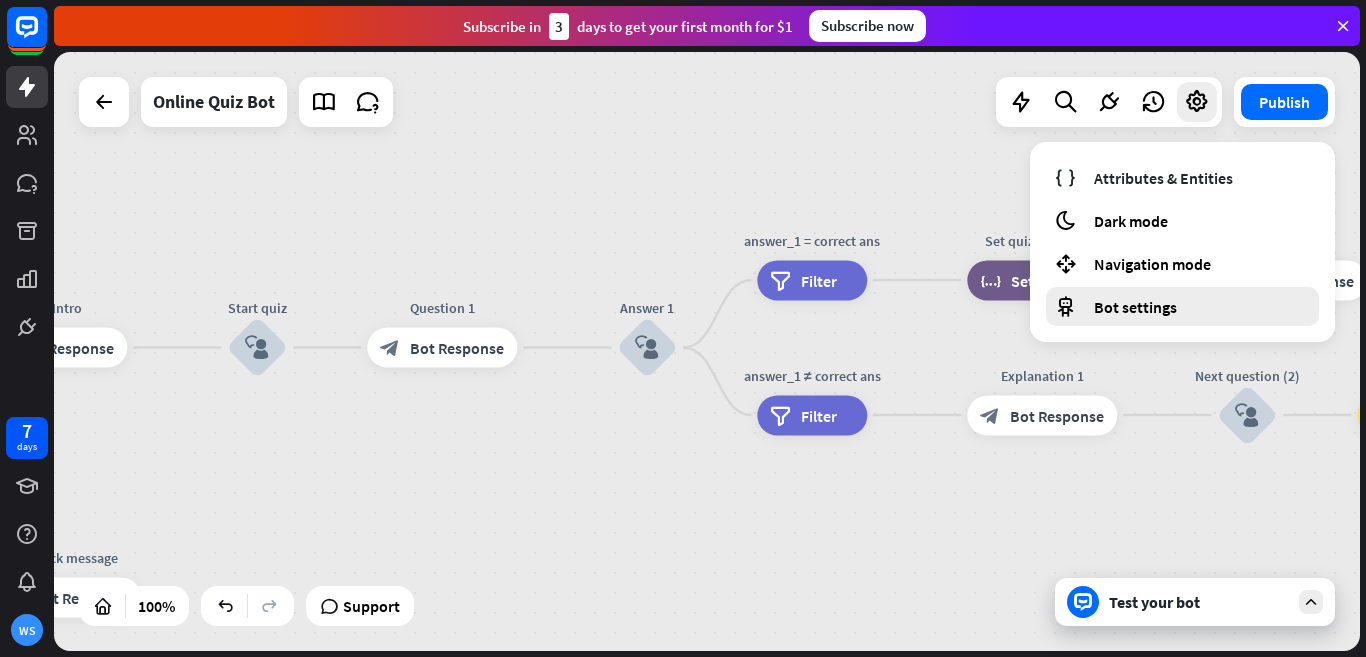 click on "Bot settings" at bounding box center (1182, 306) 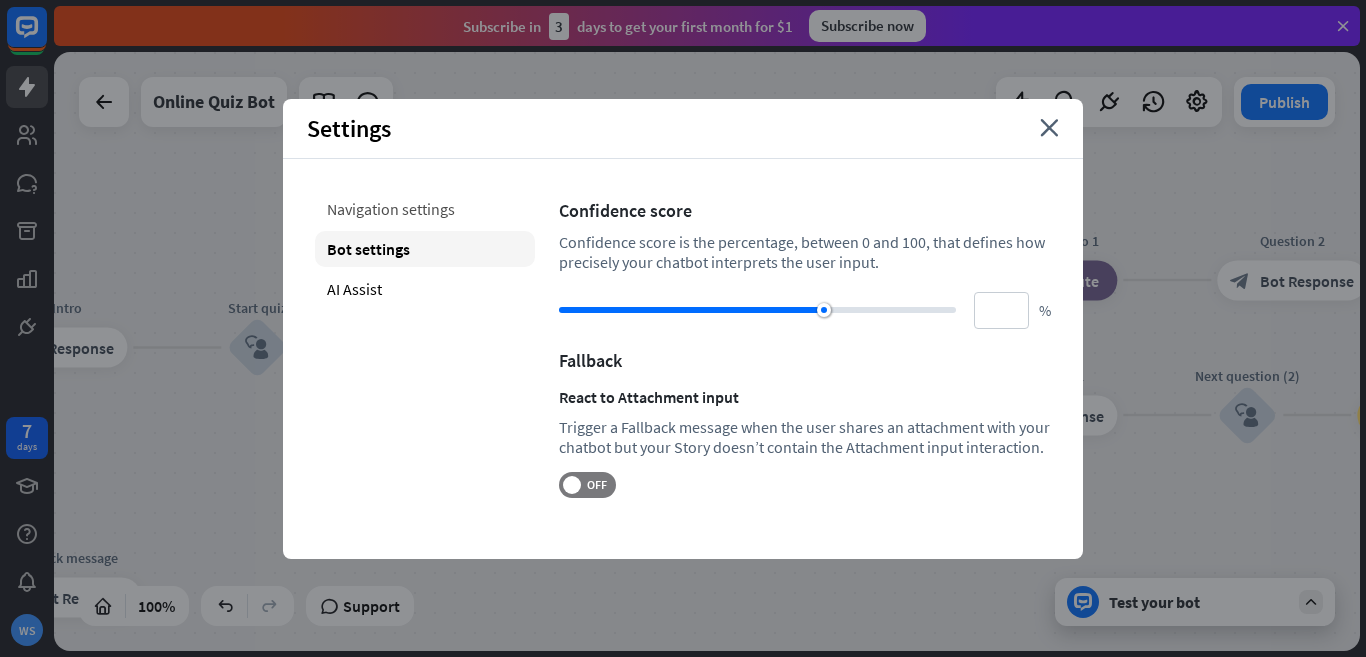 click on "Navigation settings" at bounding box center (425, 209) 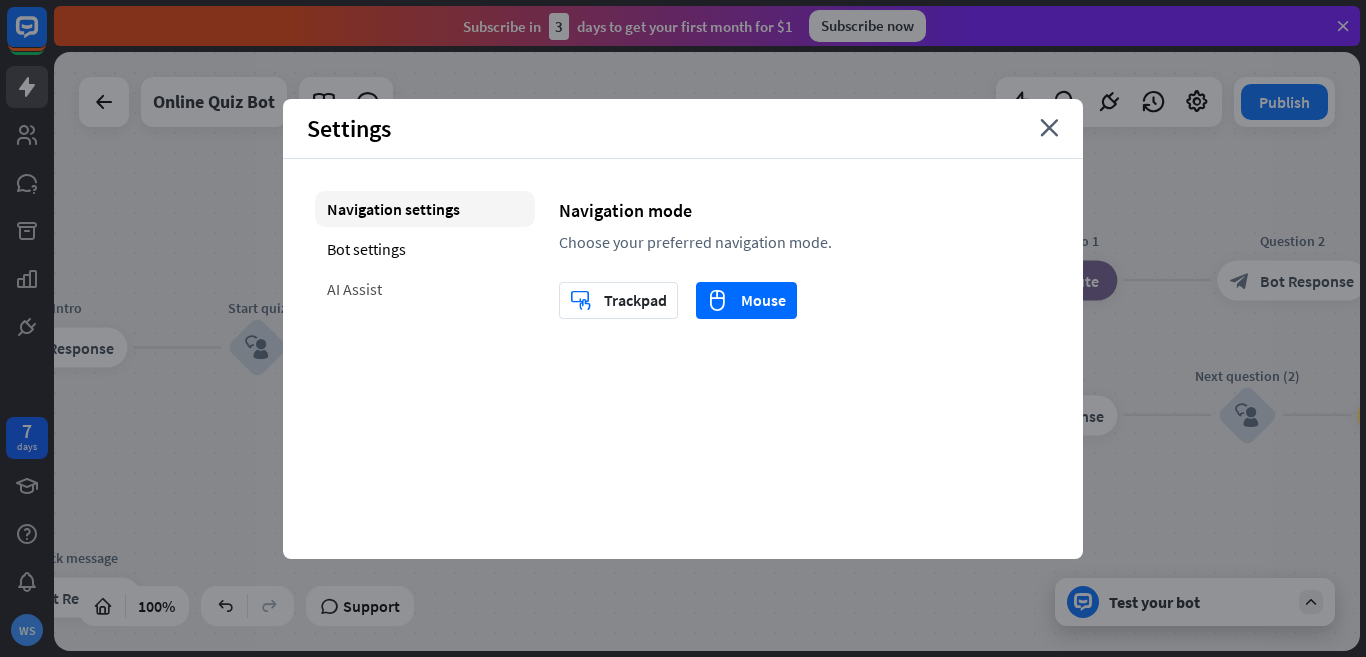 click on "AI Assist" at bounding box center [425, 289] 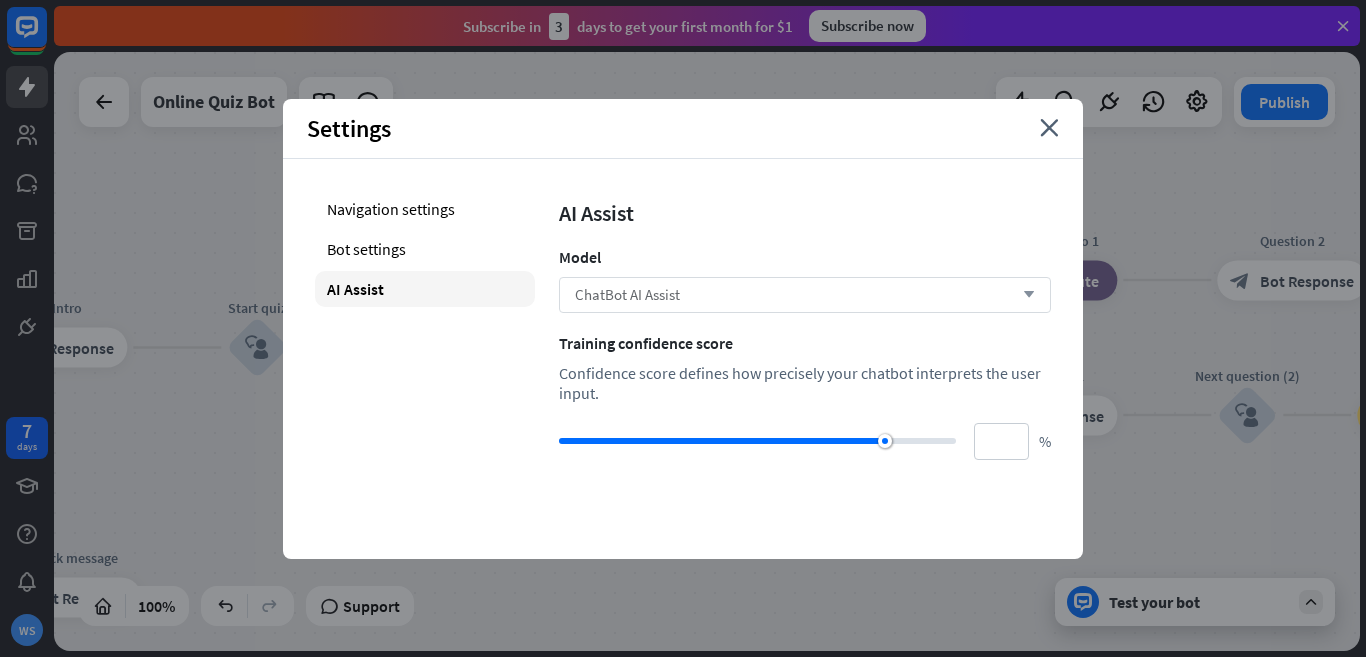 click on "ChatBot AI Assist
arrow_down" at bounding box center (805, 295) 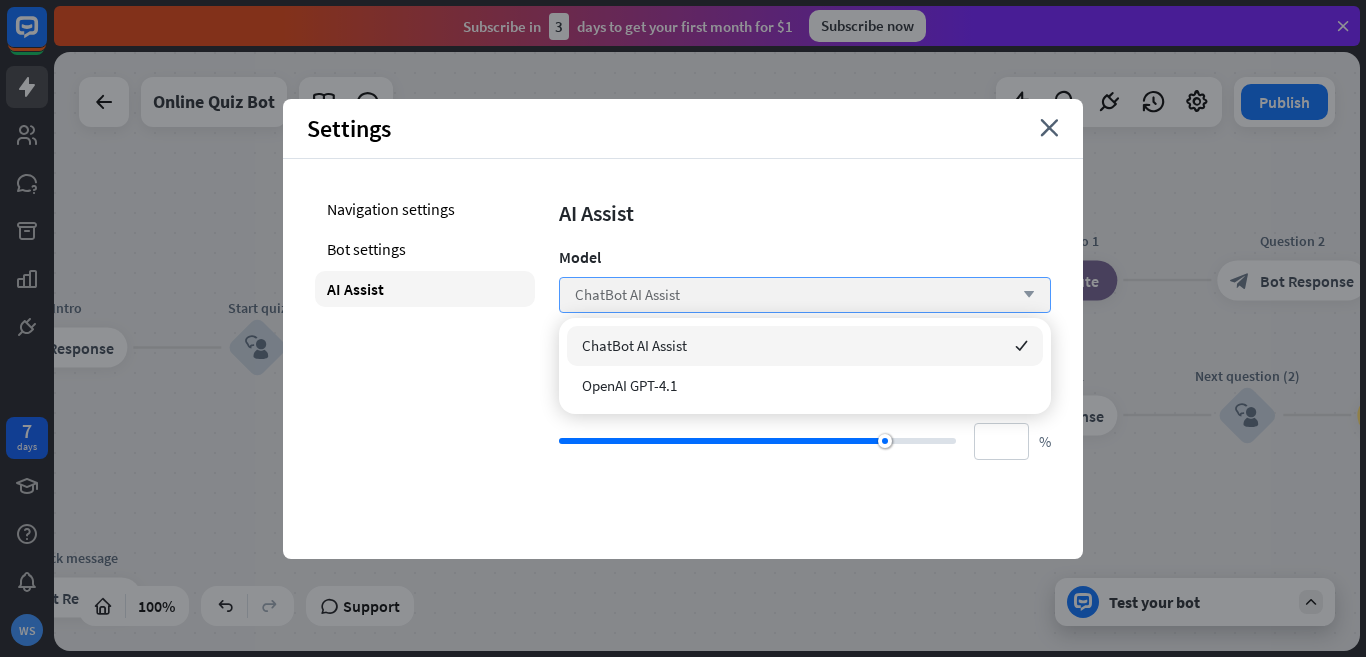 click on "ChatBot AI Assist
arrow_down" at bounding box center [805, 295] 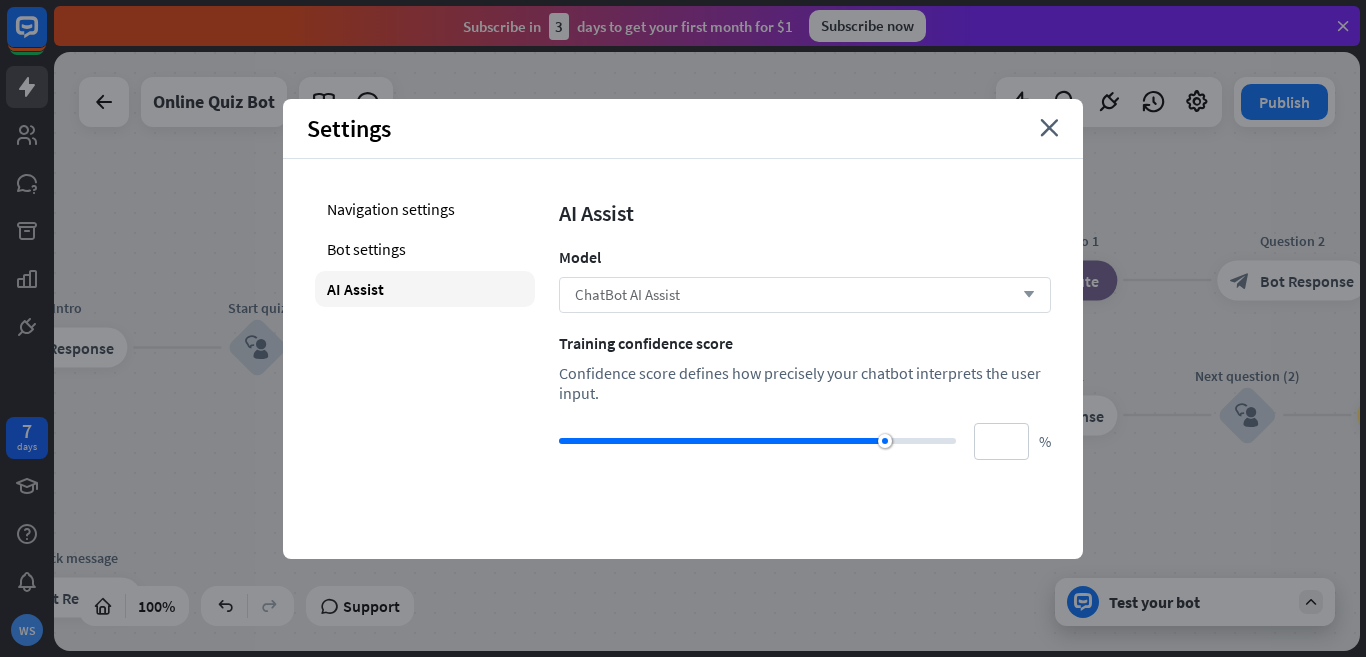 click on "ChatBot AI Assist
arrow_down" at bounding box center (805, 295) 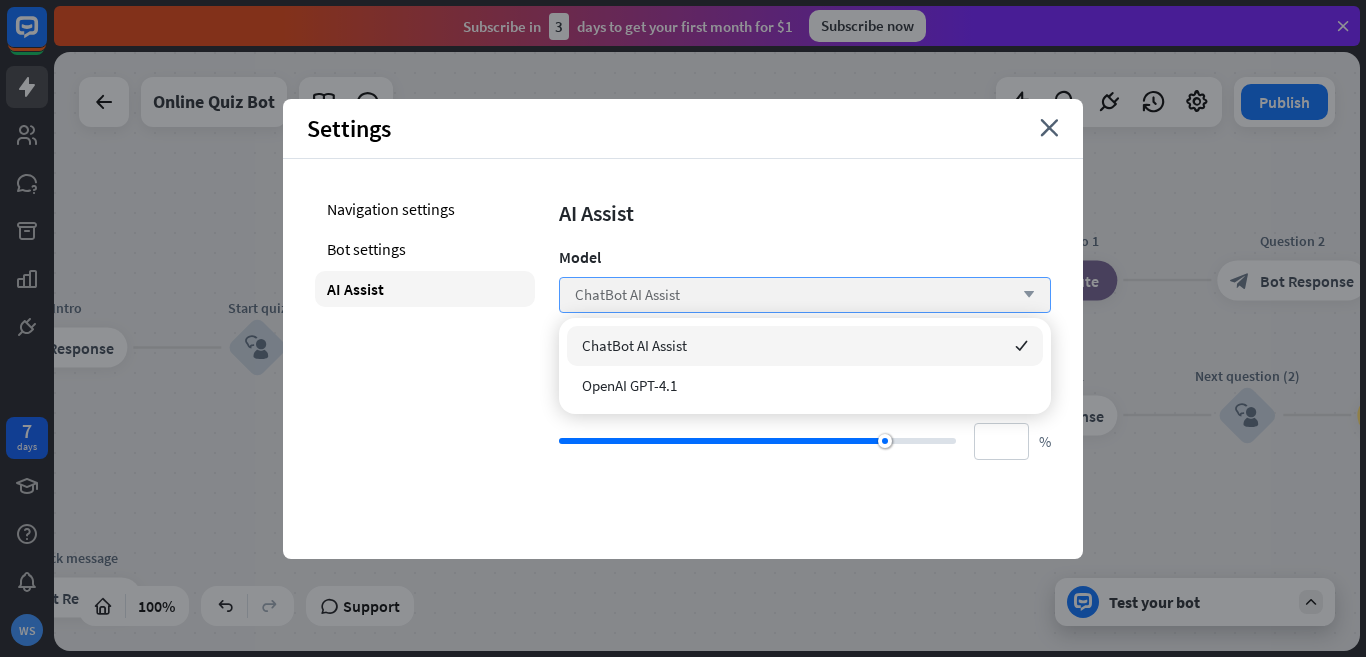 click on "ChatBot AI Assist
arrow_down" at bounding box center (805, 295) 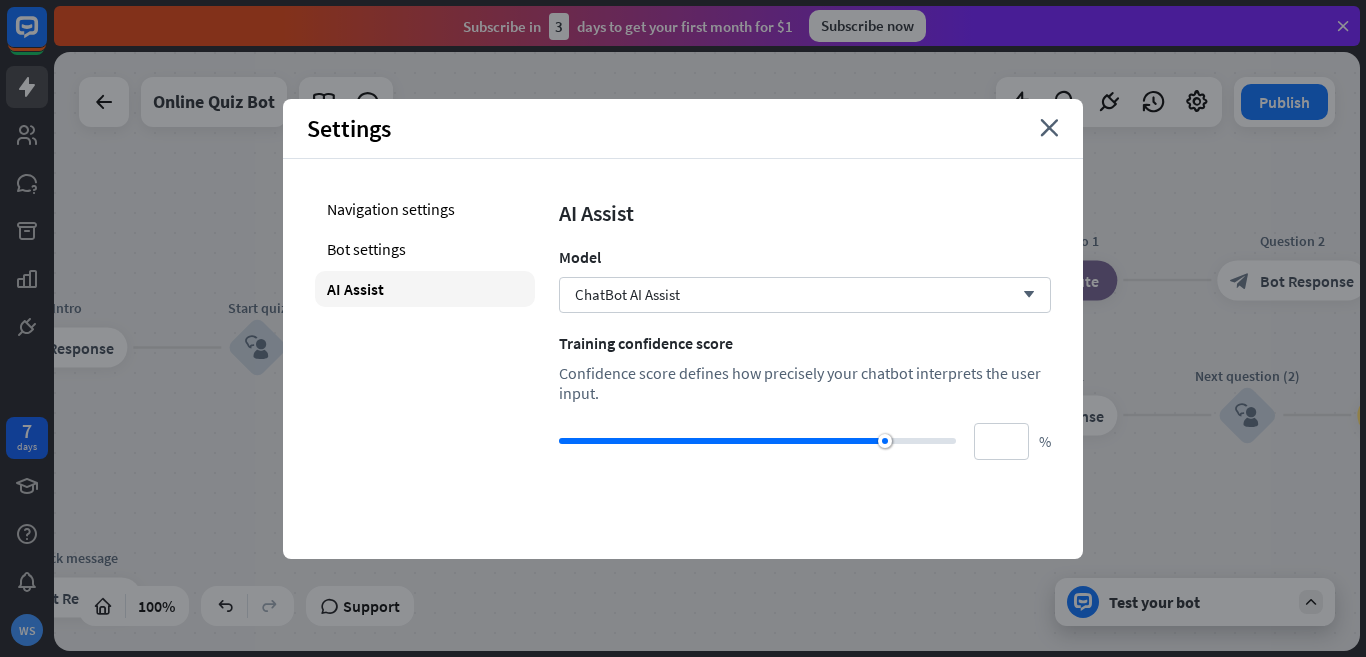 click on "Settings
close" at bounding box center [683, 129] 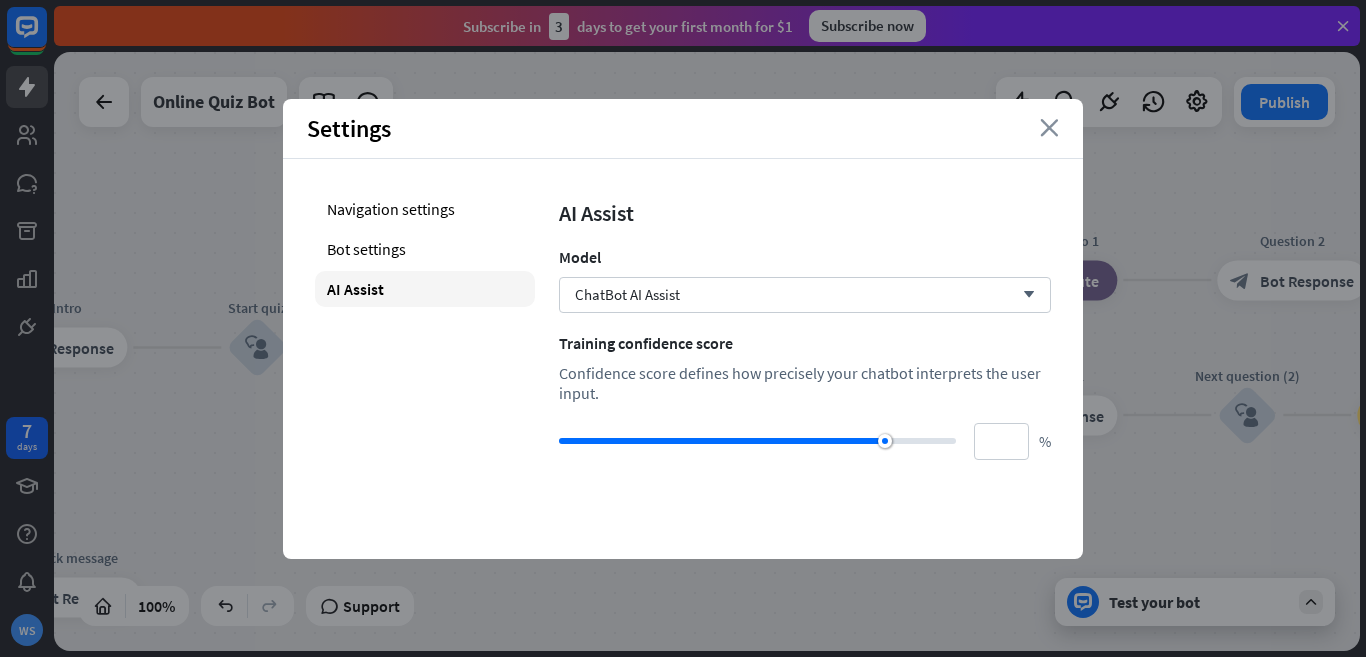 click on "close" at bounding box center [1049, 128] 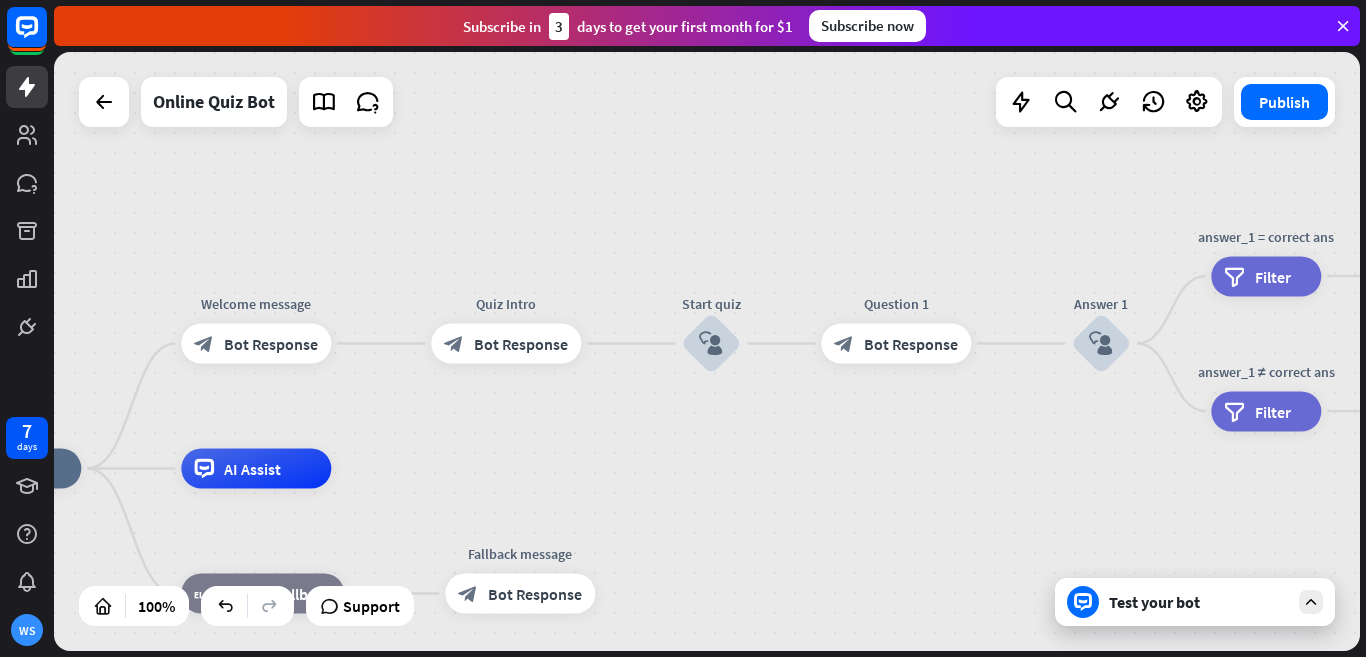 drag, startPoint x: 807, startPoint y: 523, endPoint x: 1258, endPoint y: 519, distance: 451.01773 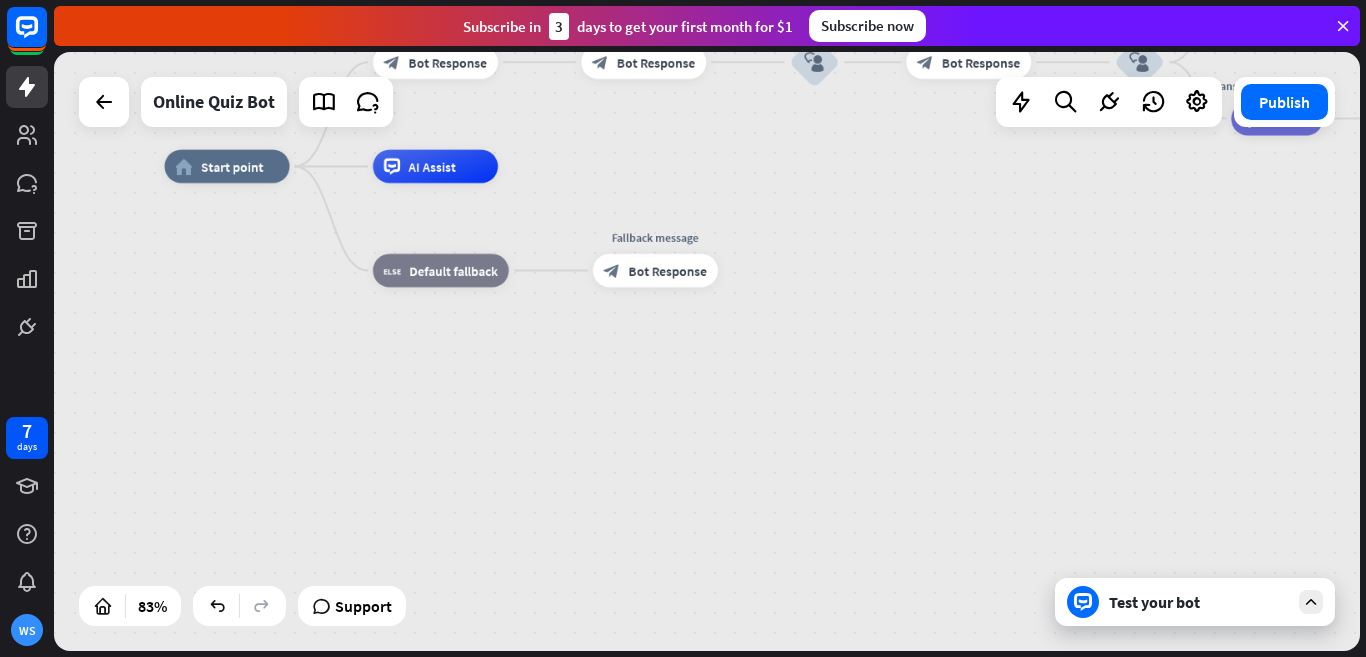 drag, startPoint x: 801, startPoint y: 544, endPoint x: 885, endPoint y: 240, distance: 315.3918 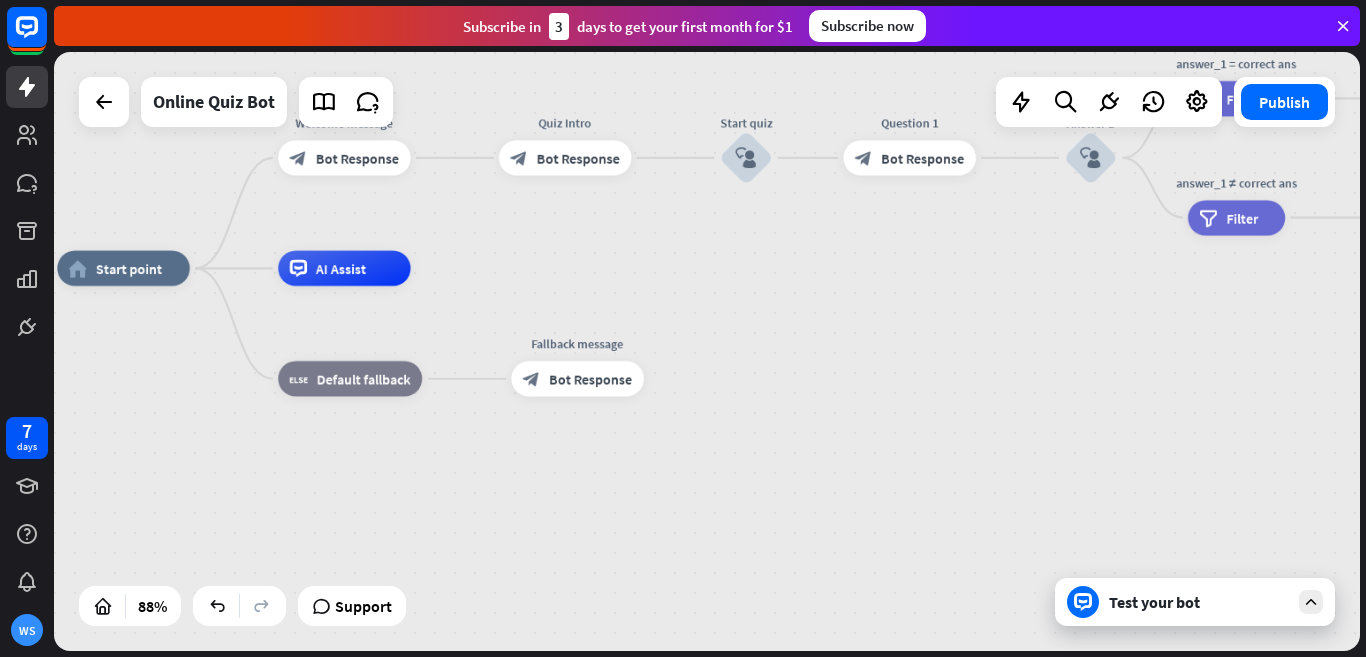 drag, startPoint x: 887, startPoint y: 312, endPoint x: 850, endPoint y: 566, distance: 256.68073 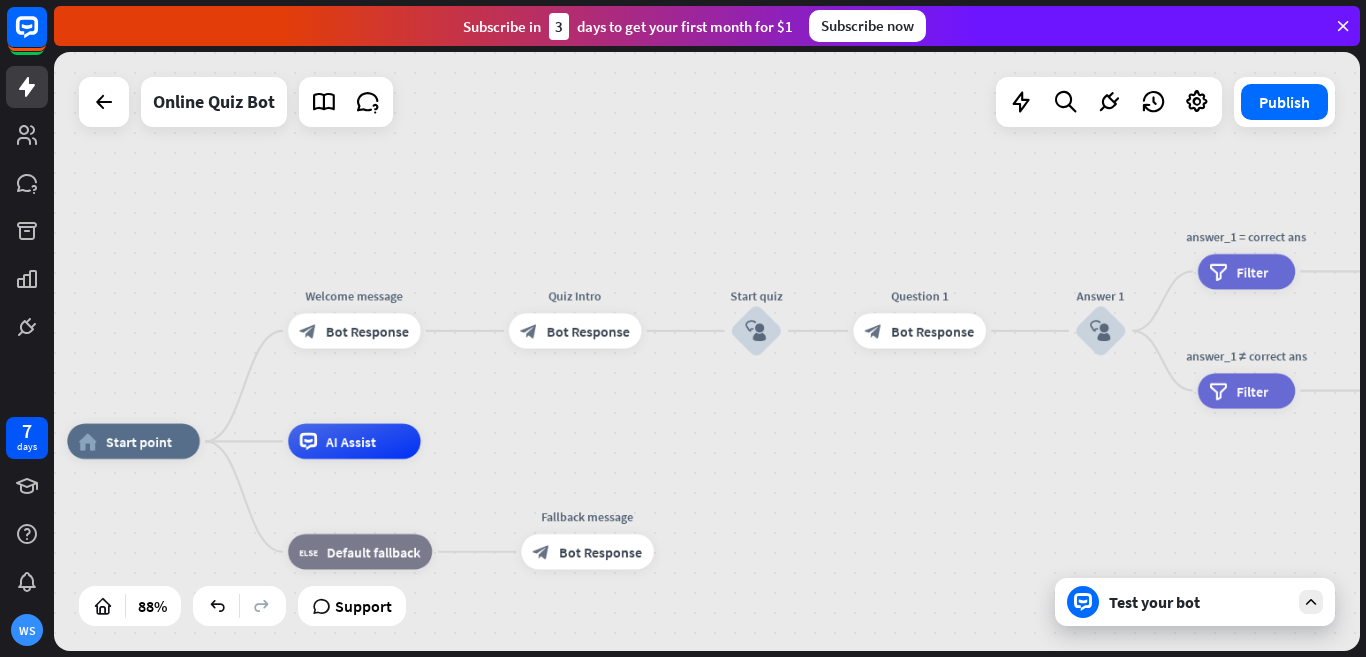 drag, startPoint x: 904, startPoint y: 424, endPoint x: 777, endPoint y: 435, distance: 127.47549 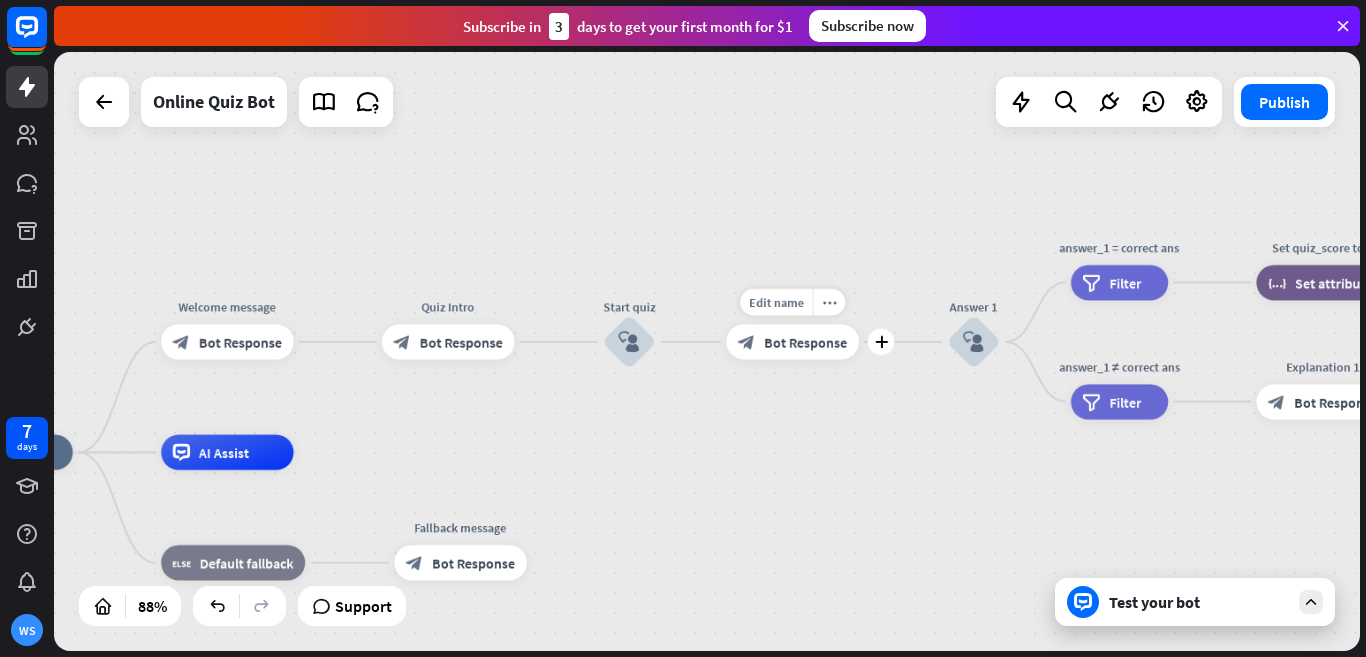click on "Bot Response" at bounding box center [805, 342] 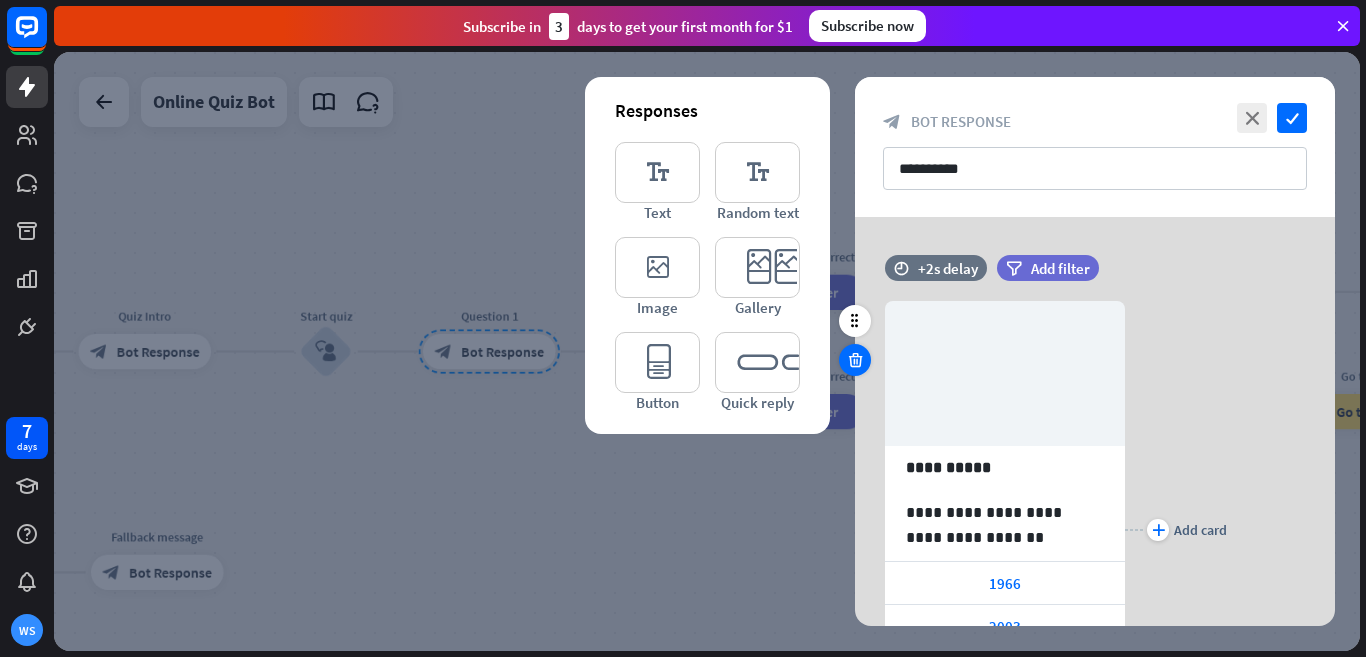 click at bounding box center (855, 360) 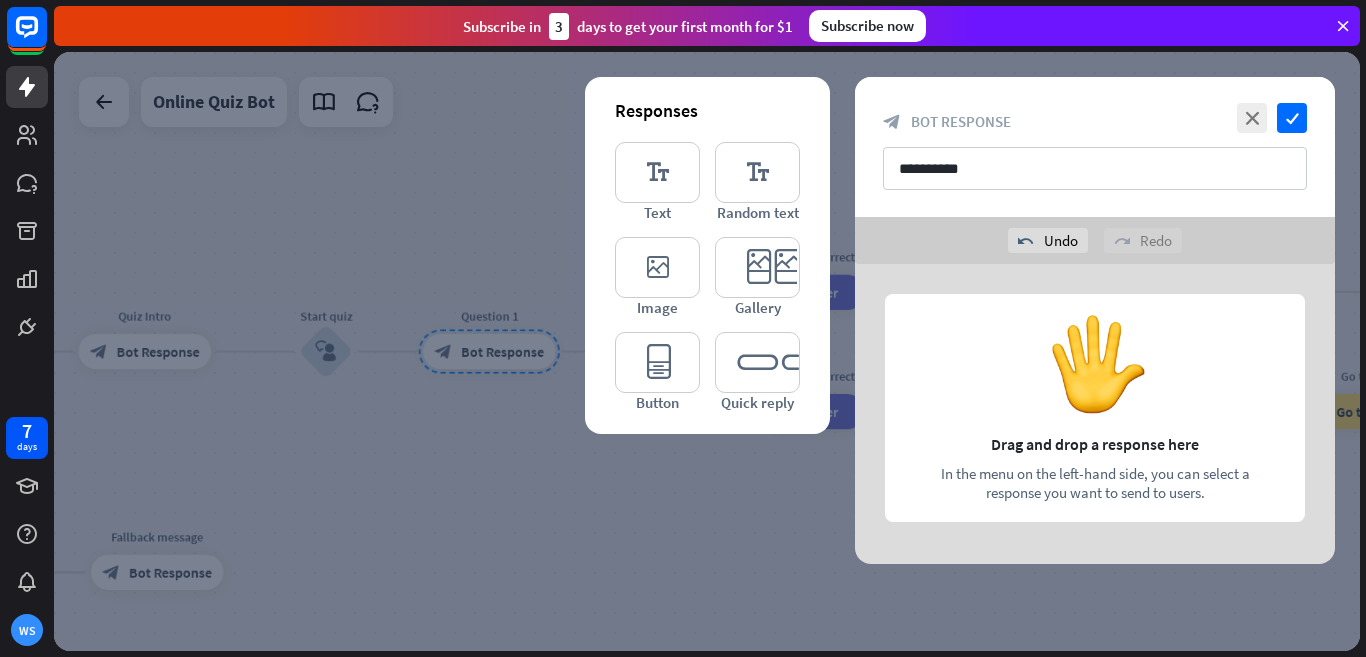 click at bounding box center (1095, 414) 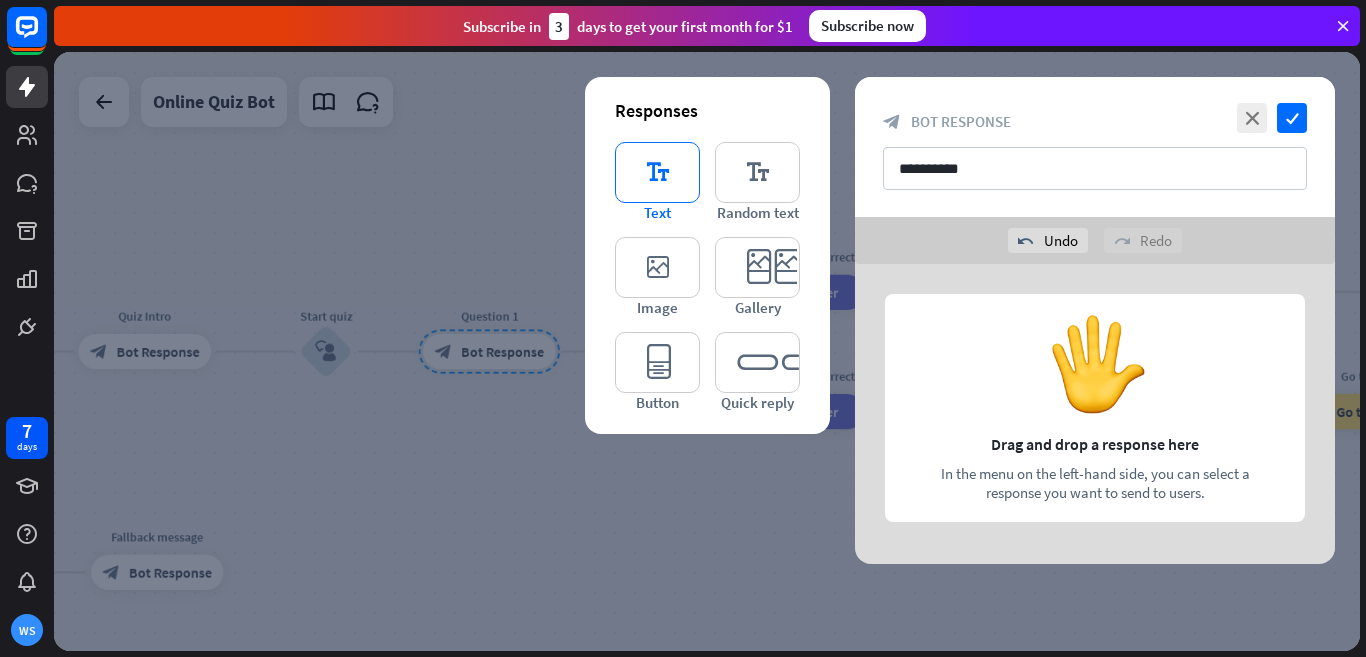 click on "editor_text" at bounding box center [657, 172] 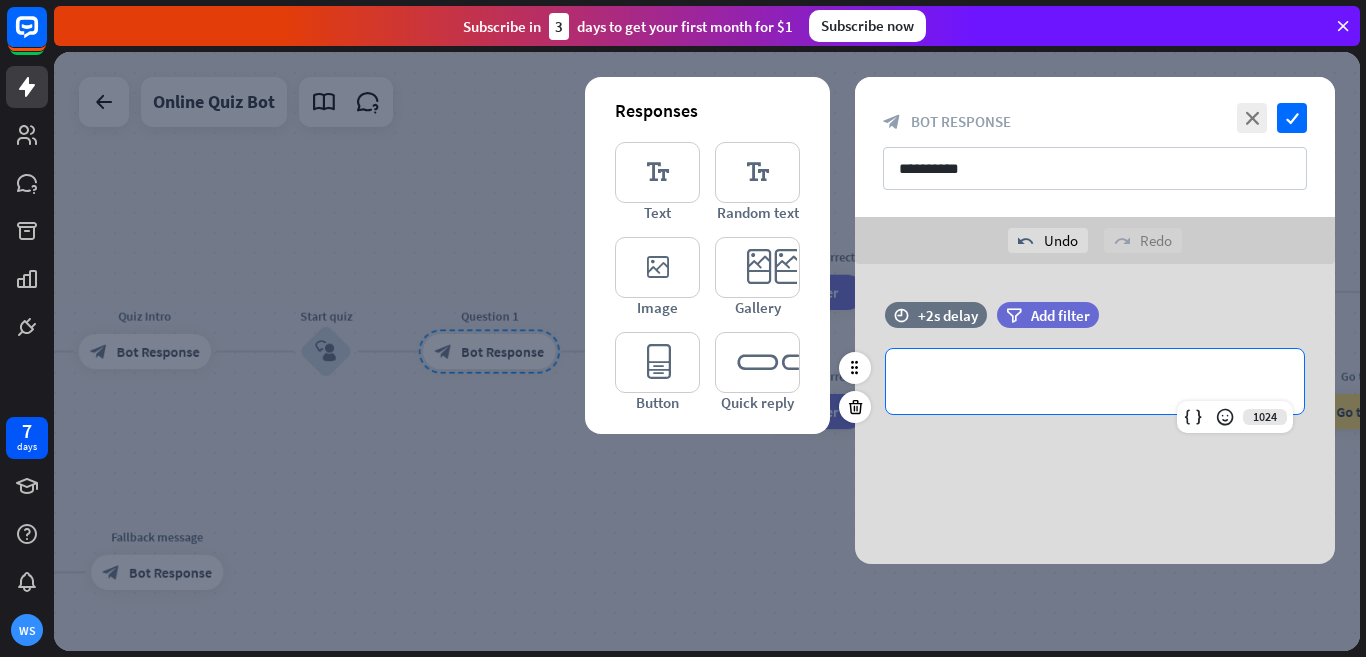 click on "**********" at bounding box center [1095, 381] 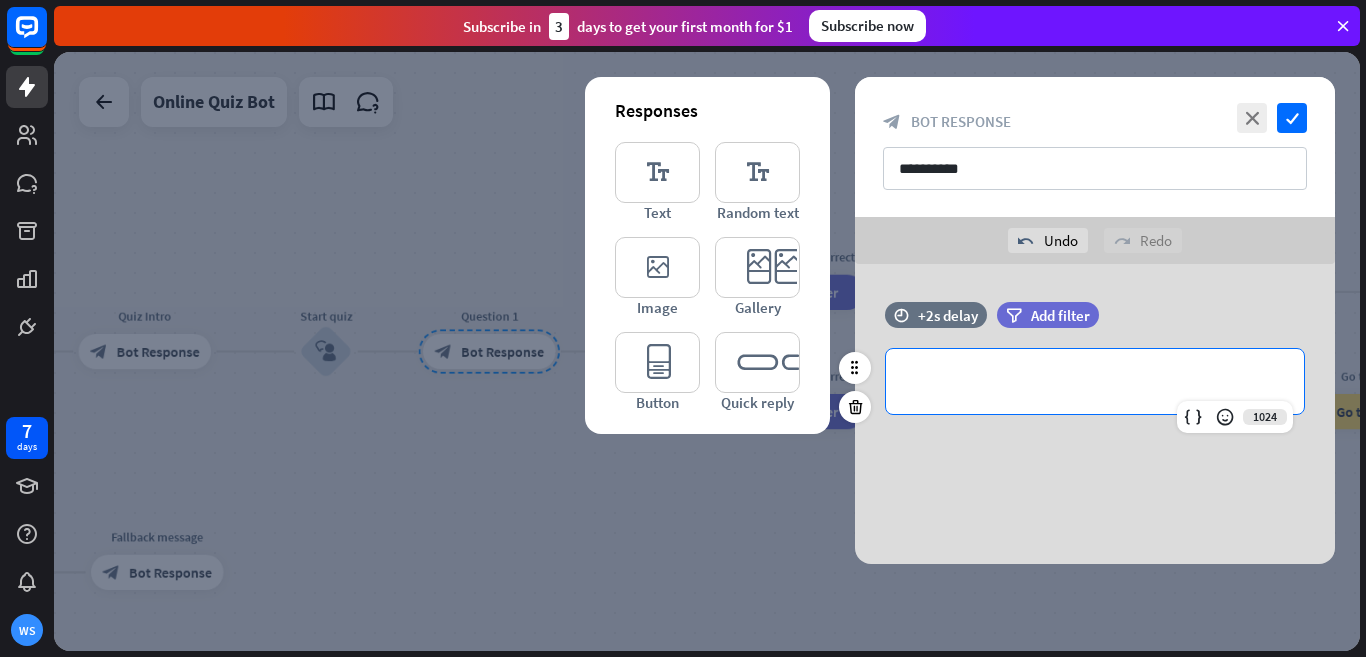 type 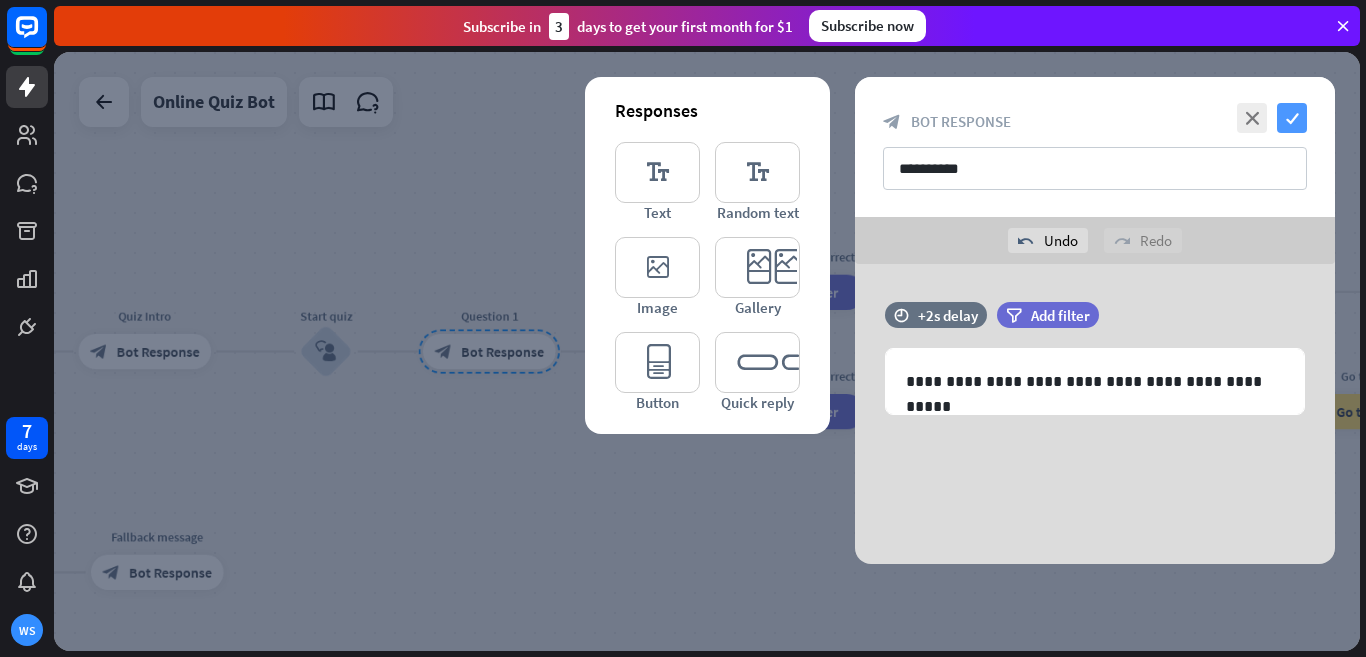 click on "check" at bounding box center (1292, 118) 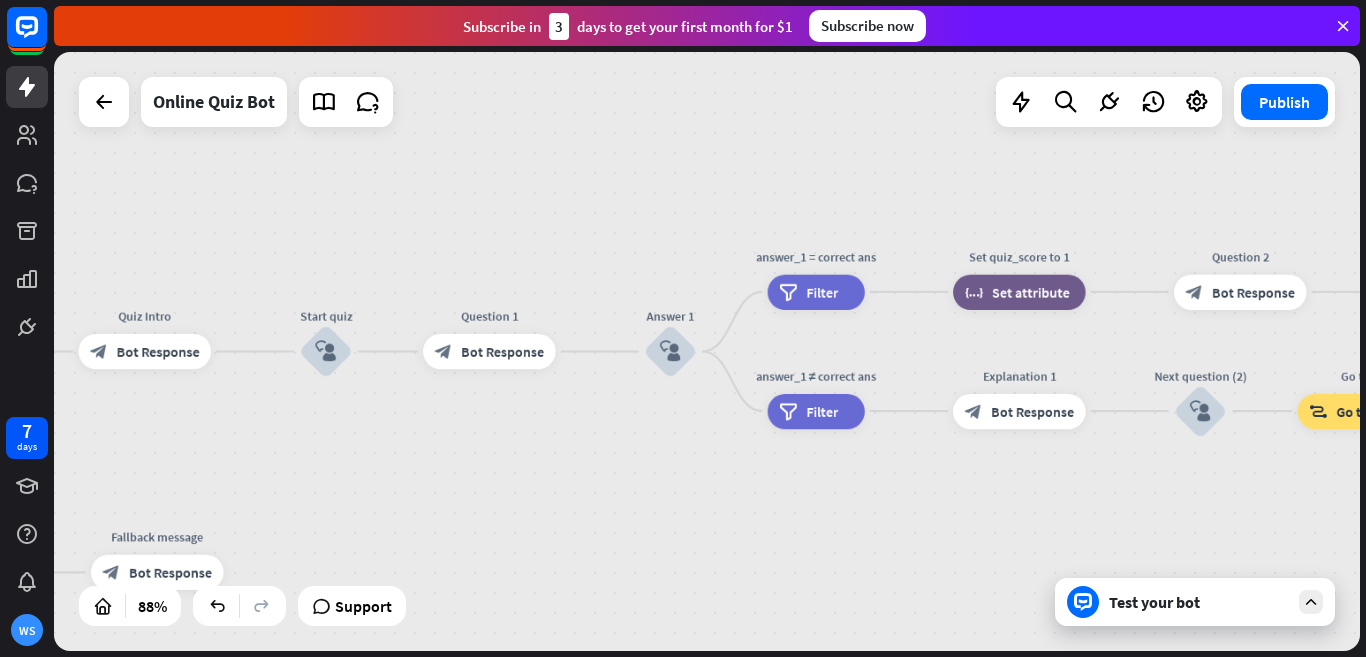 click on "Test your bot" at bounding box center [1195, 602] 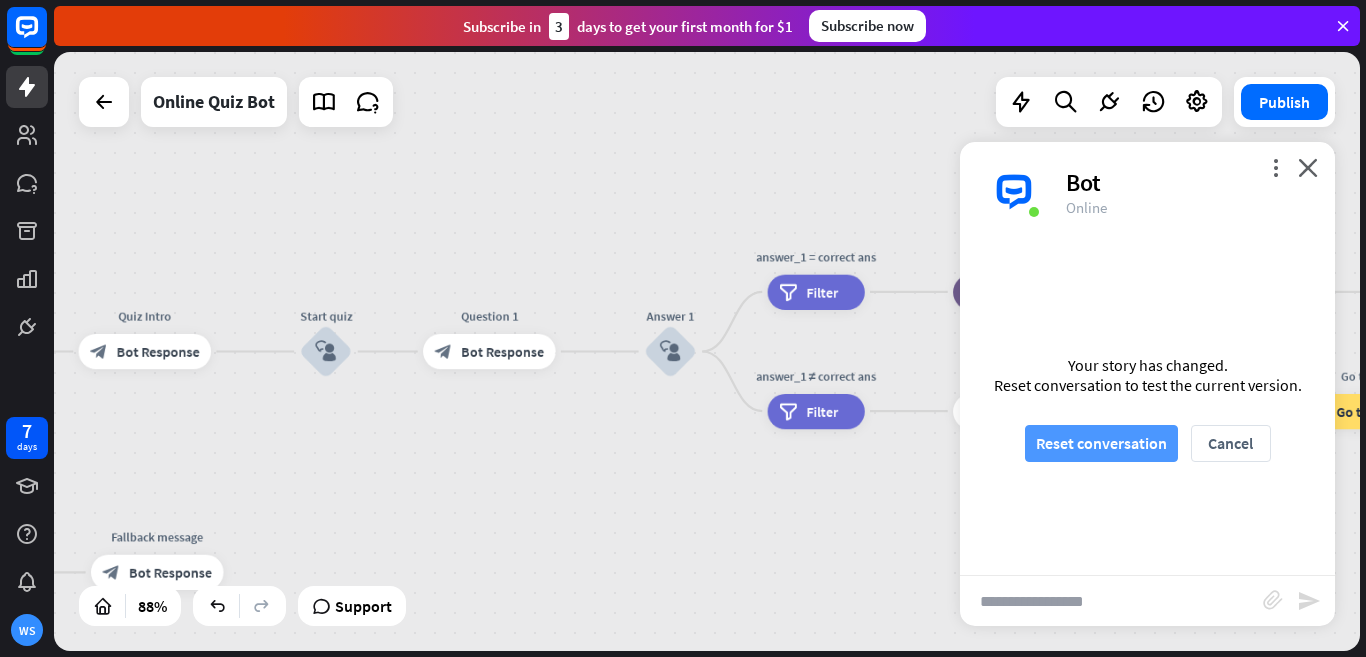 click on "Reset conversation" at bounding box center [1101, 443] 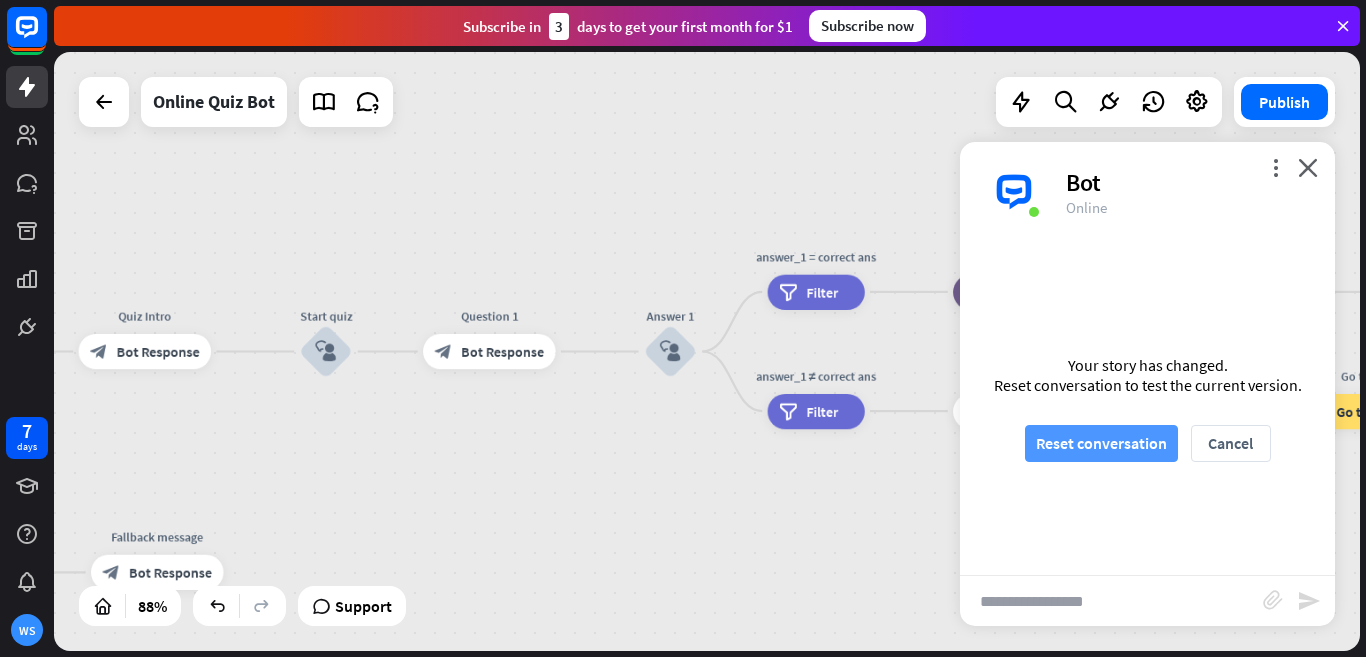 scroll, scrollTop: 0, scrollLeft: 0, axis: both 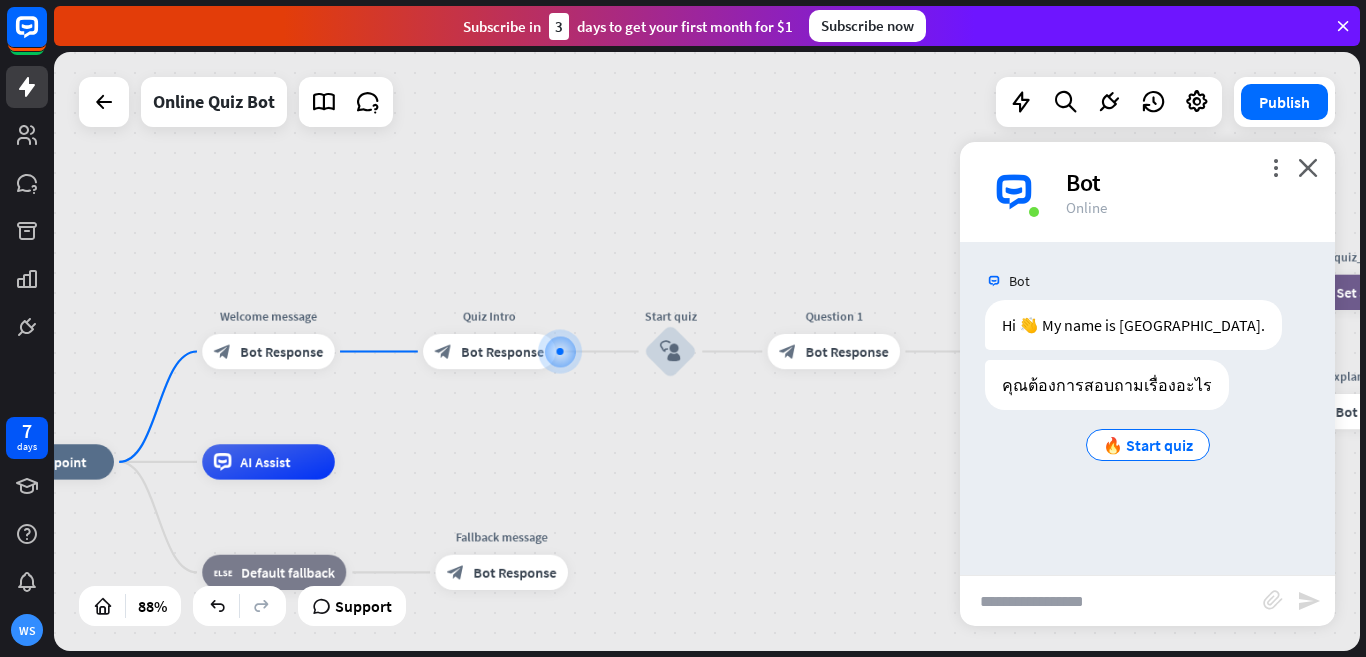 click at bounding box center (1111, 601) 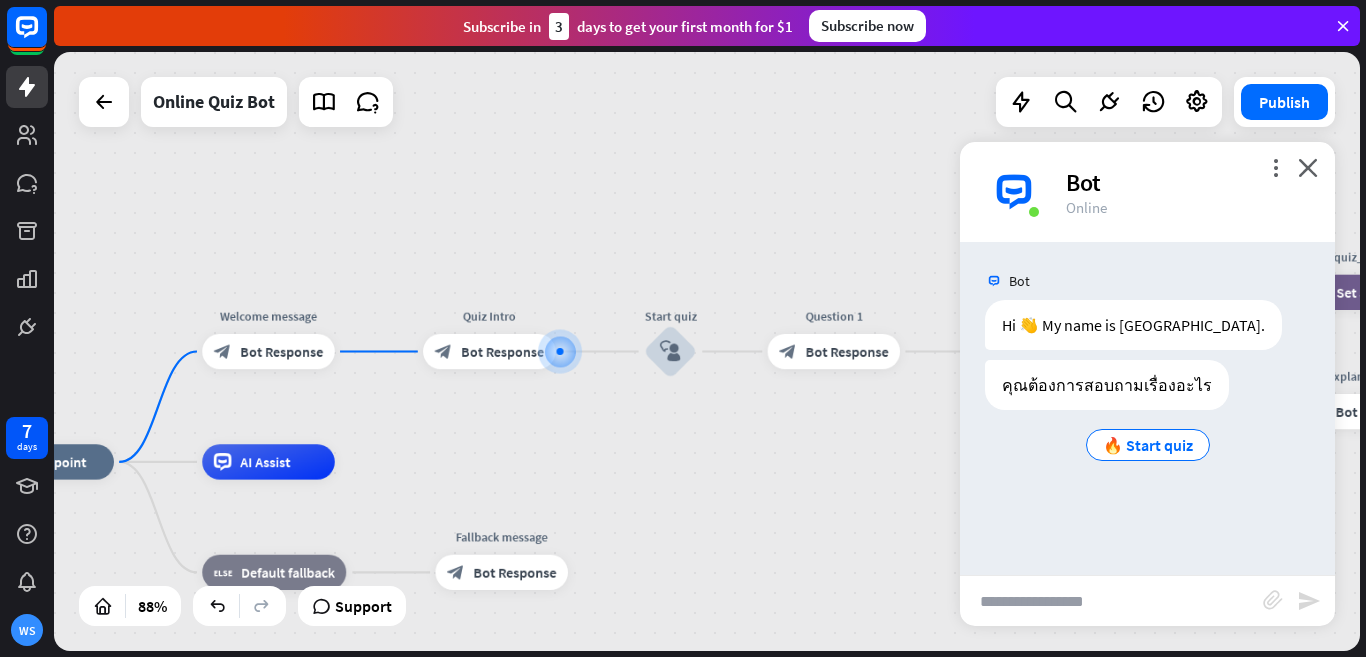 type on "*" 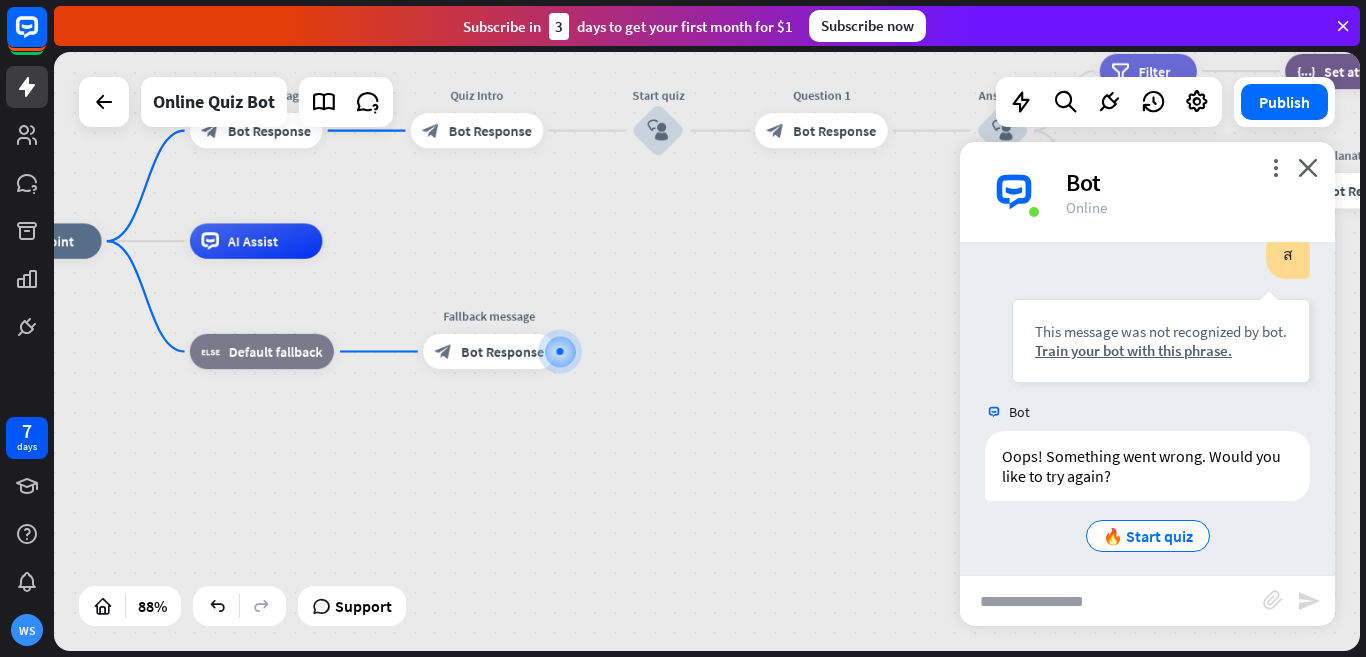 scroll, scrollTop: 240, scrollLeft: 0, axis: vertical 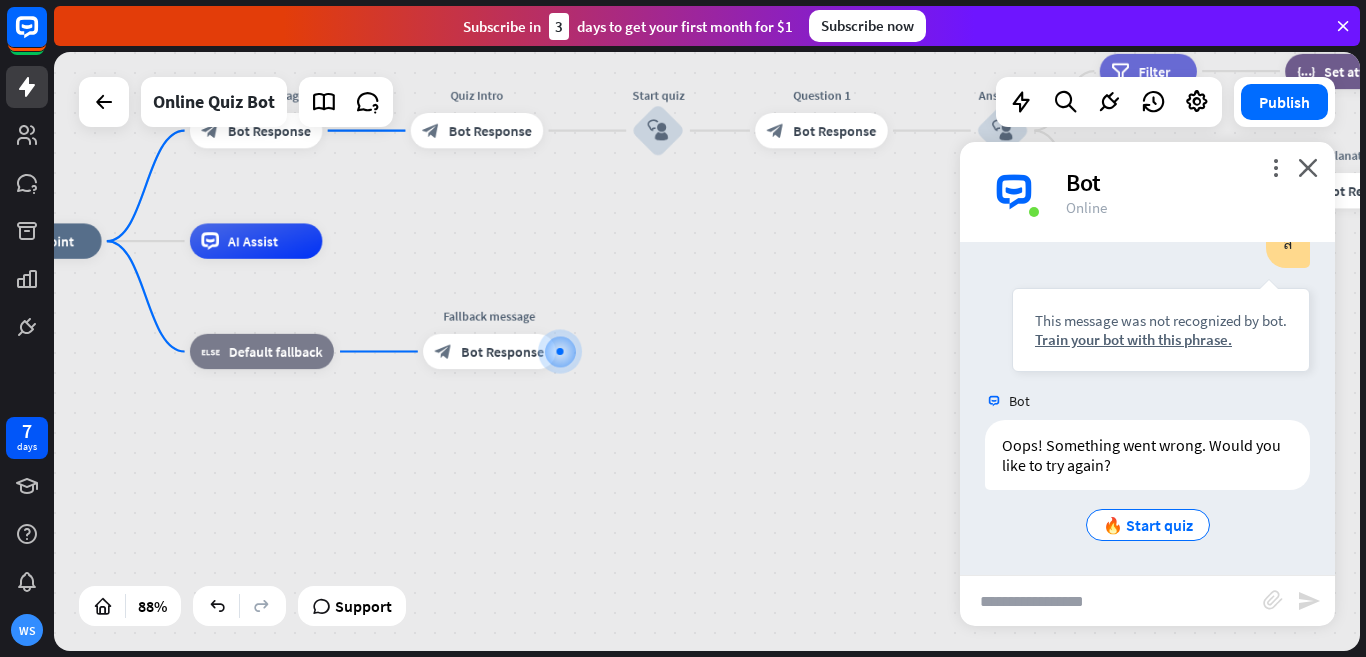 click at bounding box center (1111, 601) 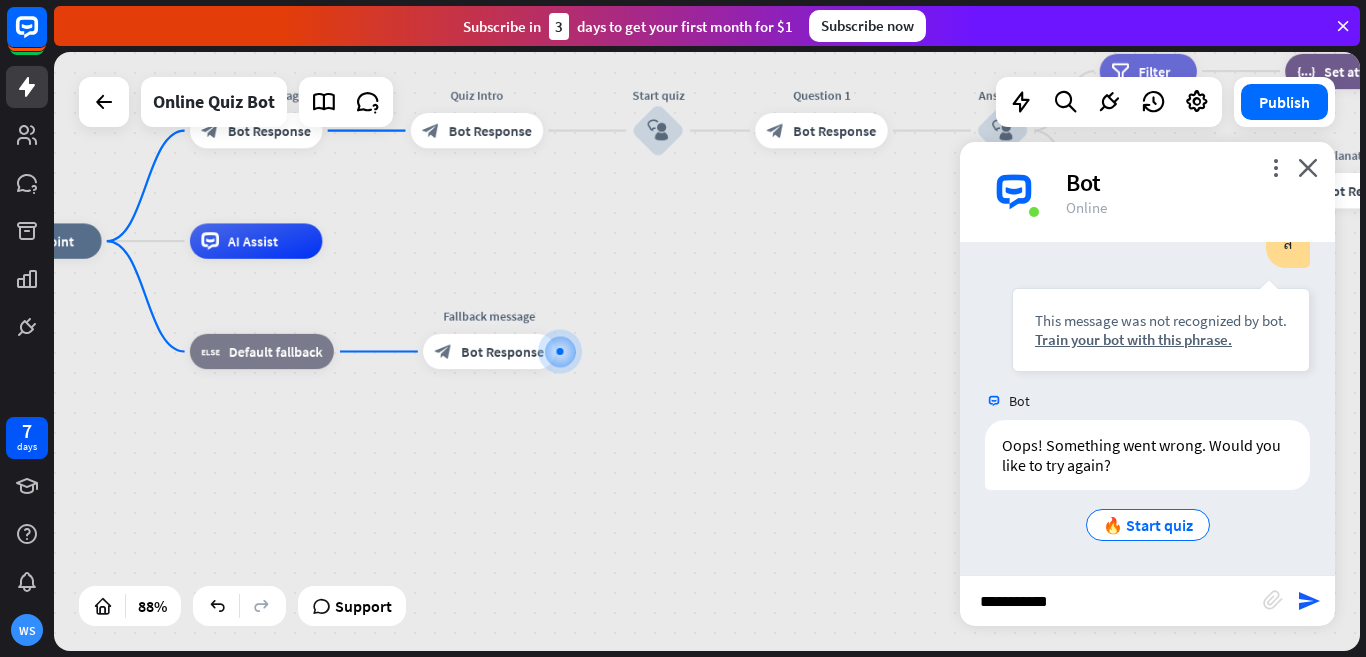 type on "**********" 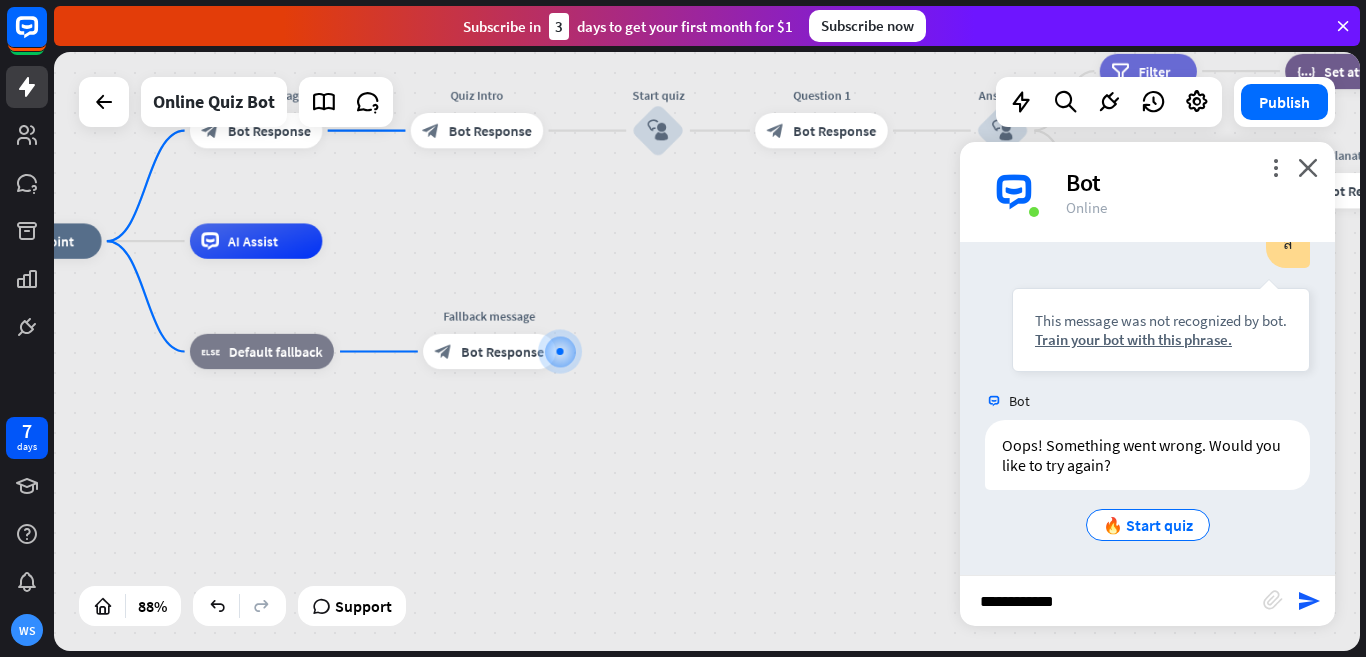 type 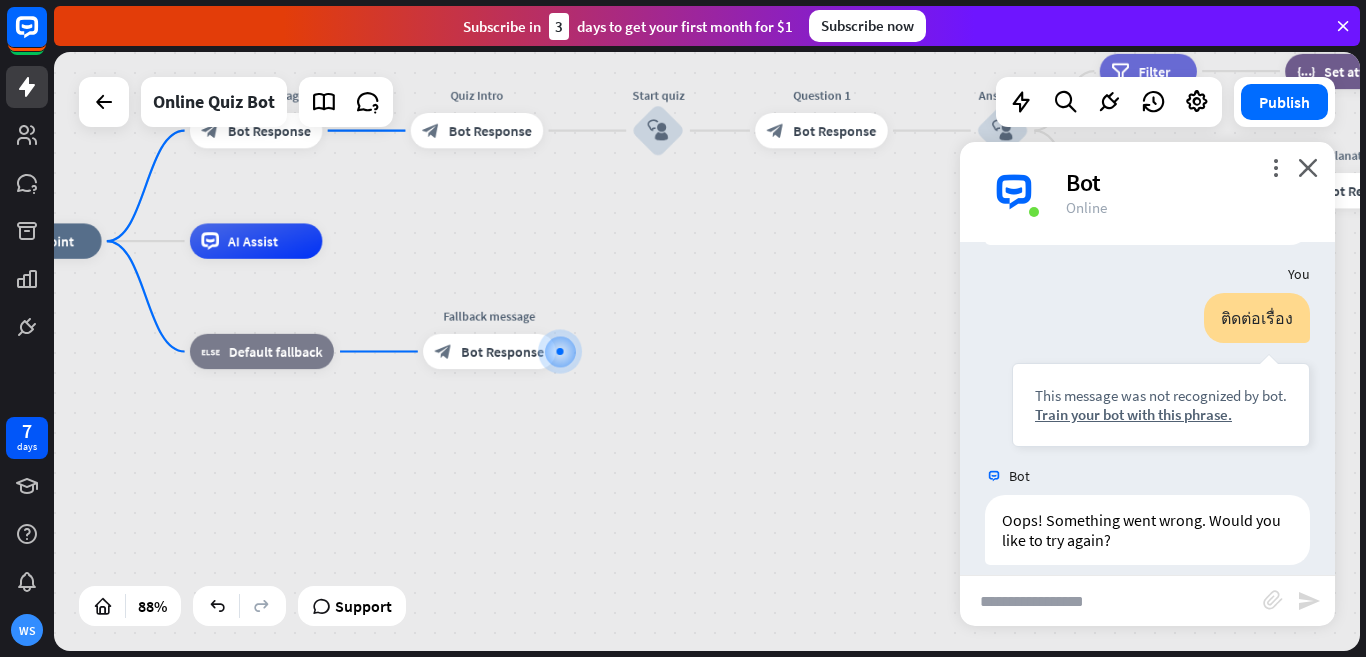 scroll, scrollTop: 560, scrollLeft: 0, axis: vertical 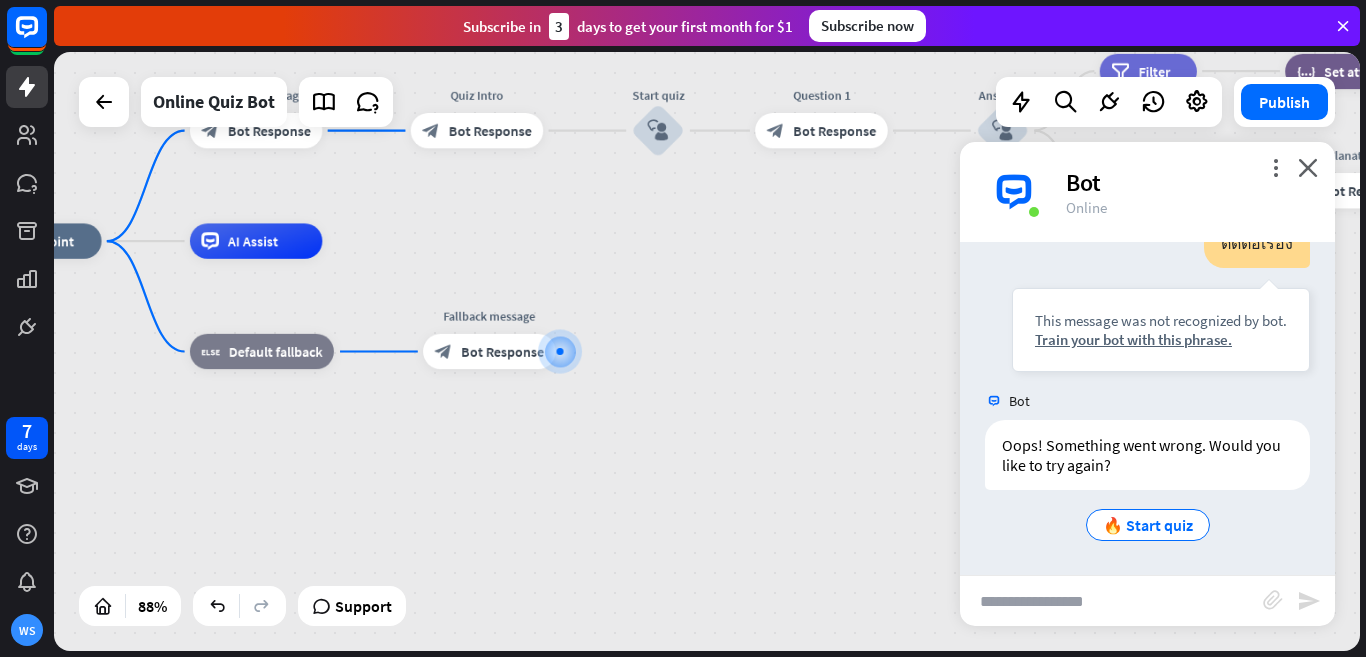 click on "home_2   Start point                 Welcome message   block_bot_response   Bot Response                 Quiz Intro   block_bot_response   Bot Response                 Start quiz   block_user_input                 Question 1   block_bot_response   Bot Response                 Answer 1   block_user_input                 answer_1 = correct ans   filter   Filter                 Set quiz_score to 1   block_set_attribute   Set attribute                 Question 2   block_bot_response   Bot Response                 Answer 2   block_user_input                 answer_2 = correct ans & quiz_score > 0   filter   Filter                 Set quiz_score to 2   block_set_attribute   Set attribute                 Question 3   block_bot_response   Bot Response                 Answer 3   block_user_input                 answer_3 = correct ans & quiz_score = 2   filter   Filter                 Set quiz_score to 3   block_set_attribute   Set attribute                 Question 4   block_bot_response" at bounding box center (707, 351) 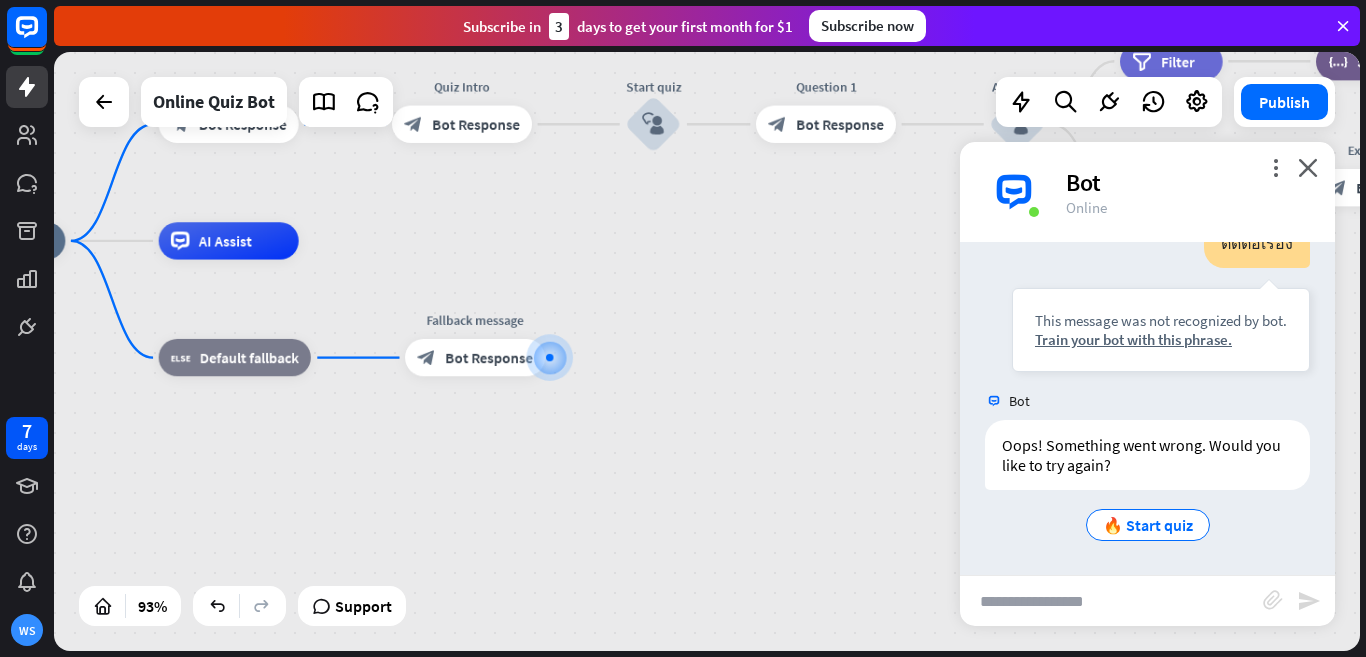 drag, startPoint x: 1299, startPoint y: 168, endPoint x: 1250, endPoint y: 177, distance: 49.819675 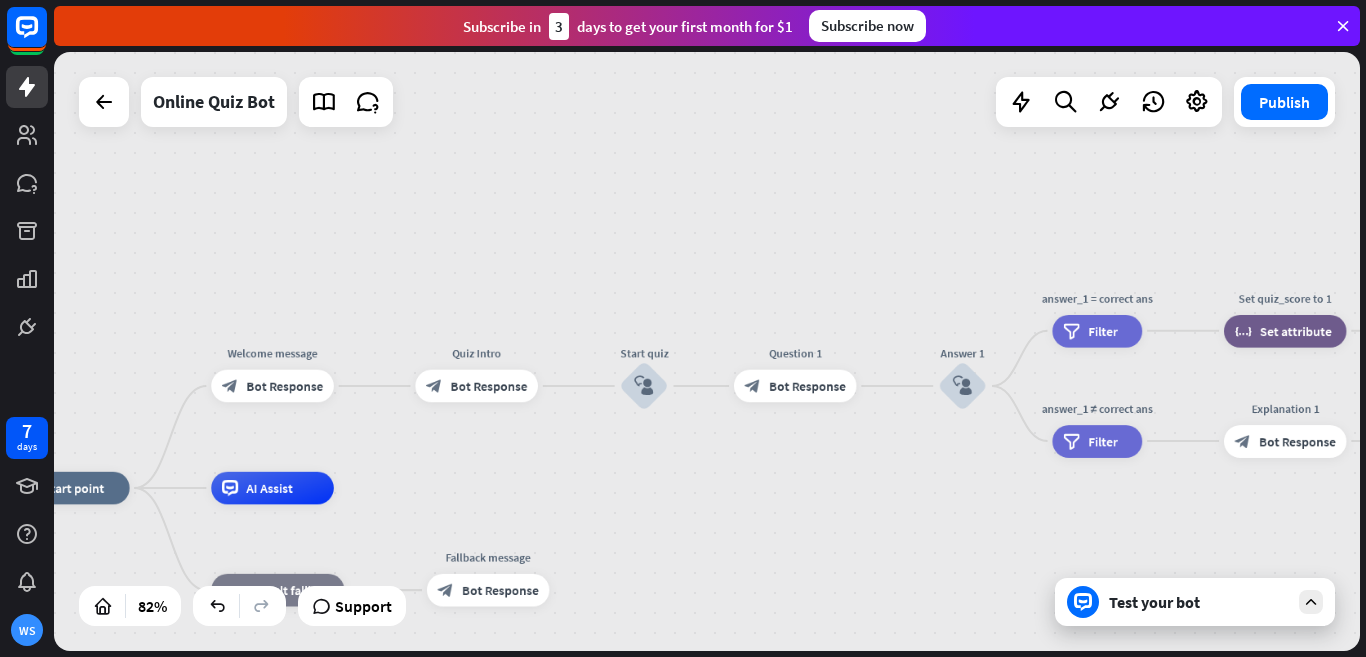 drag, startPoint x: 761, startPoint y: 211, endPoint x: 746, endPoint y: 468, distance: 257.43738 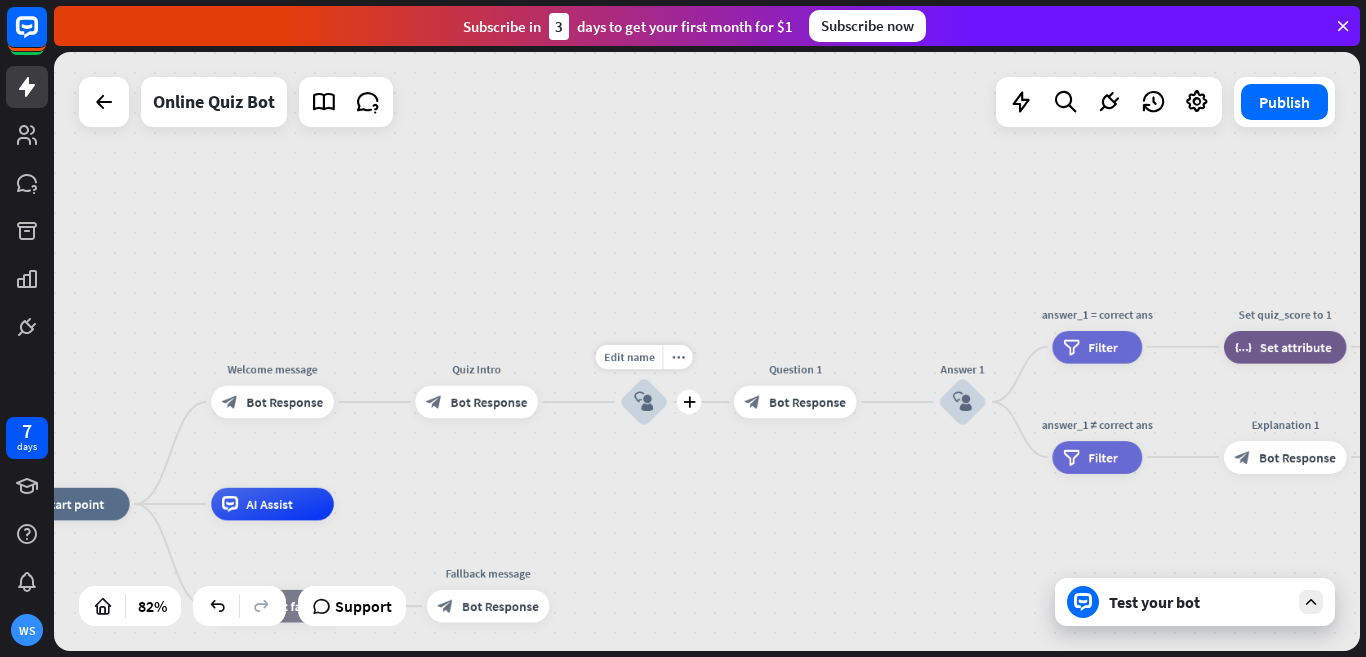 click on "Start quiz" at bounding box center [644, 369] 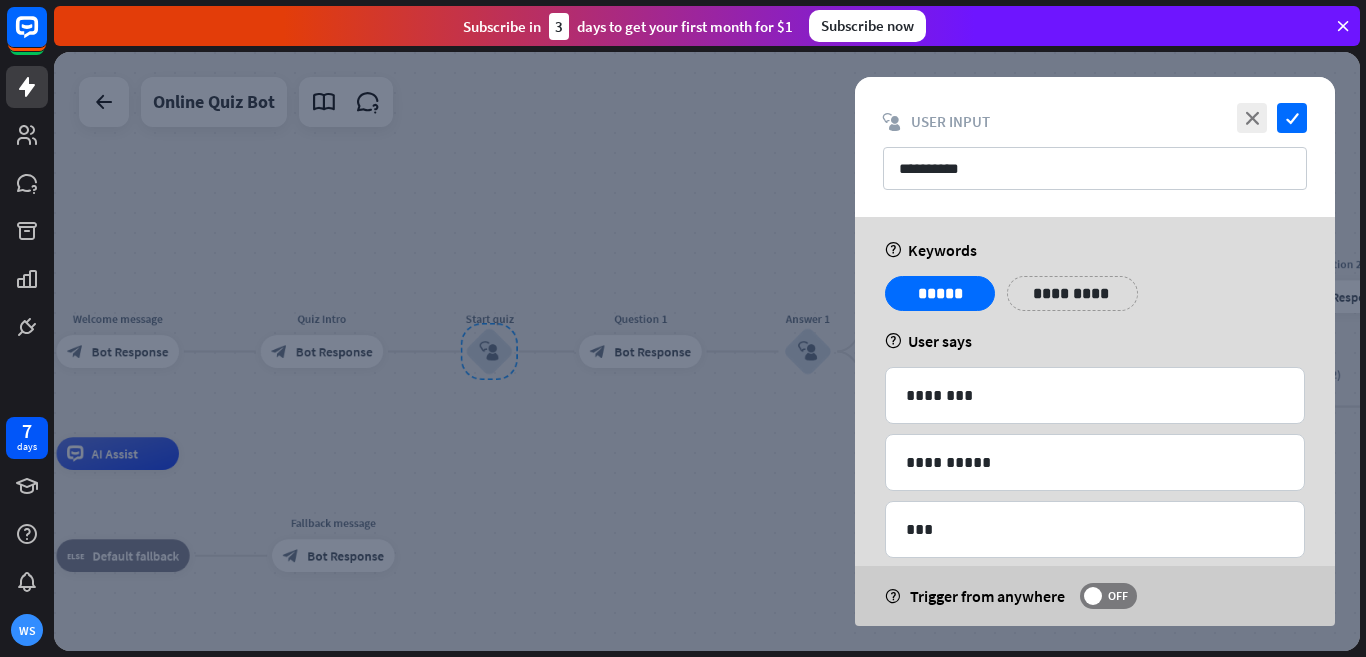 scroll, scrollTop: 0, scrollLeft: 0, axis: both 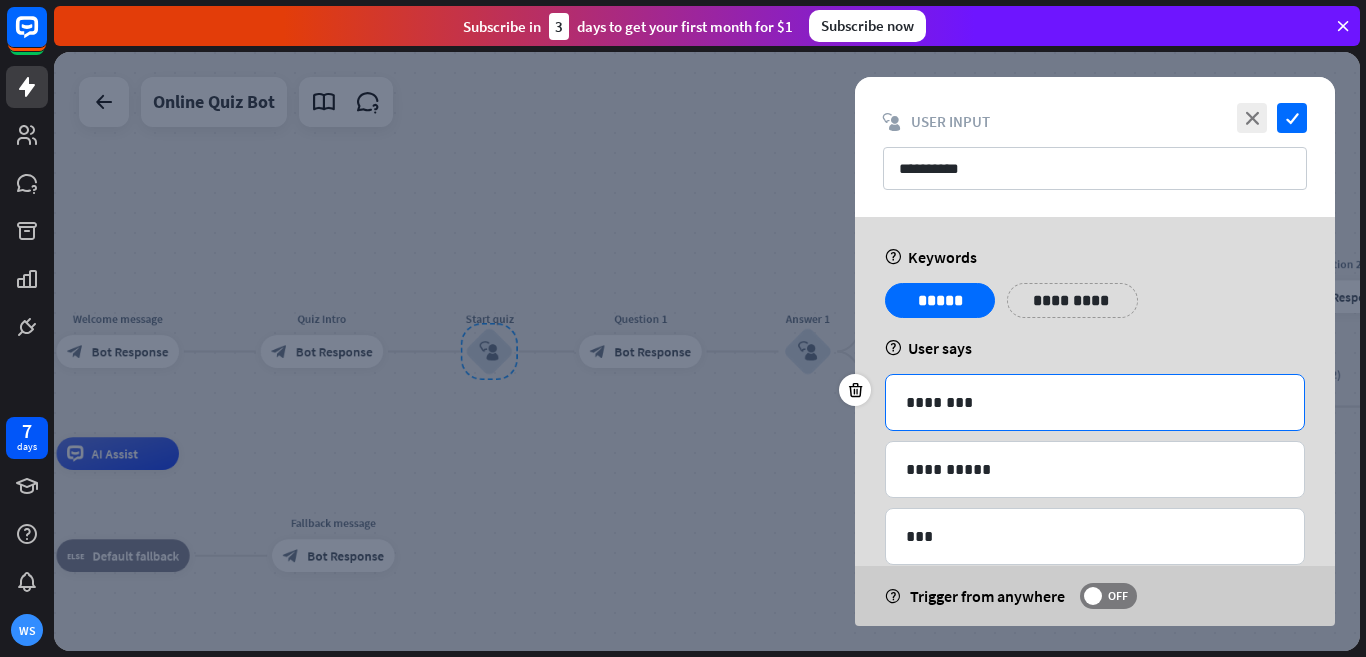 click on "********" at bounding box center (1095, 402) 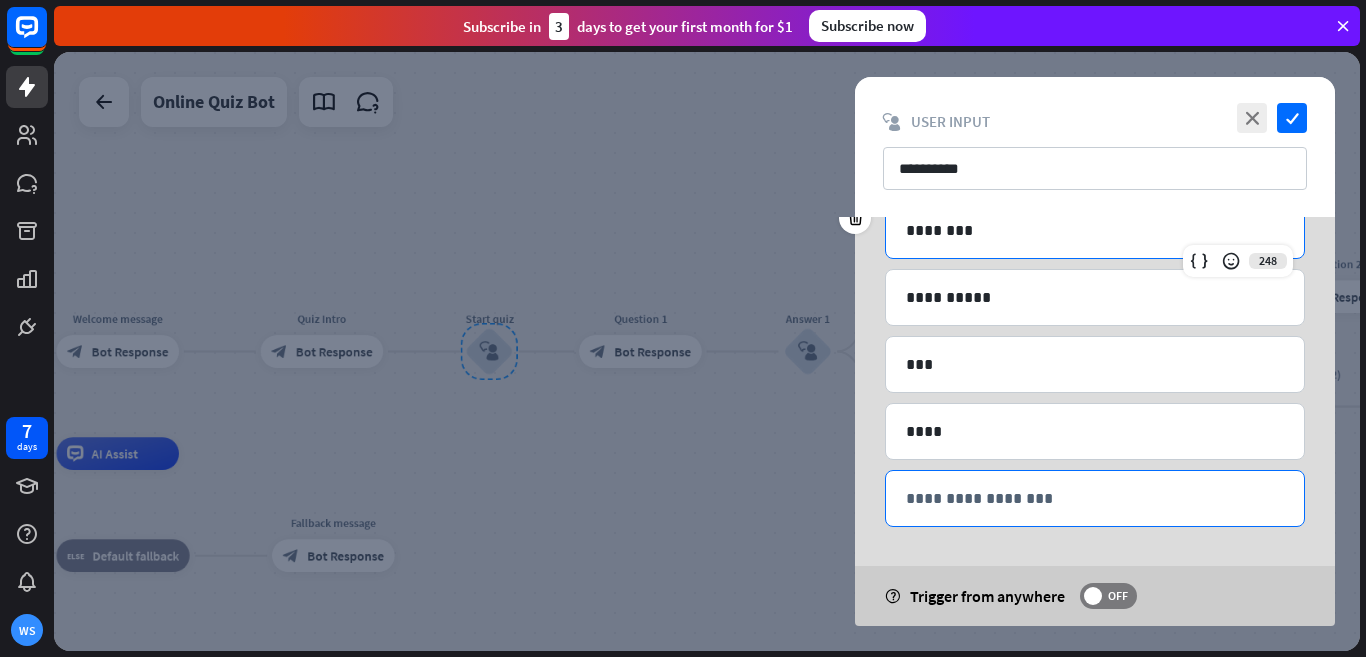 scroll, scrollTop: 173, scrollLeft: 0, axis: vertical 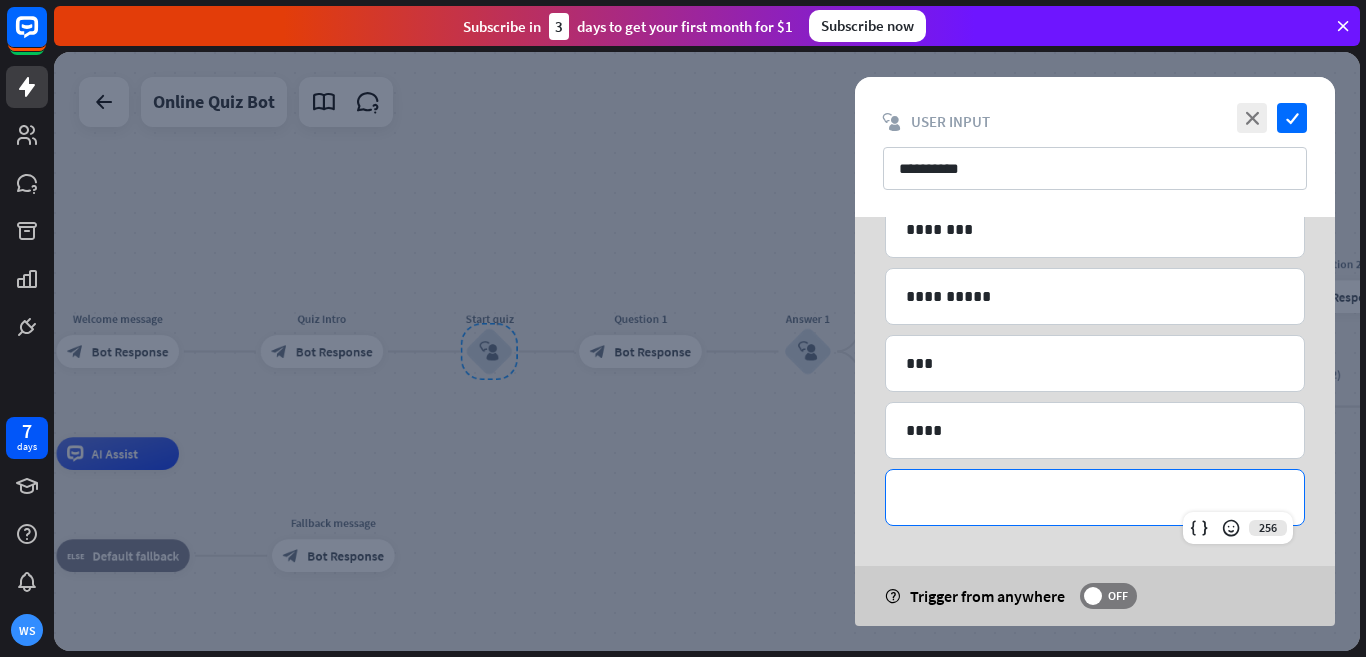click on "**********" at bounding box center [1095, 497] 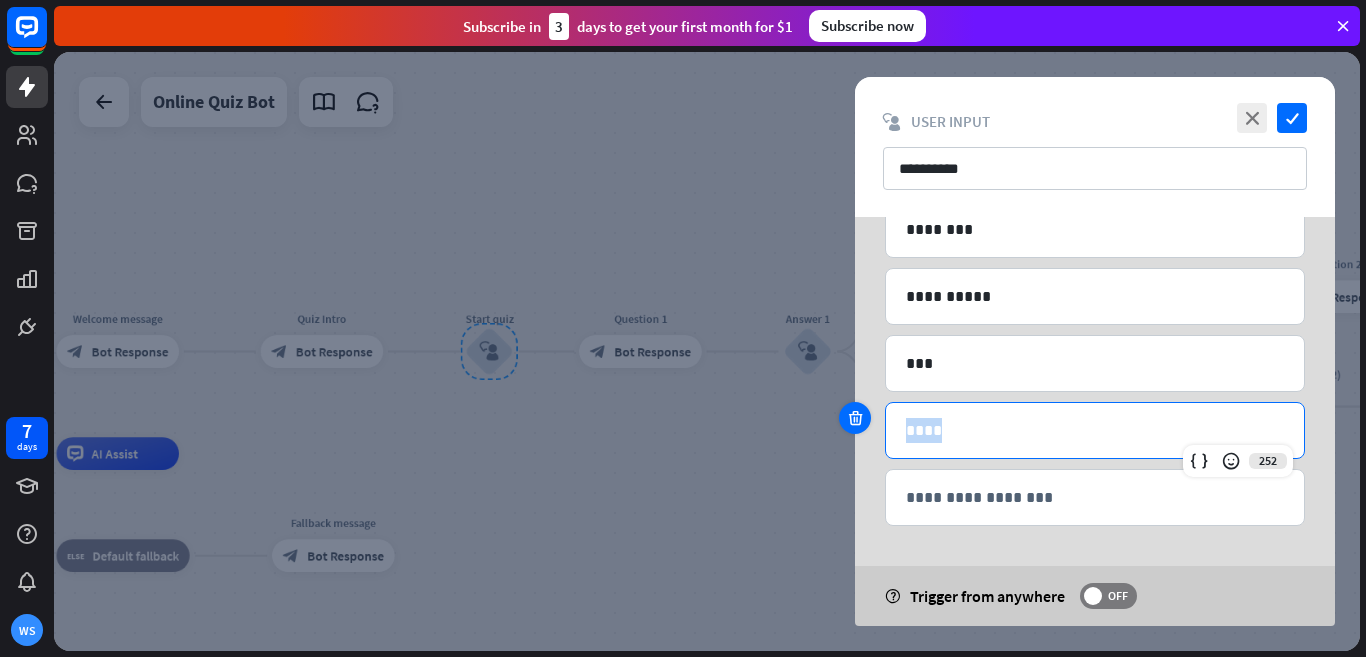 drag, startPoint x: 927, startPoint y: 455, endPoint x: 854, endPoint y: 417, distance: 82.29824 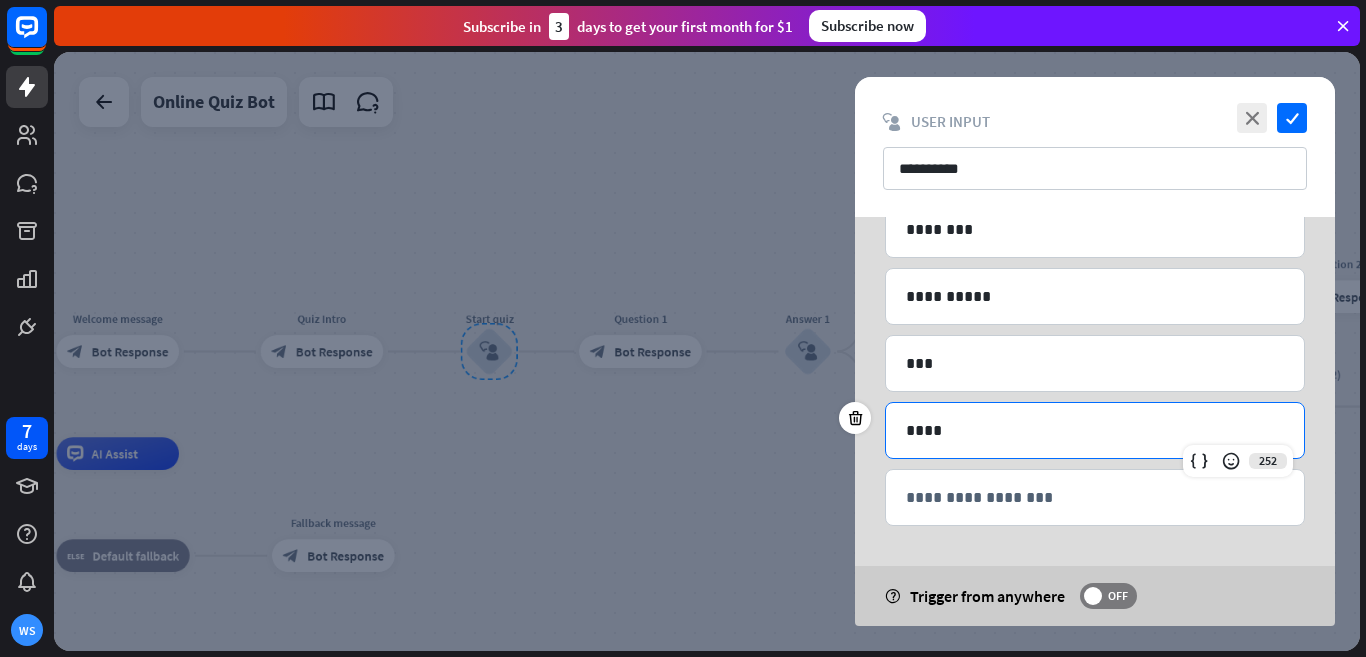 scroll, scrollTop: 0, scrollLeft: 0, axis: both 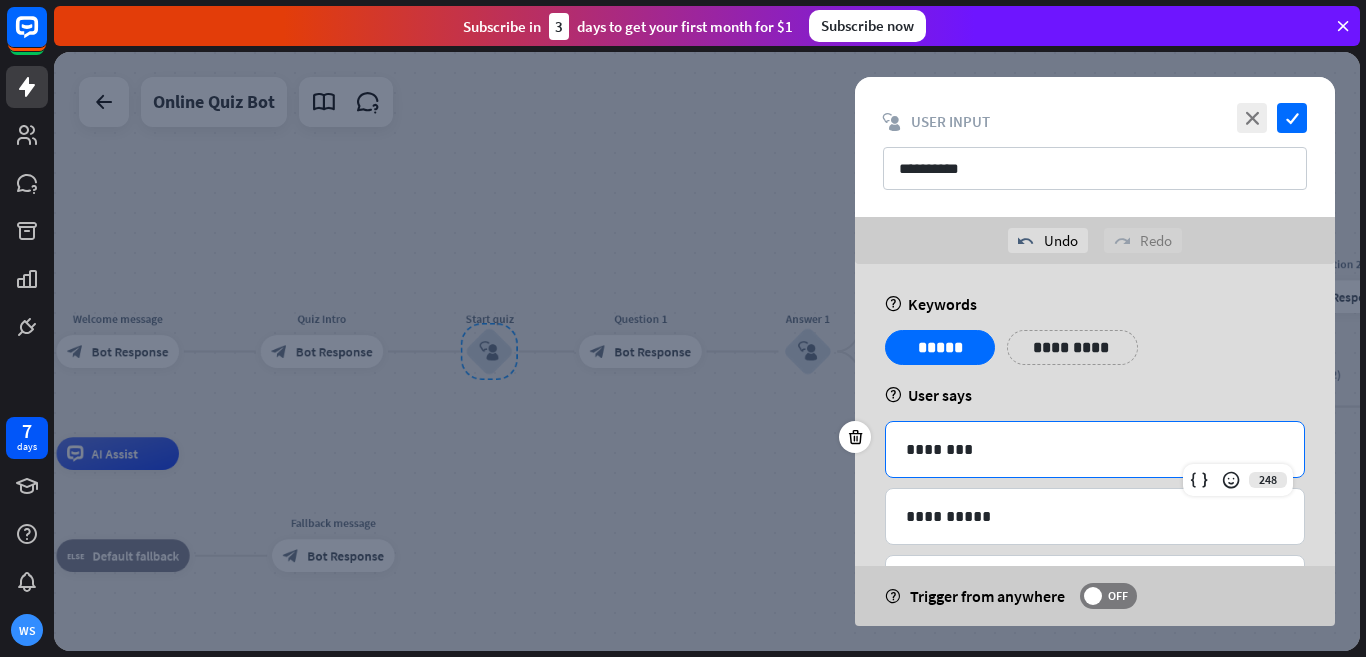 drag, startPoint x: 922, startPoint y: 462, endPoint x: 870, endPoint y: 463, distance: 52.009613 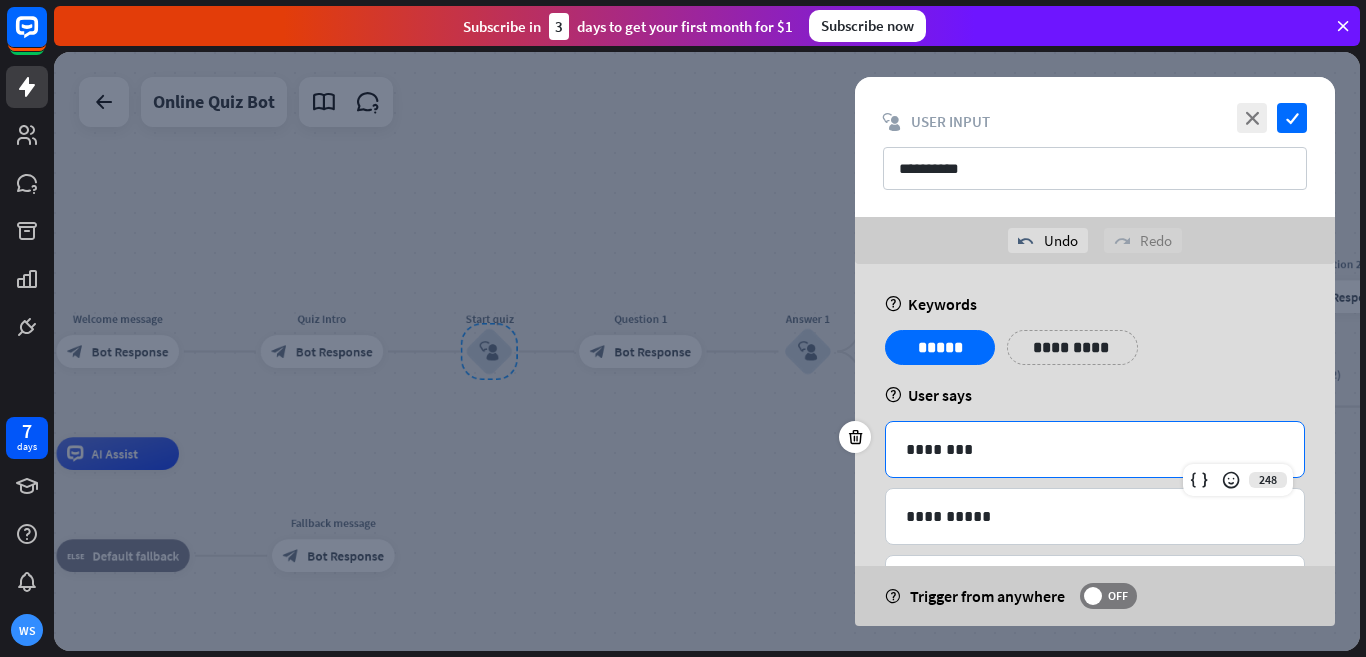 click on "**********" at bounding box center [1095, 555] 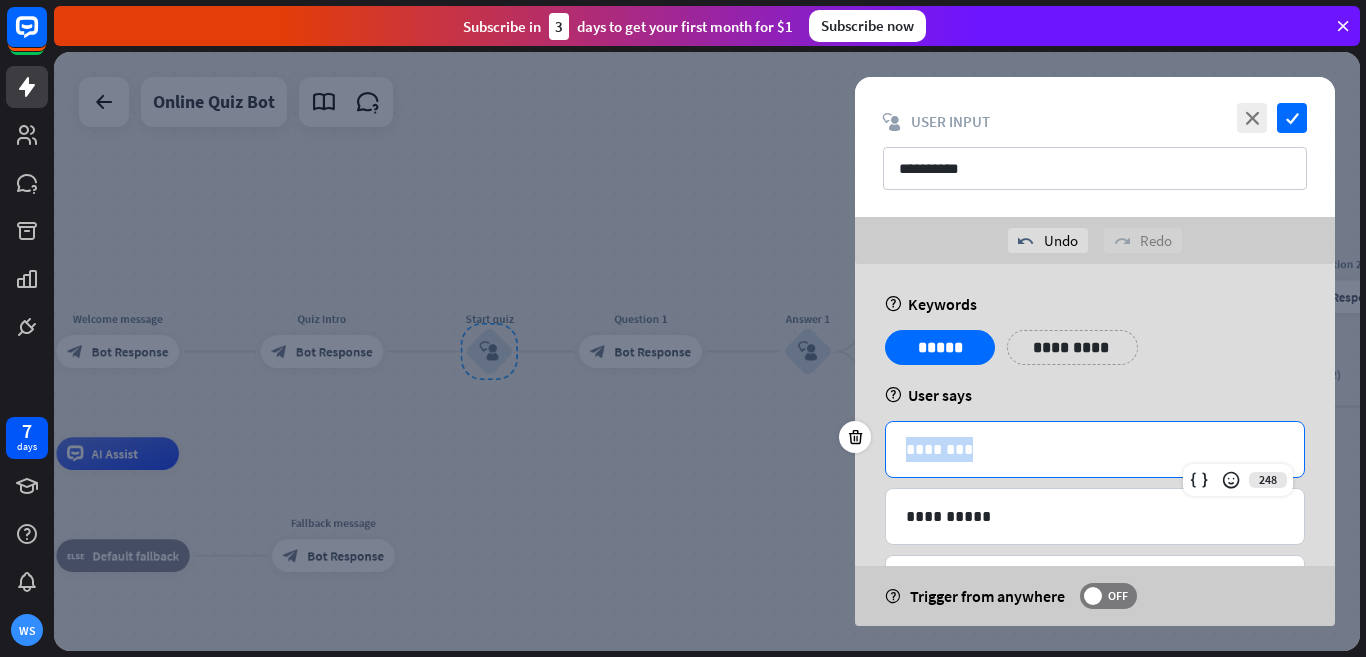 click on "********" at bounding box center [1095, 449] 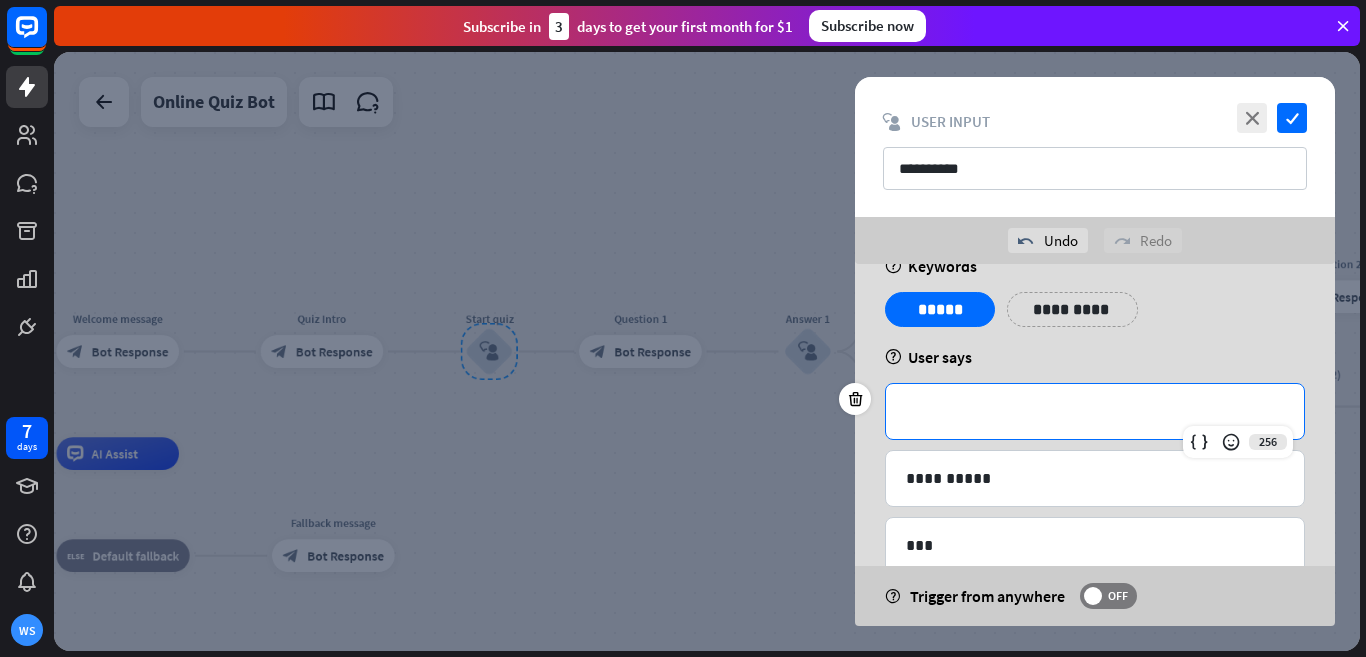 scroll, scrollTop: 67, scrollLeft: 0, axis: vertical 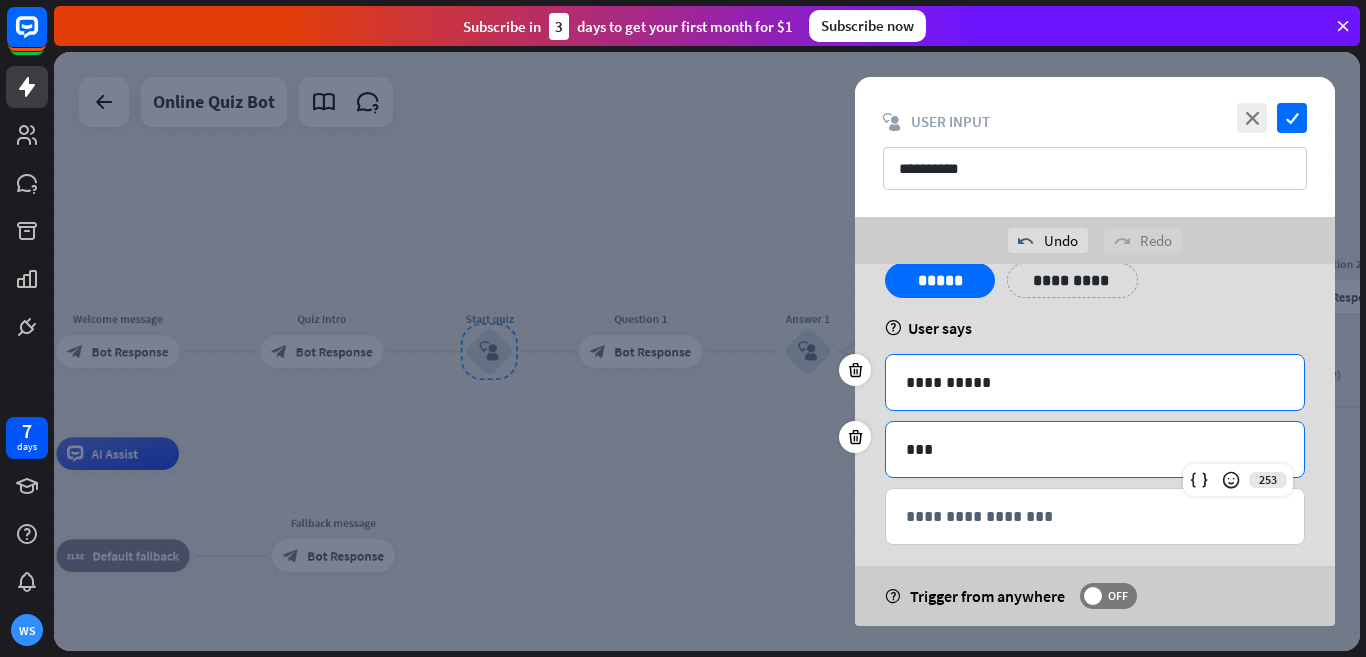 click on "***" at bounding box center [1095, 449] 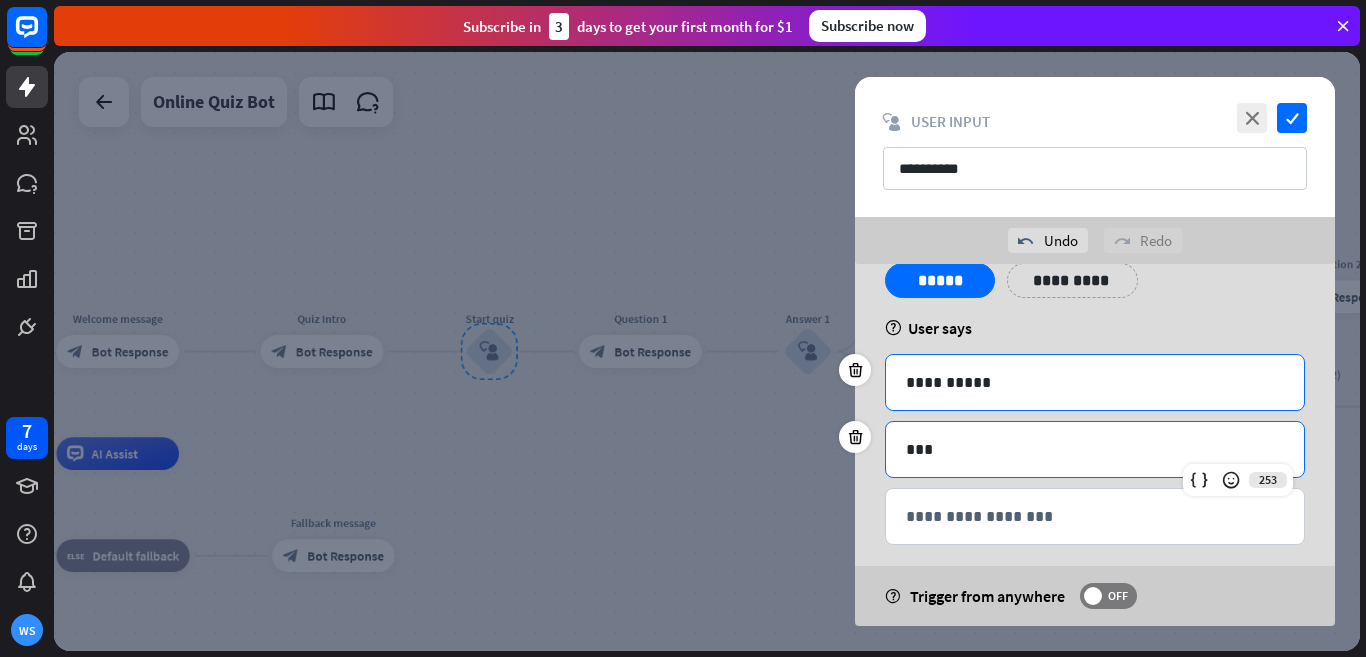 click on "***" at bounding box center [1095, 449] 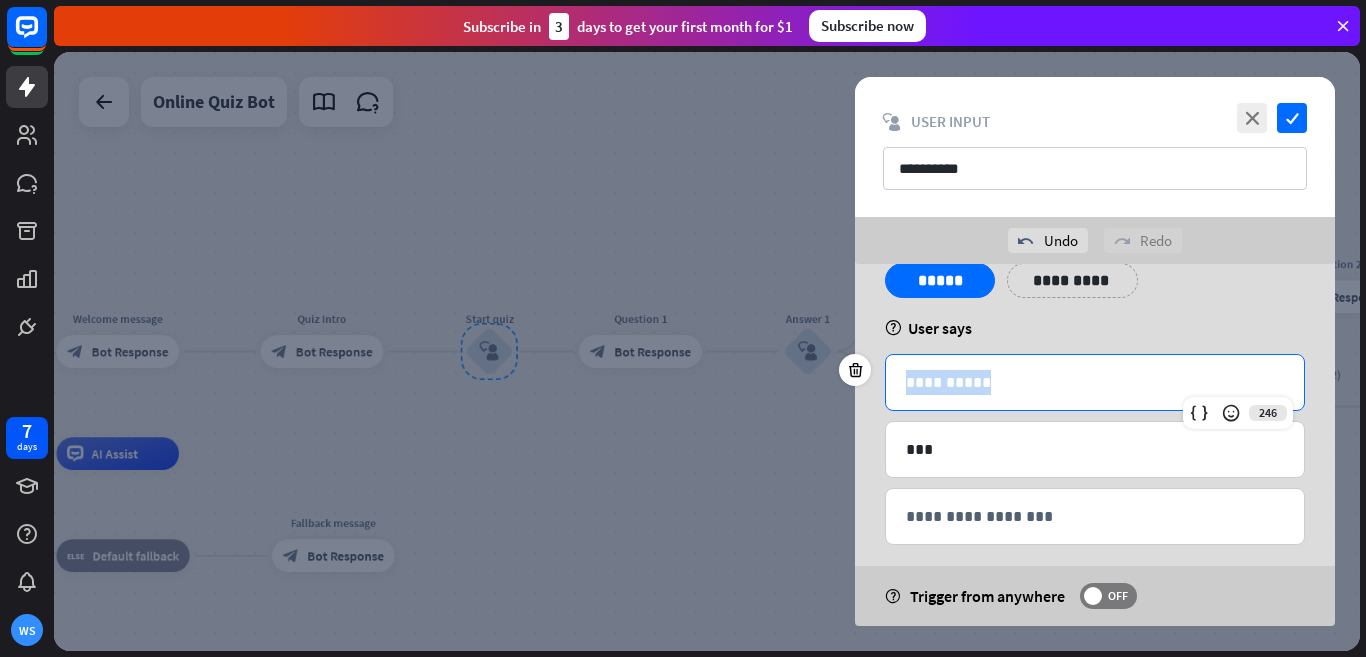 drag, startPoint x: 1004, startPoint y: 396, endPoint x: 894, endPoint y: 370, distance: 113.03097 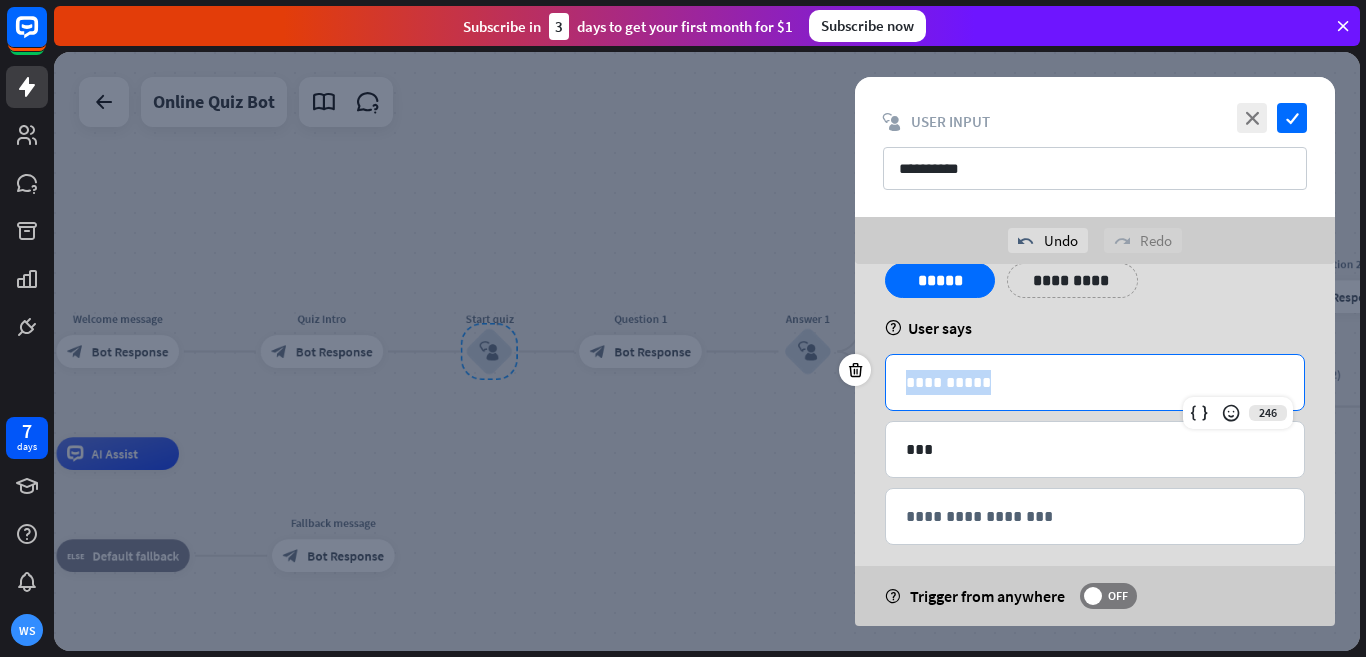 click on "**********" at bounding box center (1095, 382) 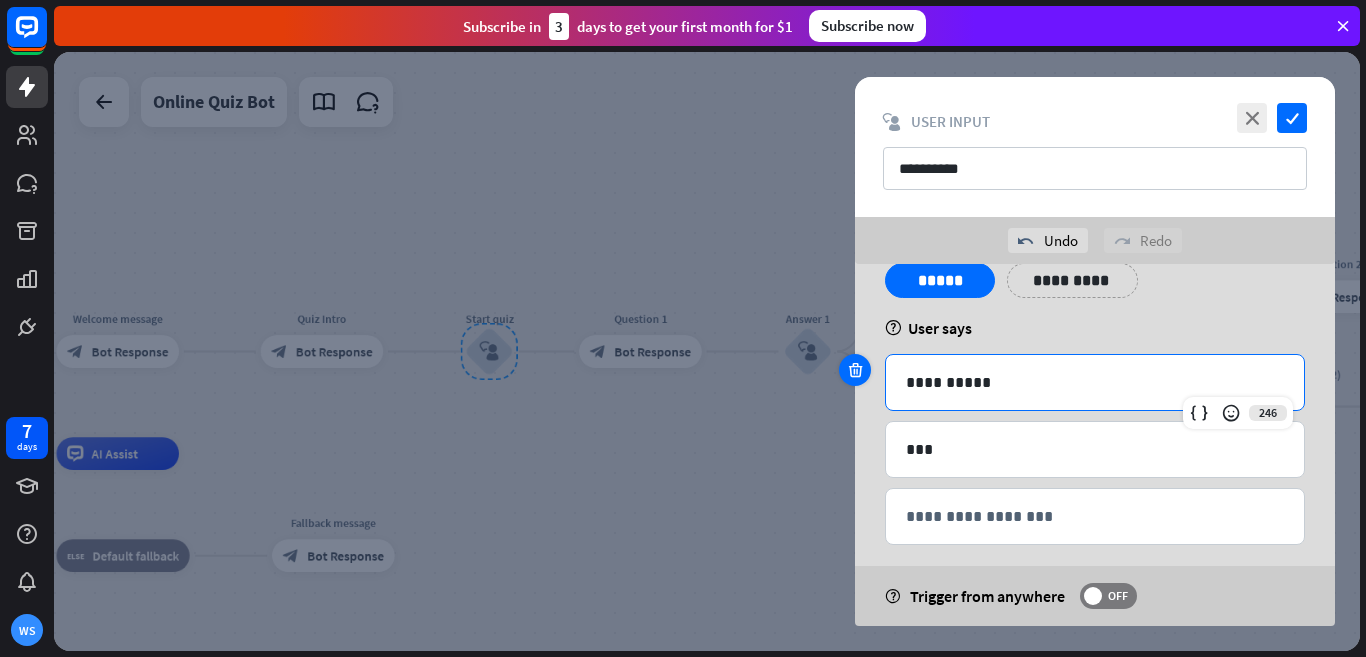 click at bounding box center (855, 370) 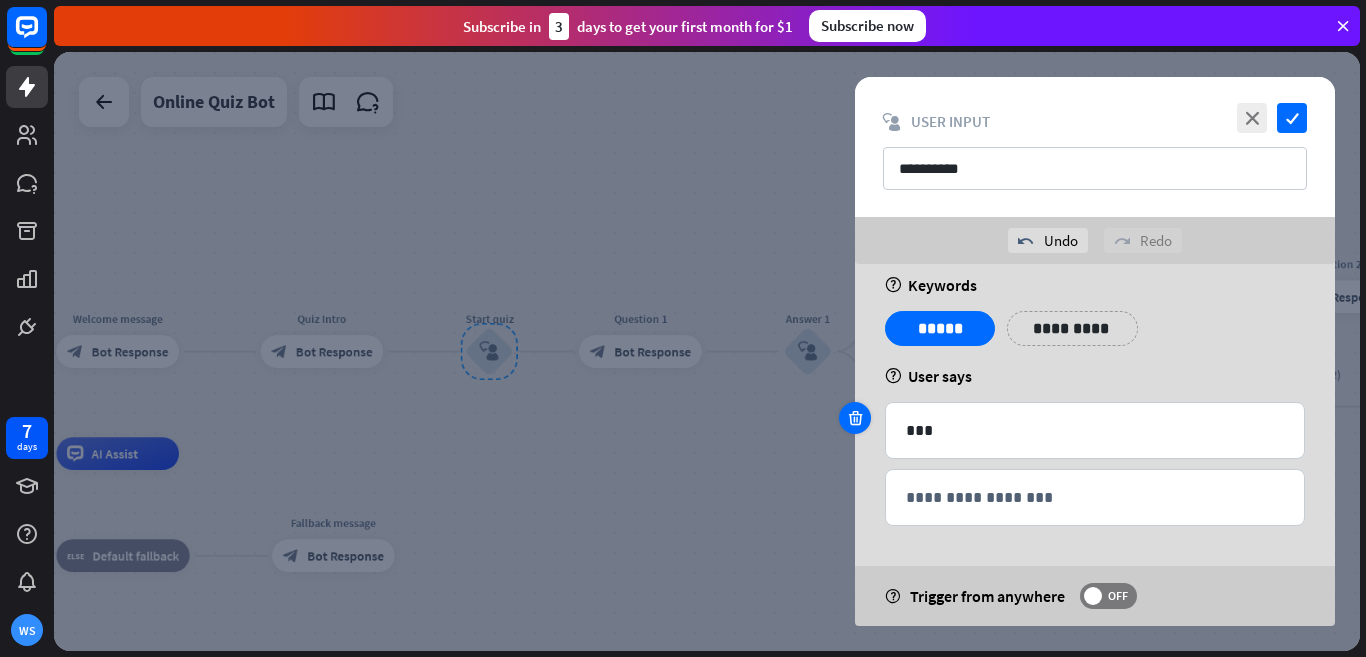 scroll, scrollTop: 19, scrollLeft: 0, axis: vertical 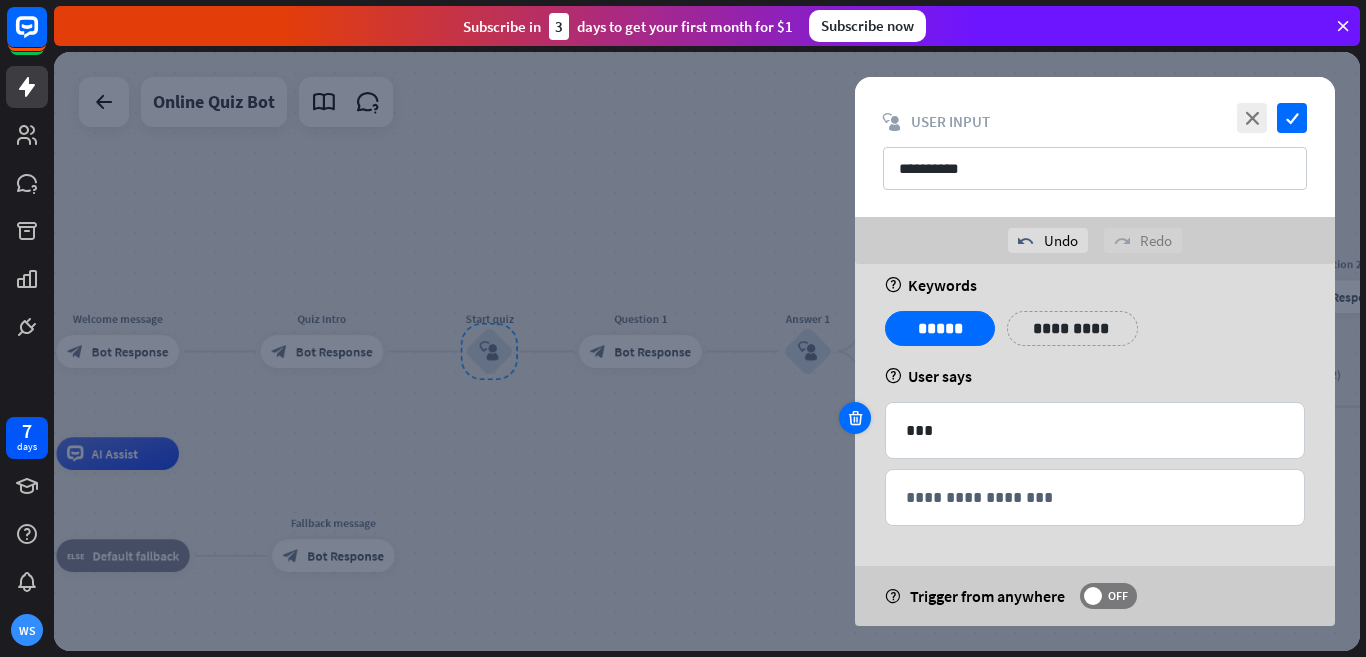 click at bounding box center [855, 418] 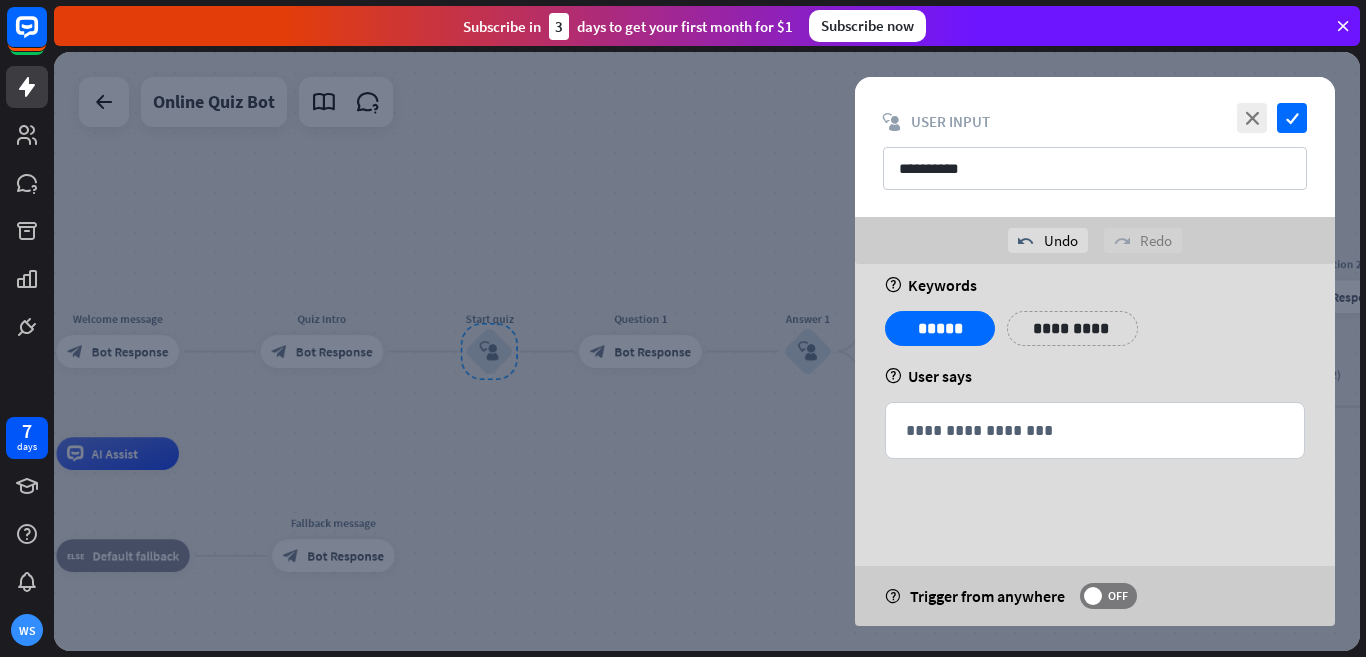 scroll, scrollTop: 0, scrollLeft: 0, axis: both 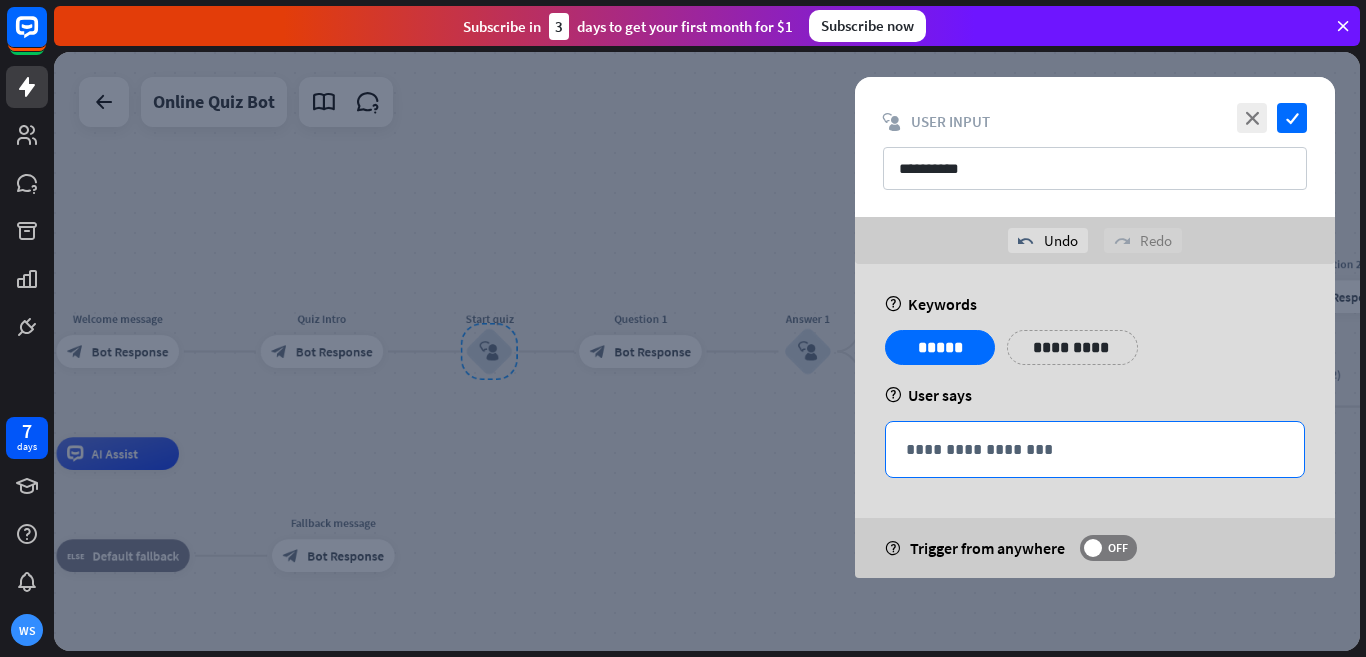 click on "**********" at bounding box center (1095, 449) 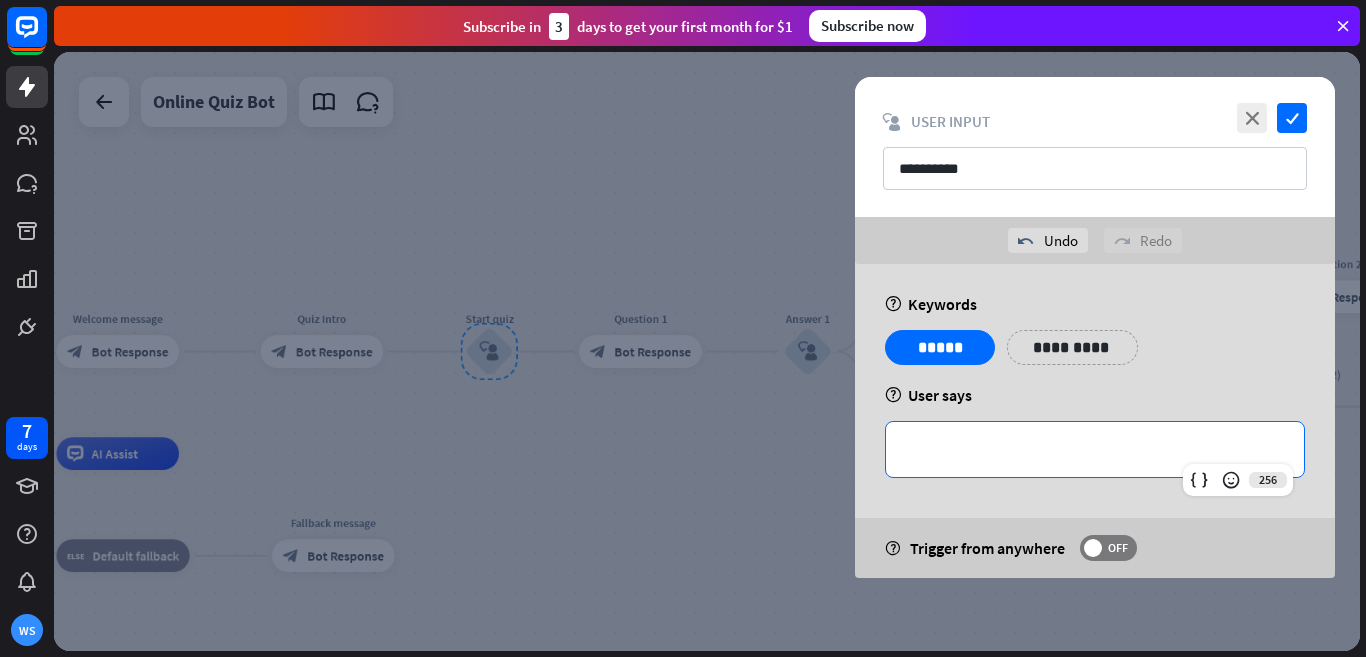 click on "**********" at bounding box center [1095, 449] 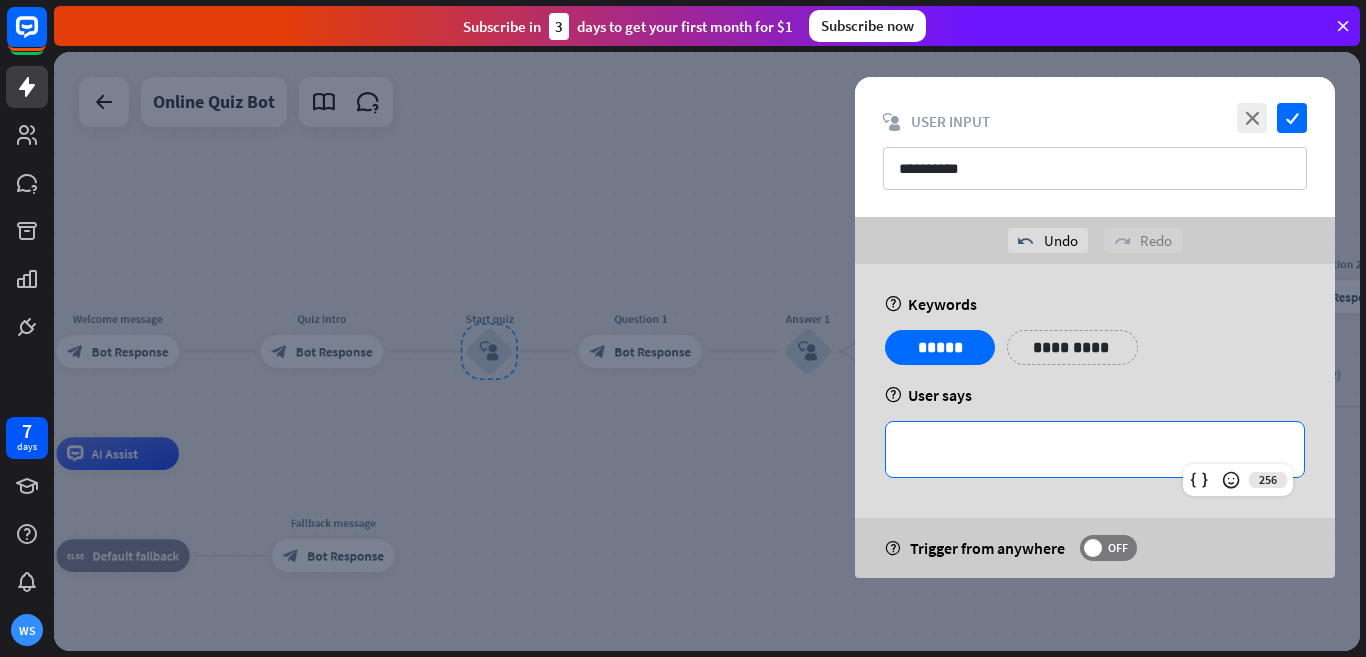 type 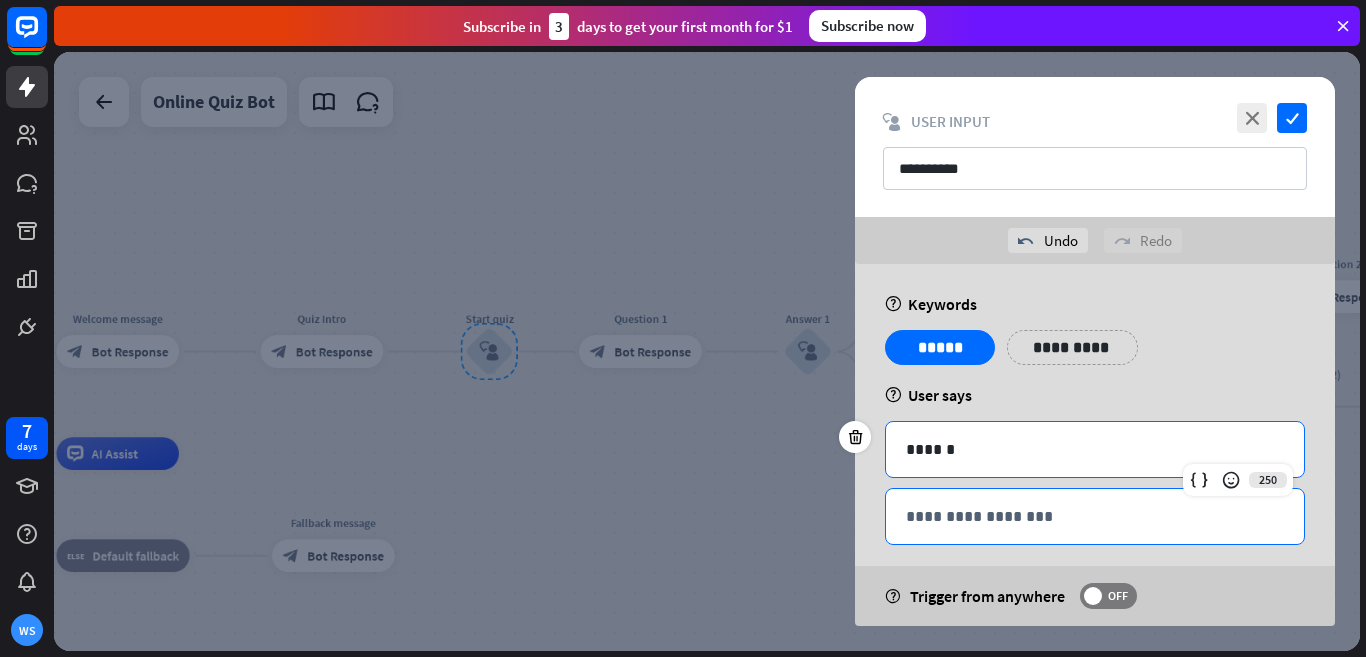 click on "**********" at bounding box center (1095, 516) 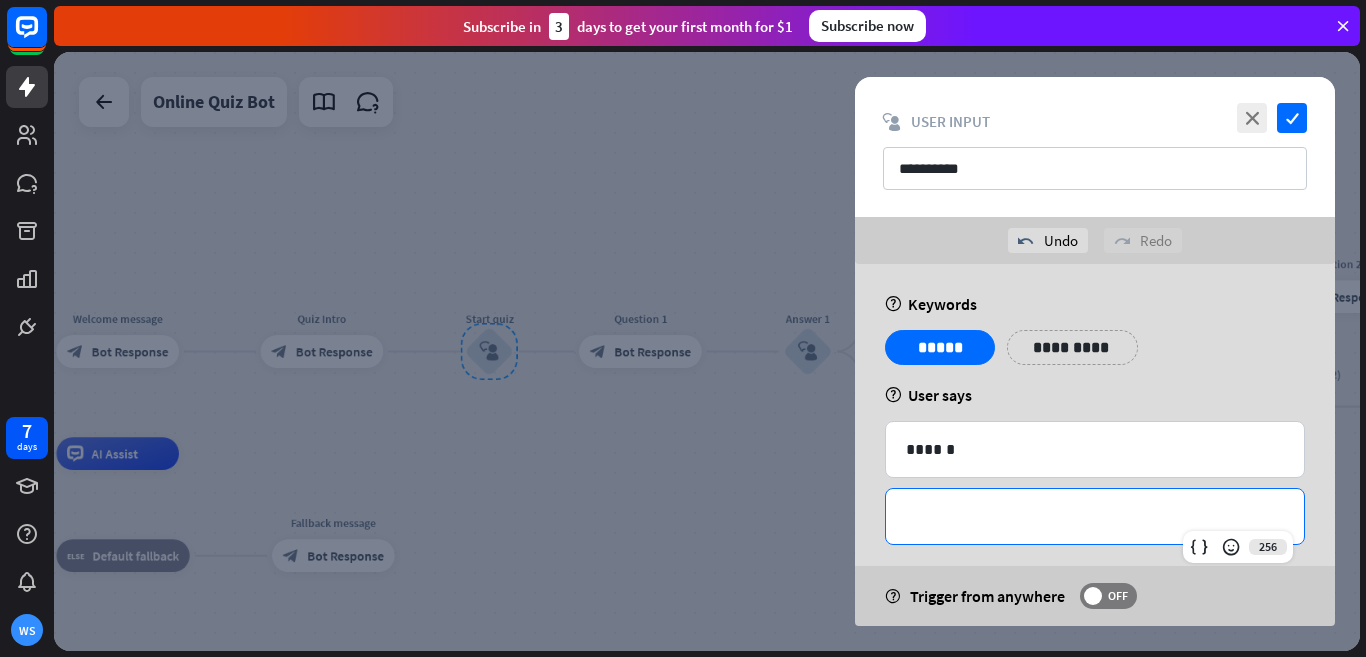 type 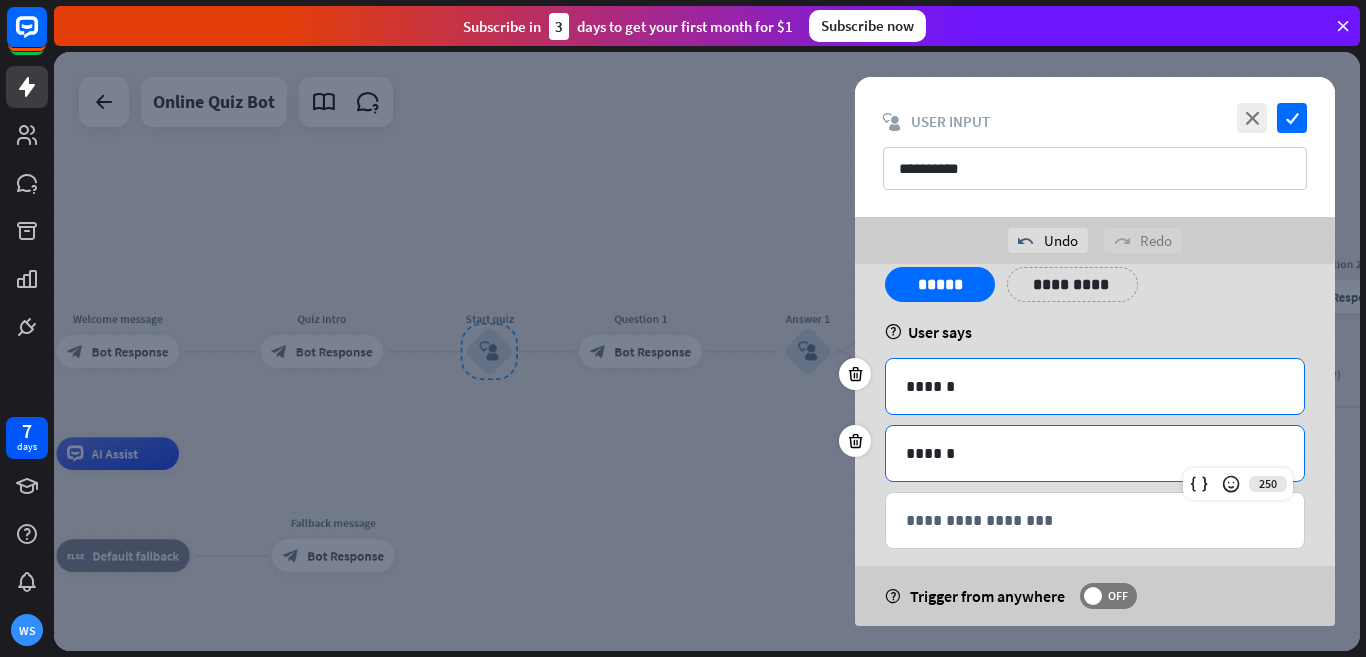 scroll, scrollTop: 86, scrollLeft: 0, axis: vertical 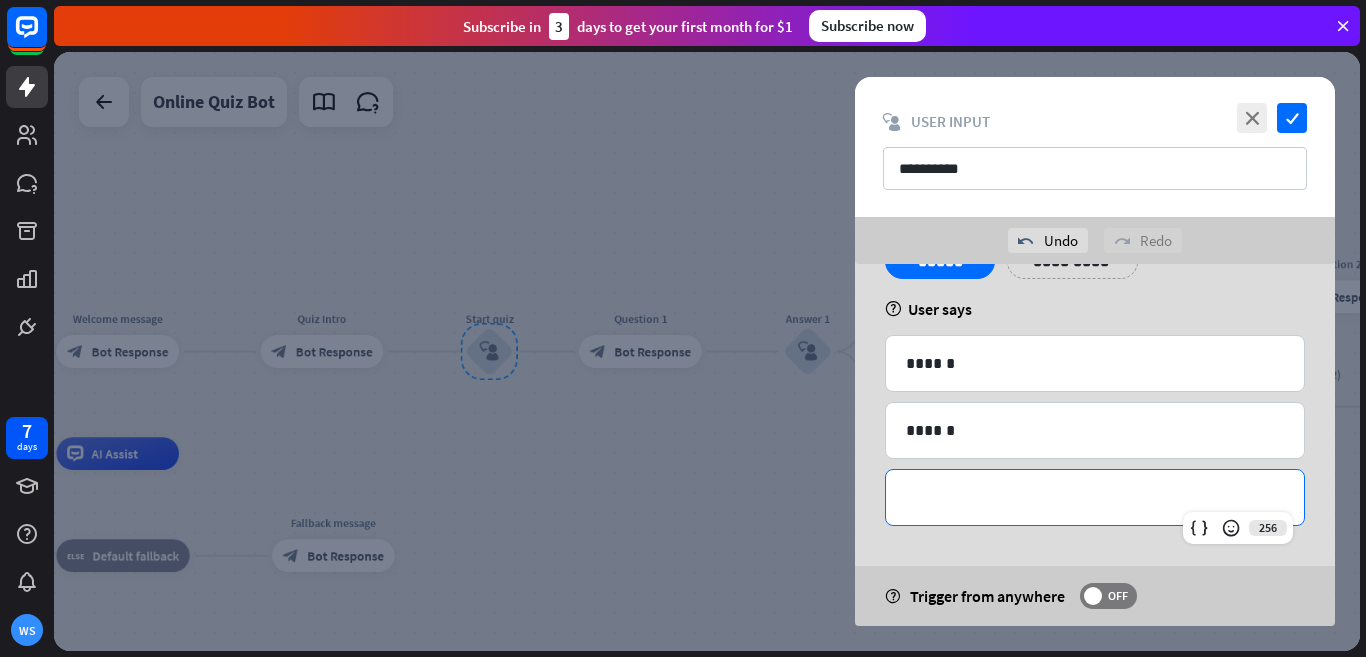 click on "**********" at bounding box center [1095, 497] 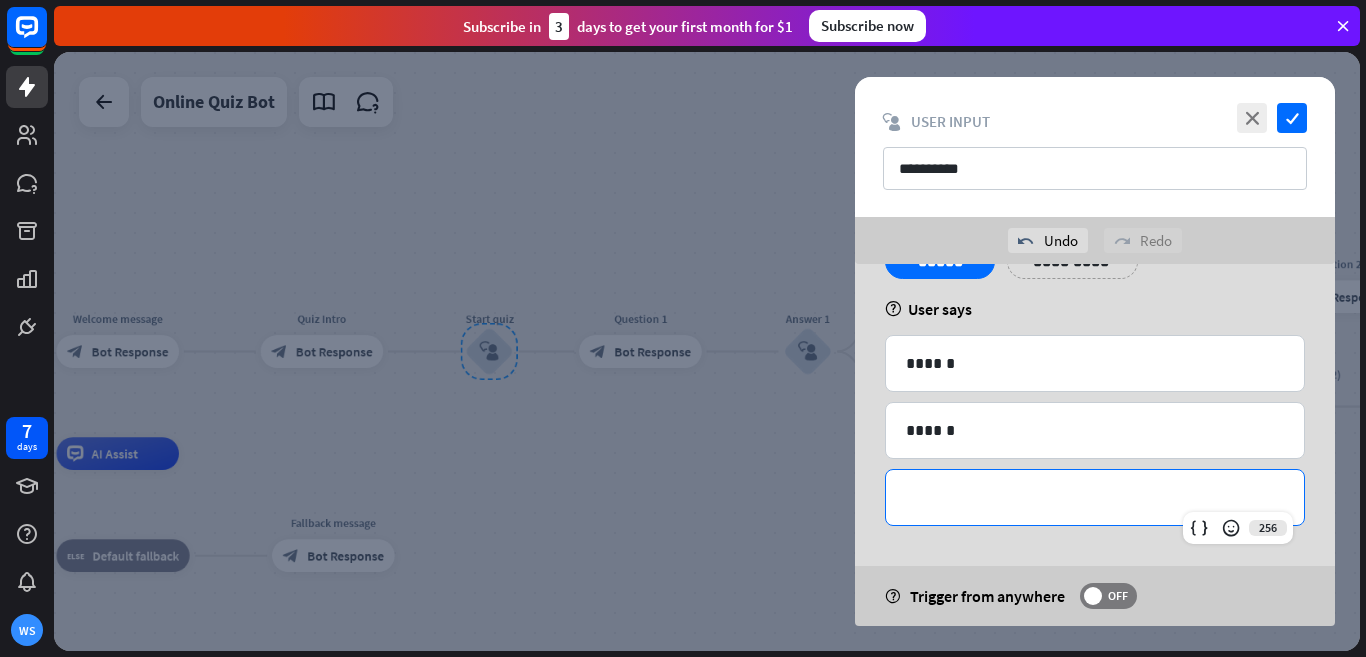 type 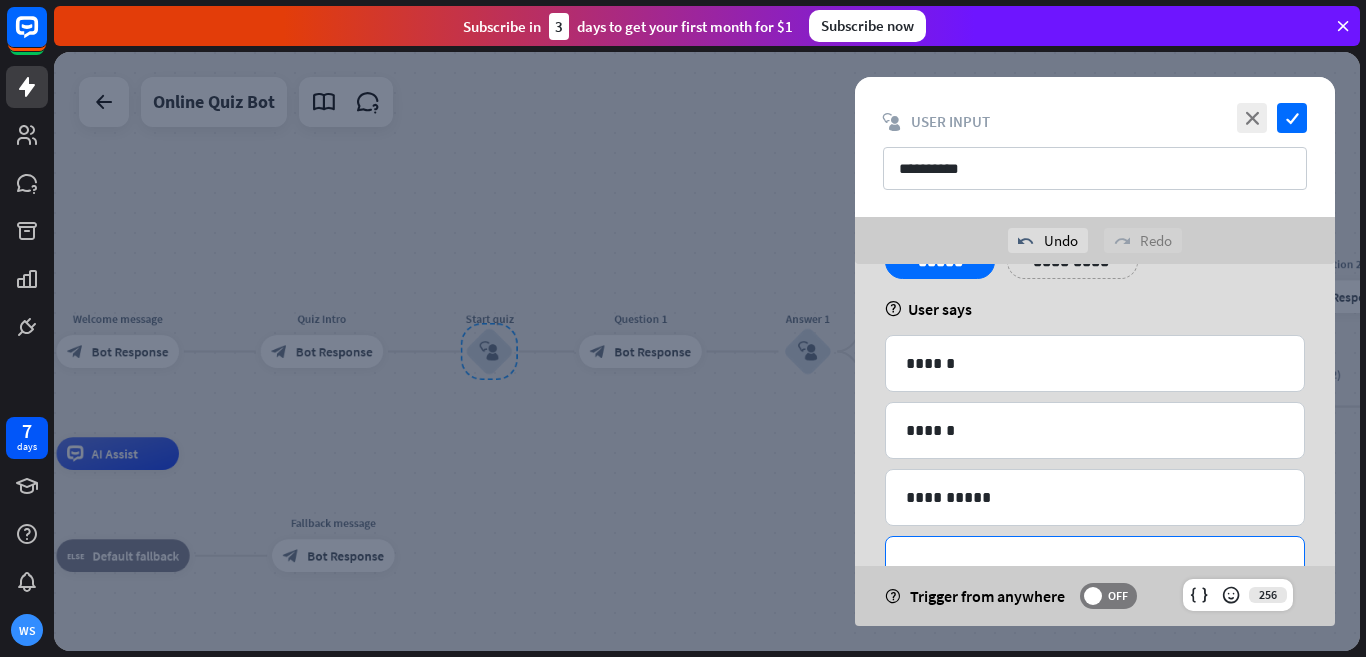 click on "**********" at bounding box center [1095, 564] 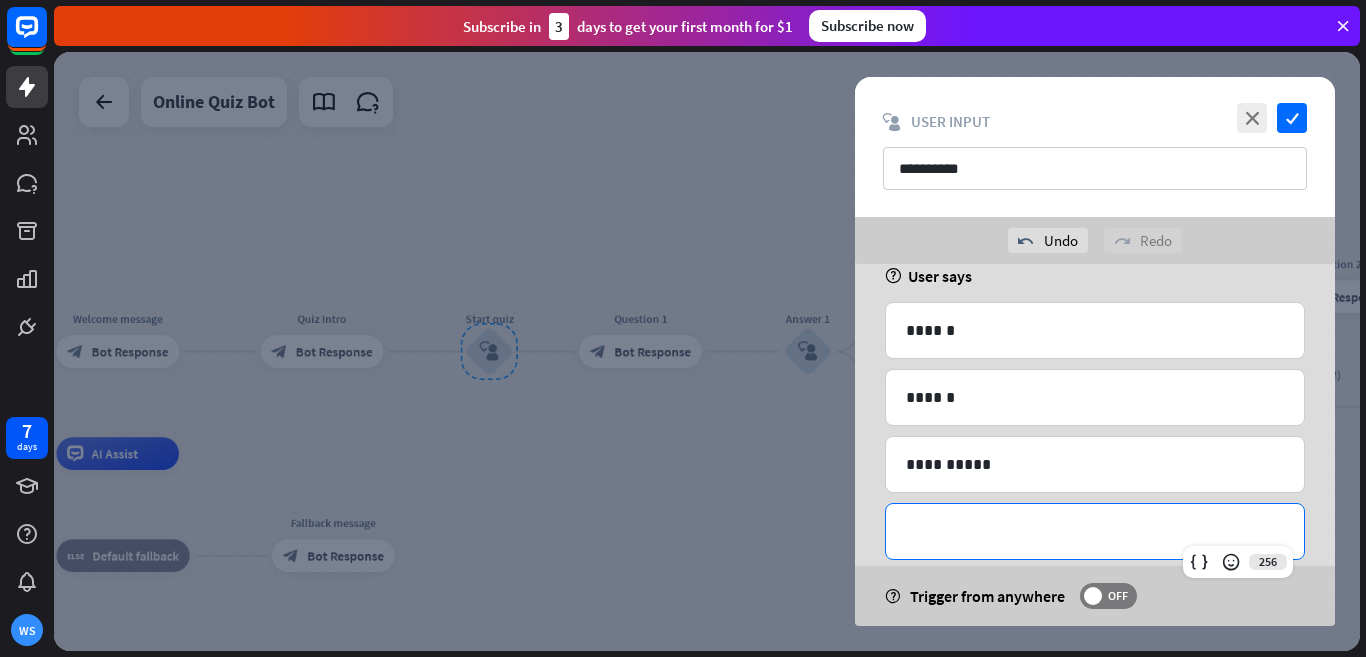 type 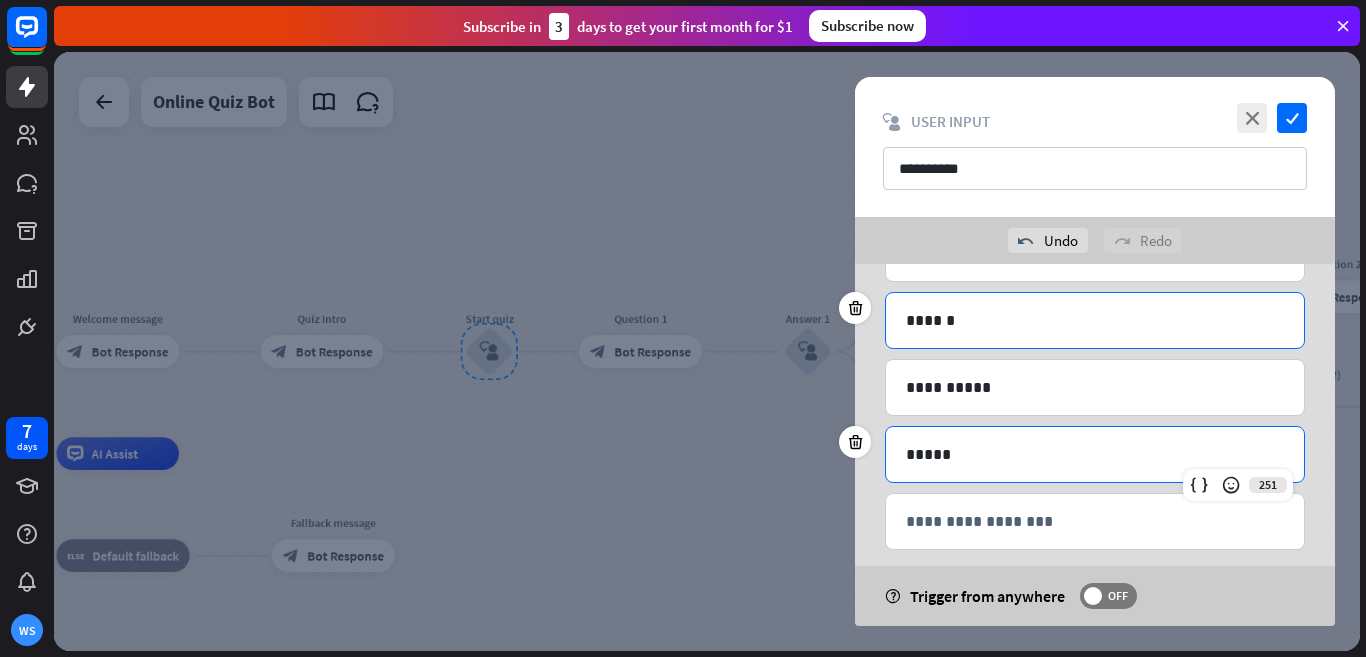 scroll, scrollTop: 220, scrollLeft: 0, axis: vertical 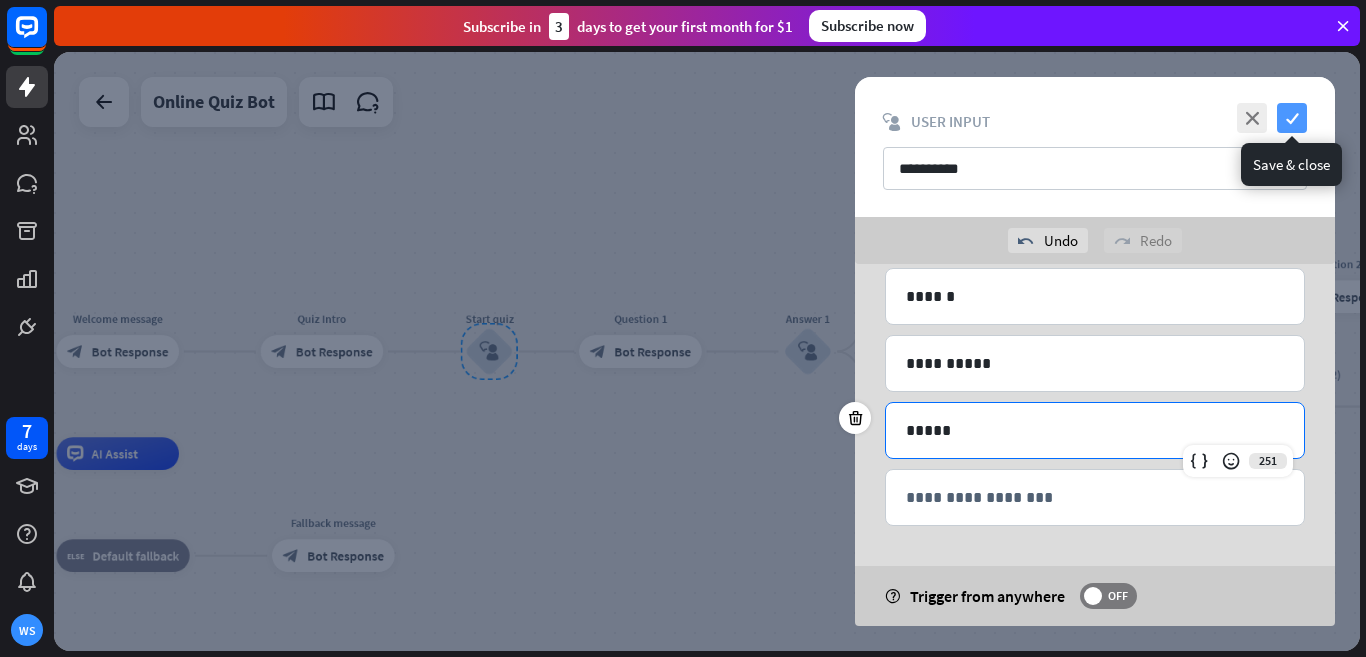 click on "check" at bounding box center (1292, 118) 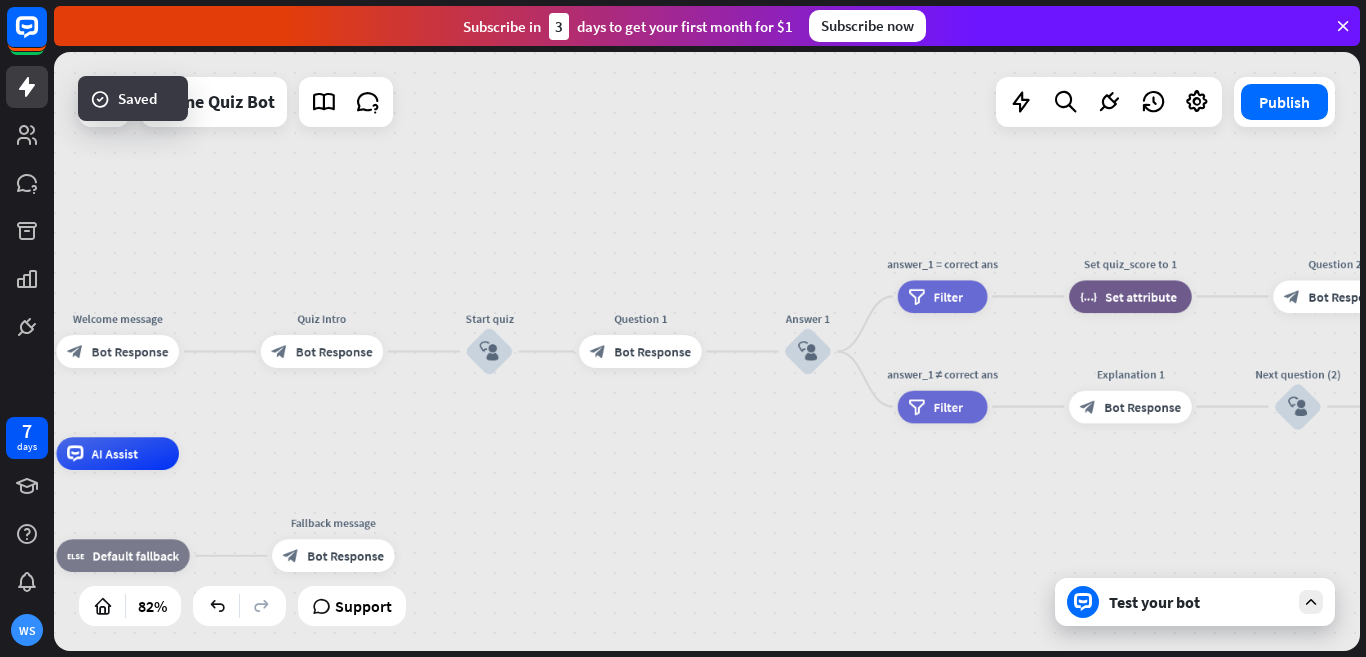 click on "Test your bot" at bounding box center (1199, 602) 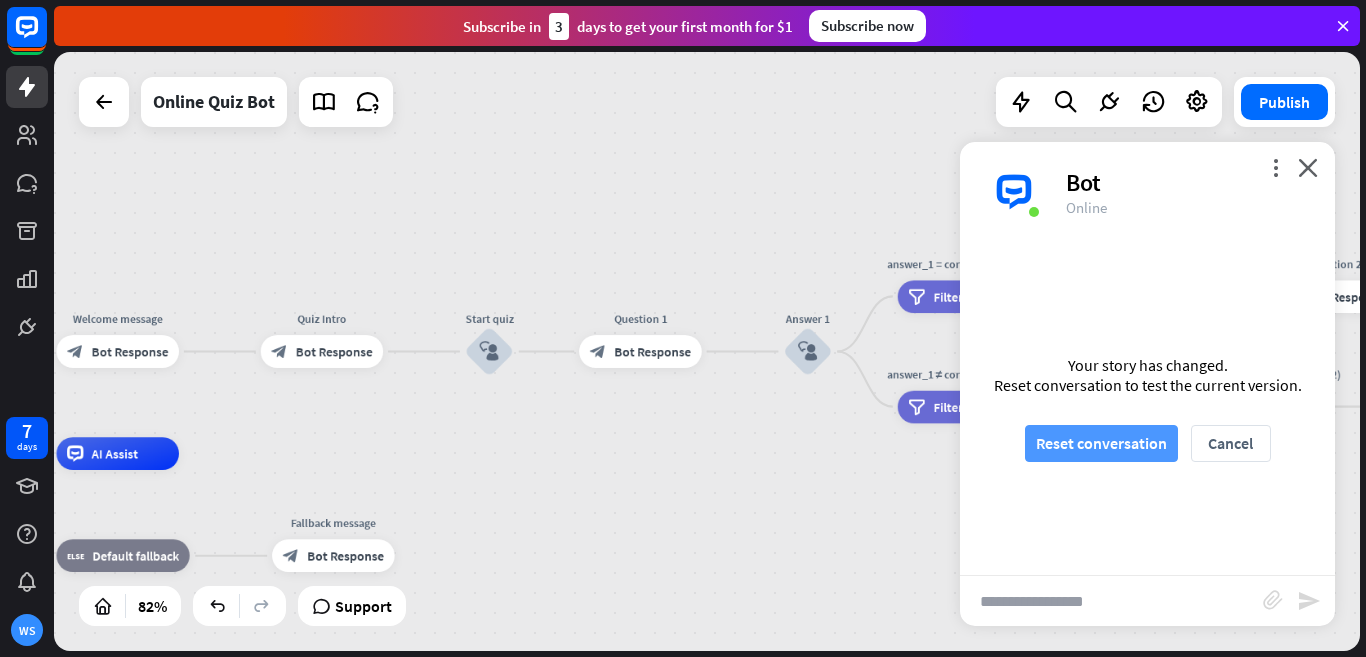 click on "Reset conversation" at bounding box center (1101, 443) 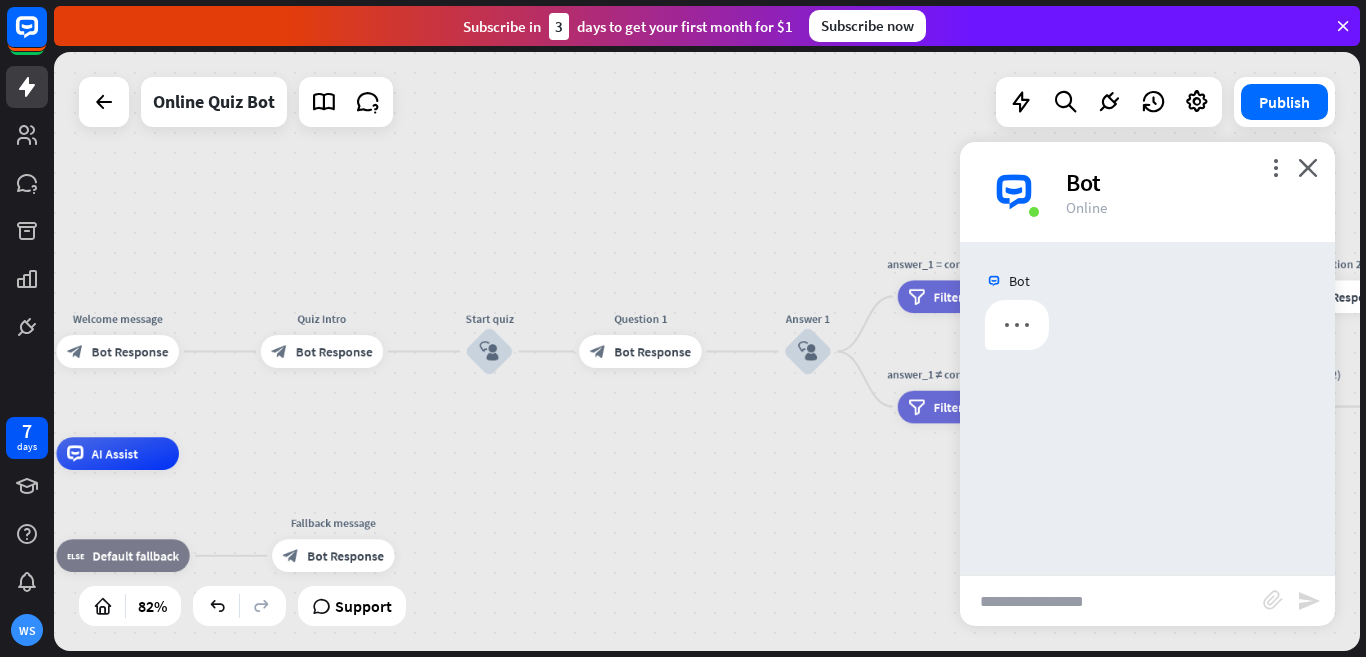 scroll, scrollTop: 0, scrollLeft: 0, axis: both 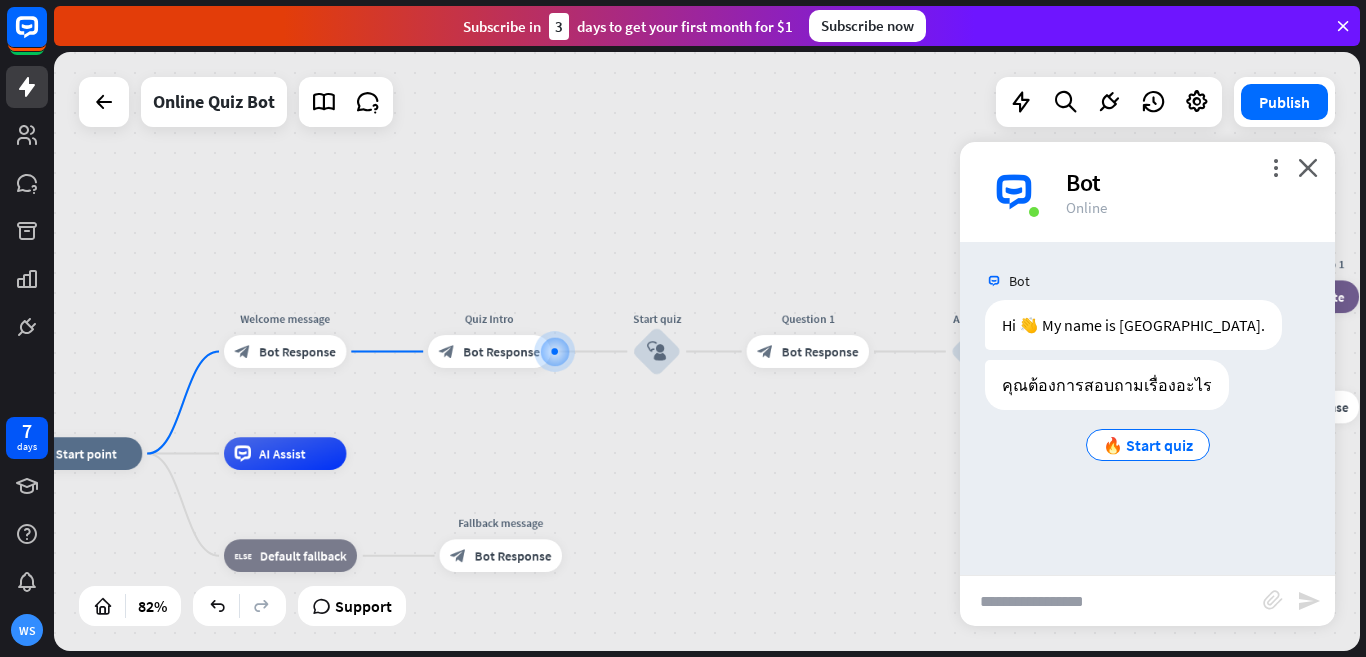 click at bounding box center (1111, 601) 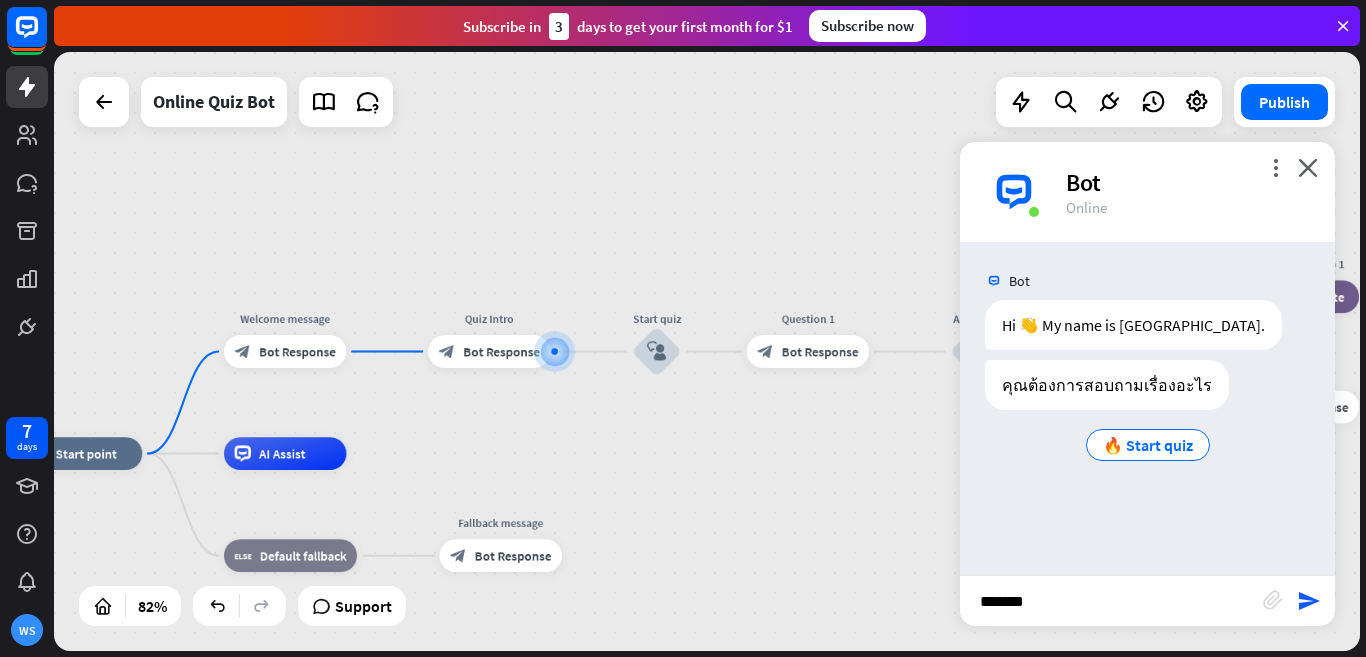 type on "********" 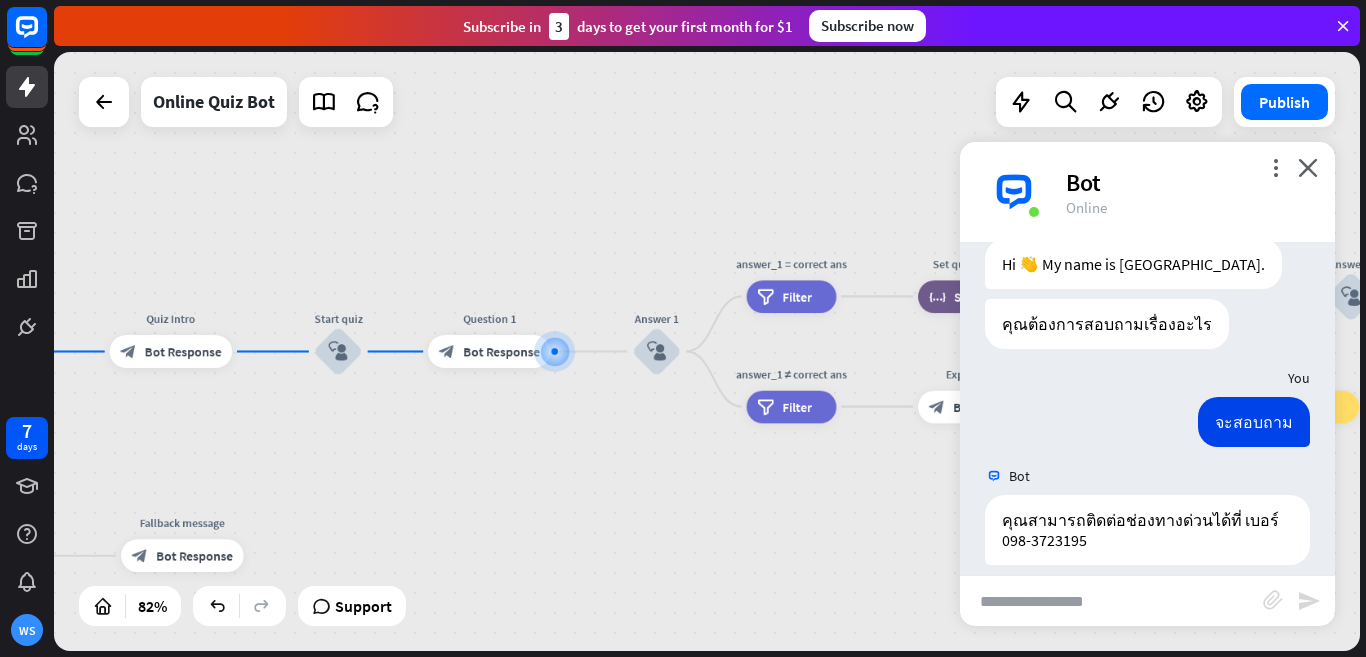 scroll, scrollTop: 81, scrollLeft: 0, axis: vertical 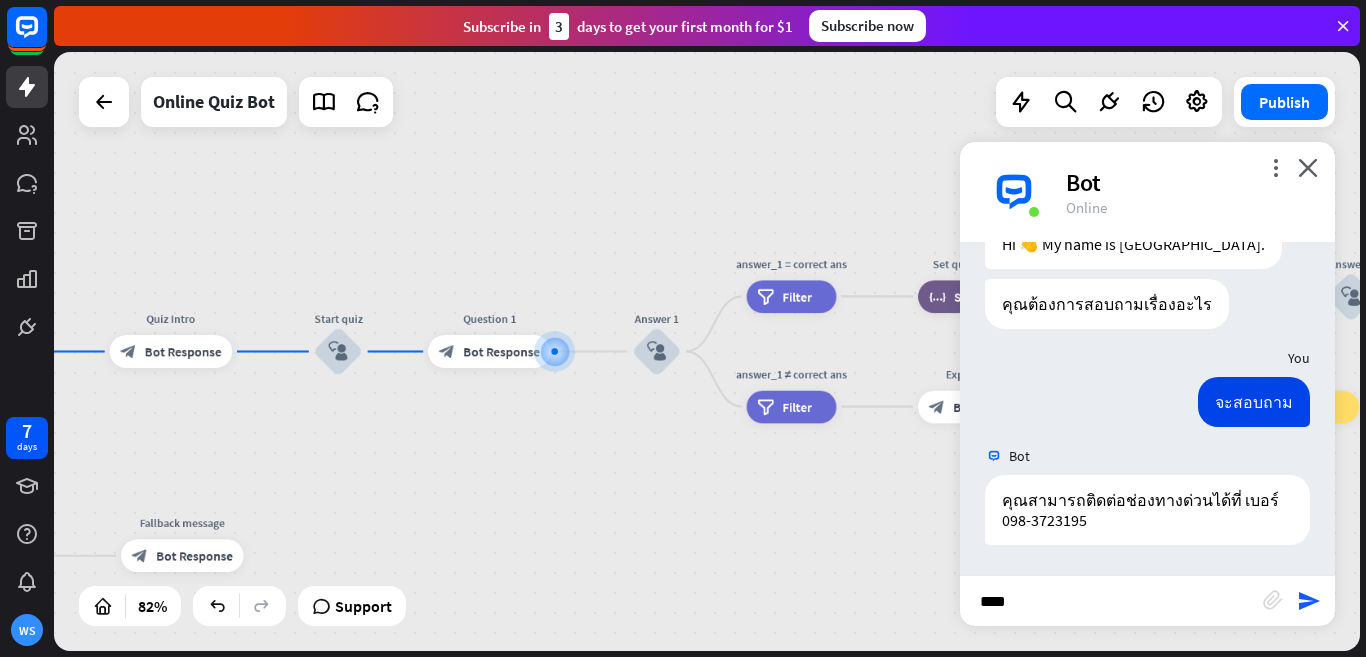 type on "*****" 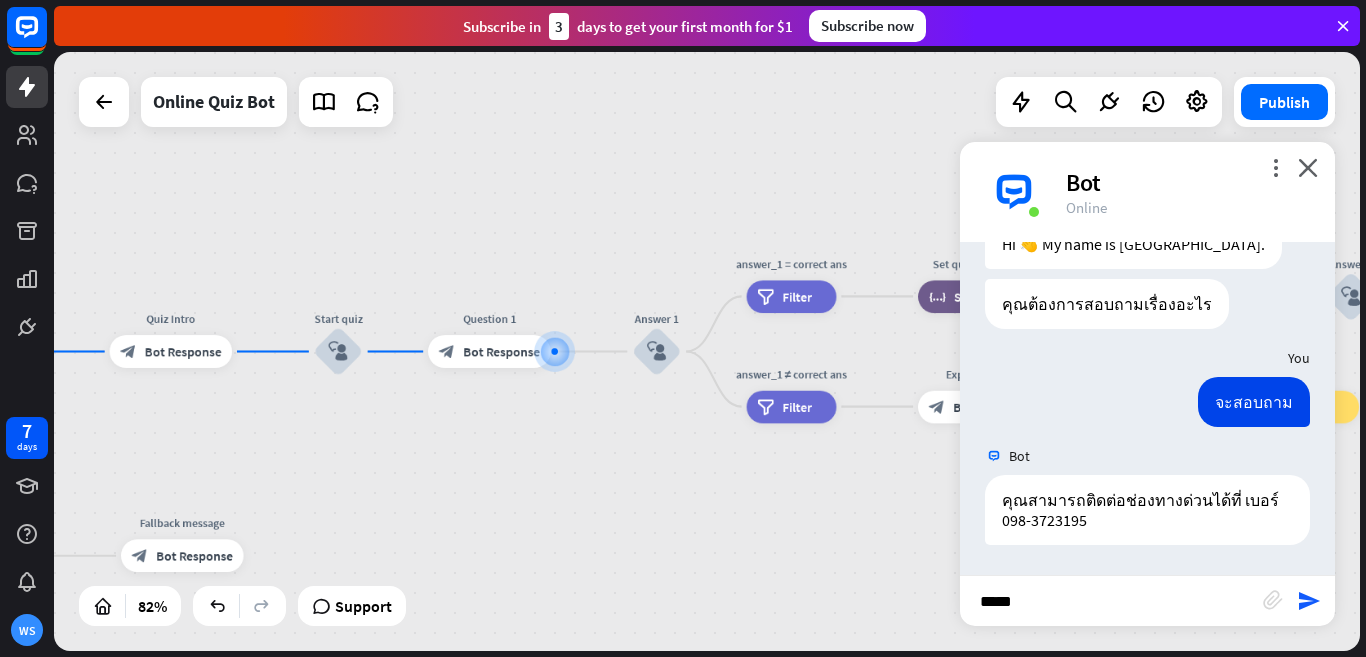 type 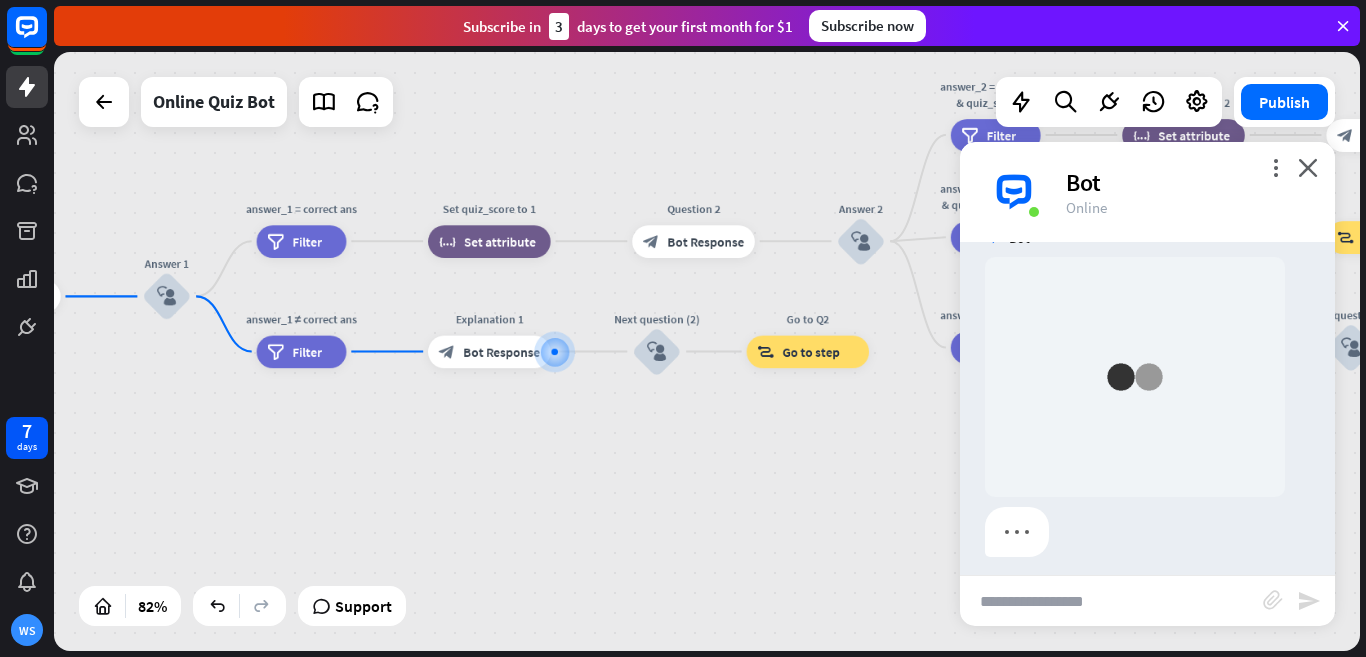 scroll, scrollTop: 527, scrollLeft: 0, axis: vertical 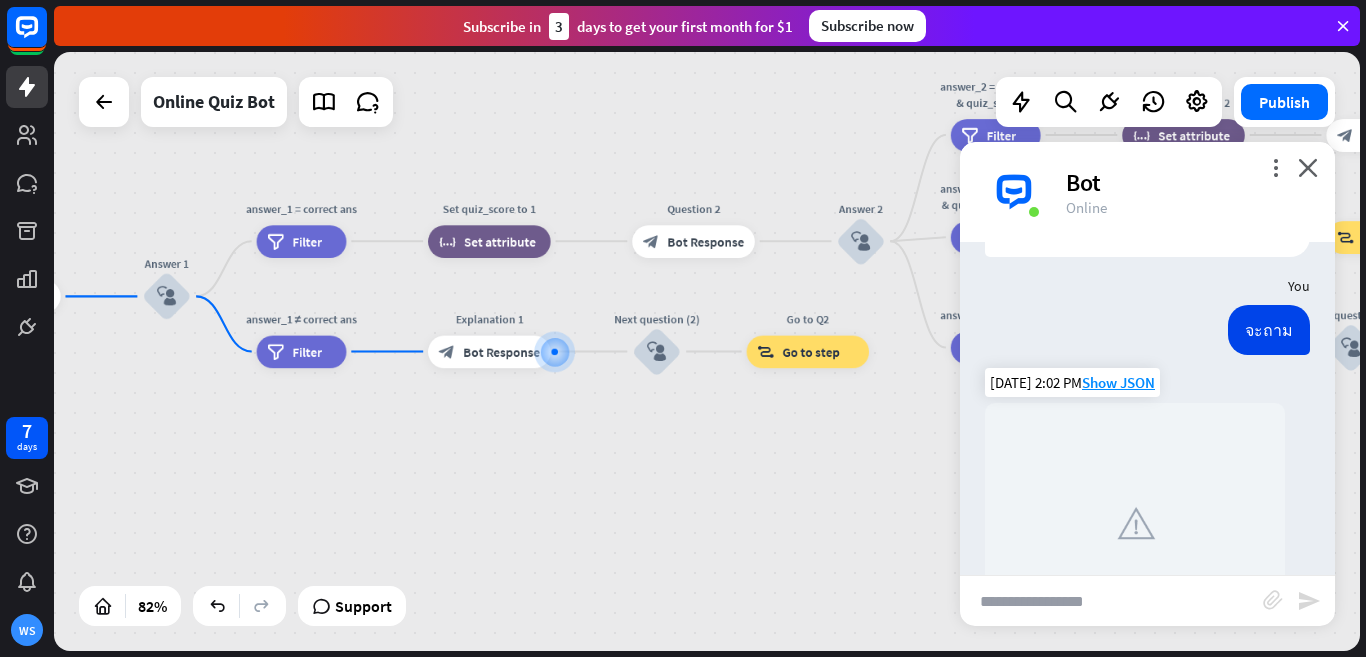 click at bounding box center [1135, 523] 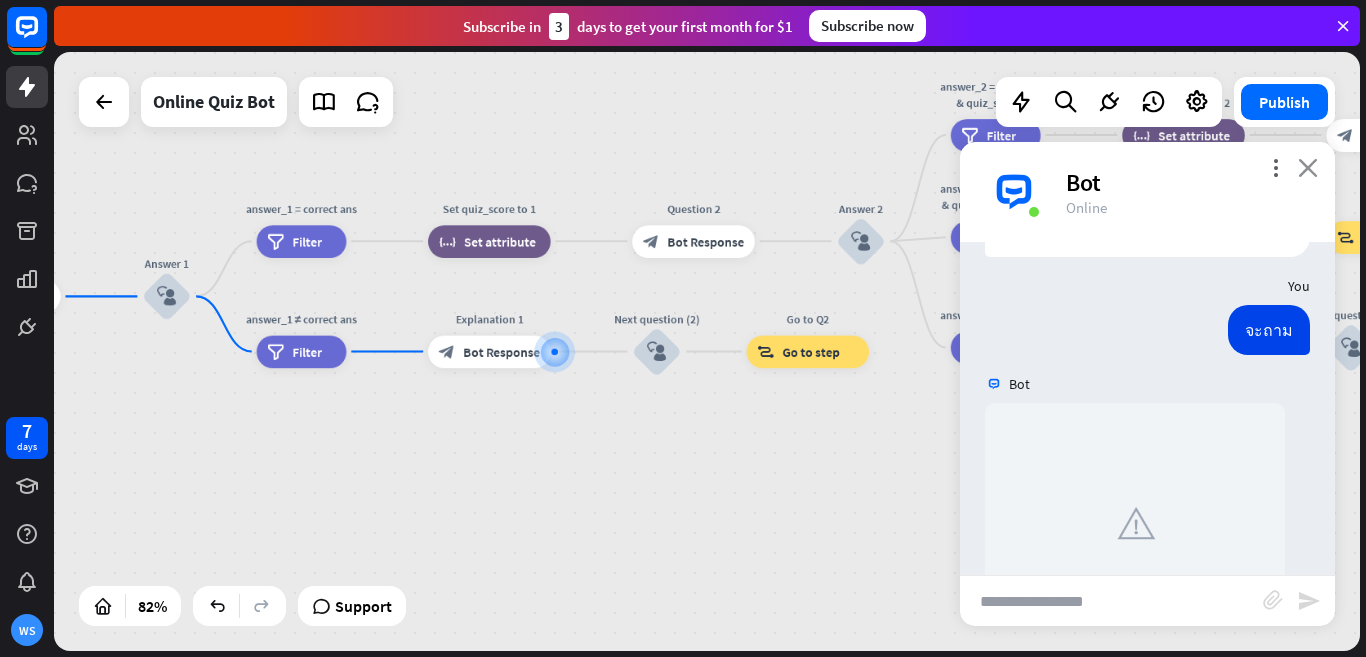click on "close" at bounding box center (1308, 167) 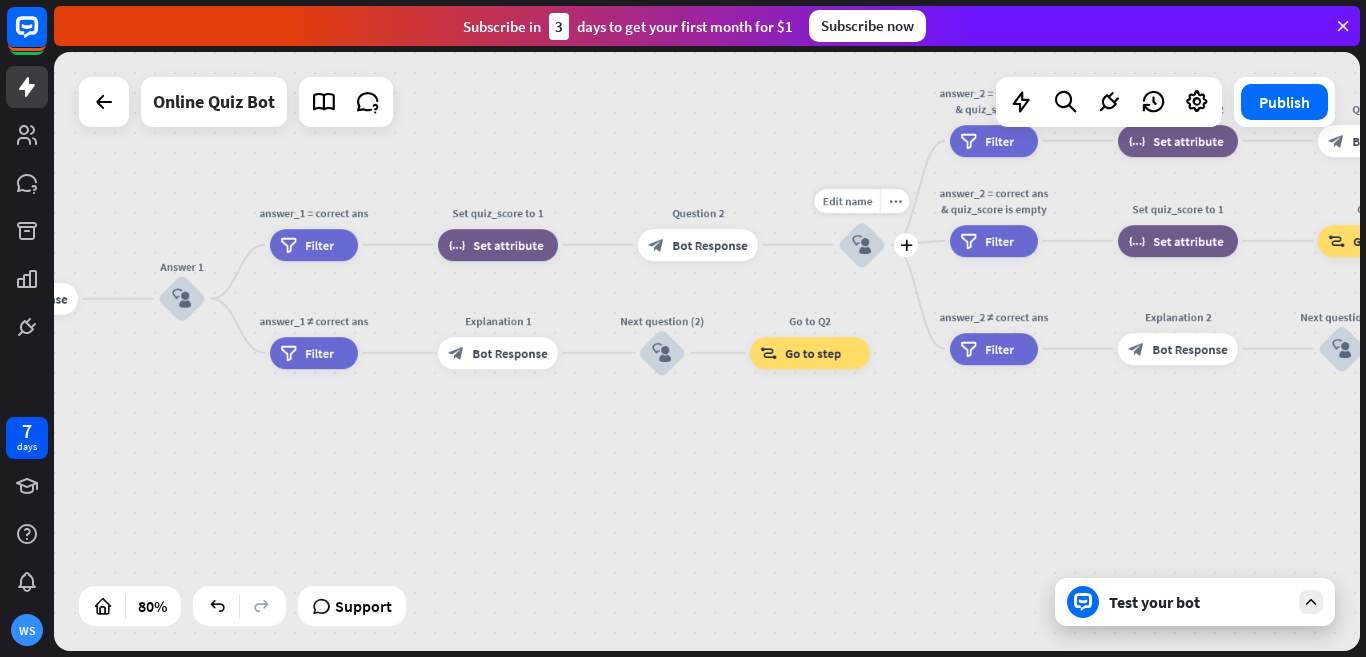 click on "block_user_input" at bounding box center [861, 244] 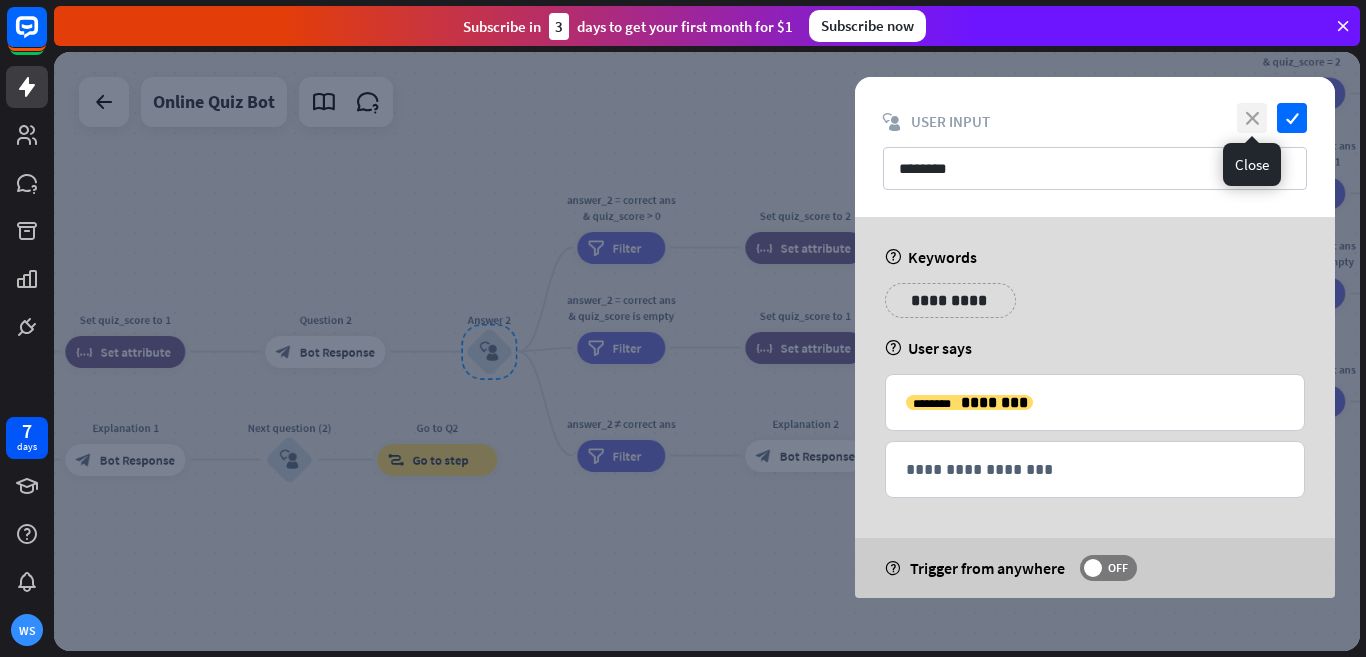 click on "close" at bounding box center (1252, 118) 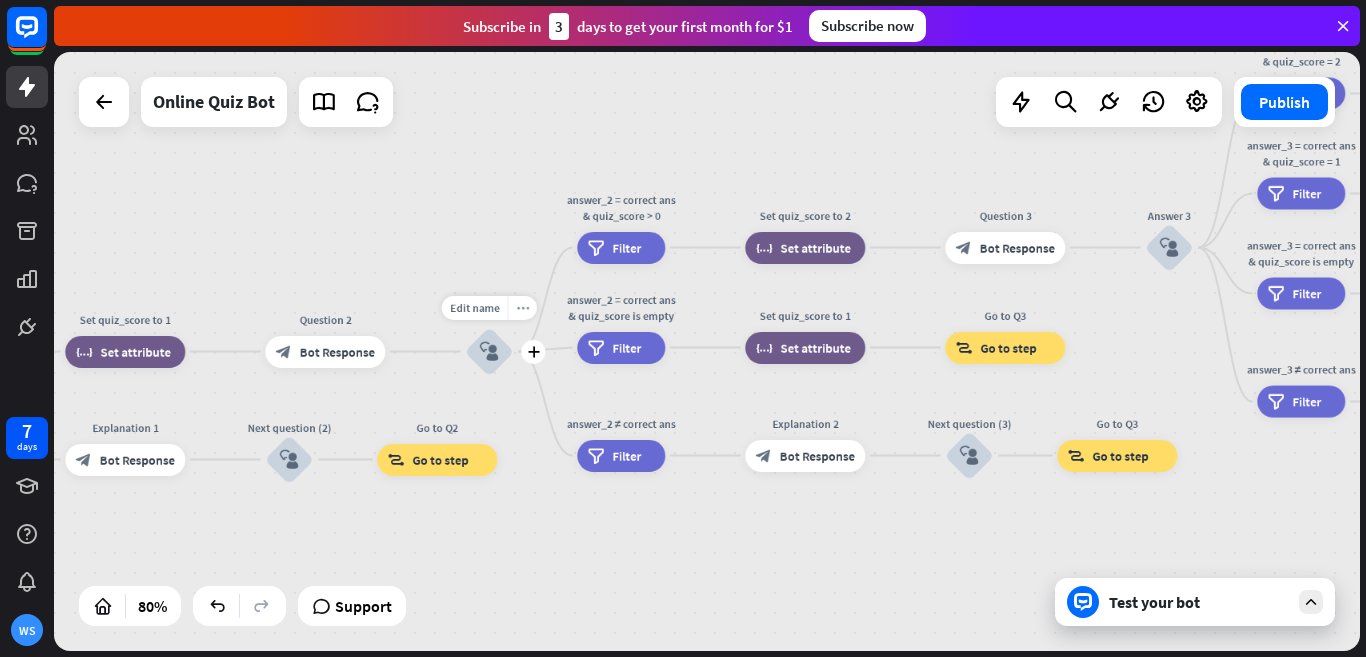 click on "more_horiz" at bounding box center [522, 308] 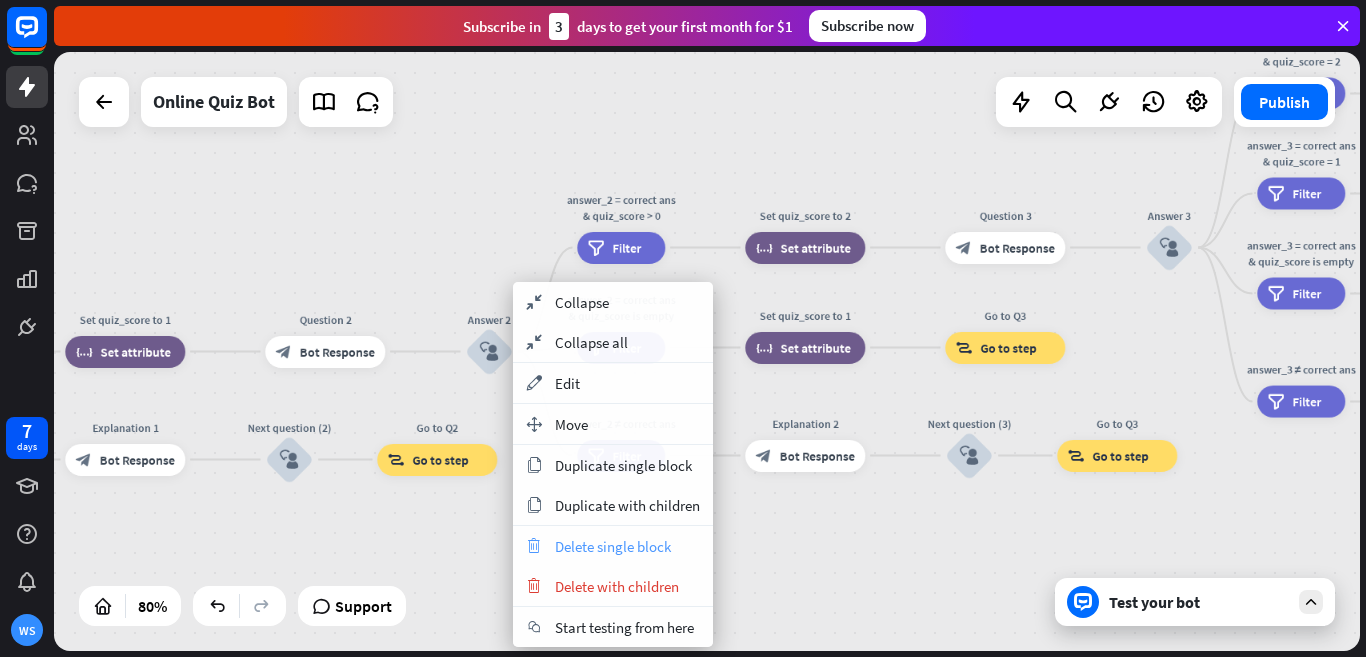 click on "Delete single block" at bounding box center [613, 546] 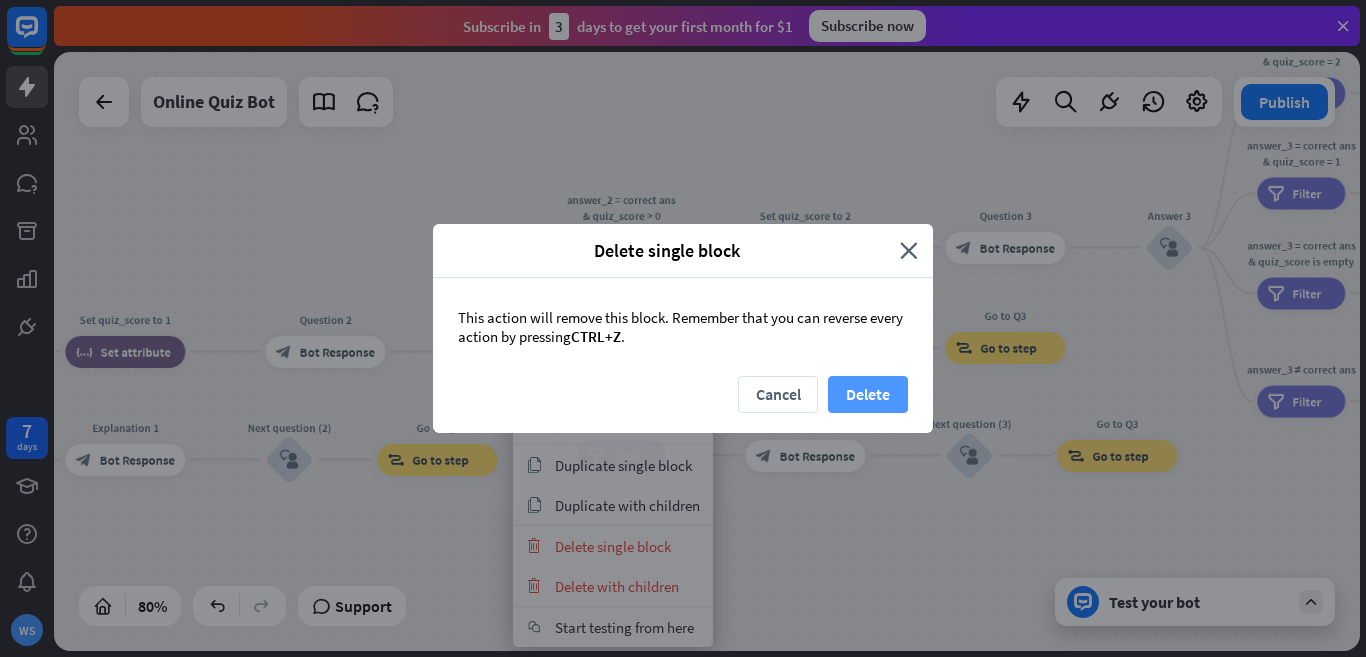 click on "Delete" at bounding box center (868, 394) 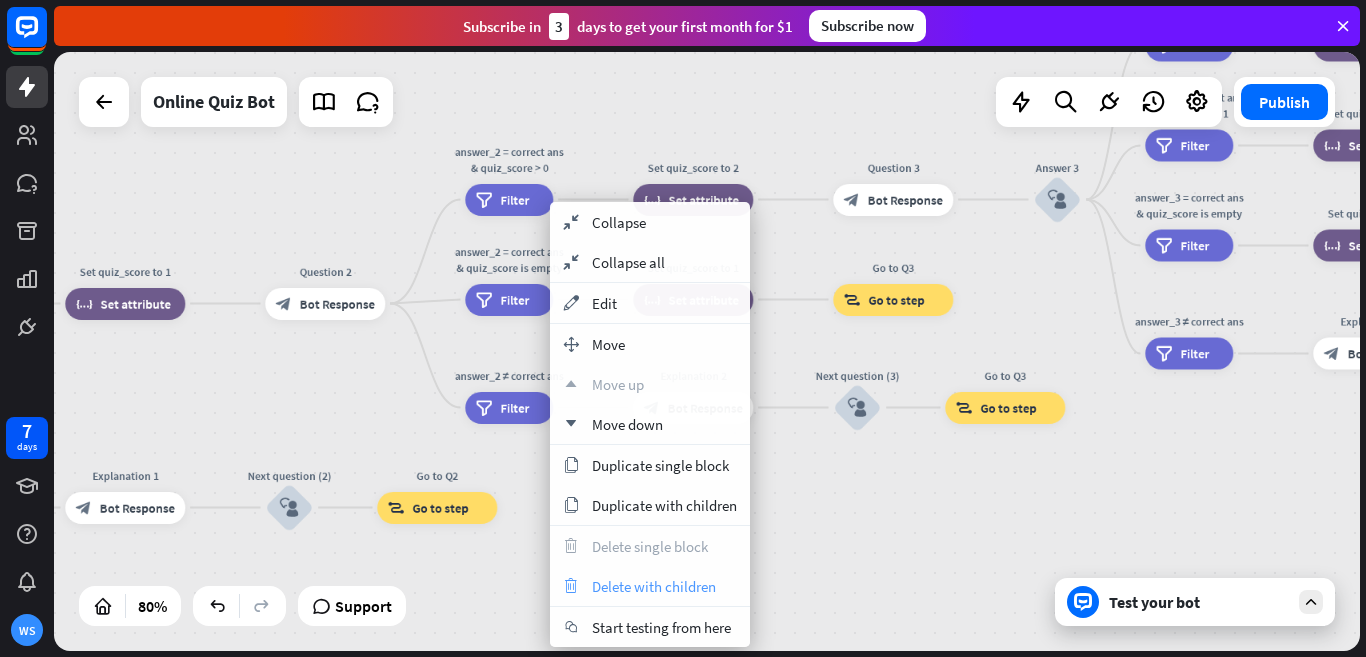 click on "Delete with children" at bounding box center (654, 586) 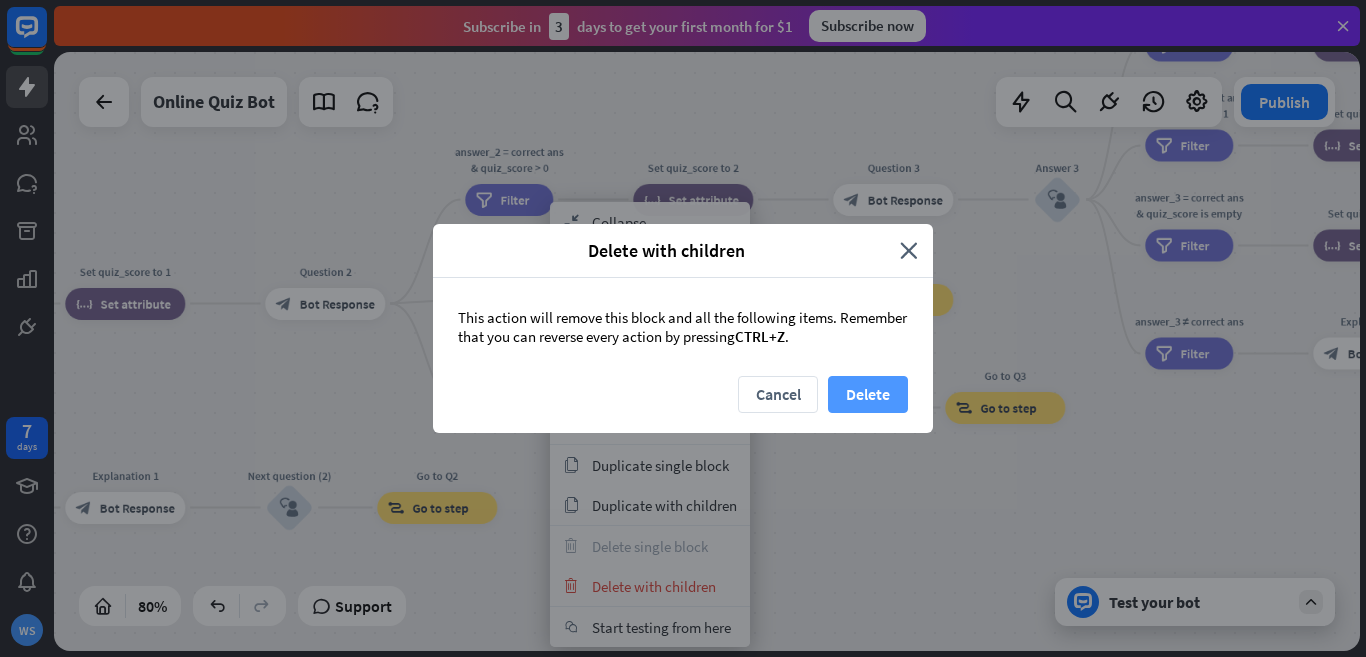 click on "Delete" at bounding box center [868, 394] 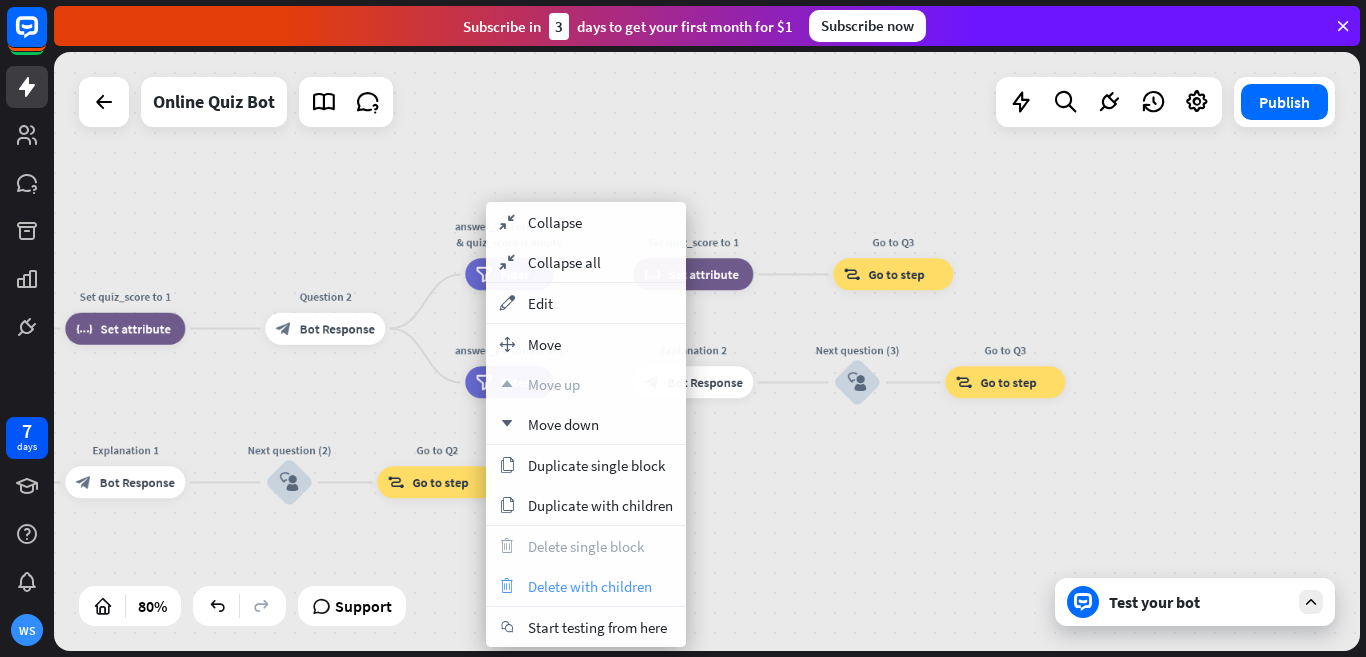 click on "Delete with children" at bounding box center (590, 586) 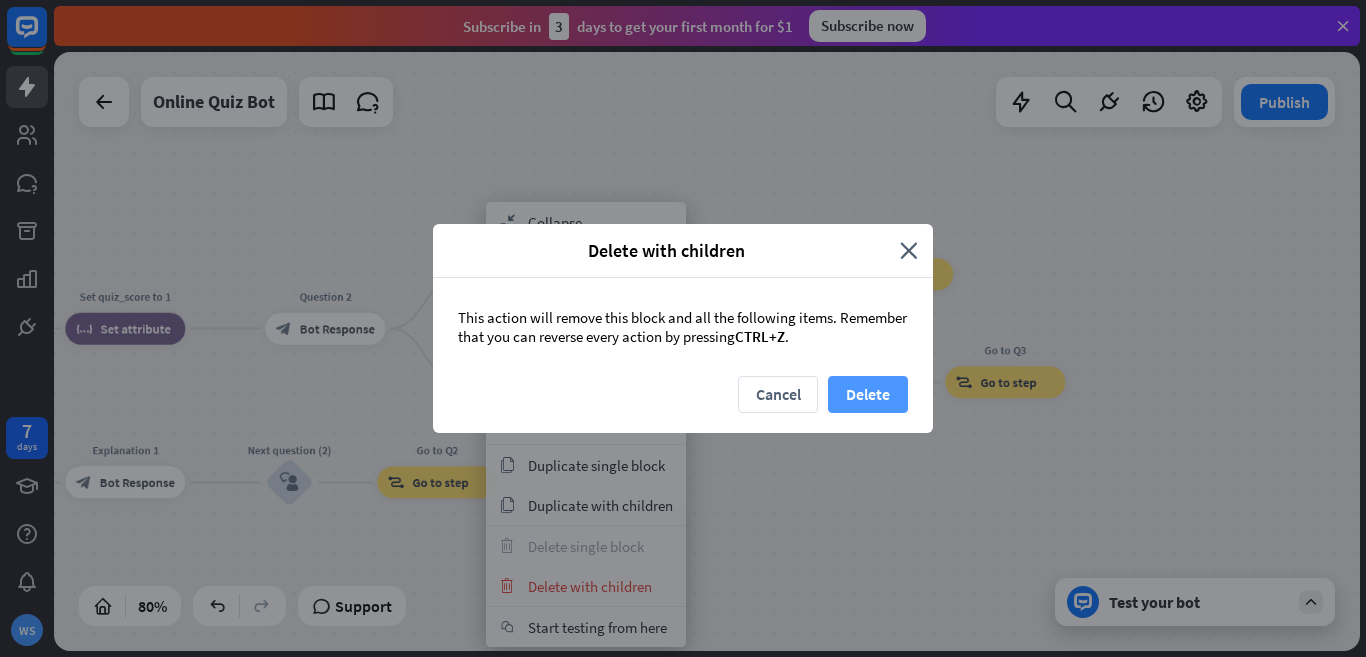 click on "Delete" at bounding box center (868, 394) 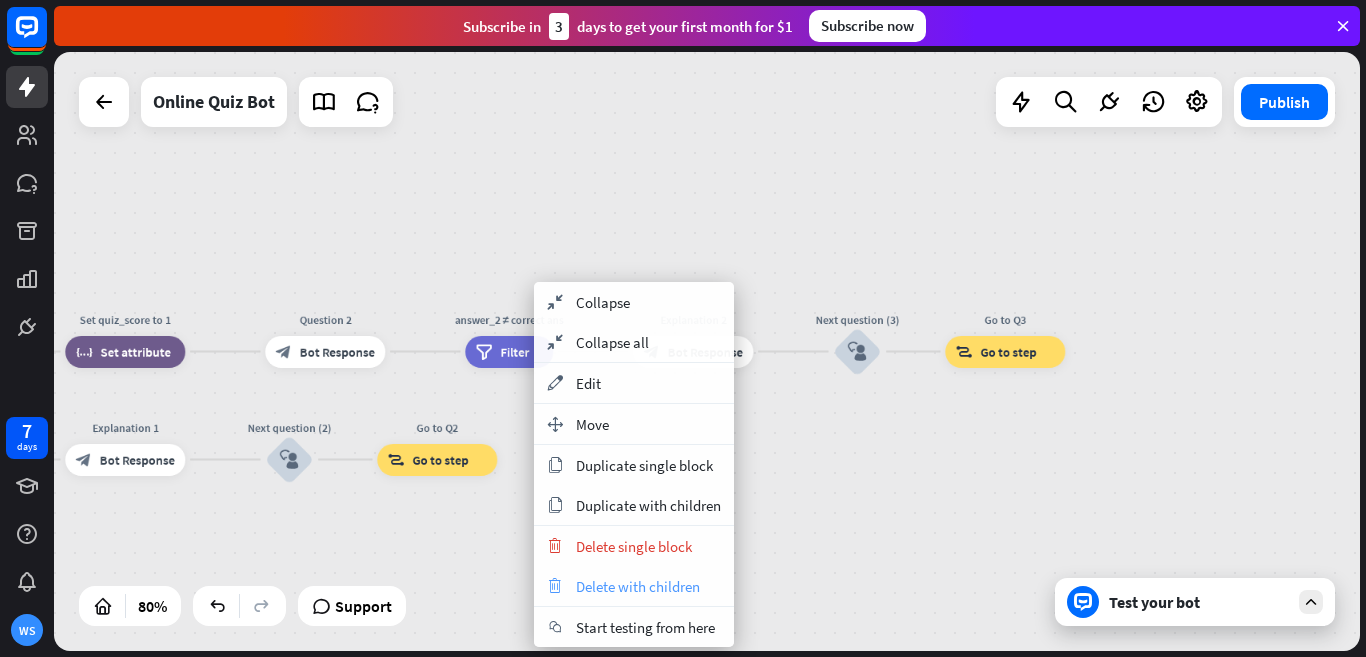 click on "Delete with children" at bounding box center [638, 586] 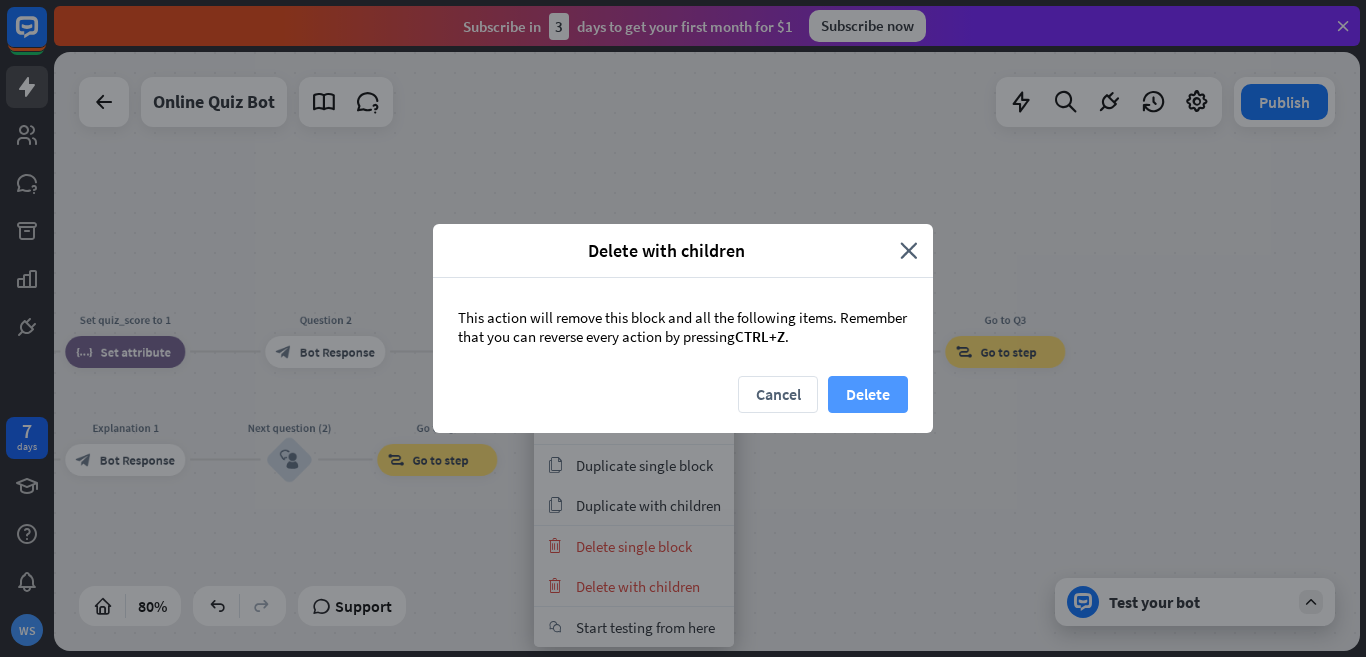 click on "Delete" at bounding box center [868, 394] 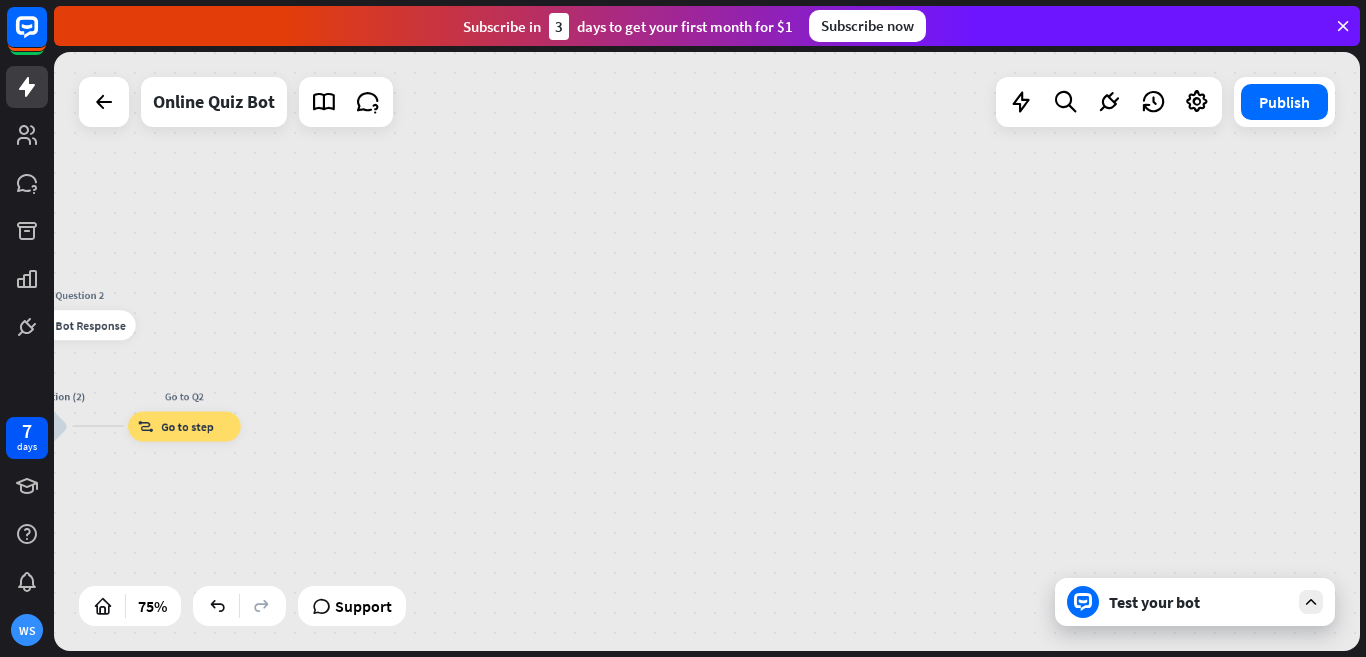 drag, startPoint x: 884, startPoint y: 587, endPoint x: 535, endPoint y: 546, distance: 351.40005 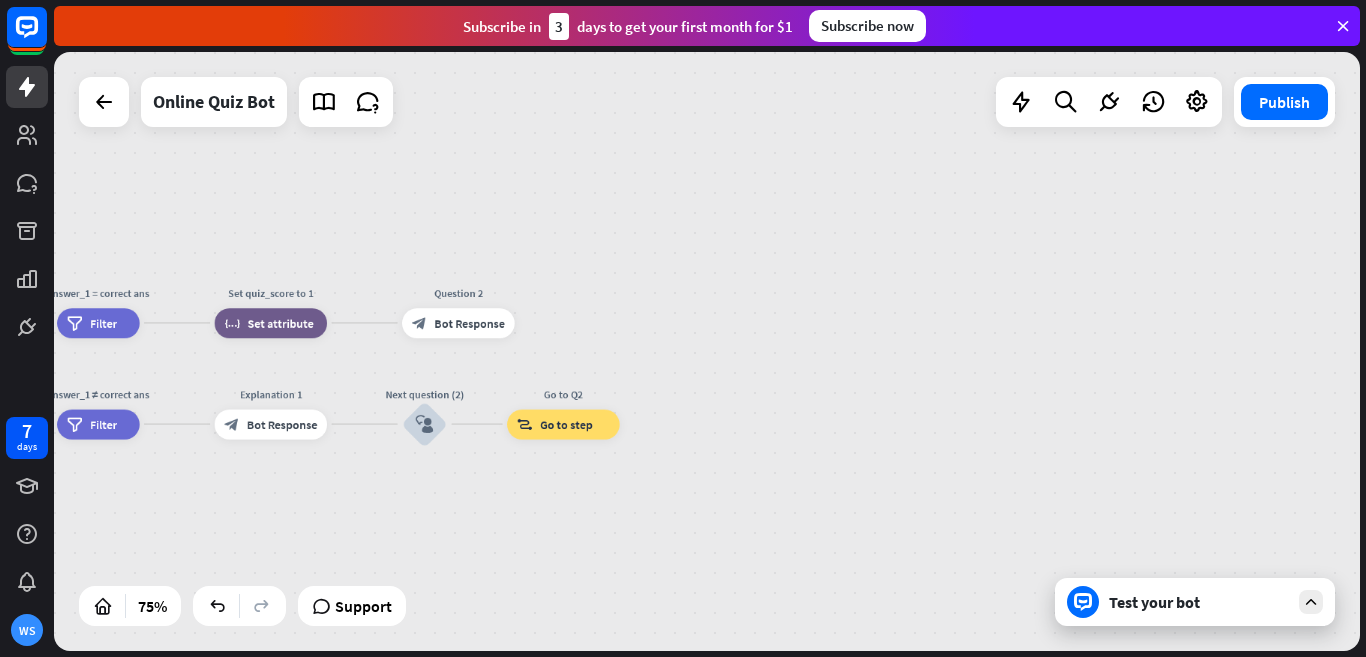drag, startPoint x: 984, startPoint y: 545, endPoint x: 1365, endPoint y: 524, distance: 381.5783 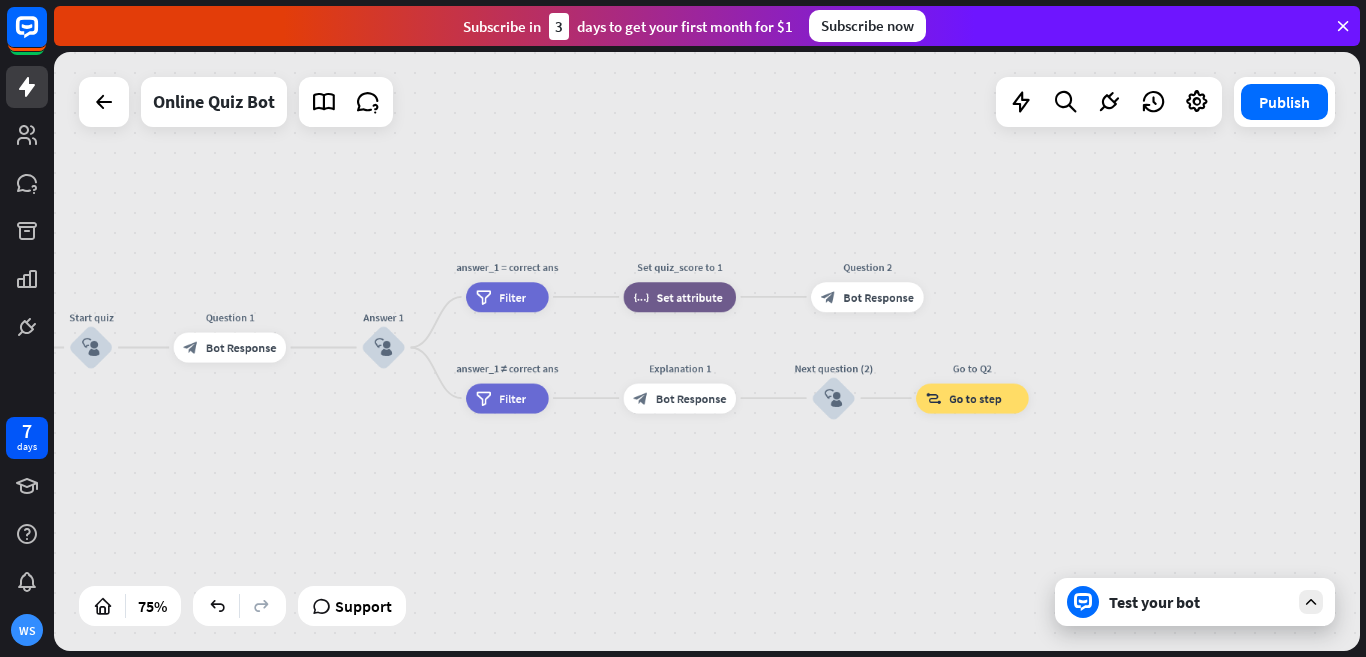 drag, startPoint x: 922, startPoint y: 516, endPoint x: 1091, endPoint y: 512, distance: 169.04733 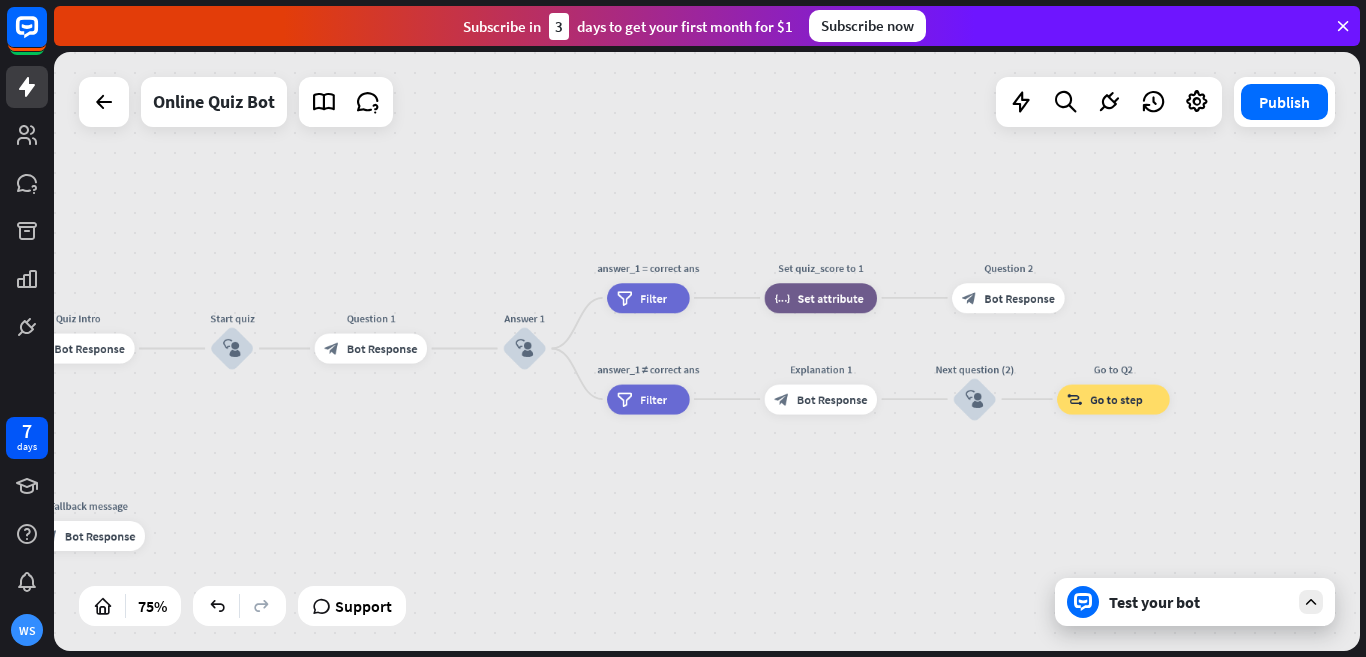 click on "Test your bot" at bounding box center (1195, 602) 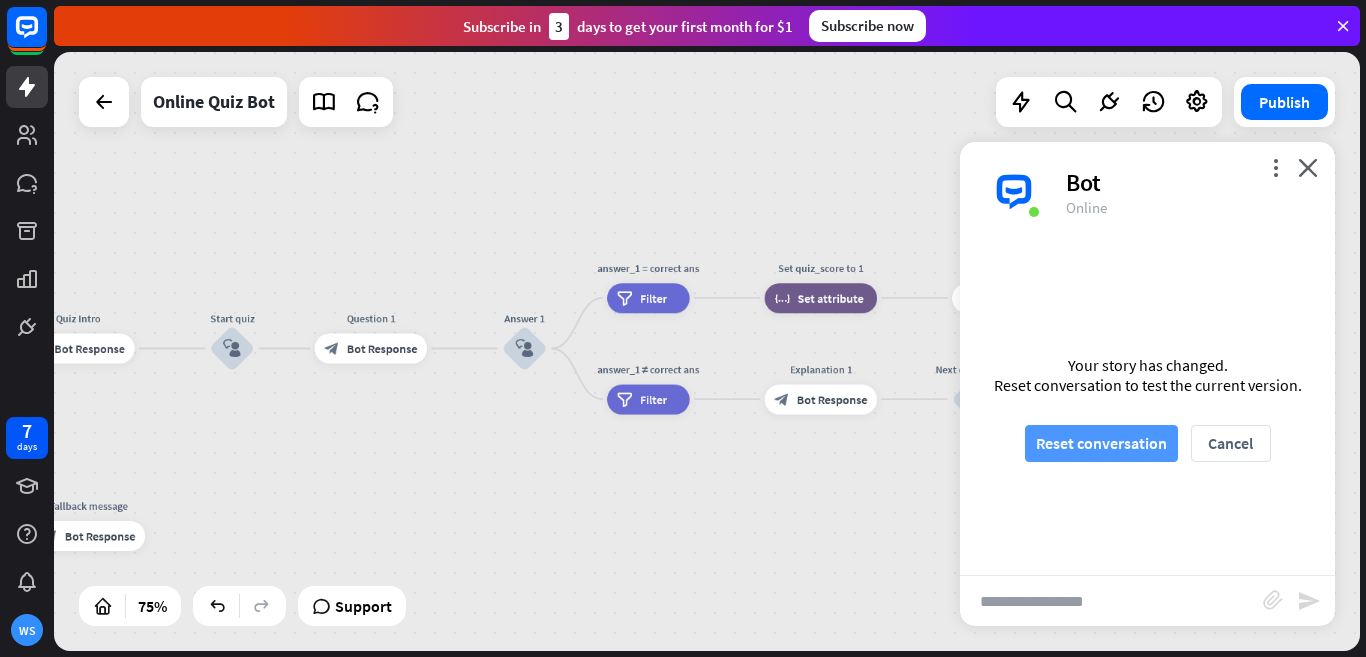 click on "Reset conversation" at bounding box center [1101, 443] 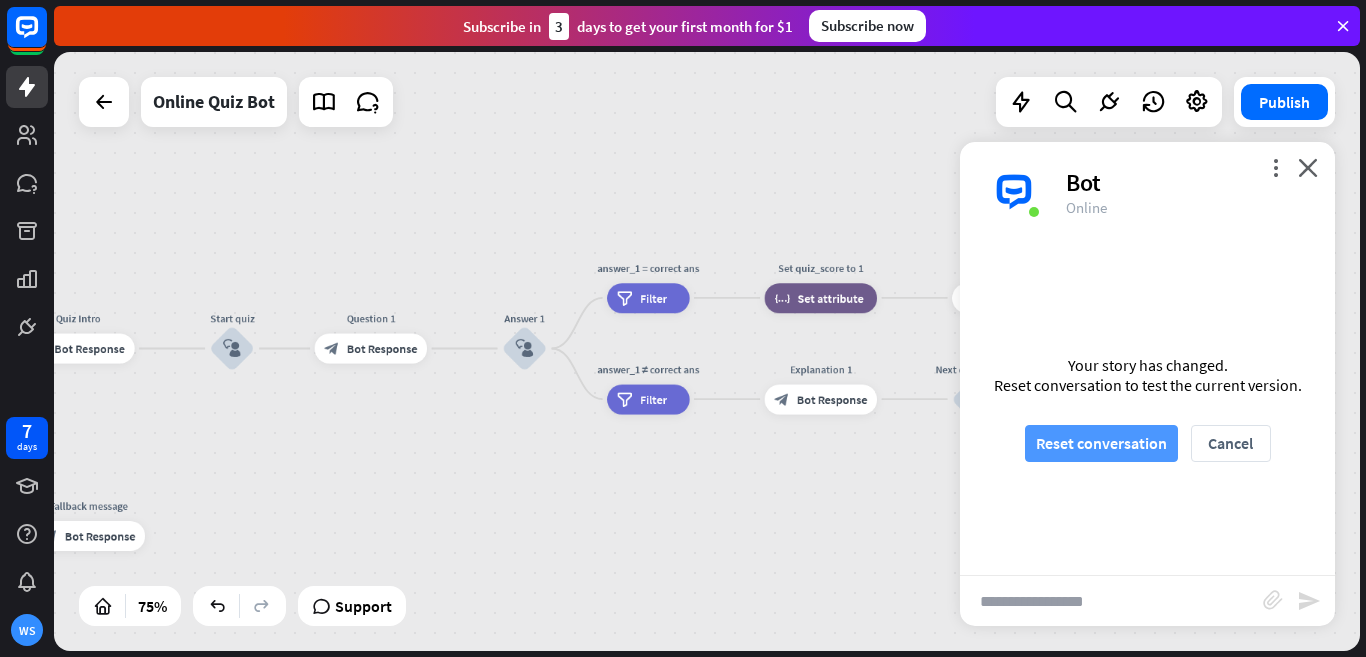 scroll, scrollTop: 0, scrollLeft: 0, axis: both 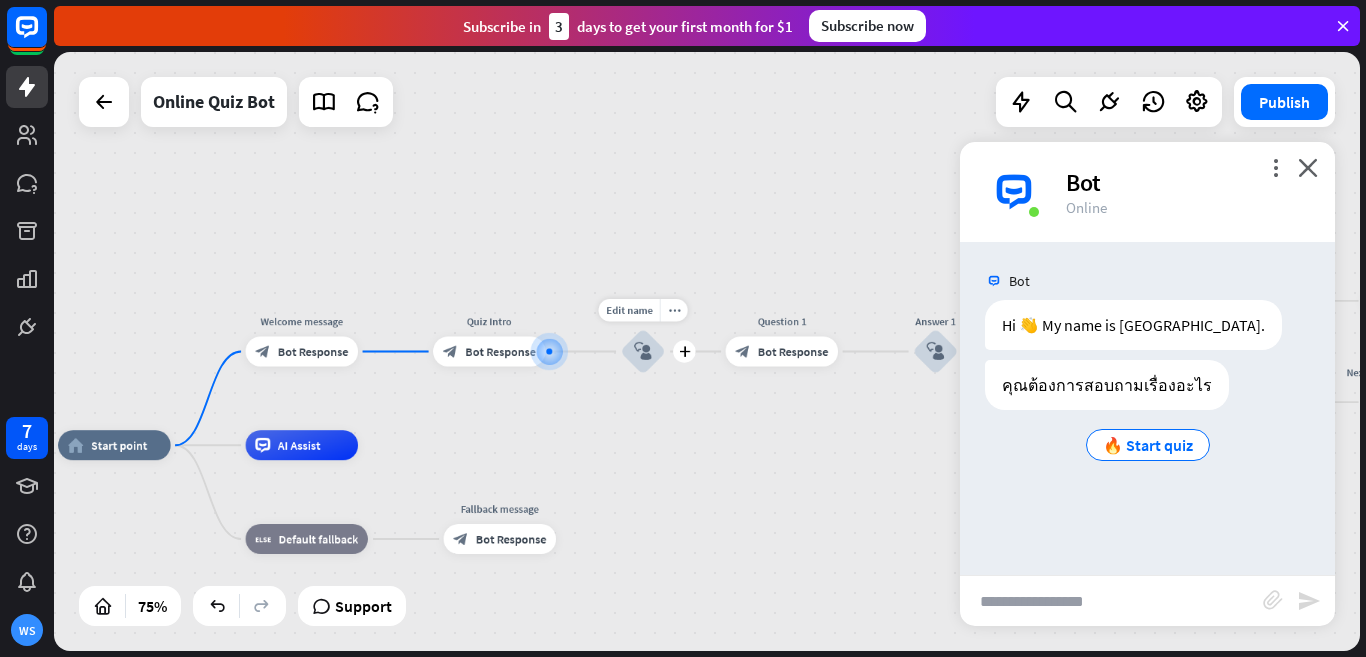 click on "block_user_input" at bounding box center (643, 351) 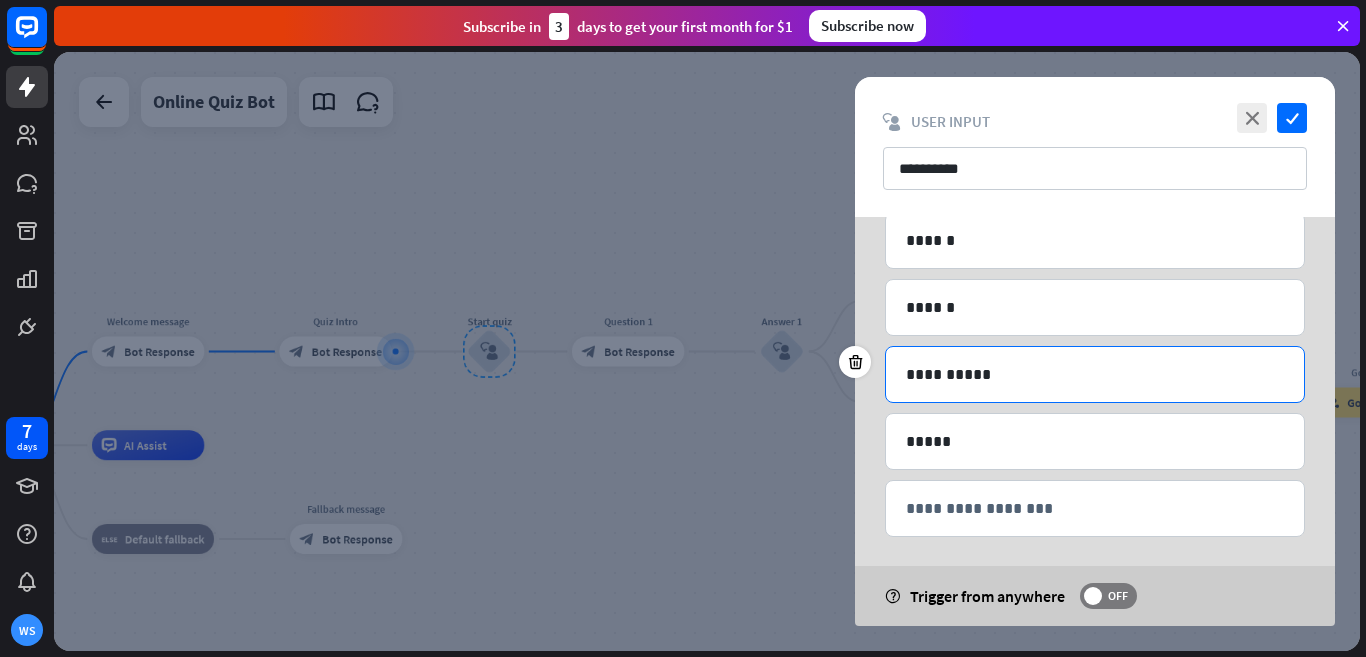 scroll, scrollTop: 167, scrollLeft: 0, axis: vertical 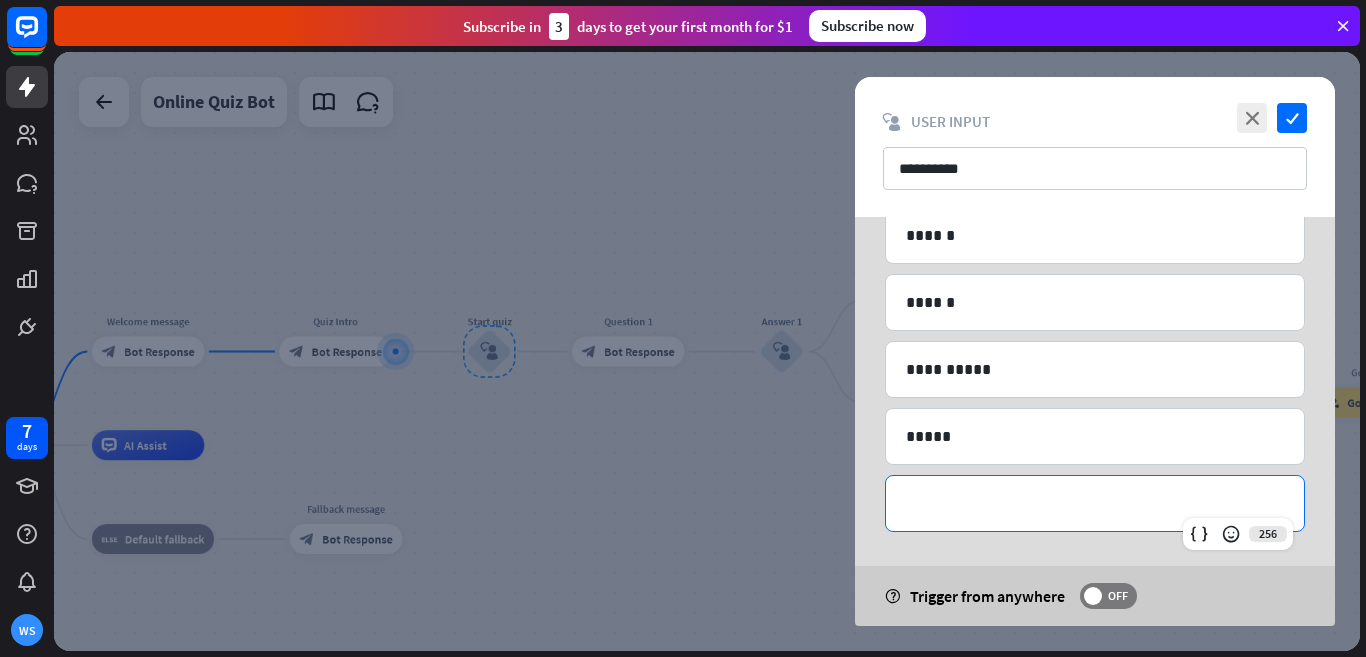 click on "**********" at bounding box center [1095, 503] 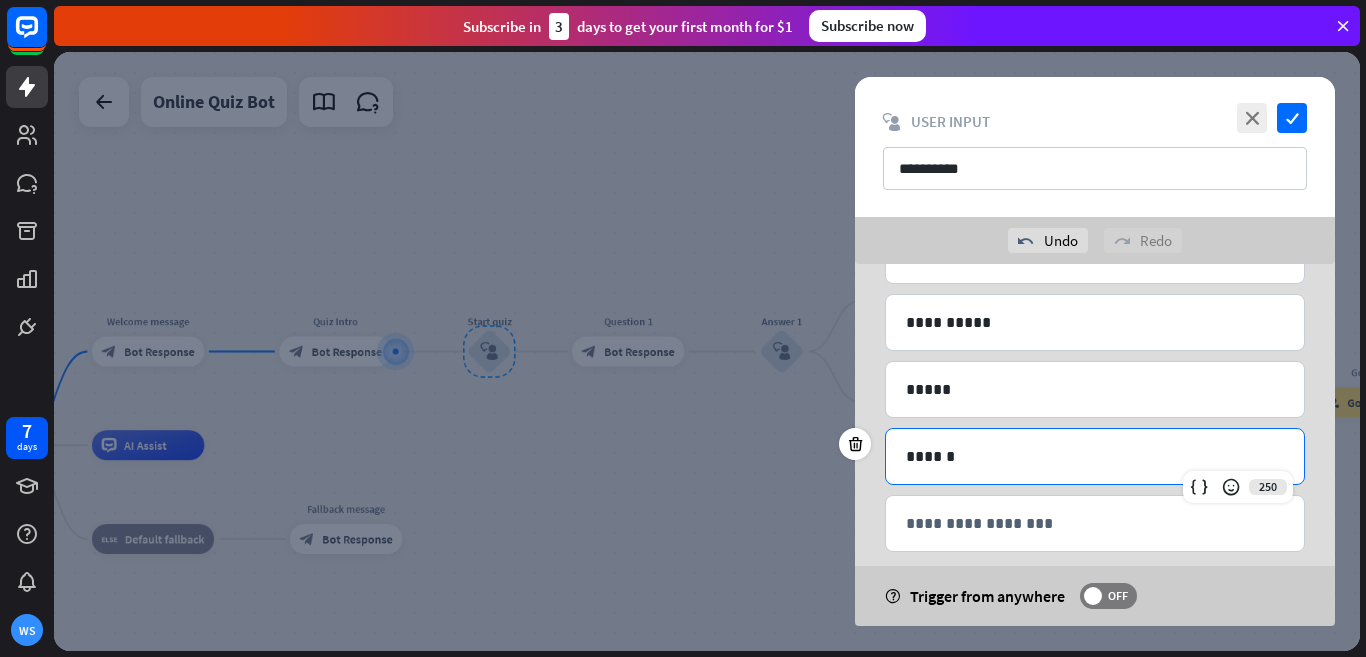 scroll, scrollTop: 267, scrollLeft: 0, axis: vertical 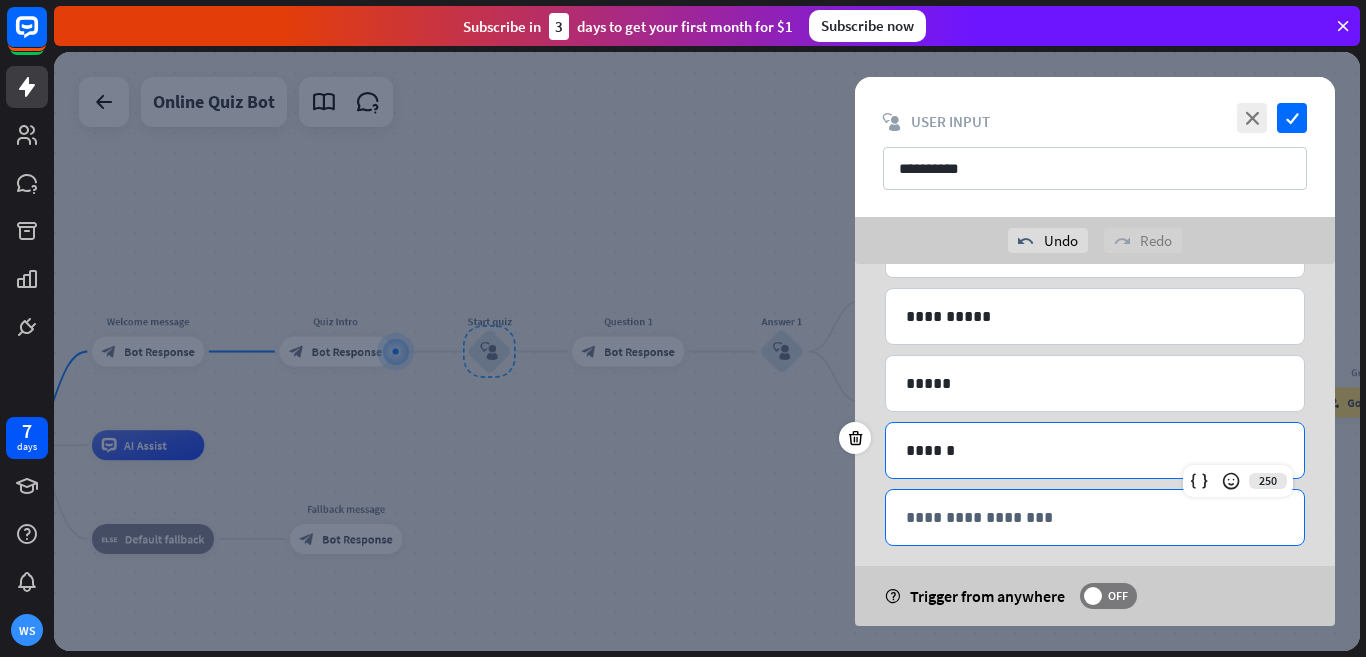 click on "**********" at bounding box center (1095, 517) 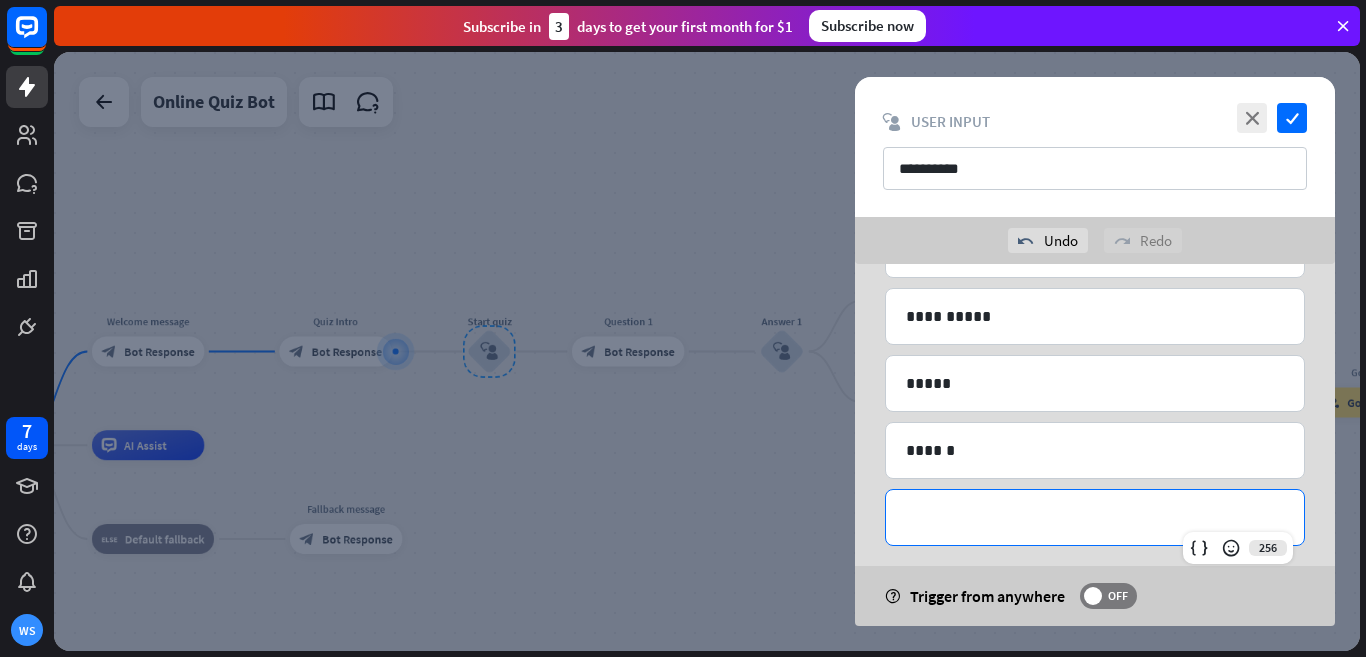 type 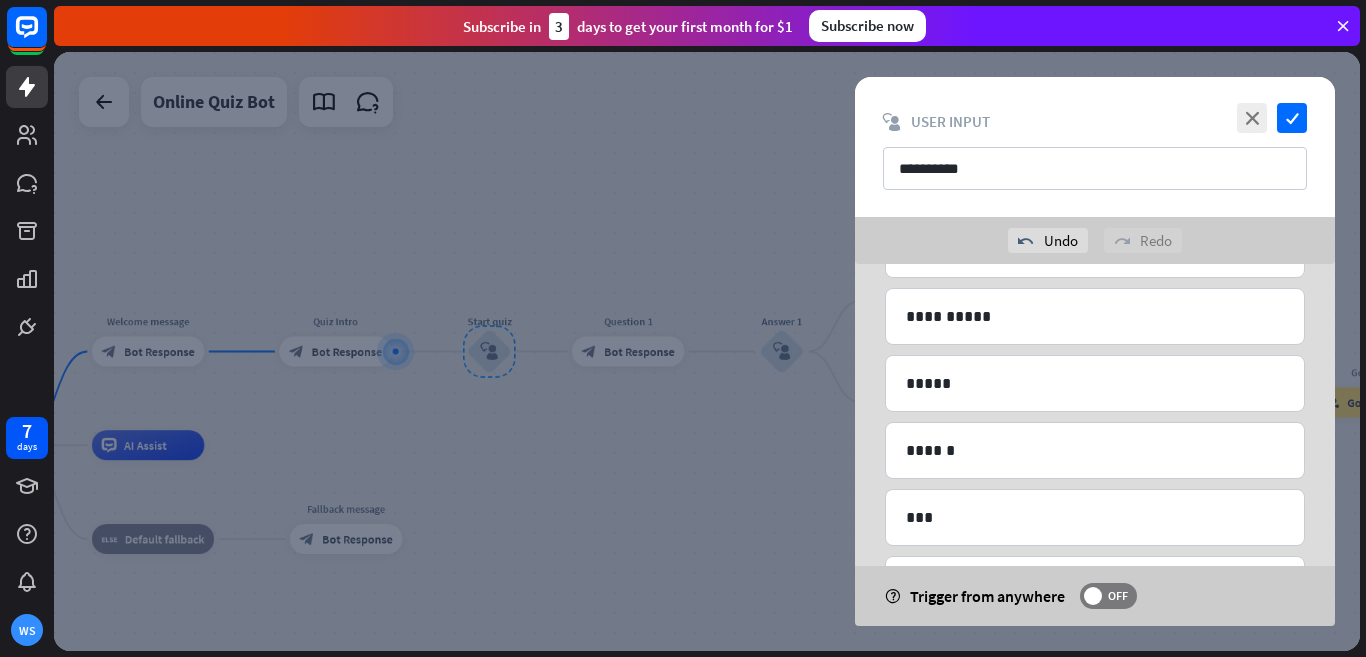 click on "**********" at bounding box center [1095, 355] 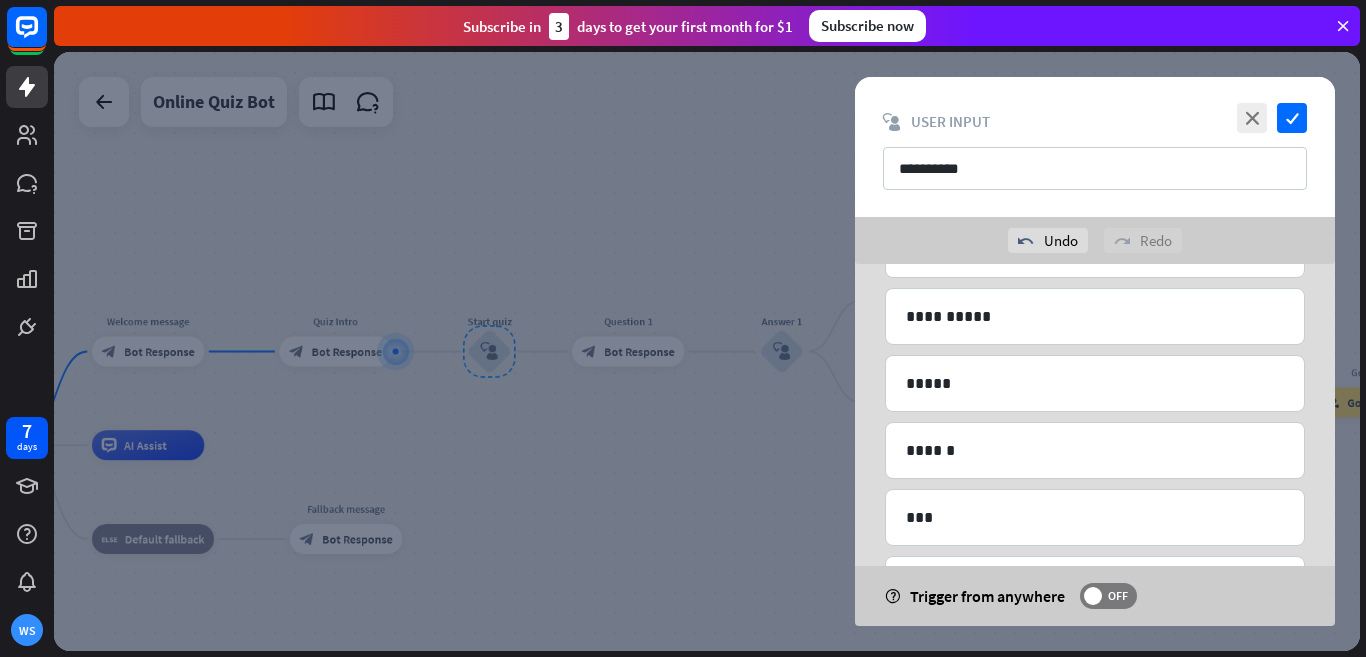 click on "**********" at bounding box center [1095, 147] 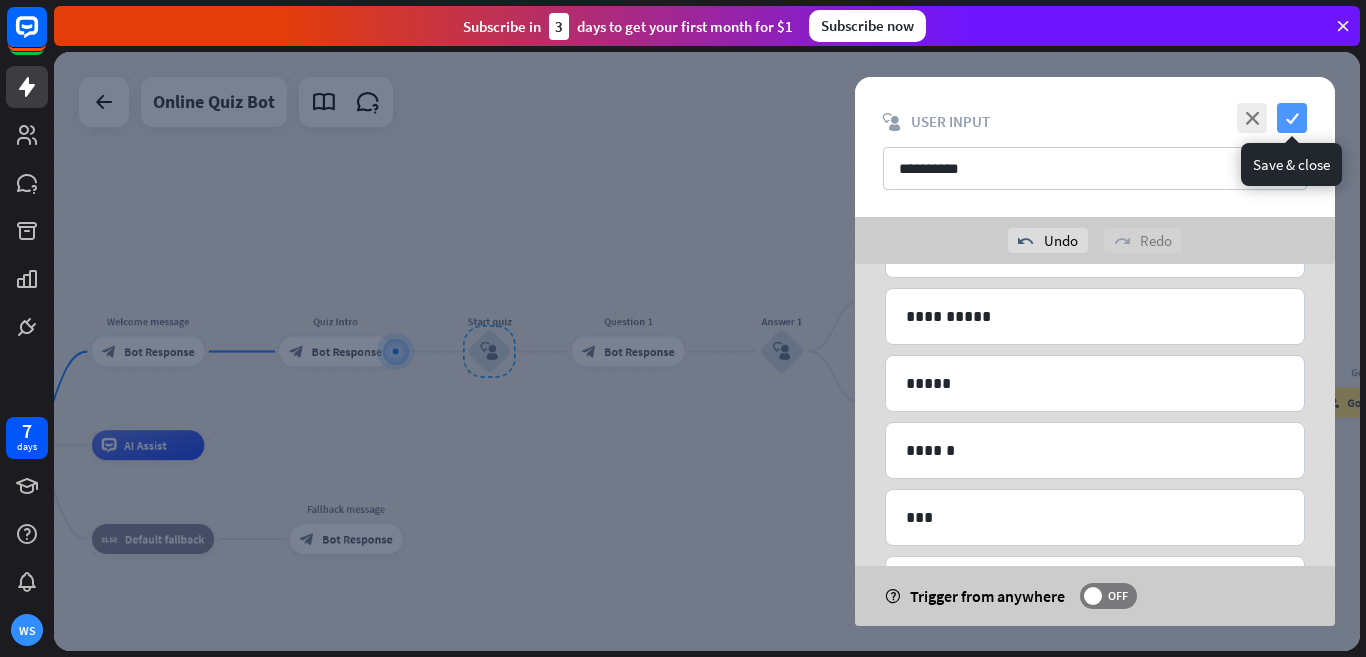 click on "check" at bounding box center [1292, 118] 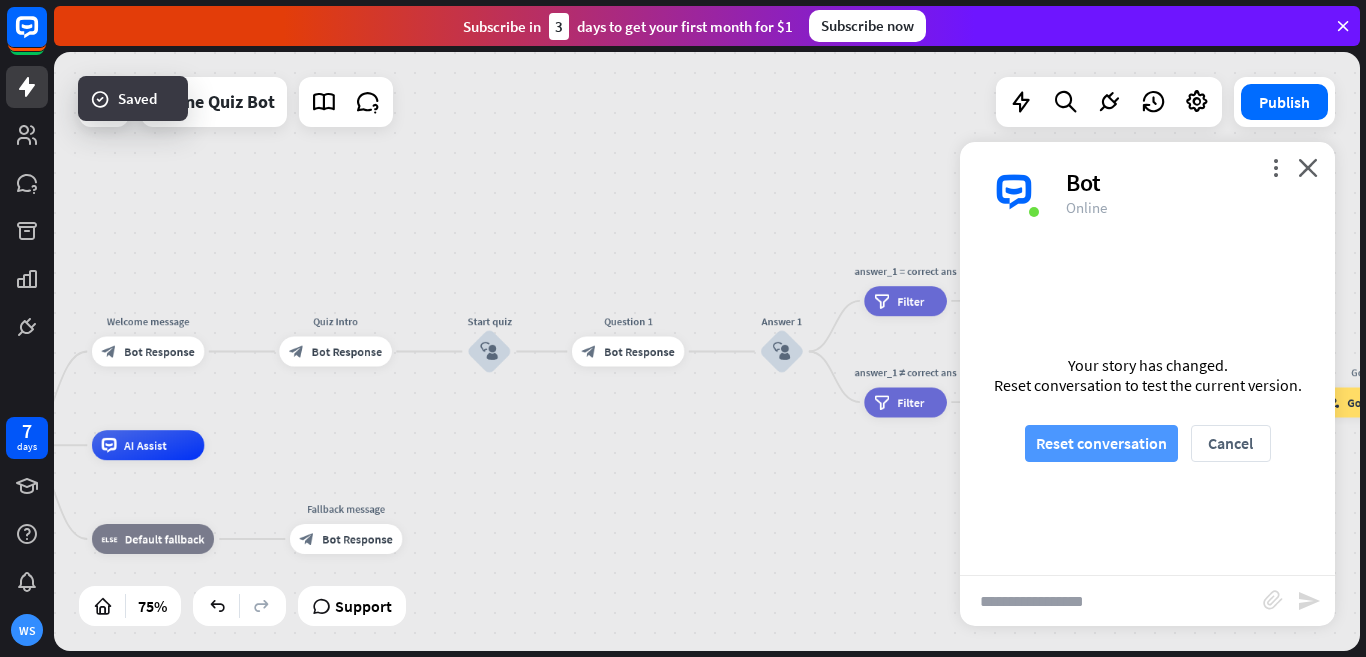 click on "Reset conversation" at bounding box center [1101, 443] 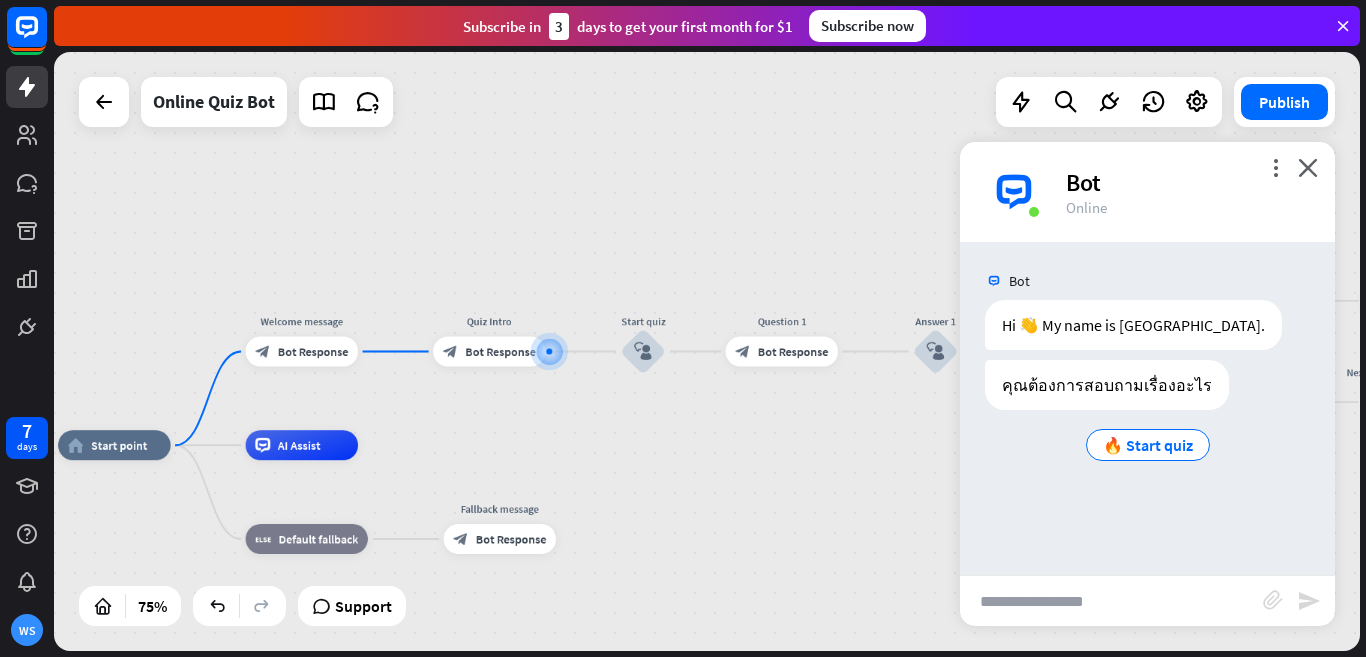 click at bounding box center (1111, 601) 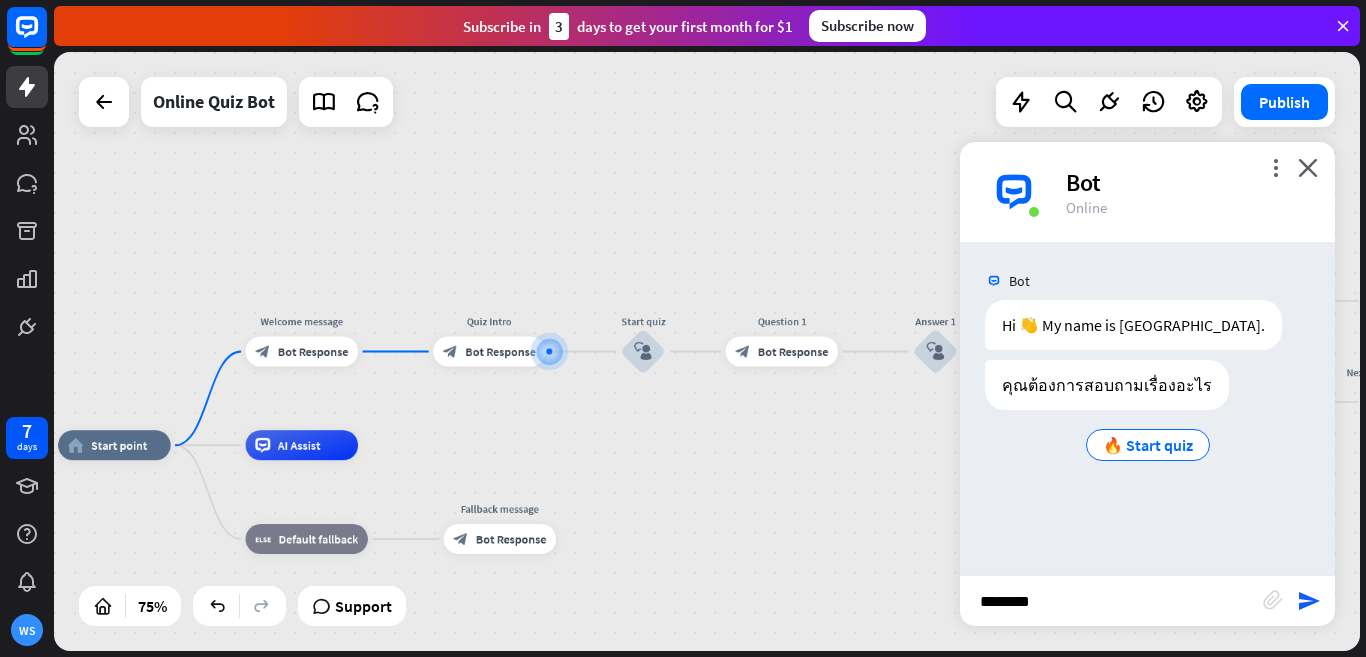 type on "*********" 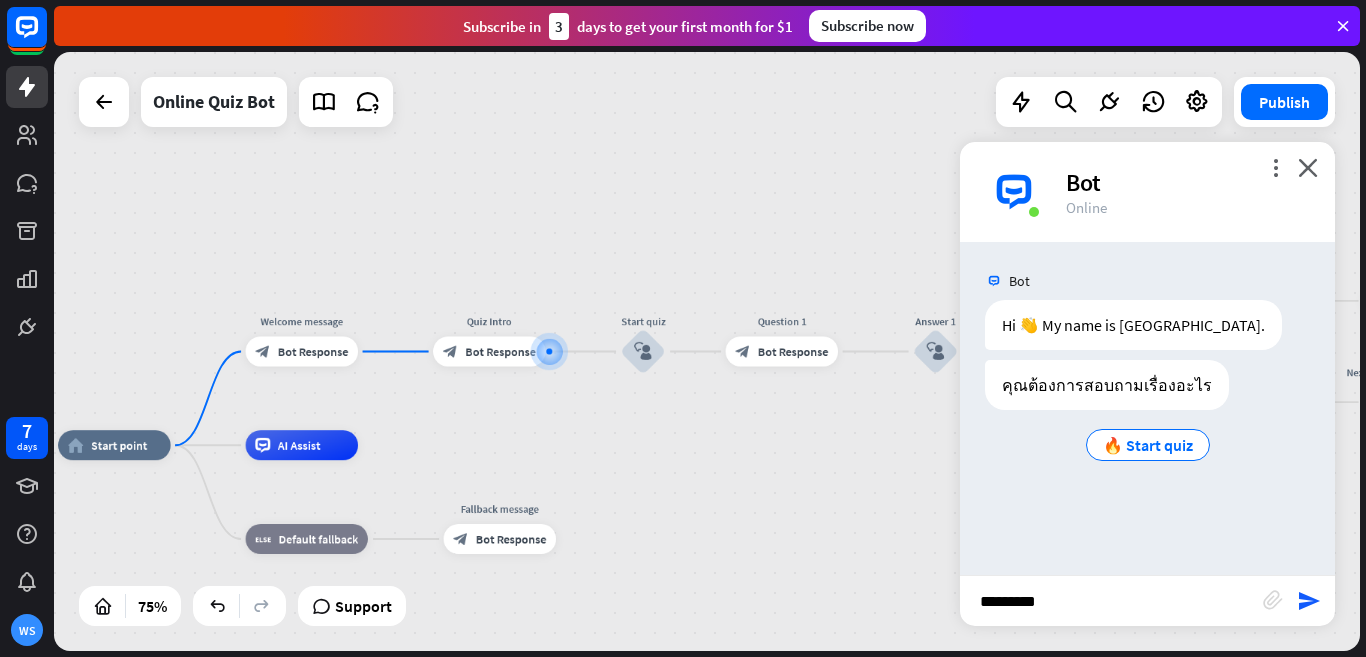 type 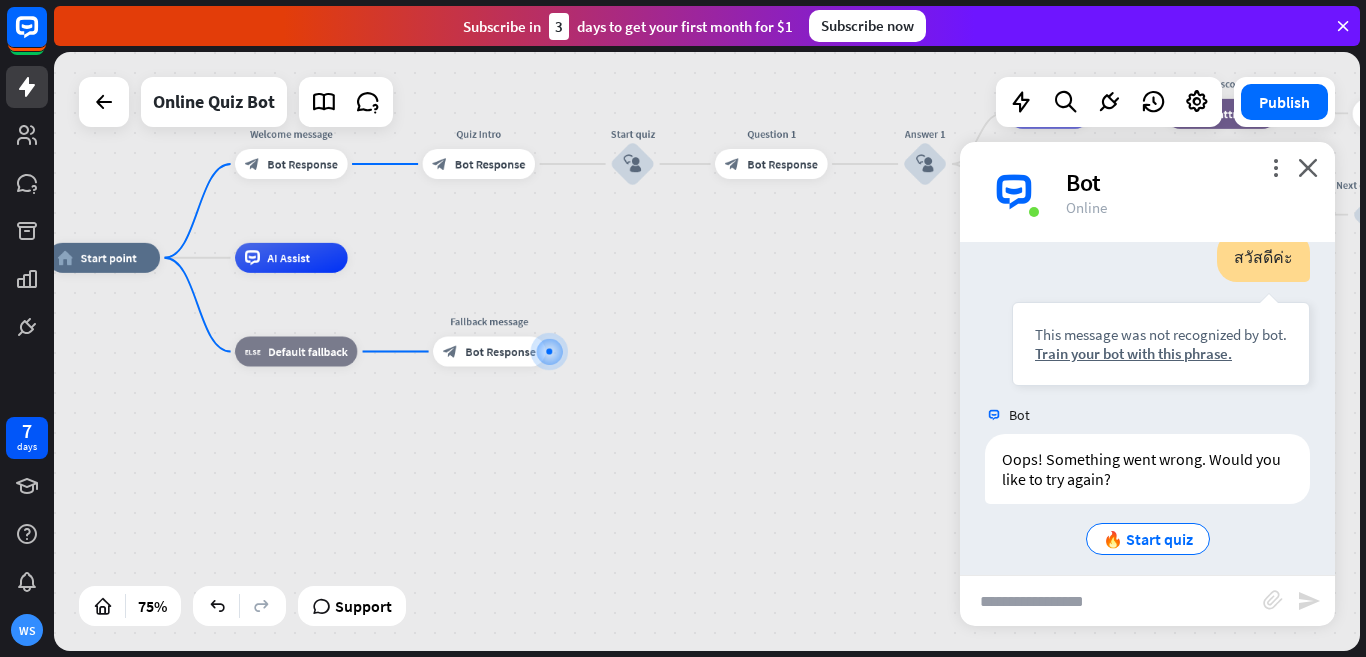scroll, scrollTop: 240, scrollLeft: 0, axis: vertical 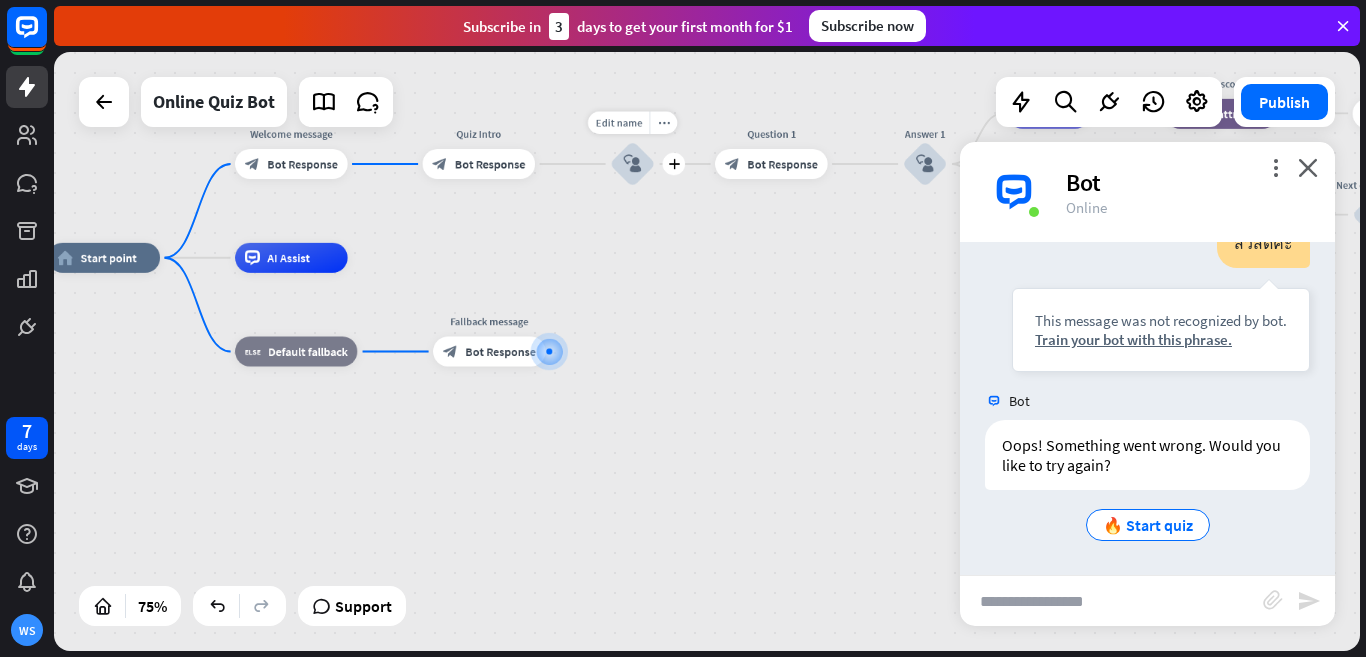 click on "block_user_input" at bounding box center [633, 164] 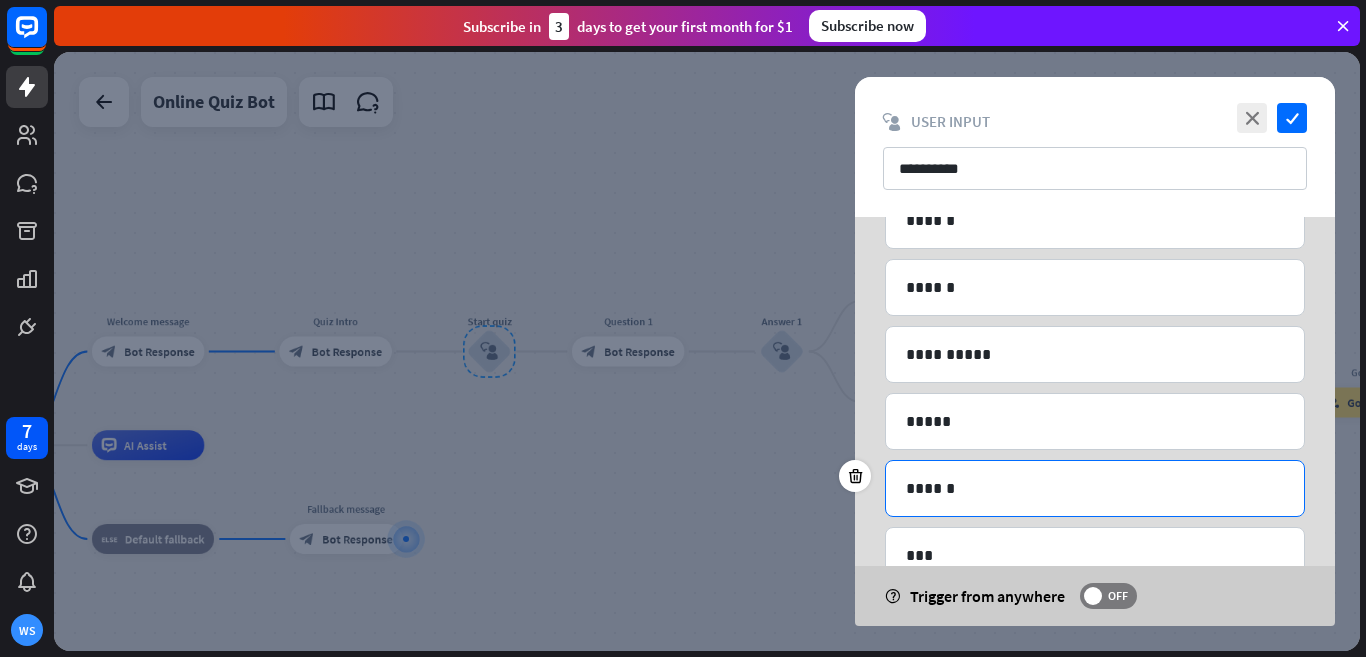 scroll, scrollTop: 200, scrollLeft: 0, axis: vertical 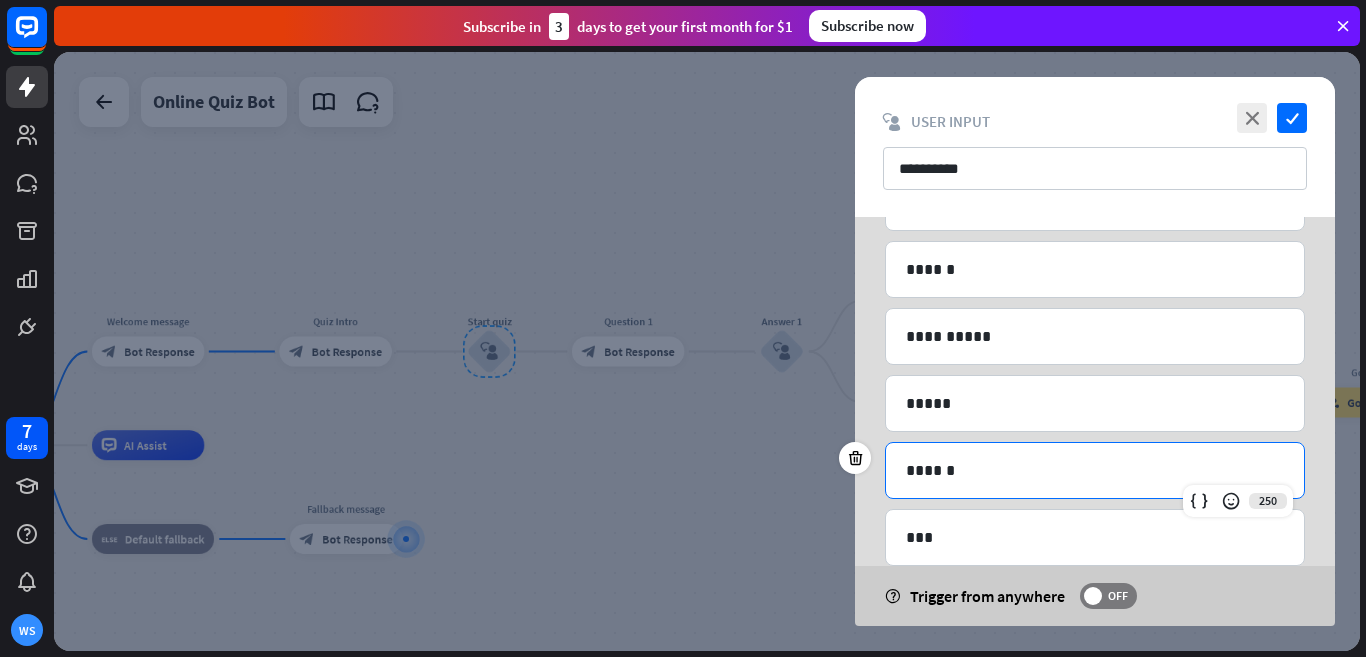 click on "******" at bounding box center (1095, 470) 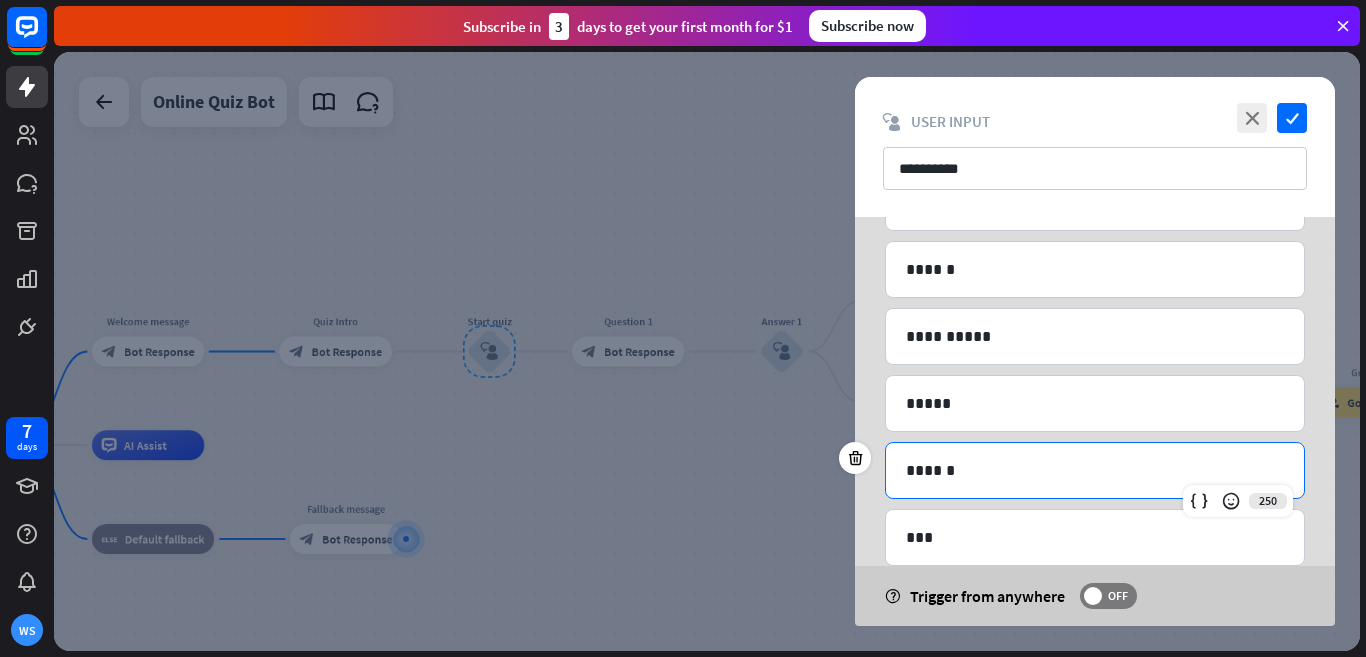 type 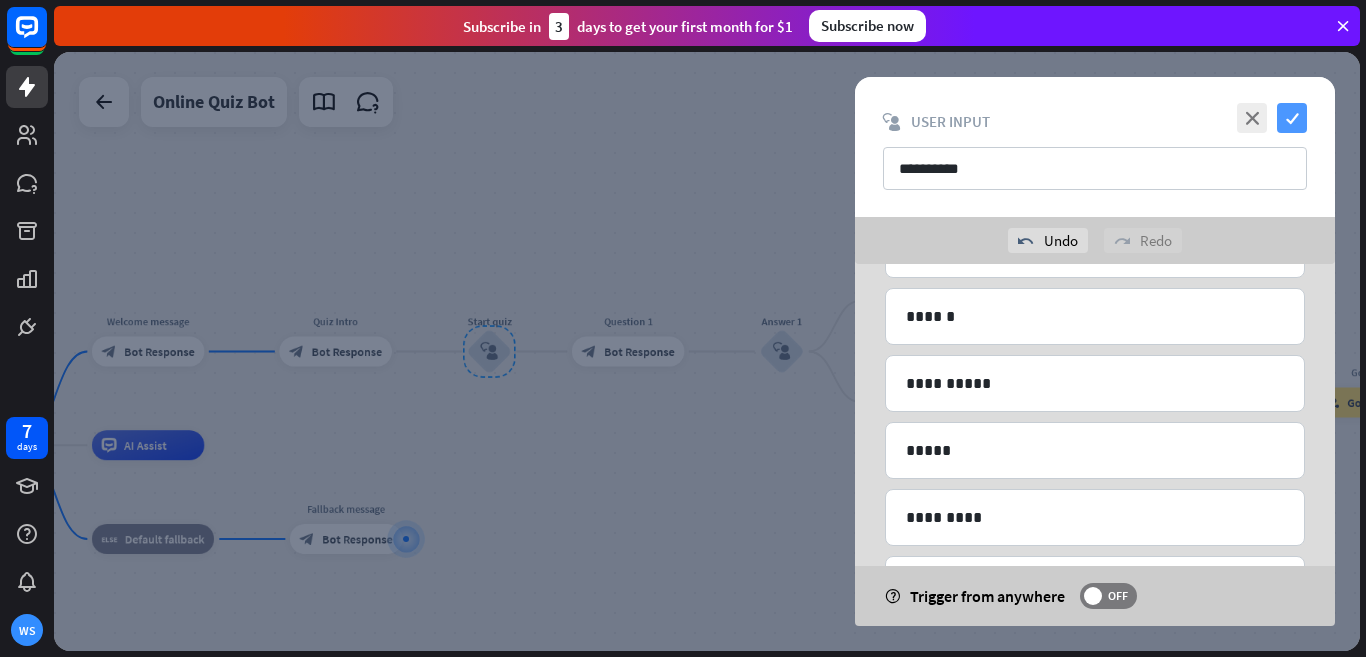click on "check" at bounding box center (1292, 118) 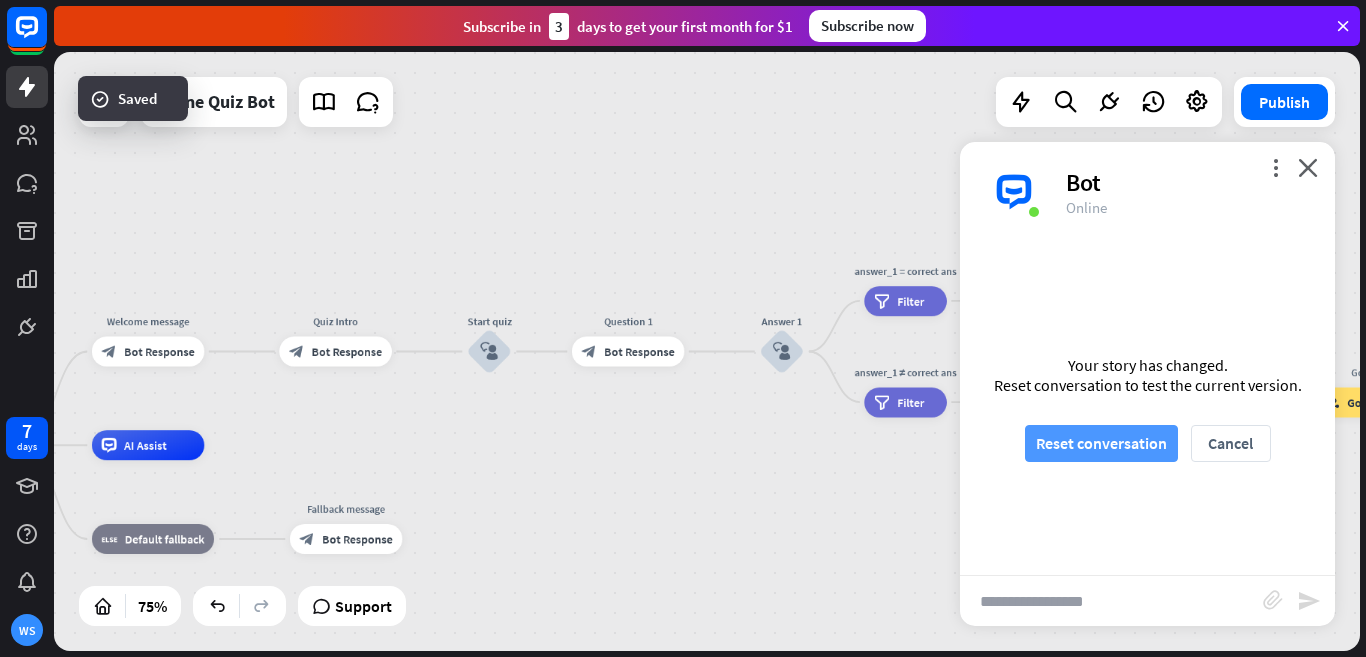 click on "Reset conversation" at bounding box center [1101, 443] 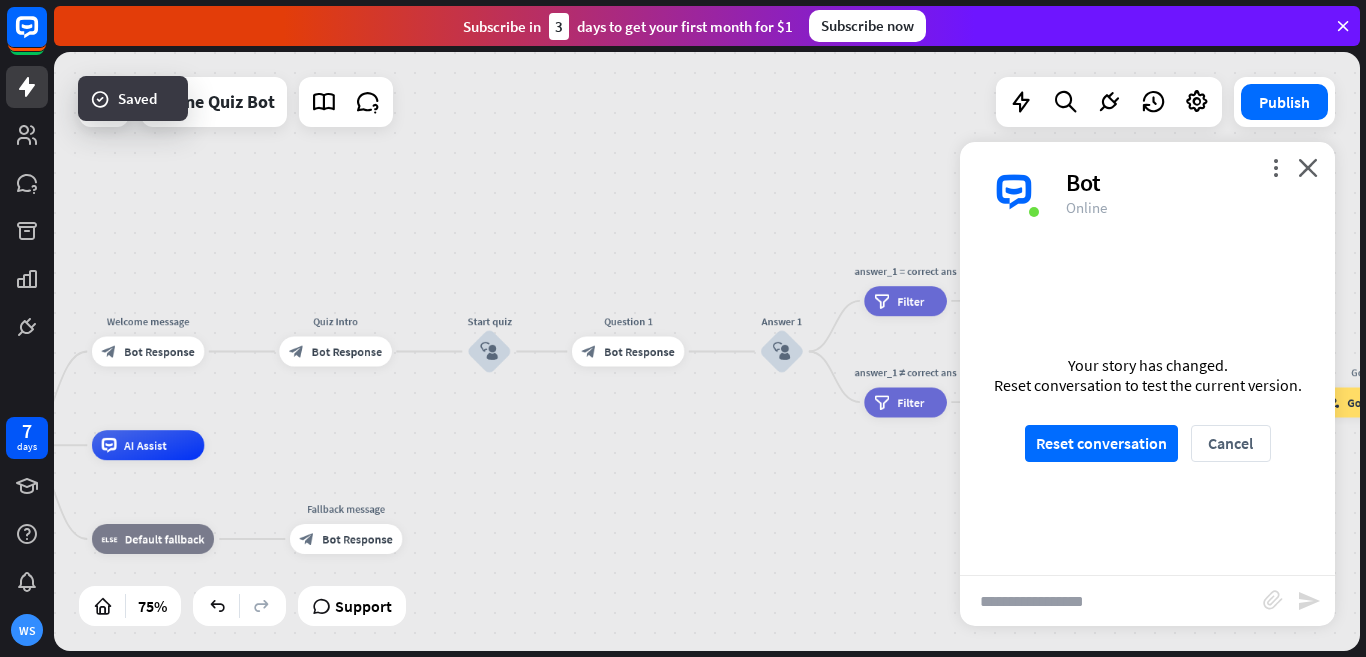 scroll, scrollTop: 0, scrollLeft: 0, axis: both 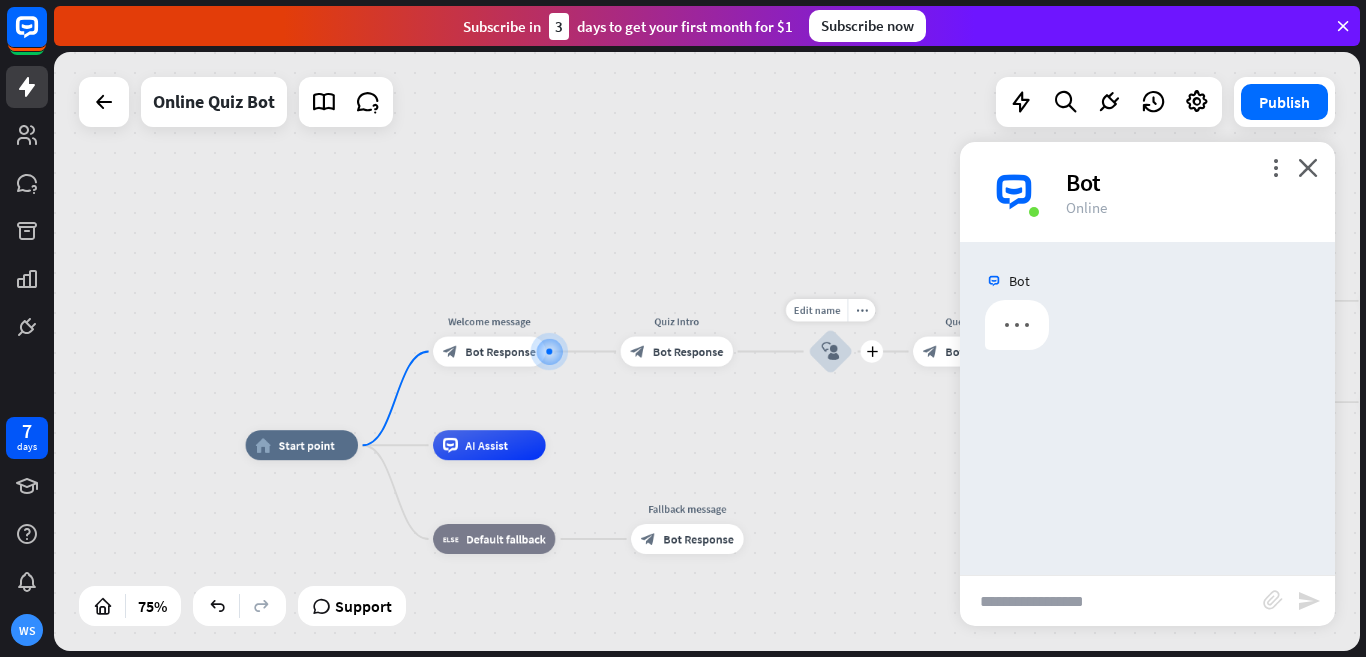click on "block_user_input" at bounding box center (830, 351) 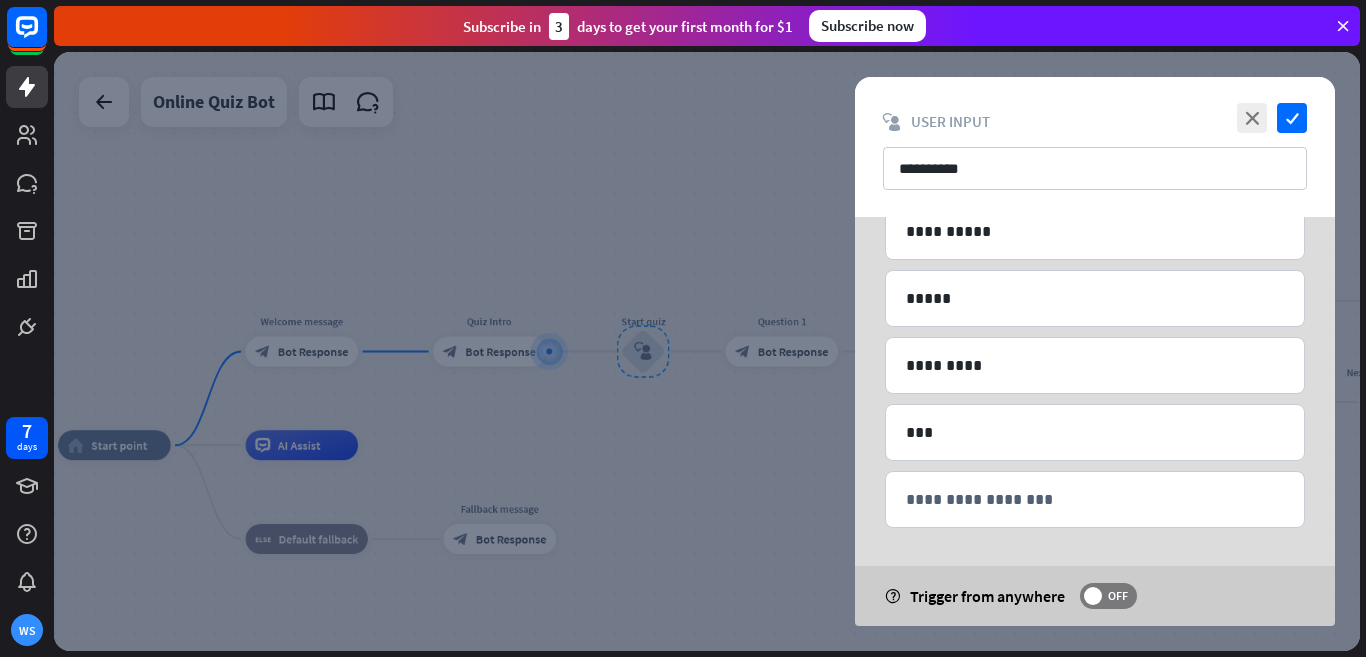 scroll, scrollTop: 307, scrollLeft: 0, axis: vertical 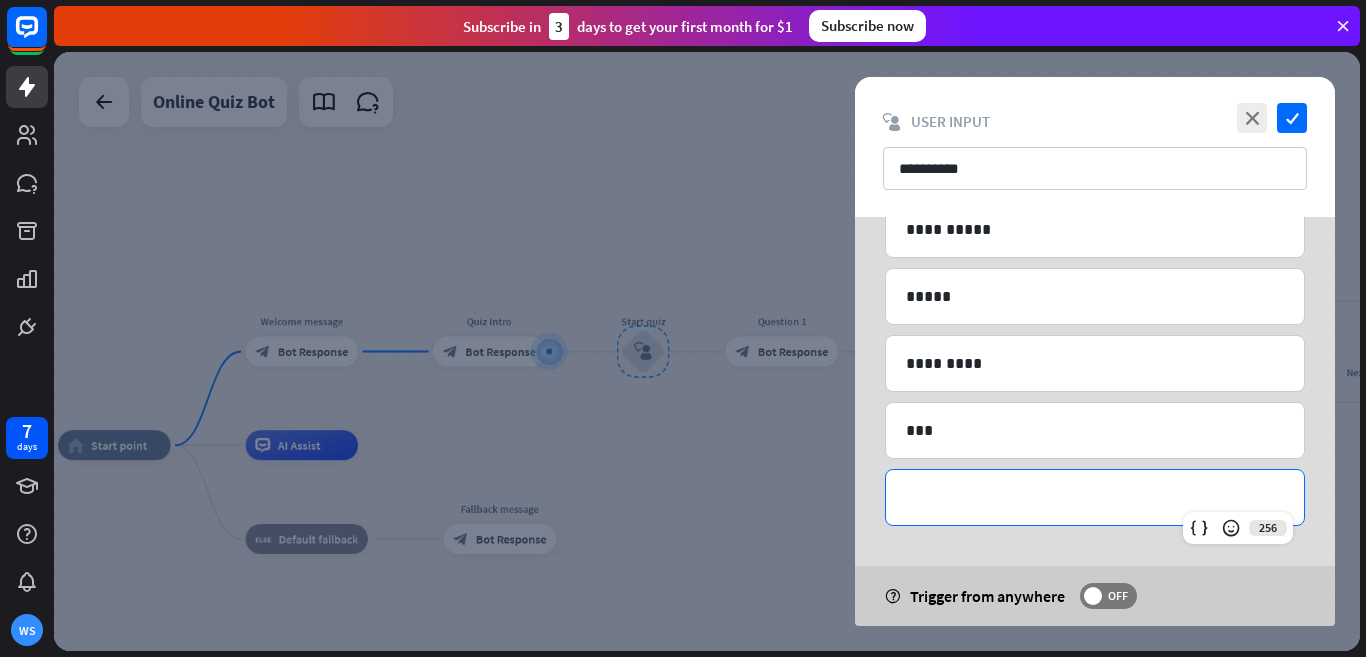 click on "**********" at bounding box center [1095, 497] 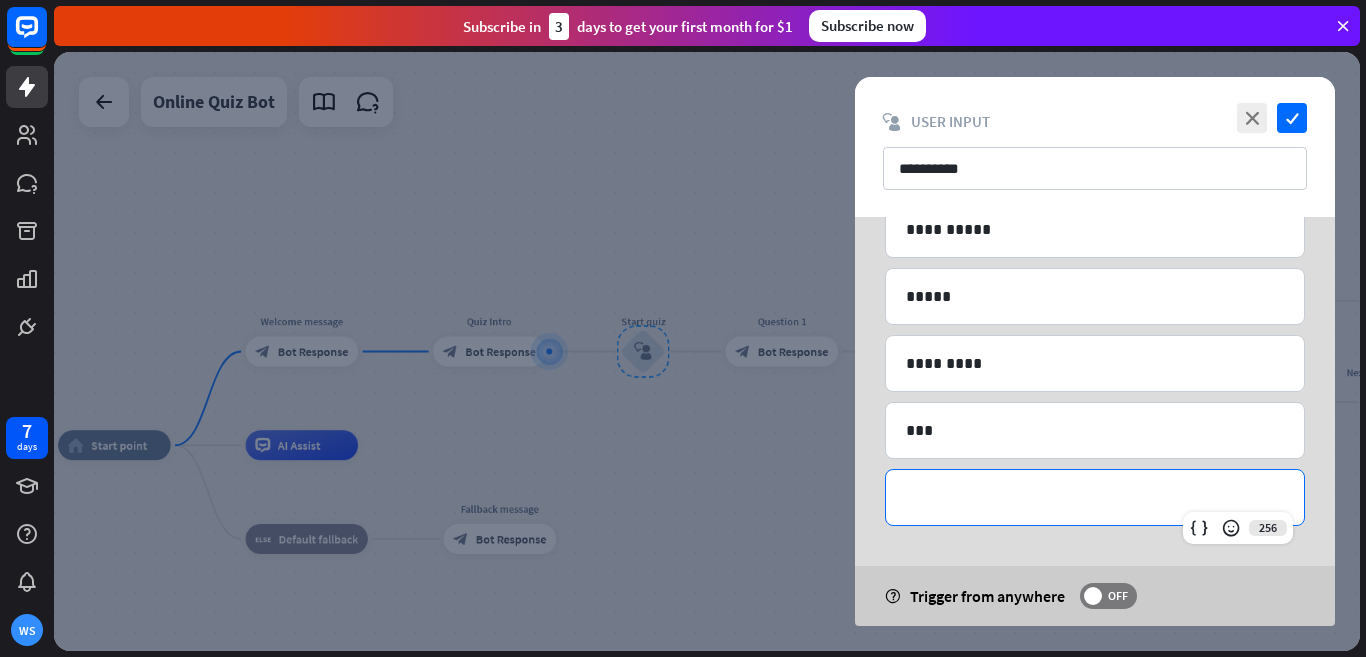 type 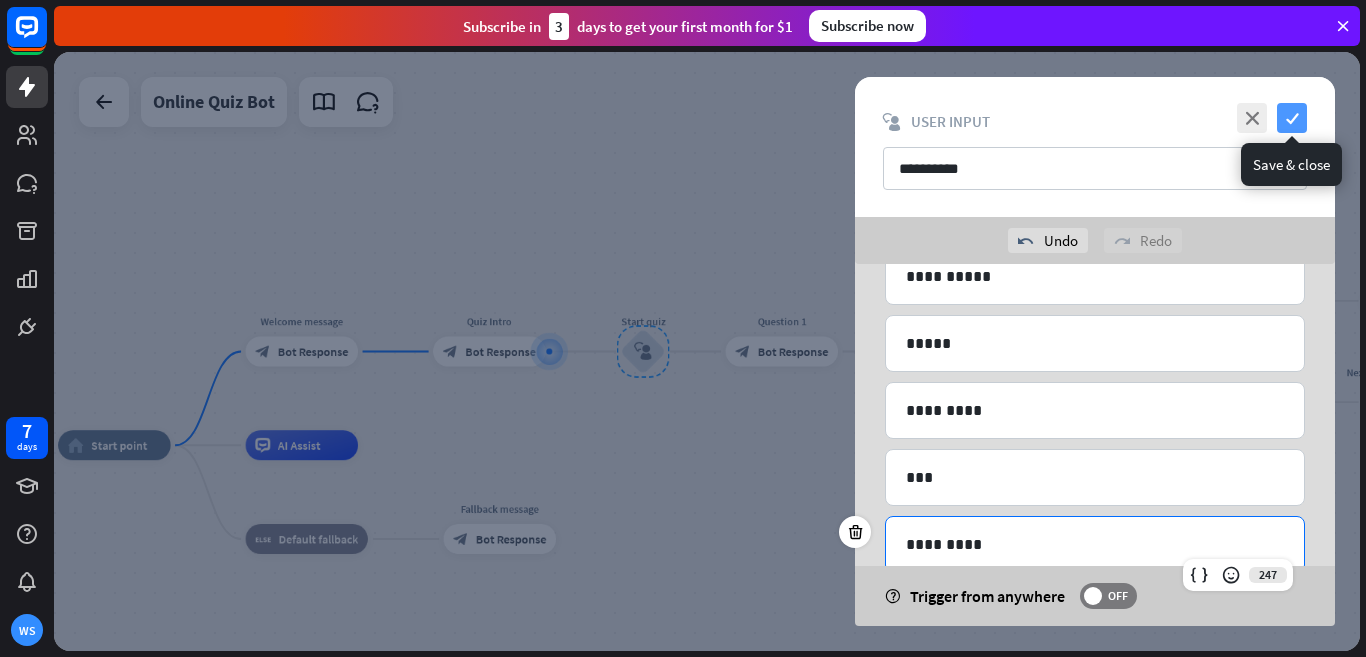 click on "check" at bounding box center (1292, 118) 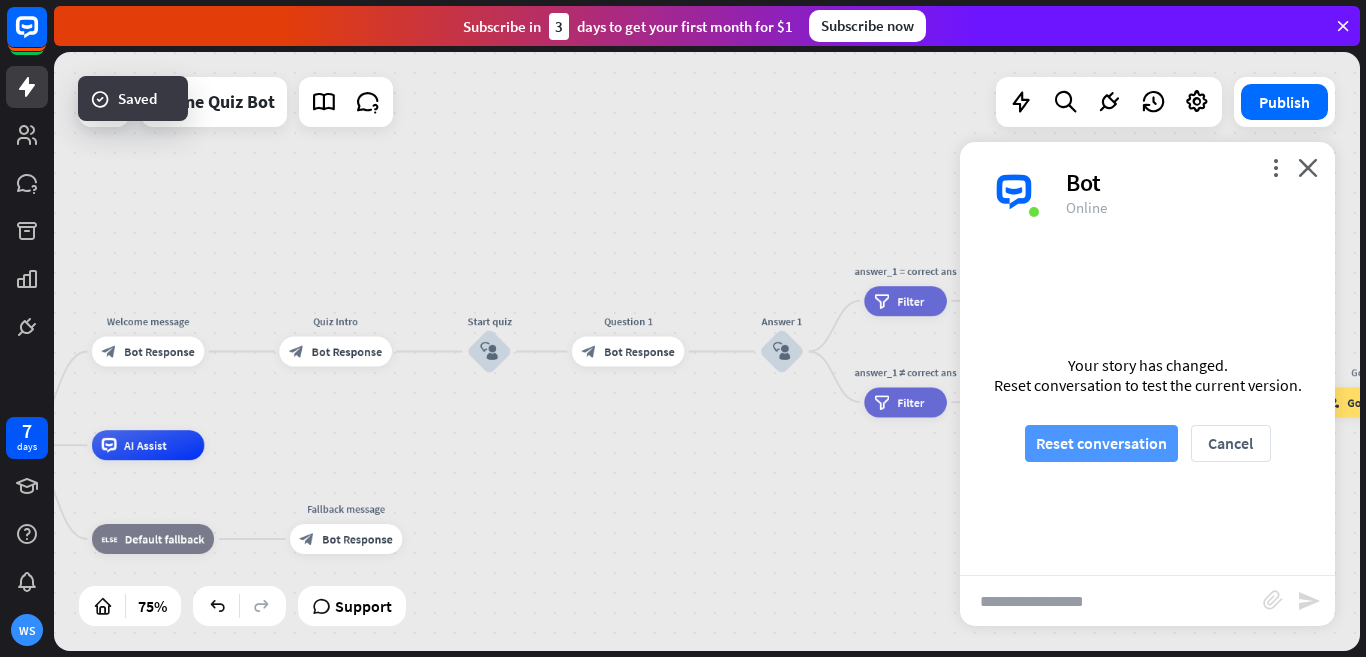 click on "Reset conversation" at bounding box center [1101, 443] 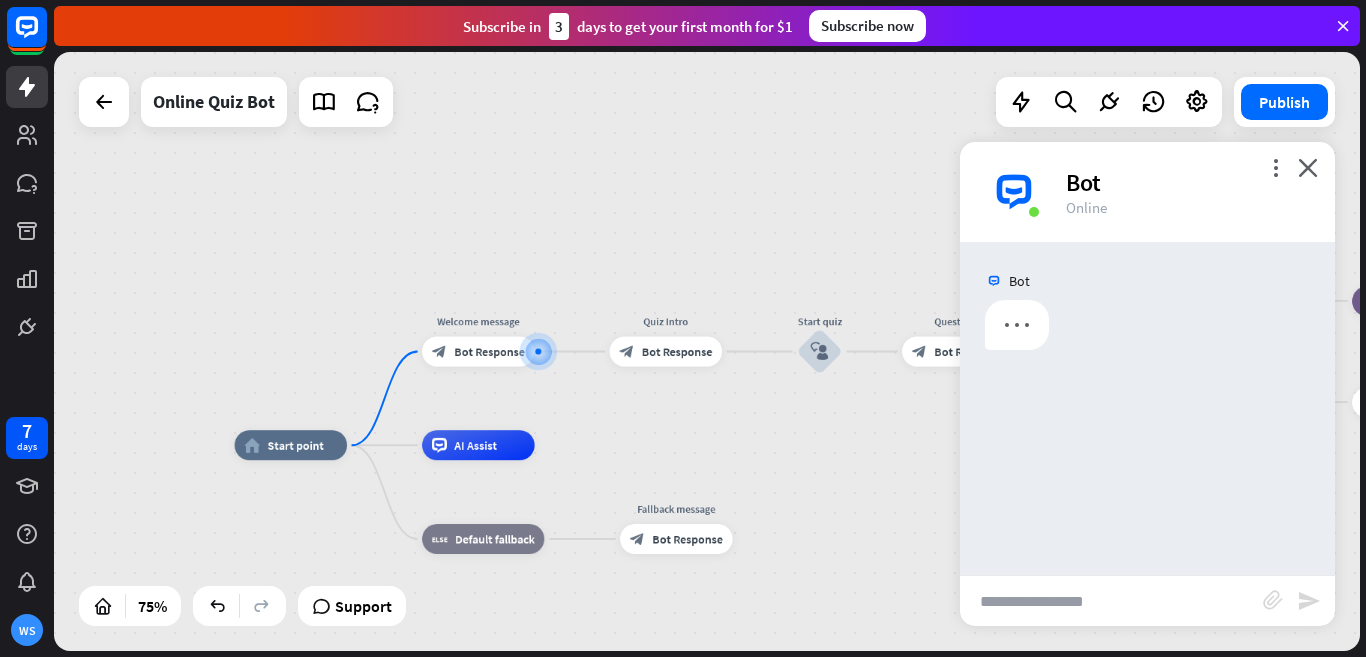 click at bounding box center (1111, 601) 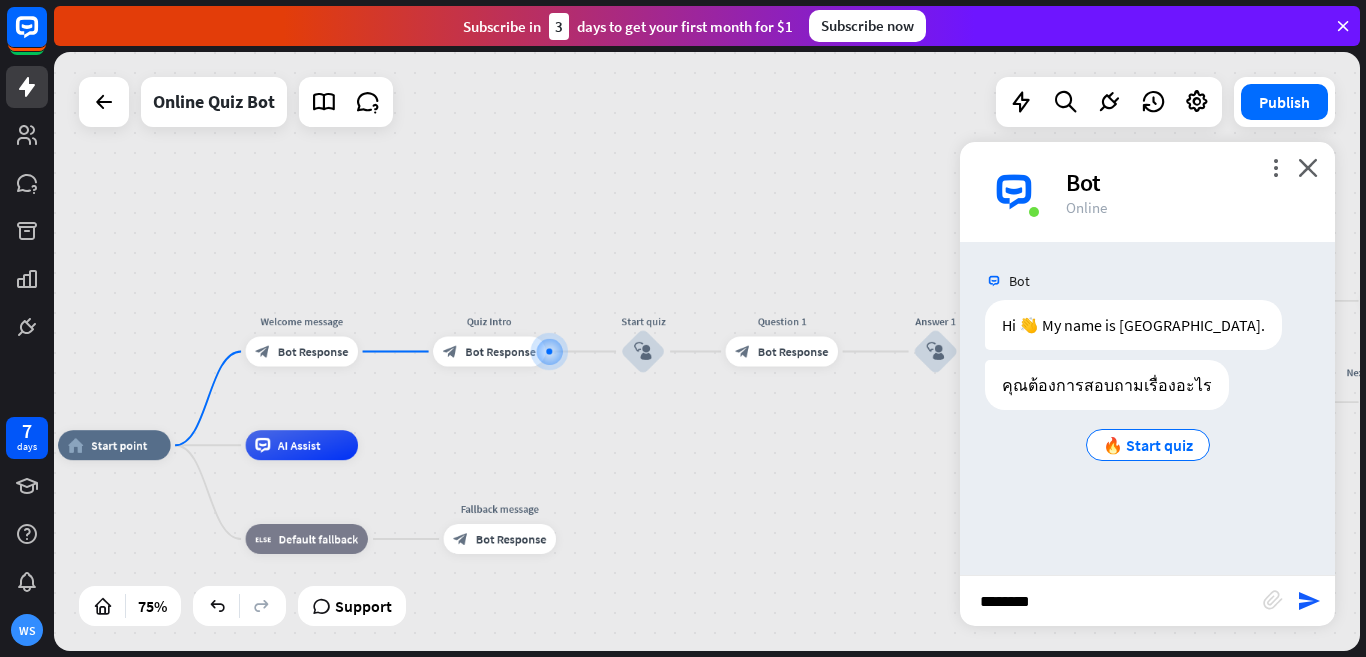type on "*********" 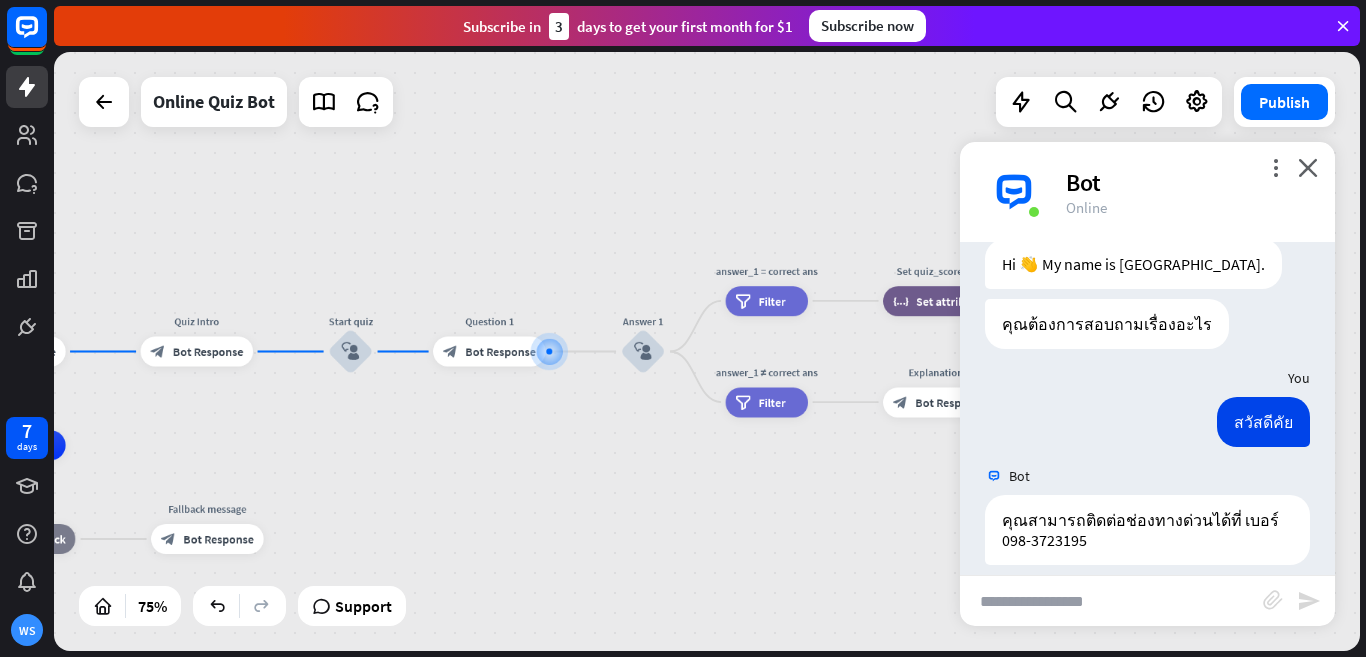 scroll, scrollTop: 81, scrollLeft: 0, axis: vertical 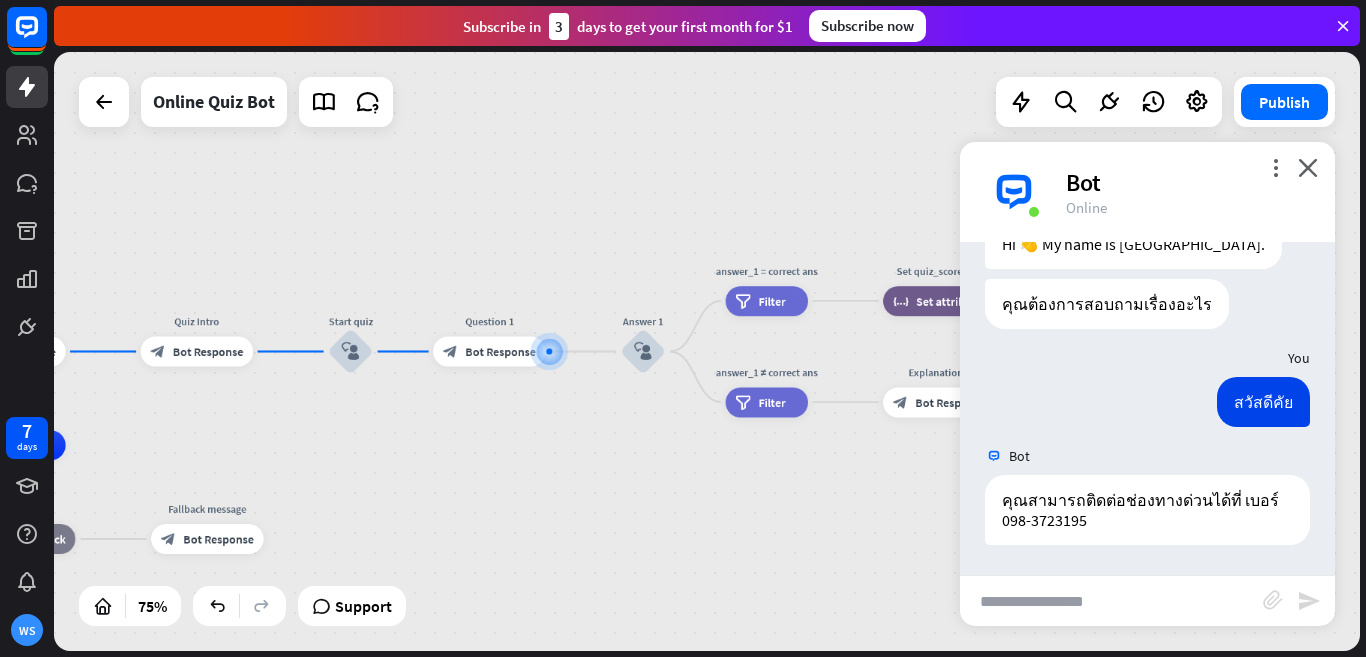 click at bounding box center (1111, 601) 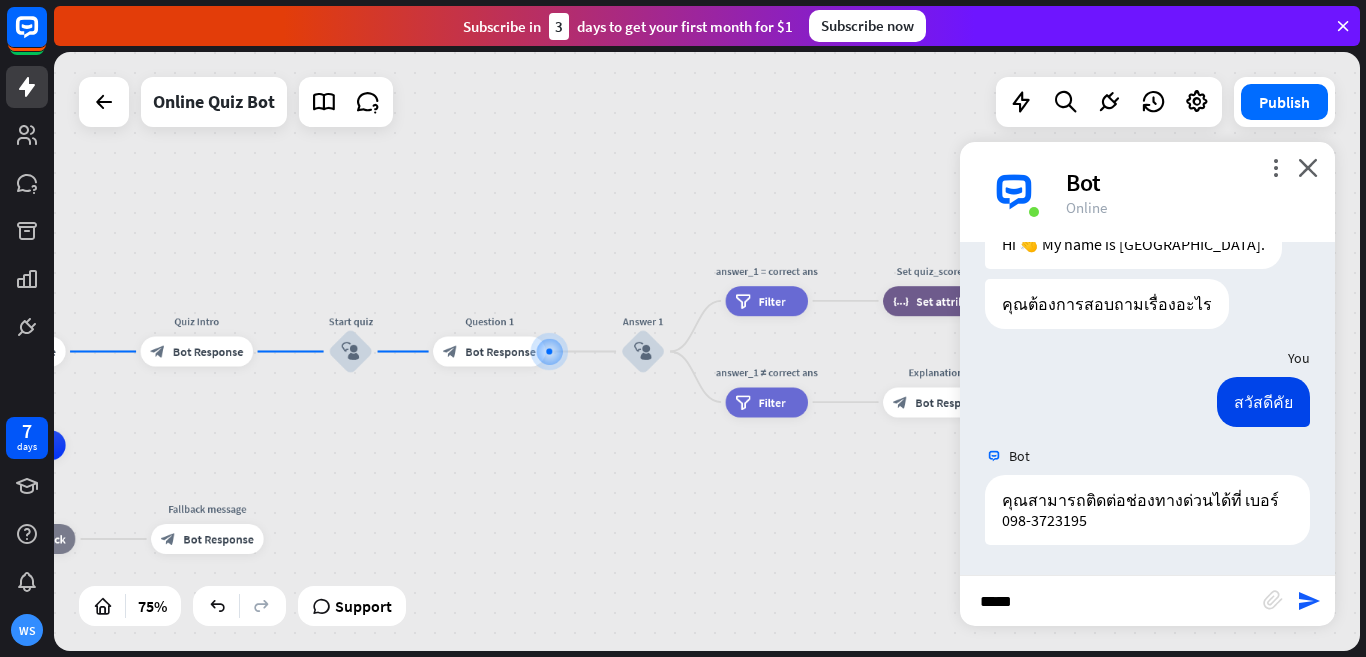 type on "******" 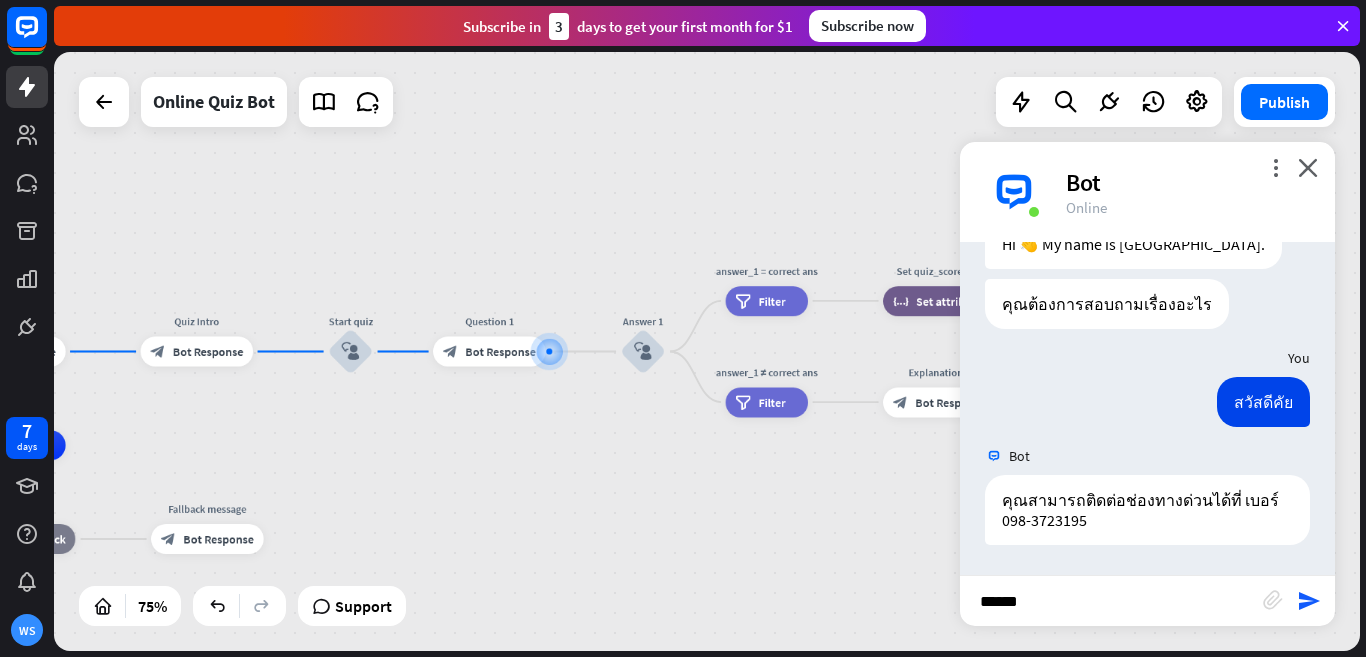 type 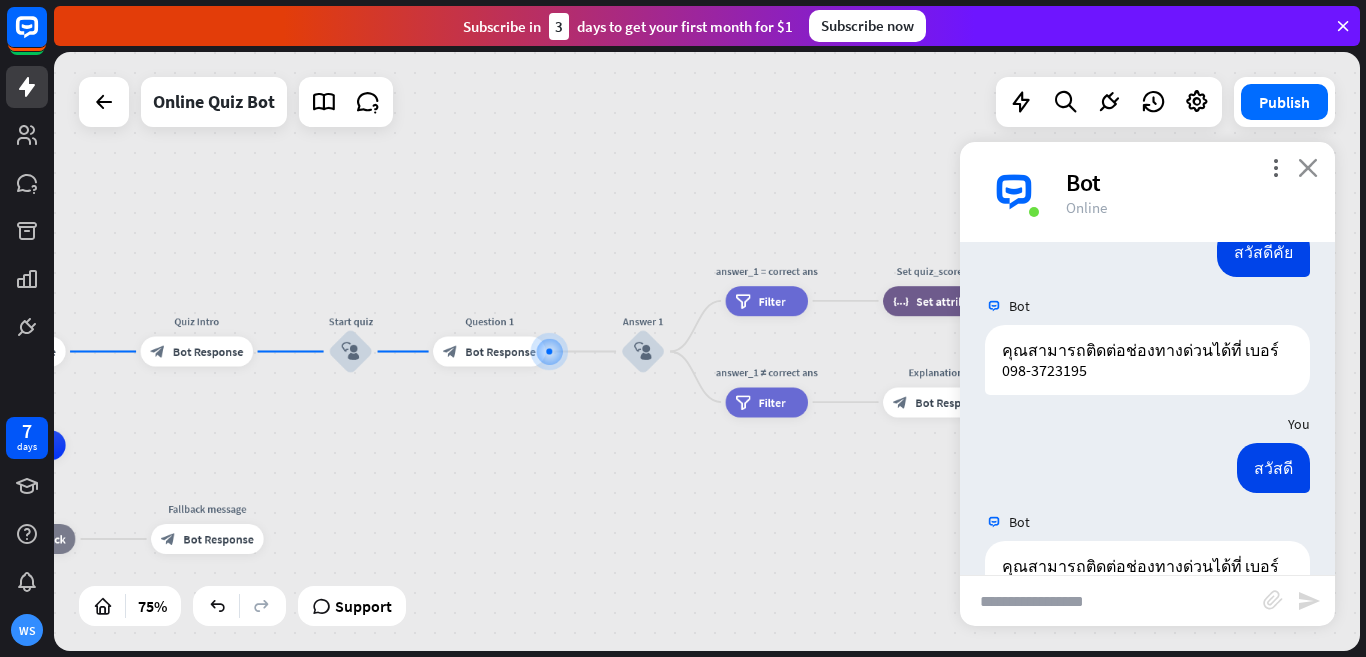 scroll, scrollTop: 230, scrollLeft: 0, axis: vertical 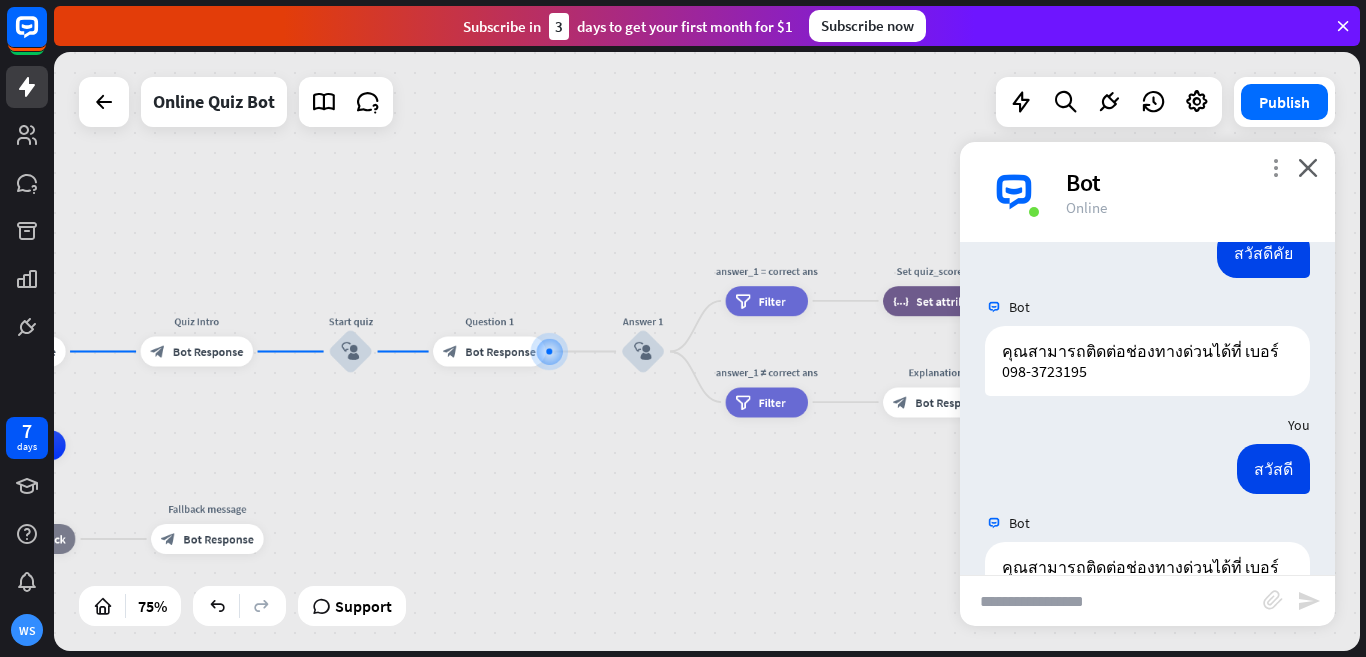 click on "more_vert" at bounding box center [1275, 167] 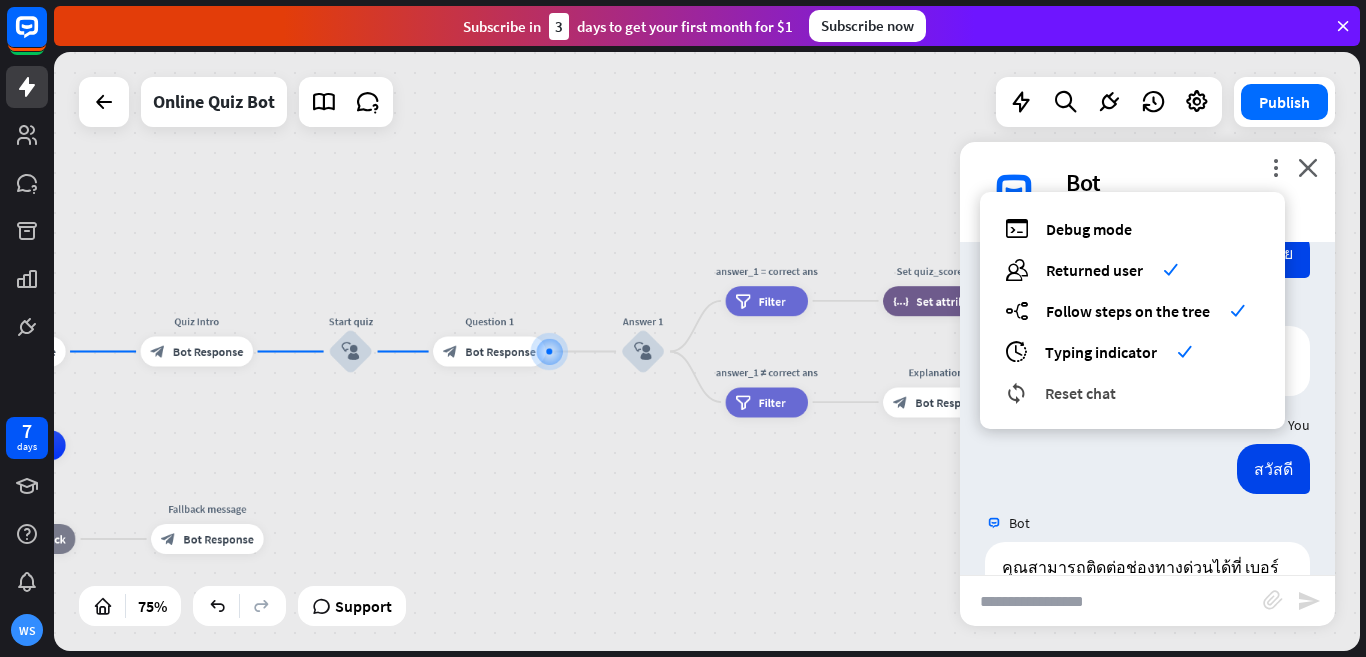 click on "Reset chat" at bounding box center (1080, 393) 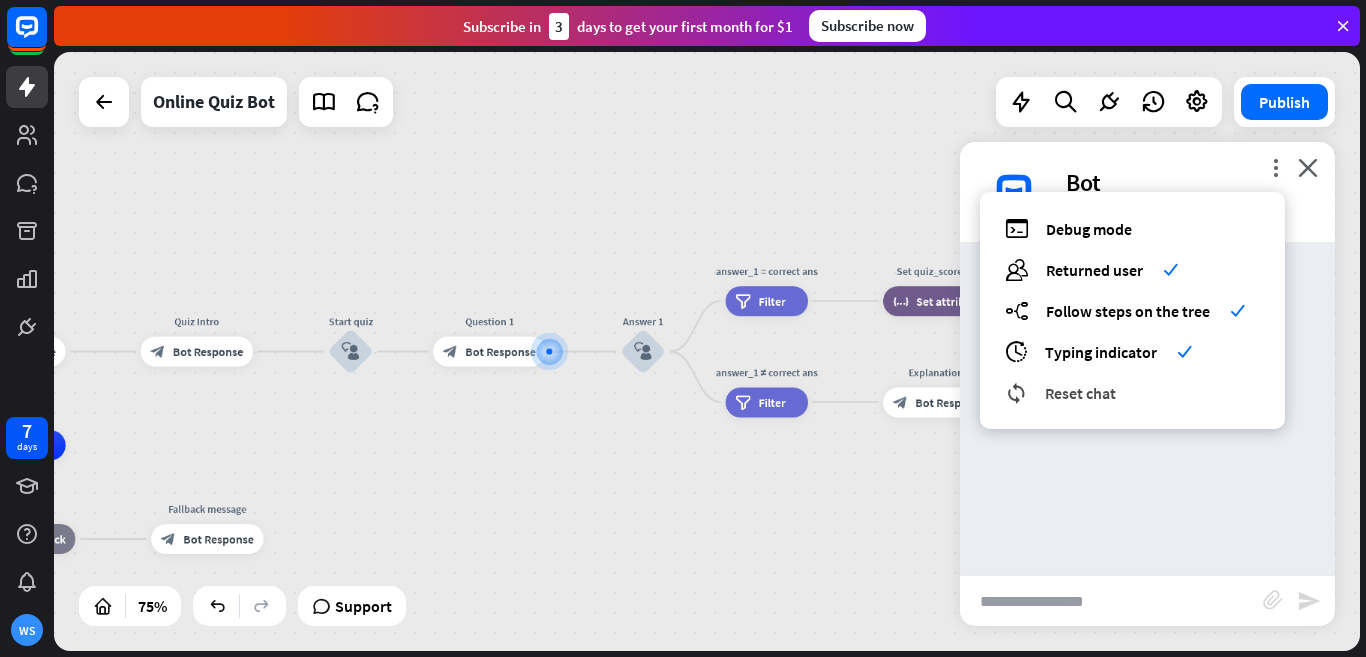 scroll, scrollTop: 0, scrollLeft: 0, axis: both 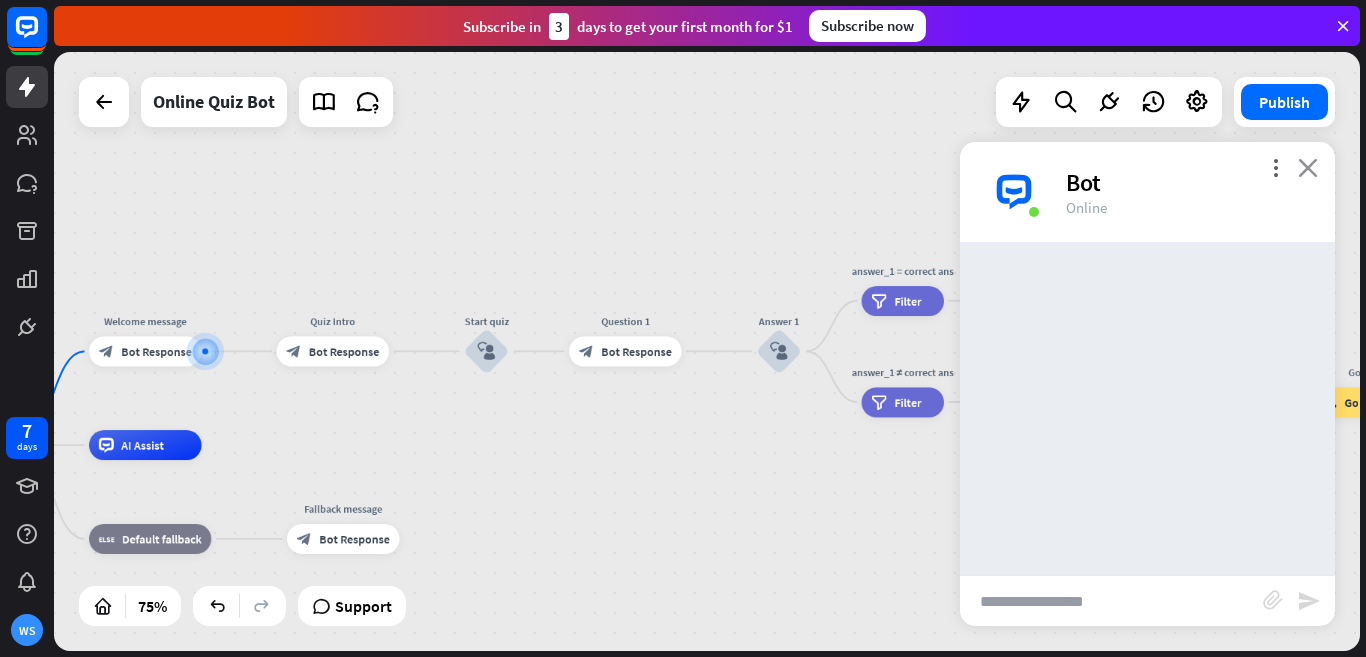 click on "close" at bounding box center (1308, 167) 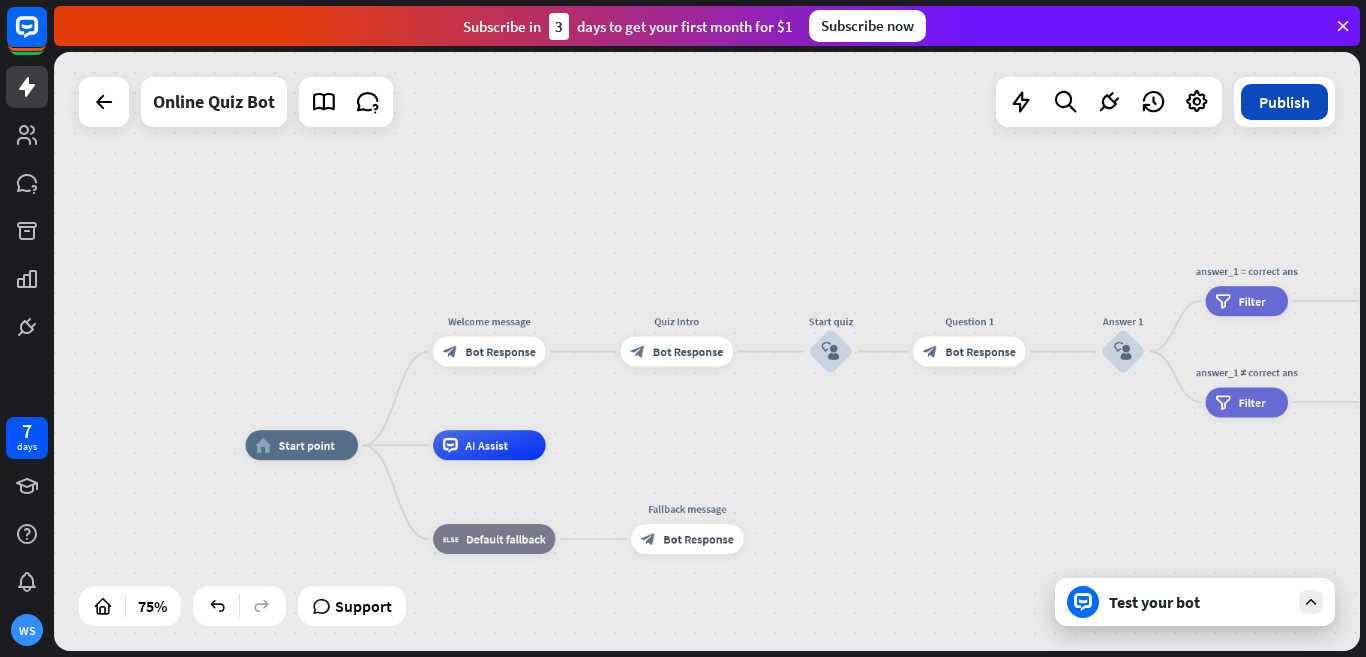 click on "Publish" at bounding box center [1284, 102] 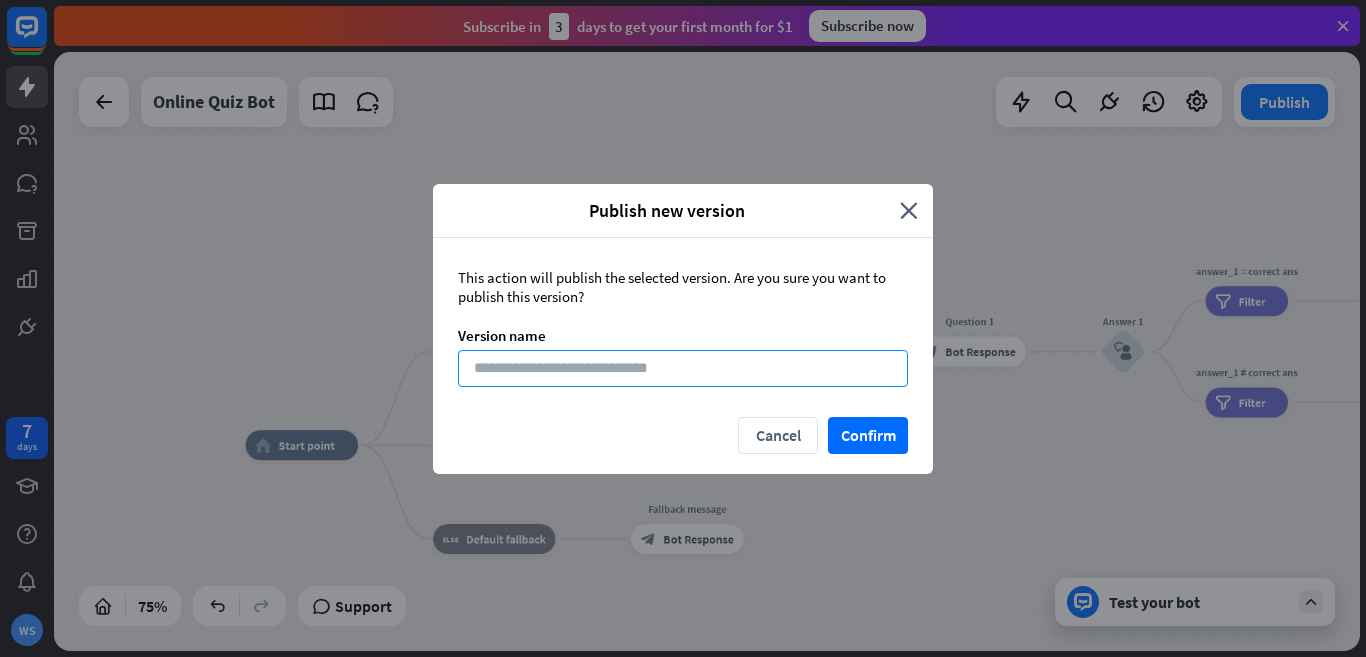 click at bounding box center (683, 368) 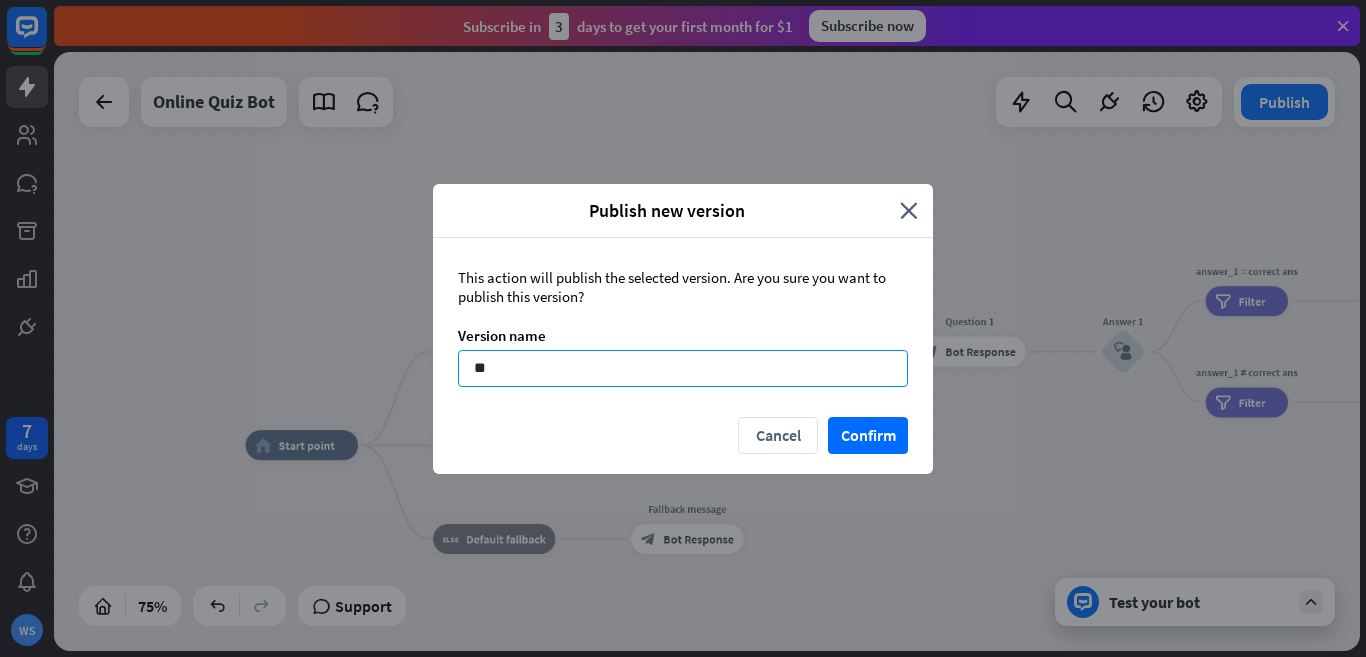 type on "*" 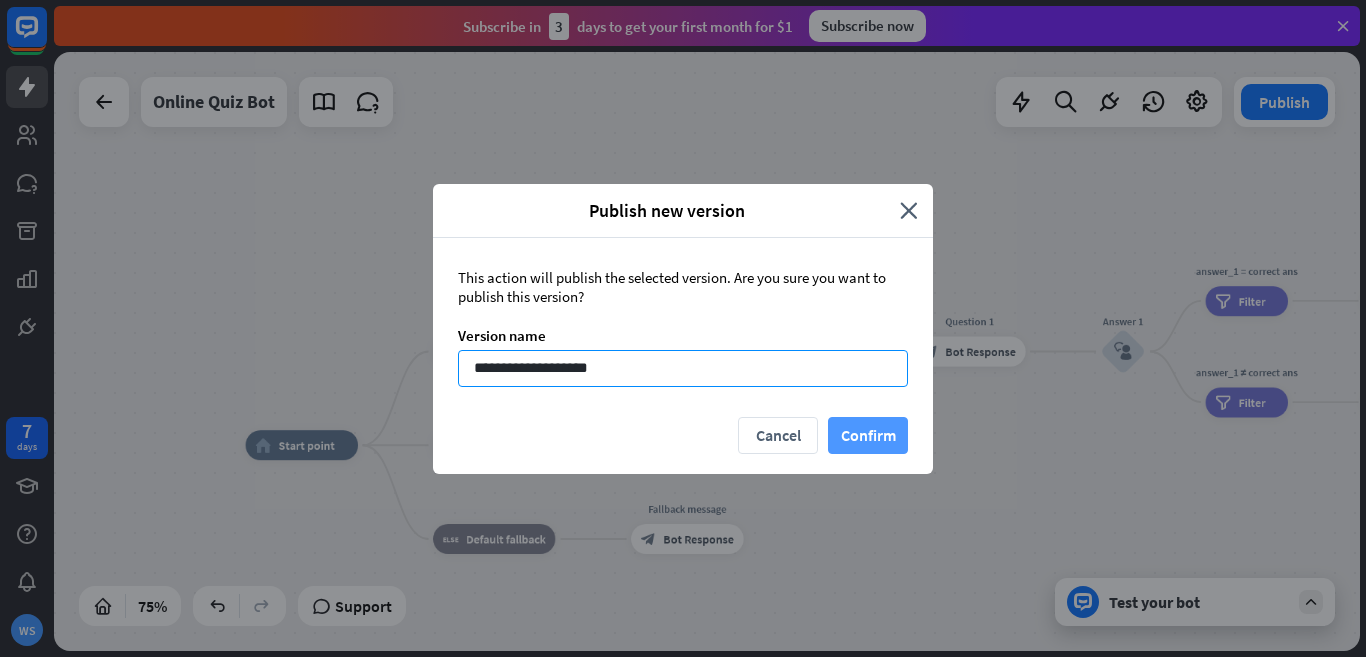 type on "**********" 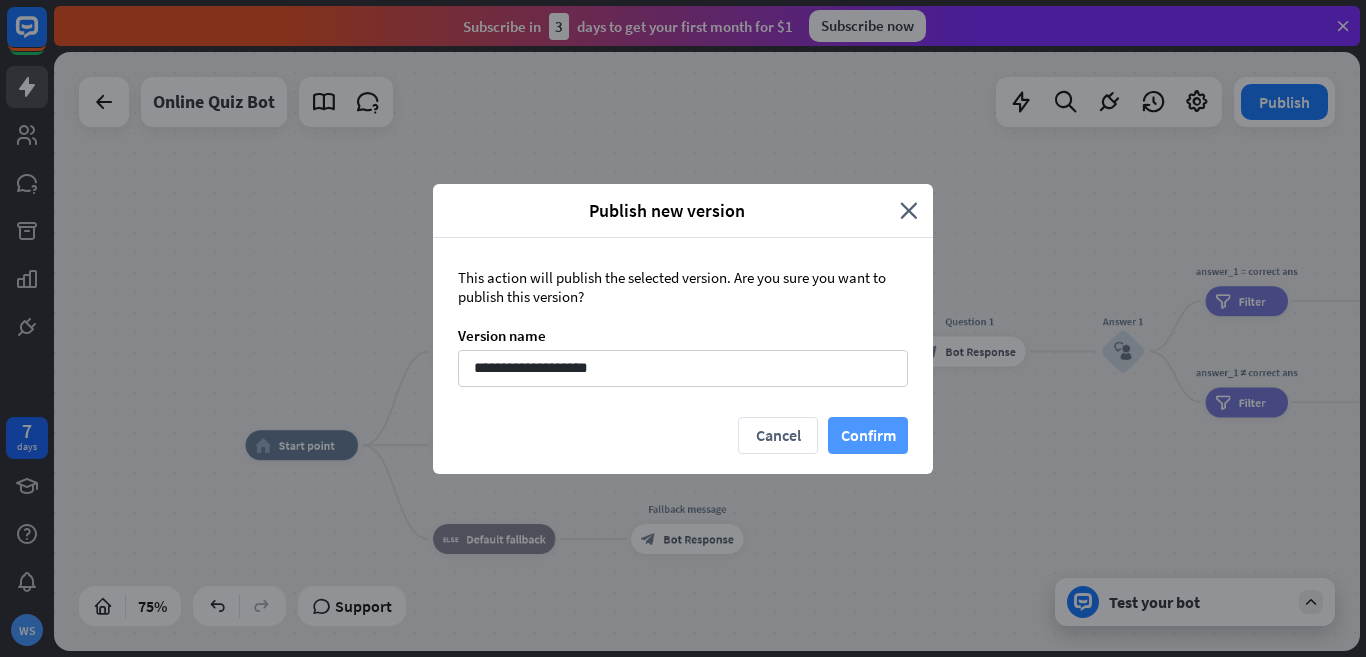 click on "Confirm" at bounding box center (868, 435) 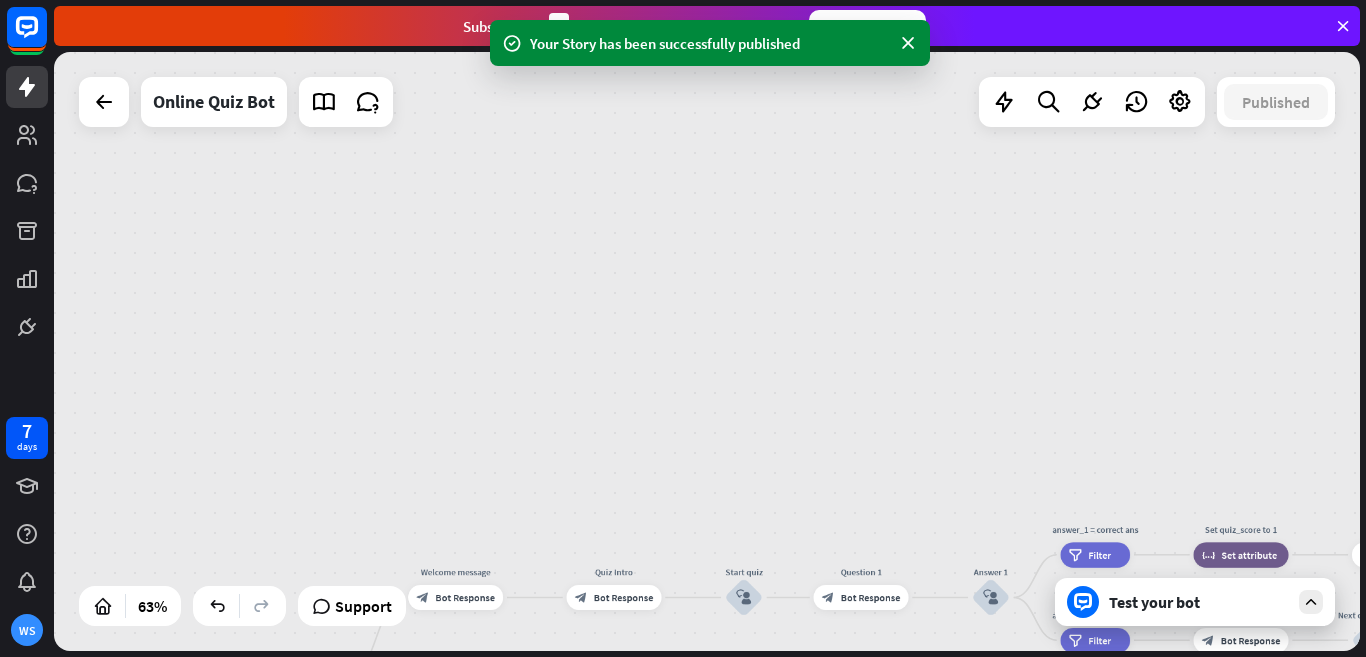 drag, startPoint x: 747, startPoint y: 246, endPoint x: 695, endPoint y: 475, distance: 234.82973 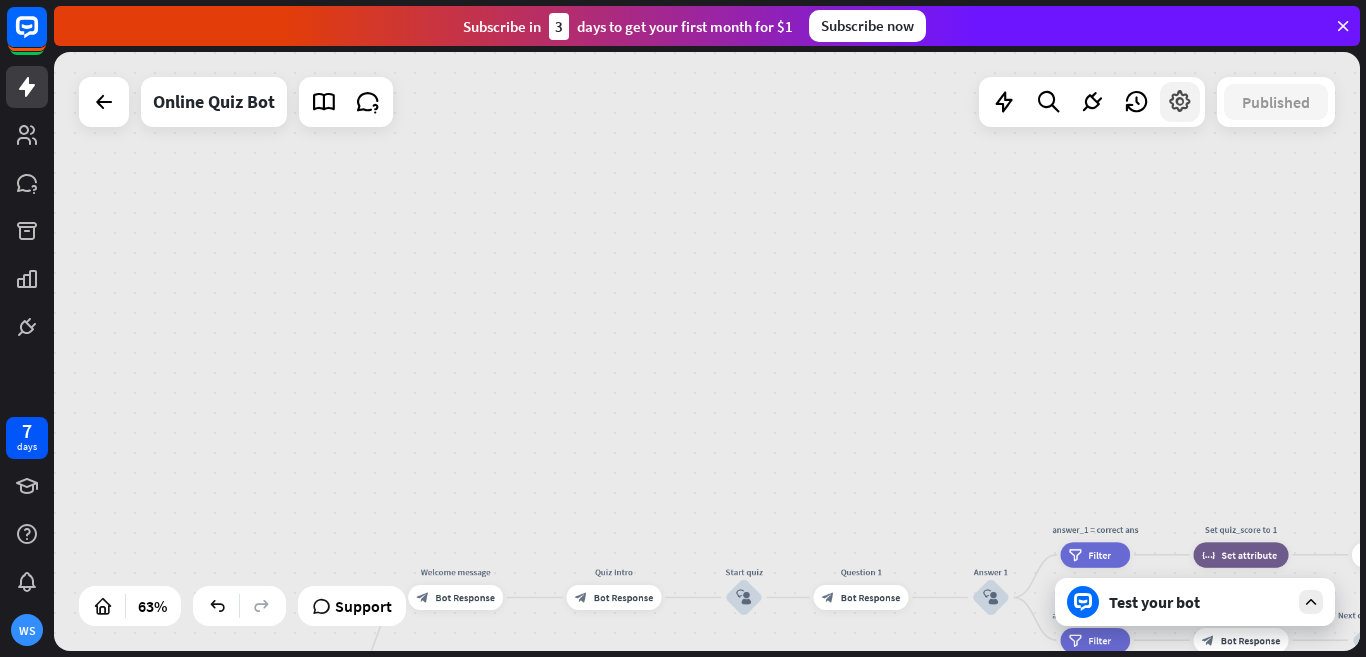 click at bounding box center [1180, 102] 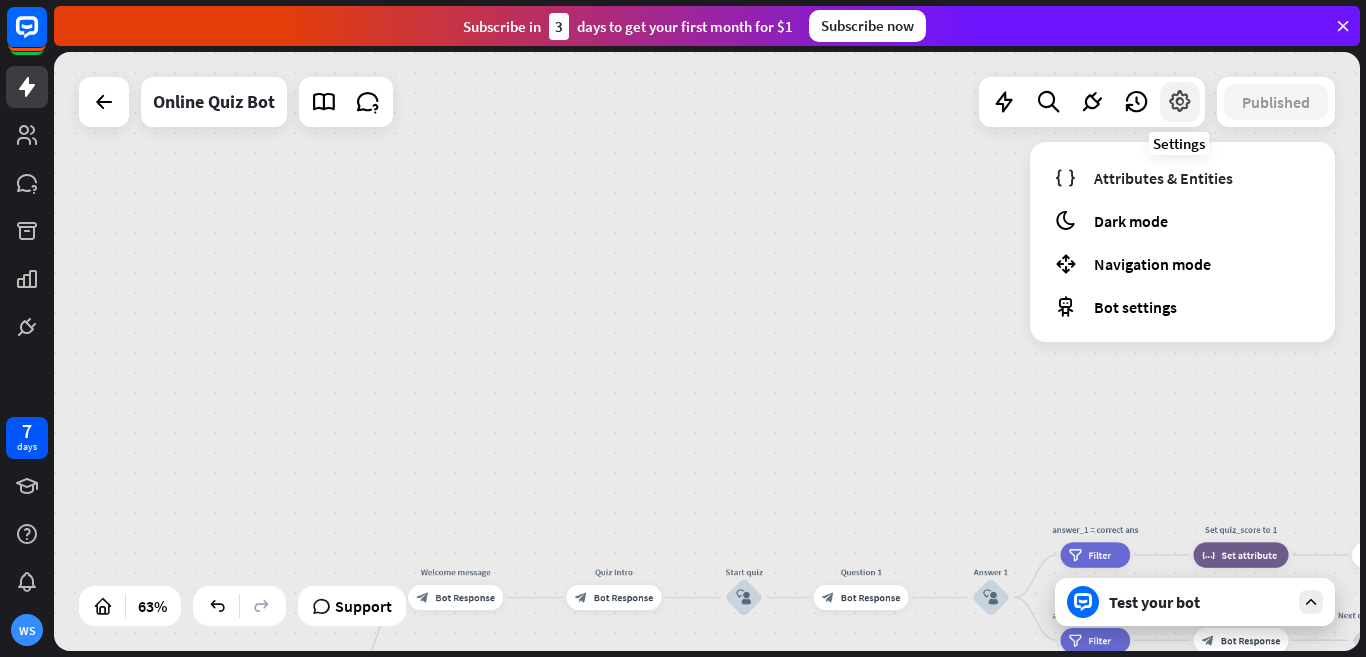click at bounding box center [1180, 102] 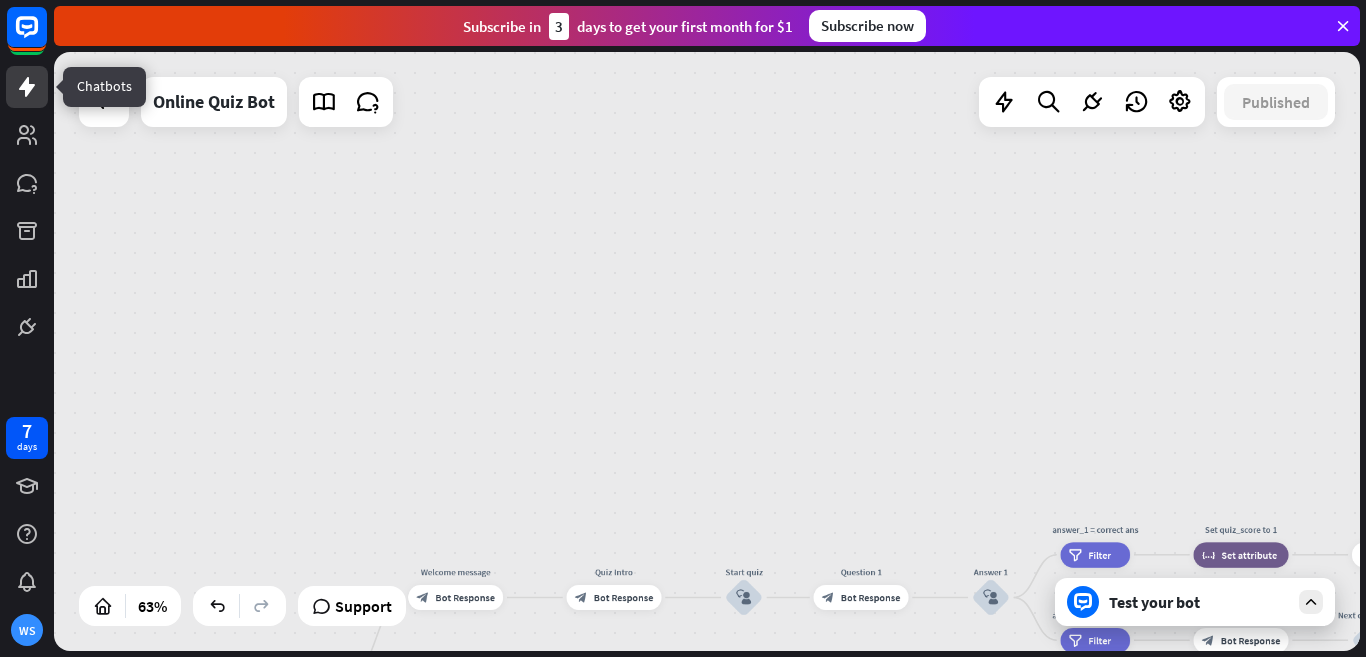 click at bounding box center (27, 87) 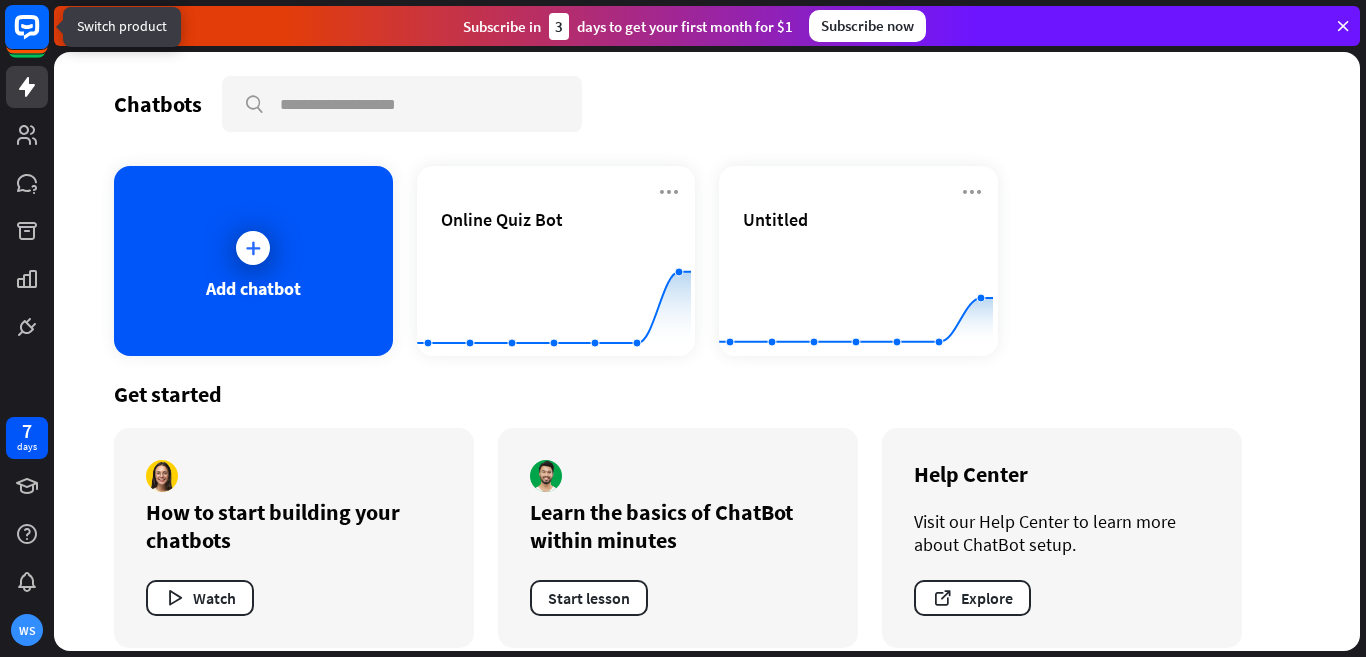 click 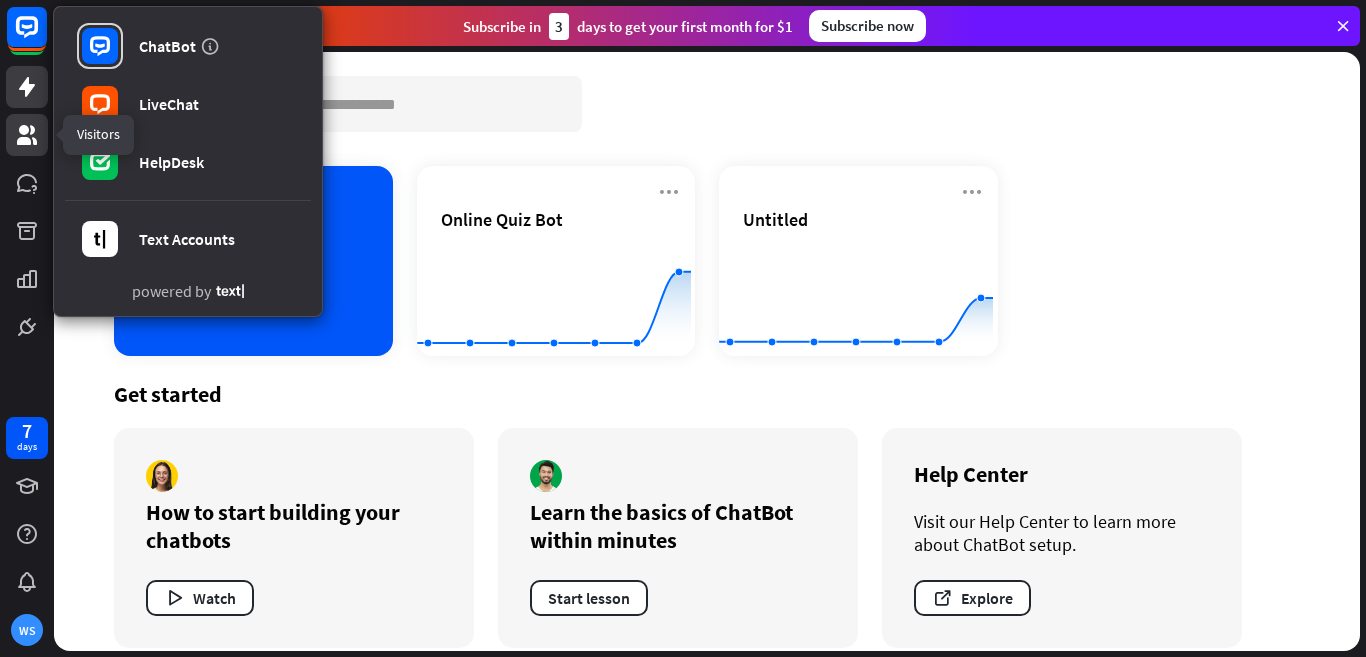 click 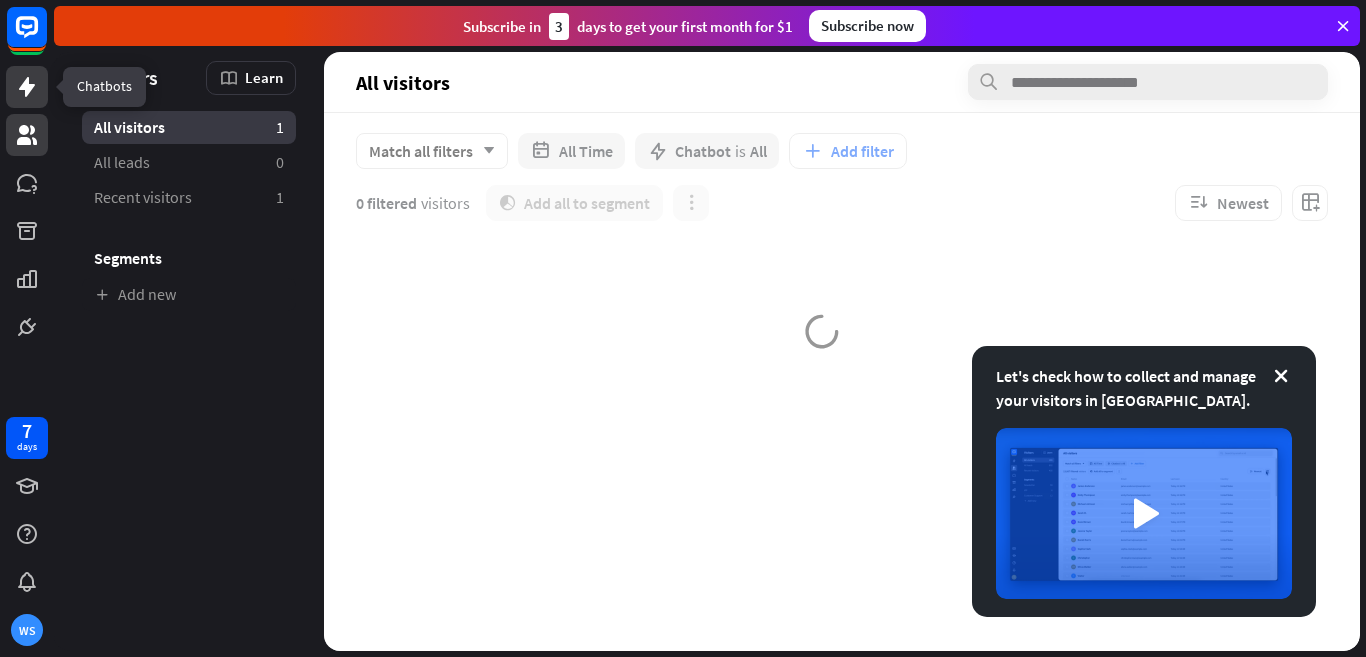click 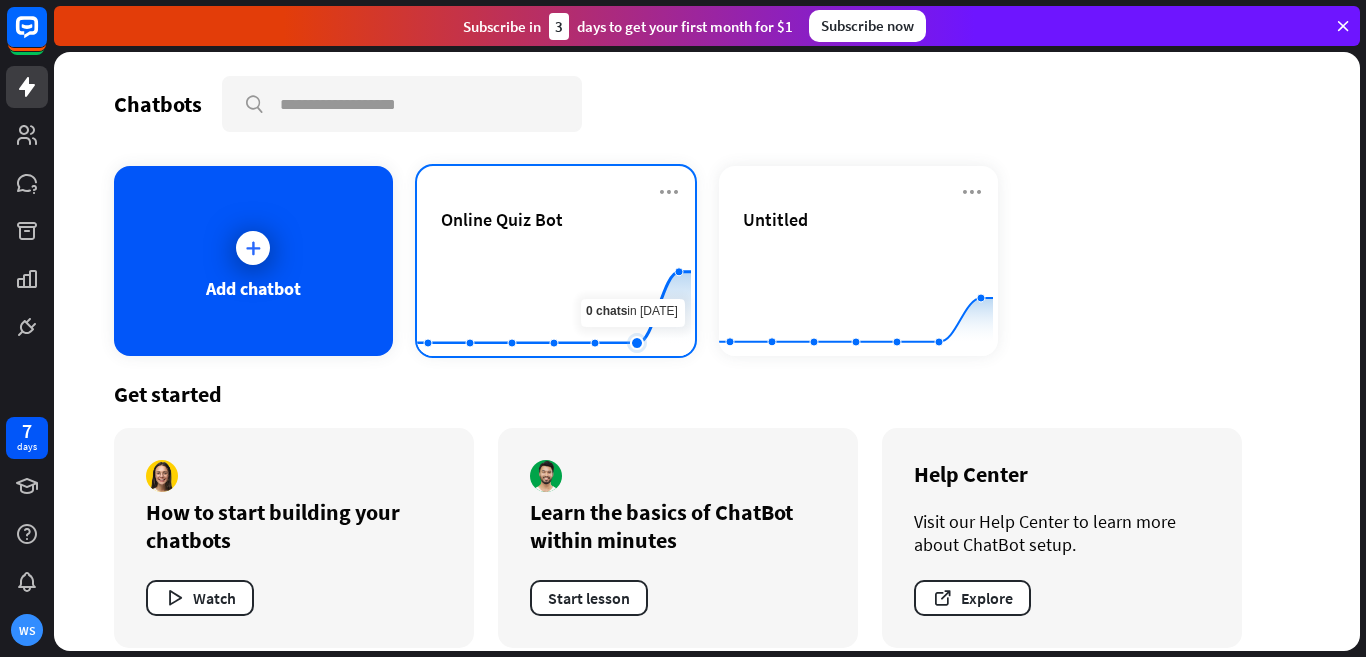 click 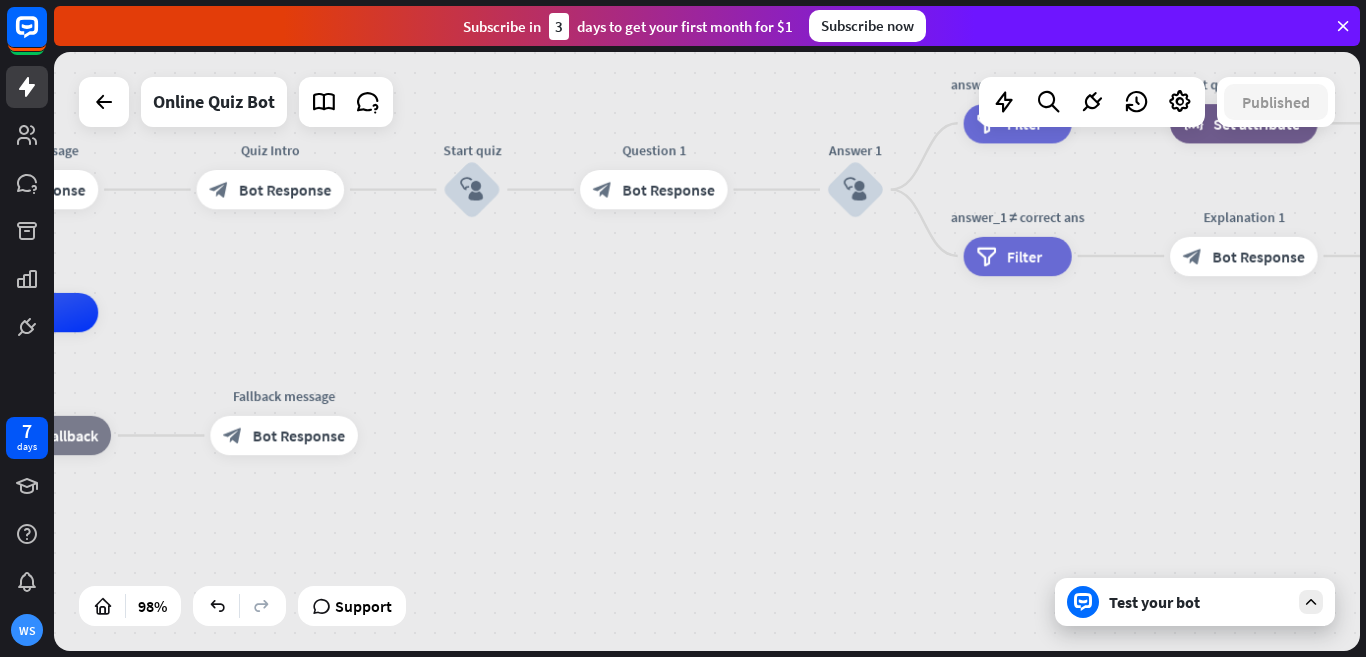 drag, startPoint x: 1185, startPoint y: 455, endPoint x: 567, endPoint y: 428, distance: 618.58954 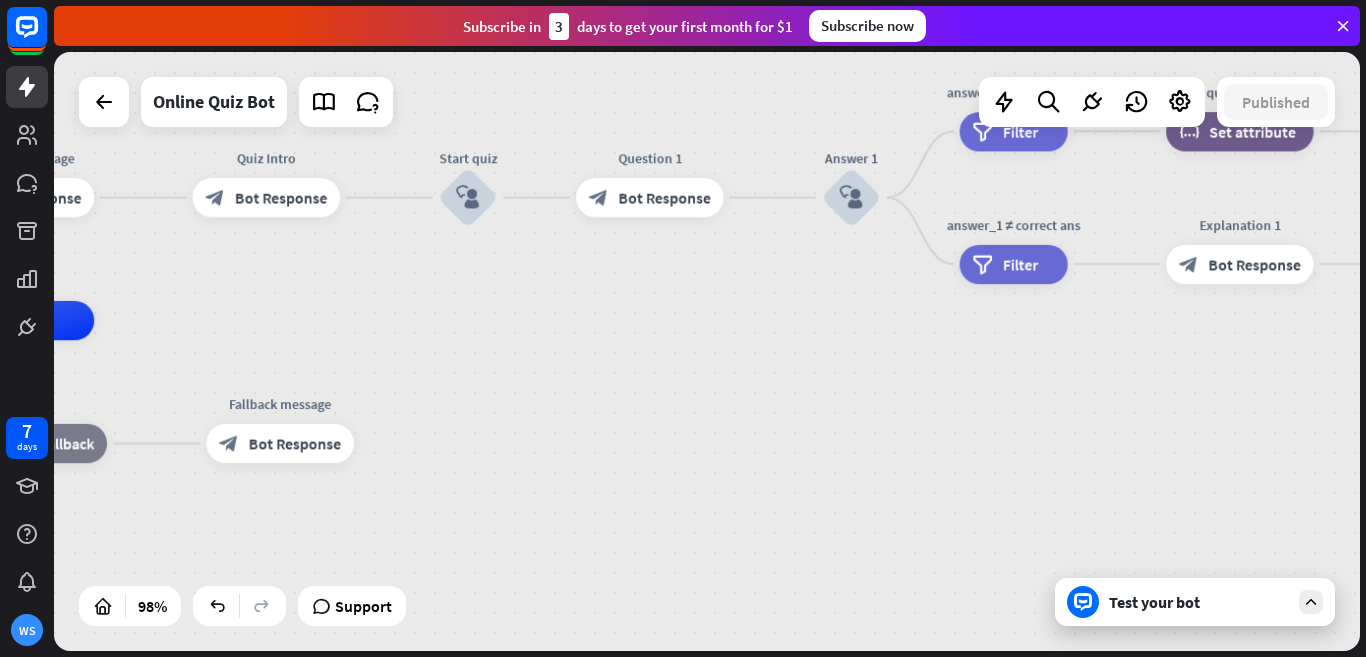 click on "Test your bot" at bounding box center [1199, 602] 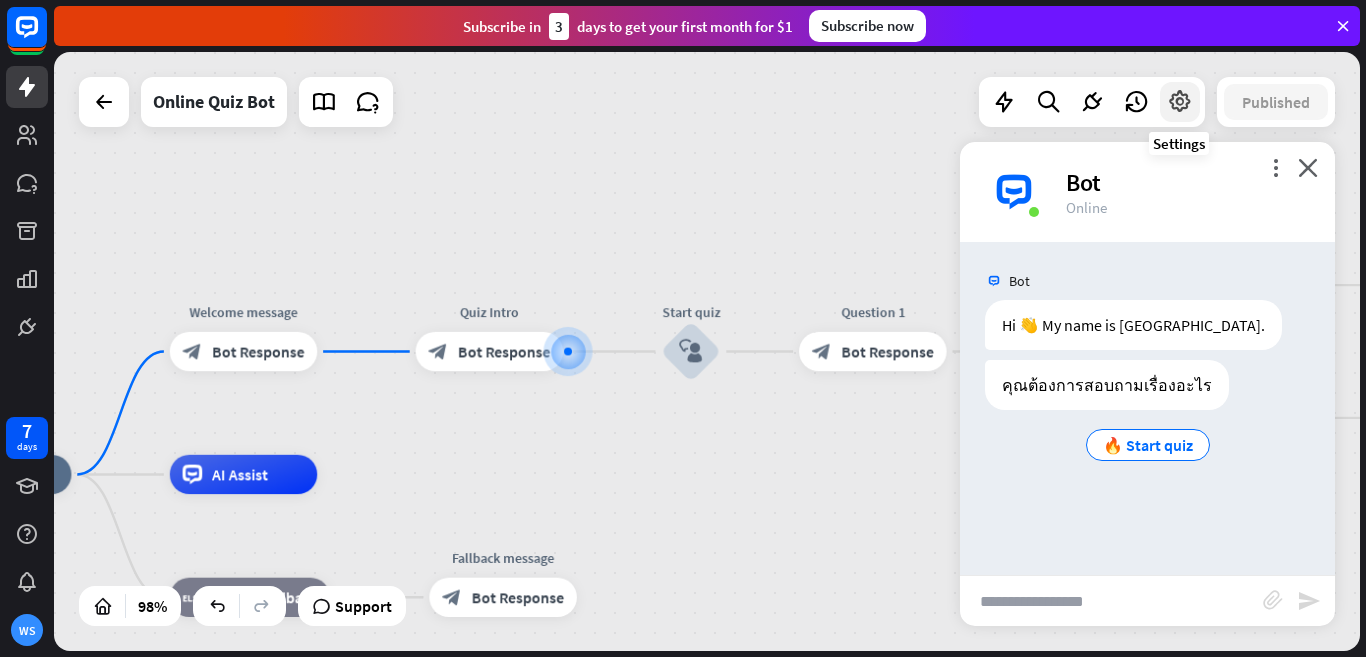 click at bounding box center [1180, 102] 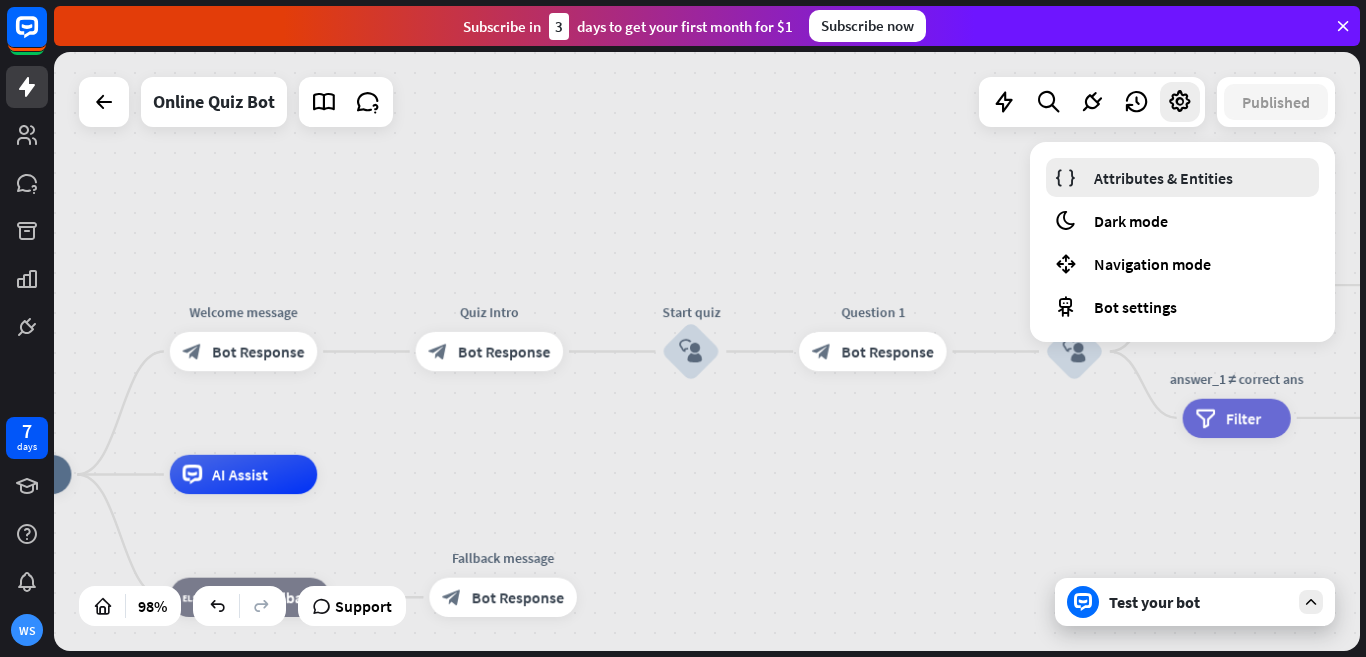 click on "Attributes & Entities" at bounding box center [1163, 178] 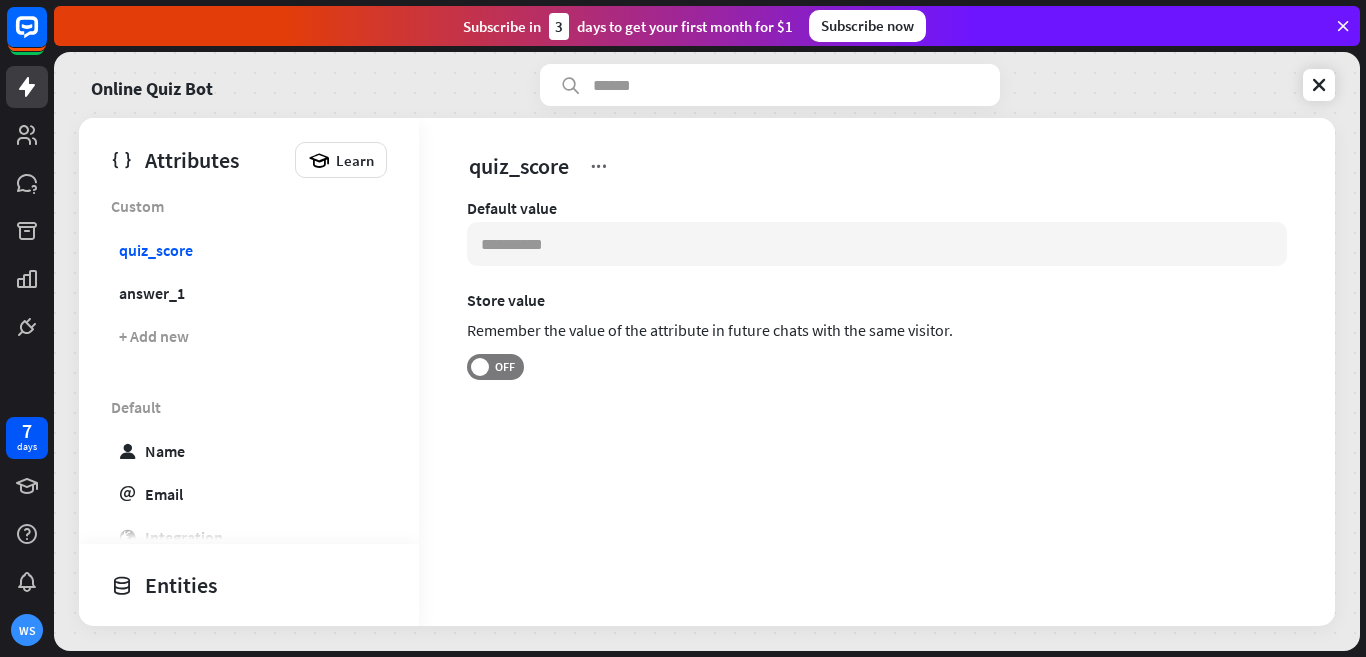 scroll, scrollTop: 0, scrollLeft: 0, axis: both 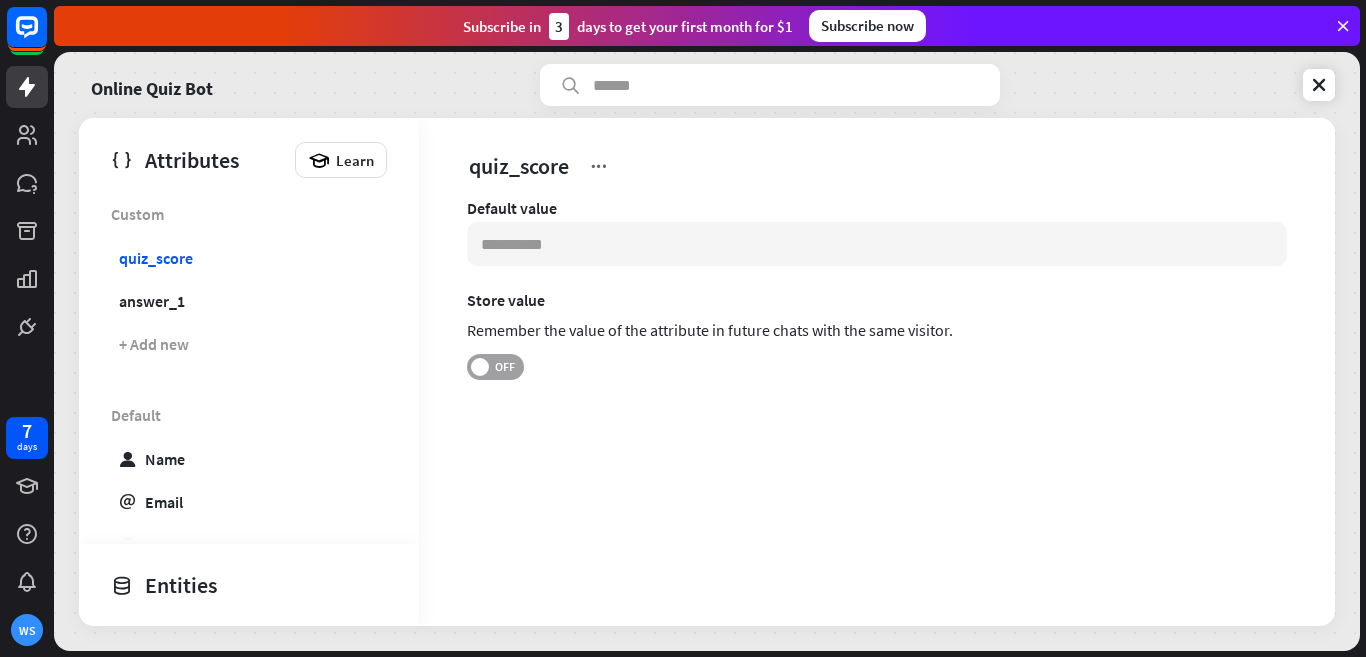 click on "OFF" at bounding box center (504, 367) 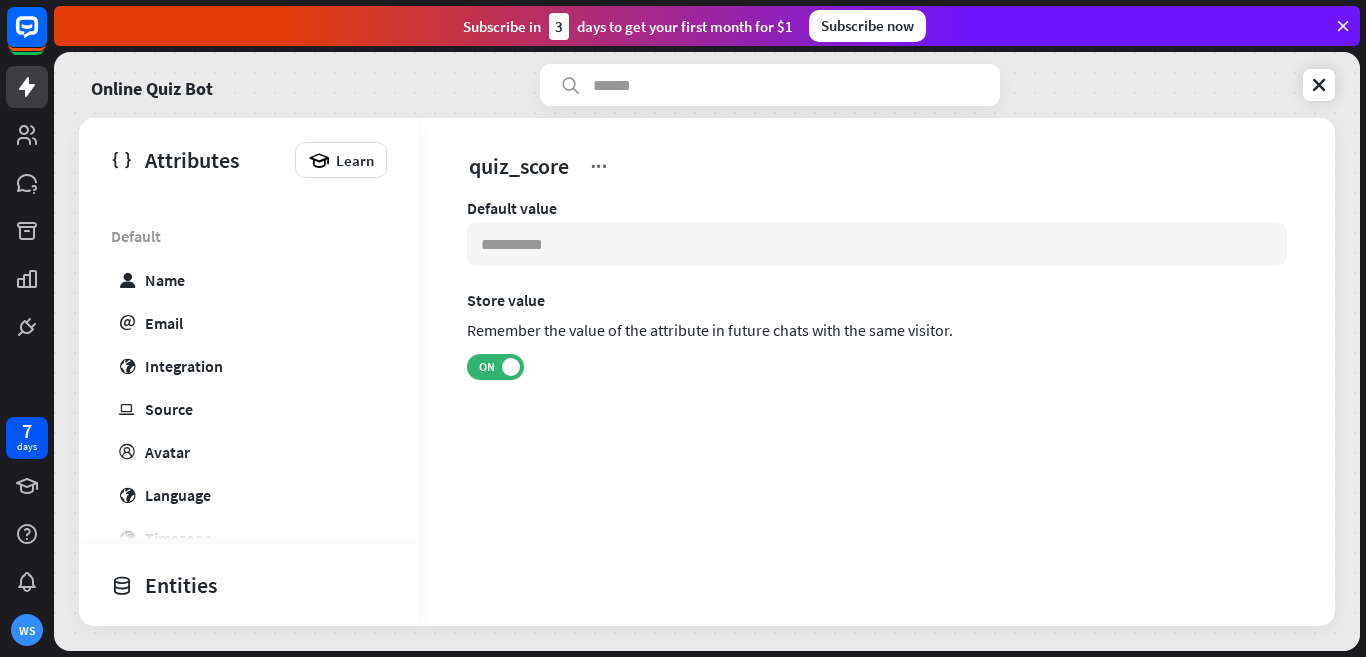 scroll, scrollTop: 200, scrollLeft: 0, axis: vertical 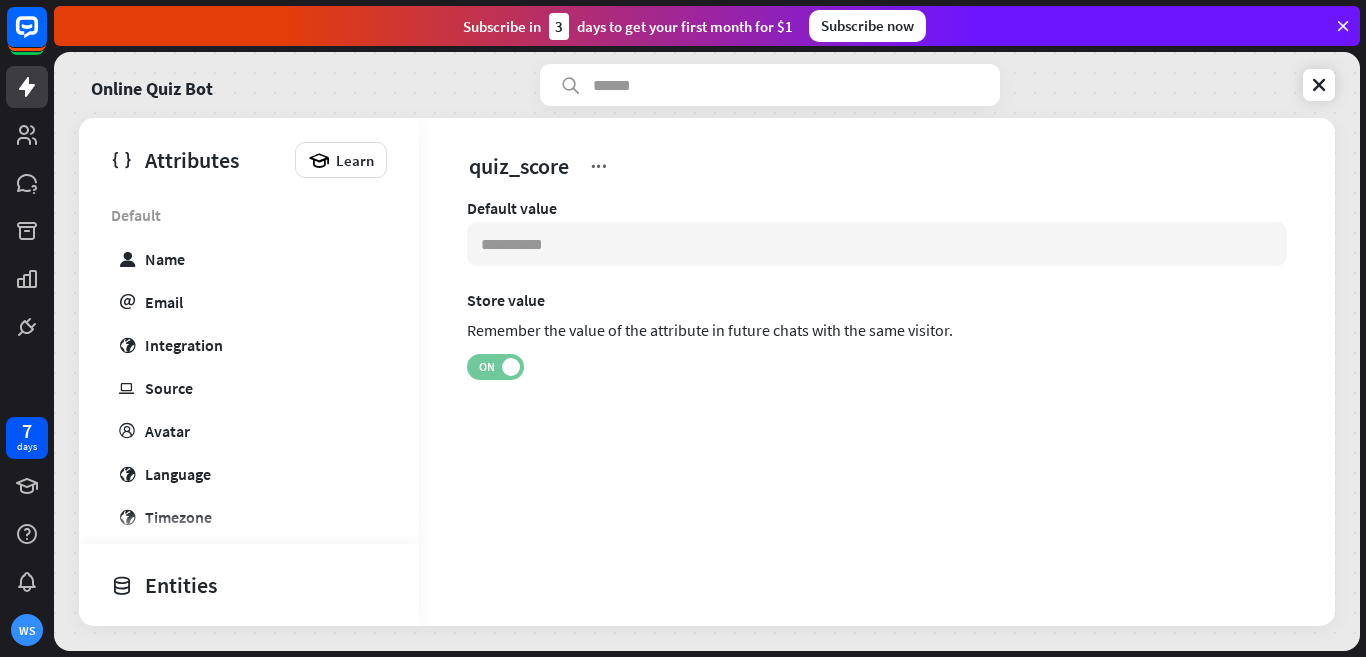 click on "ON" at bounding box center [486, 367] 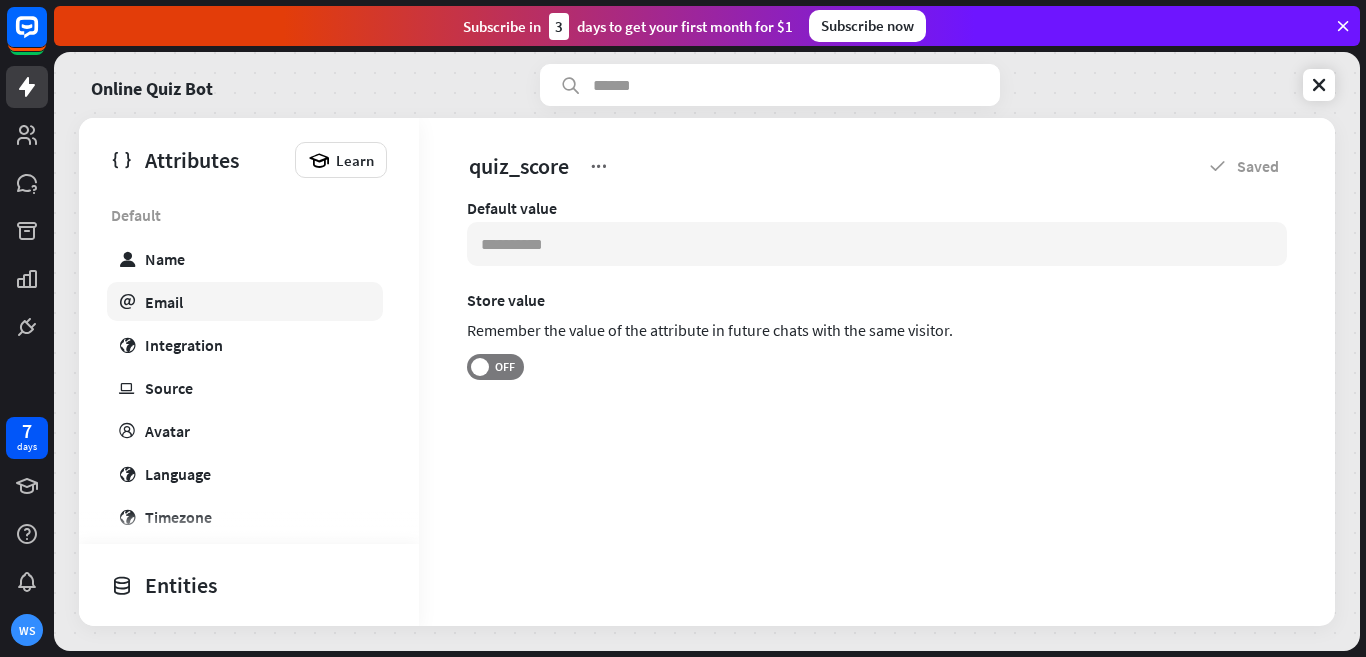 click on "Email" at bounding box center [164, 302] 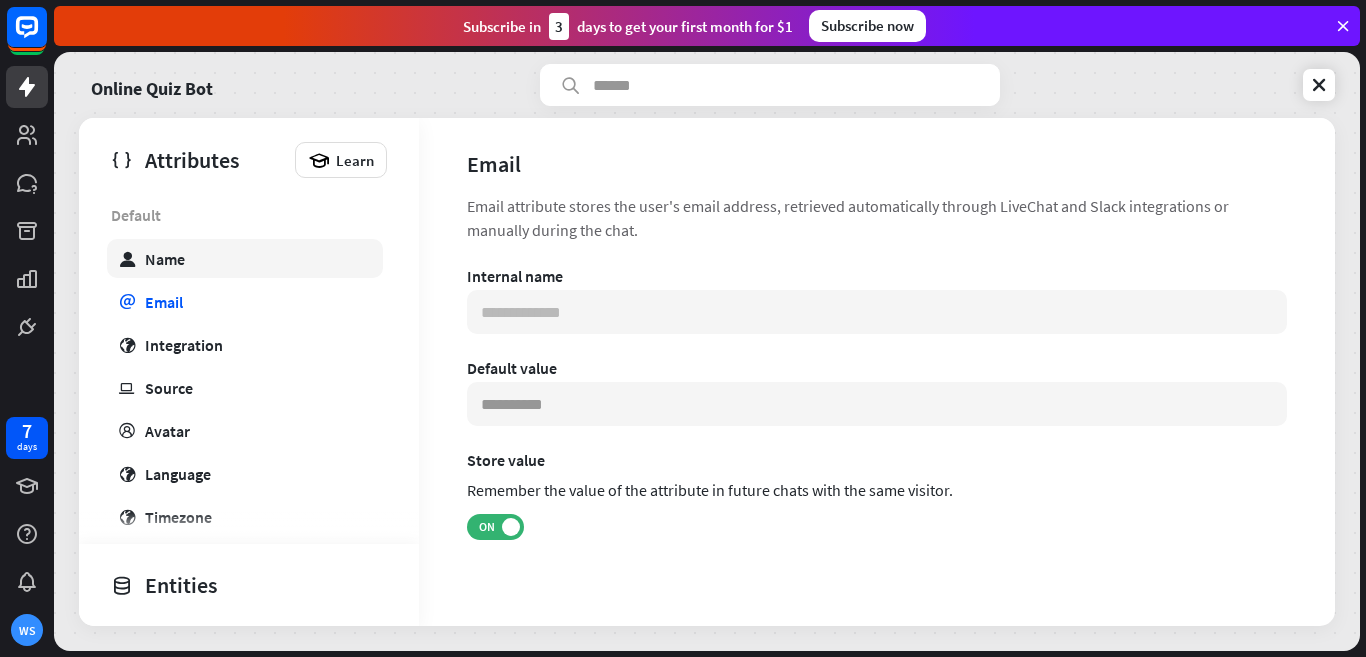 click on "user
Name" at bounding box center [245, 258] 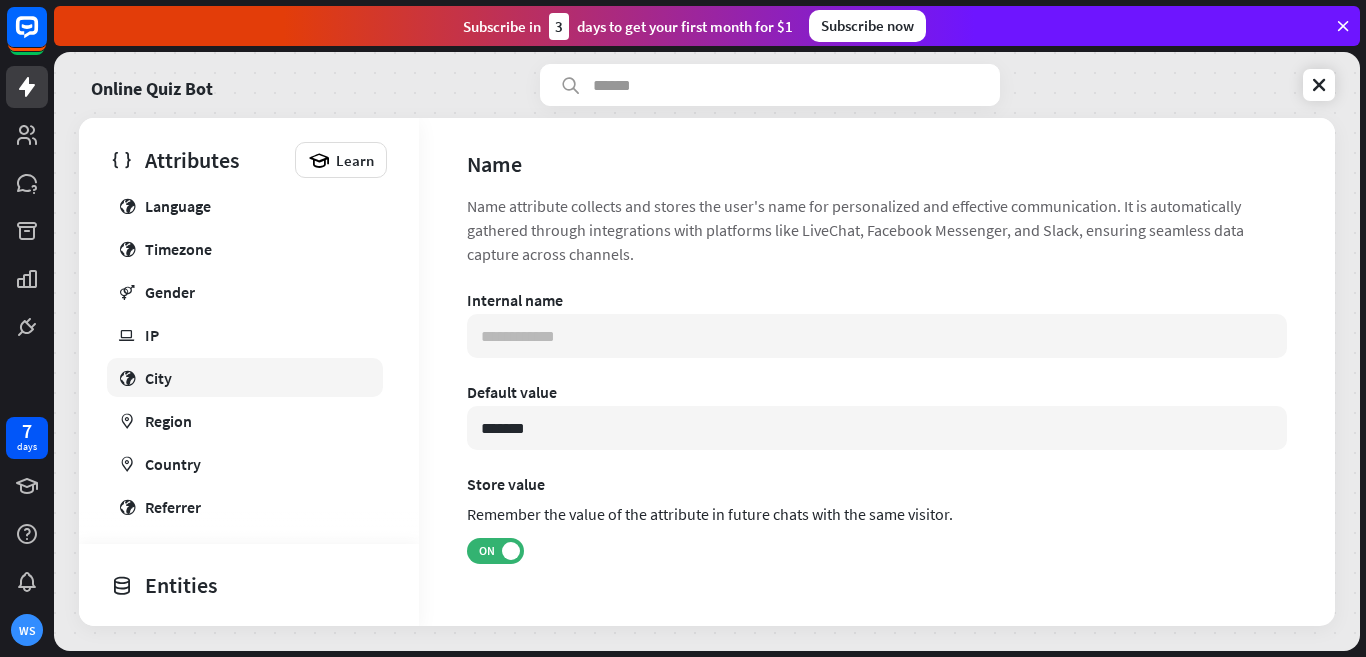 scroll, scrollTop: 435, scrollLeft: 0, axis: vertical 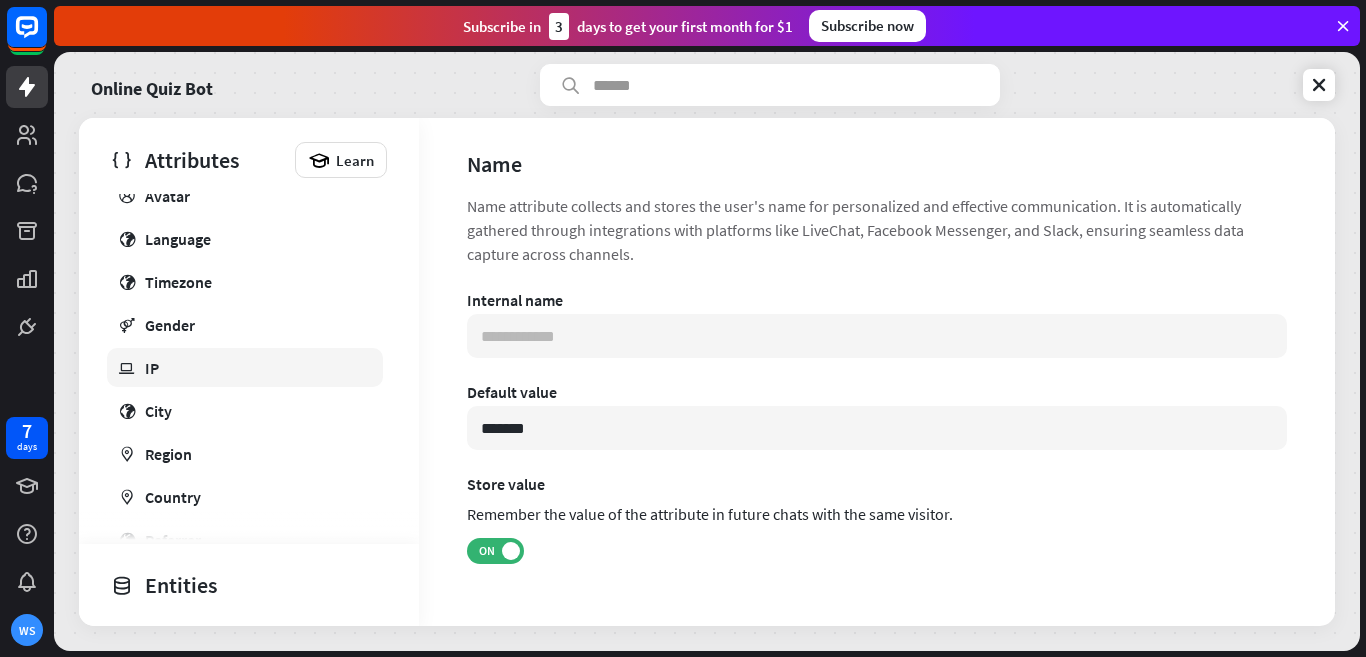click on "ip
IP" at bounding box center (245, 367) 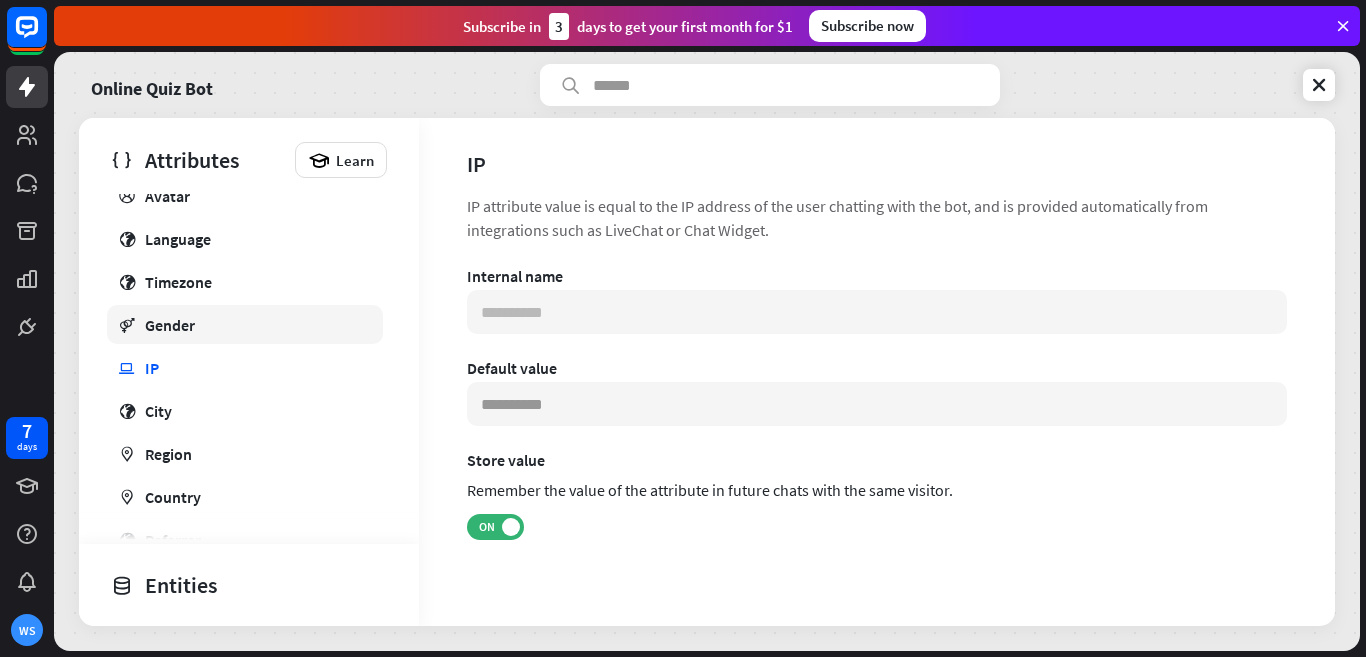 click on "gender
Gender" at bounding box center (245, 324) 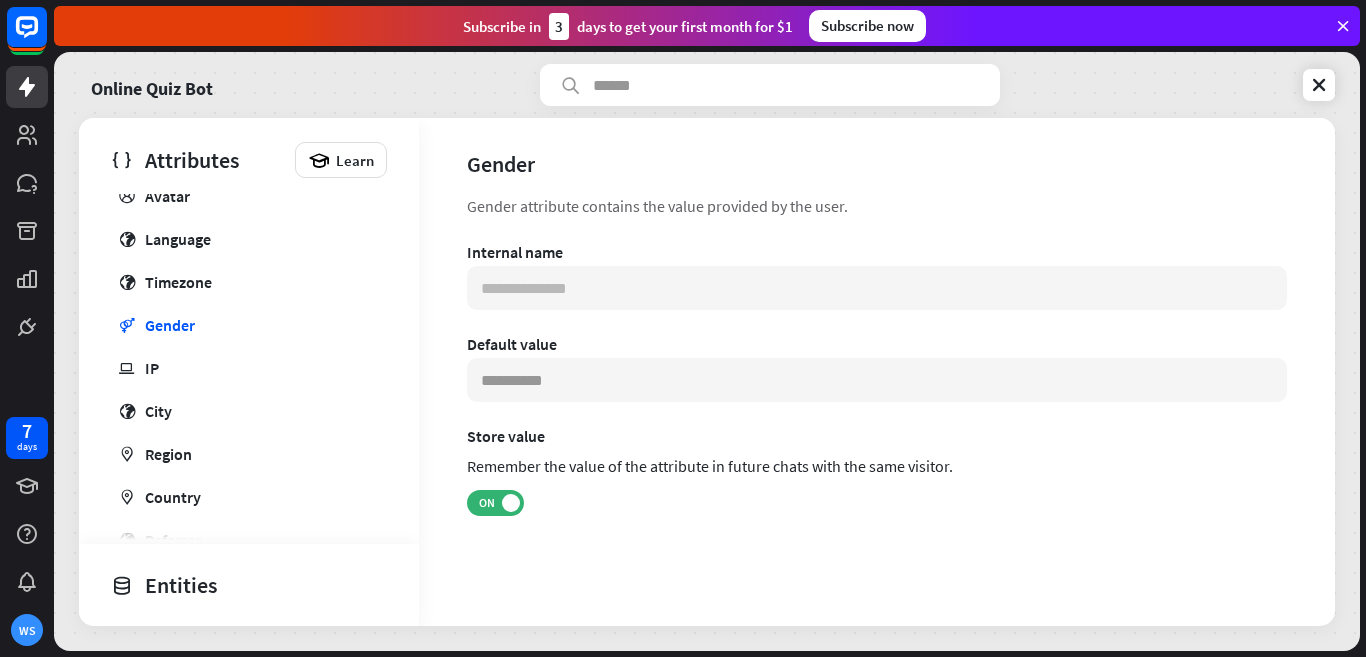 click on "Online Quiz Bot" at bounding box center (707, 85) 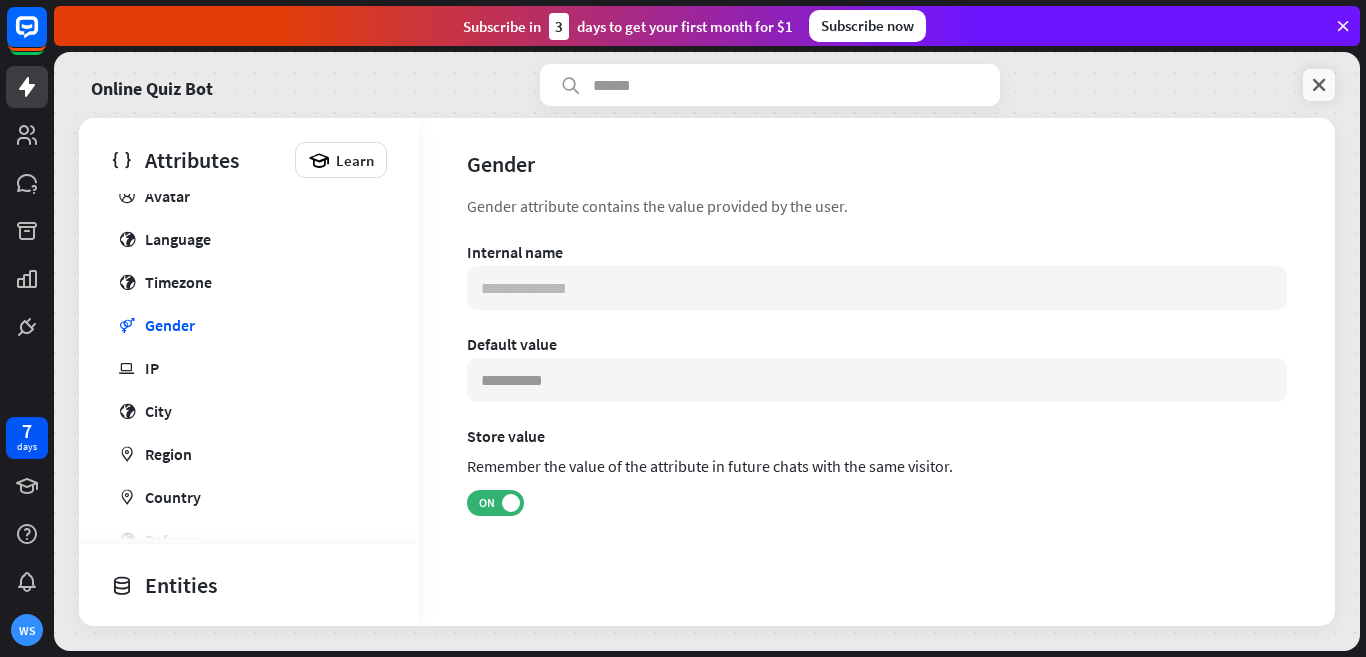click at bounding box center (1319, 85) 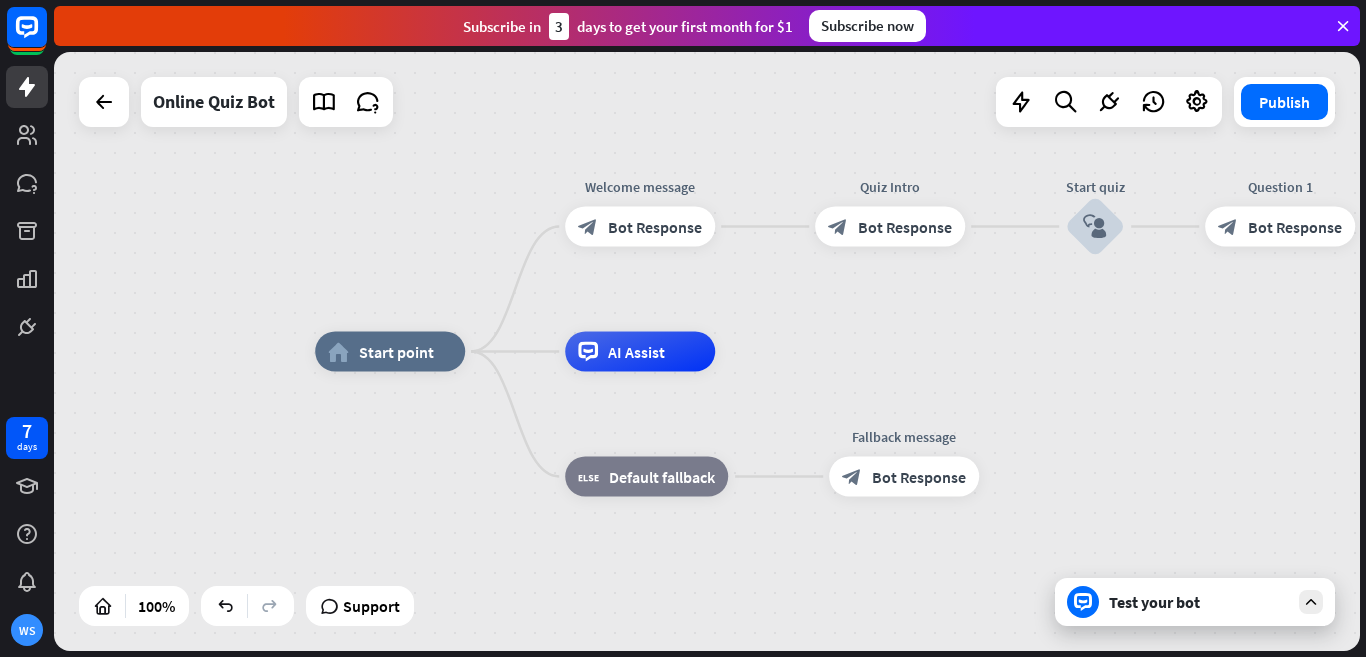 click on "Test your bot" at bounding box center (1195, 602) 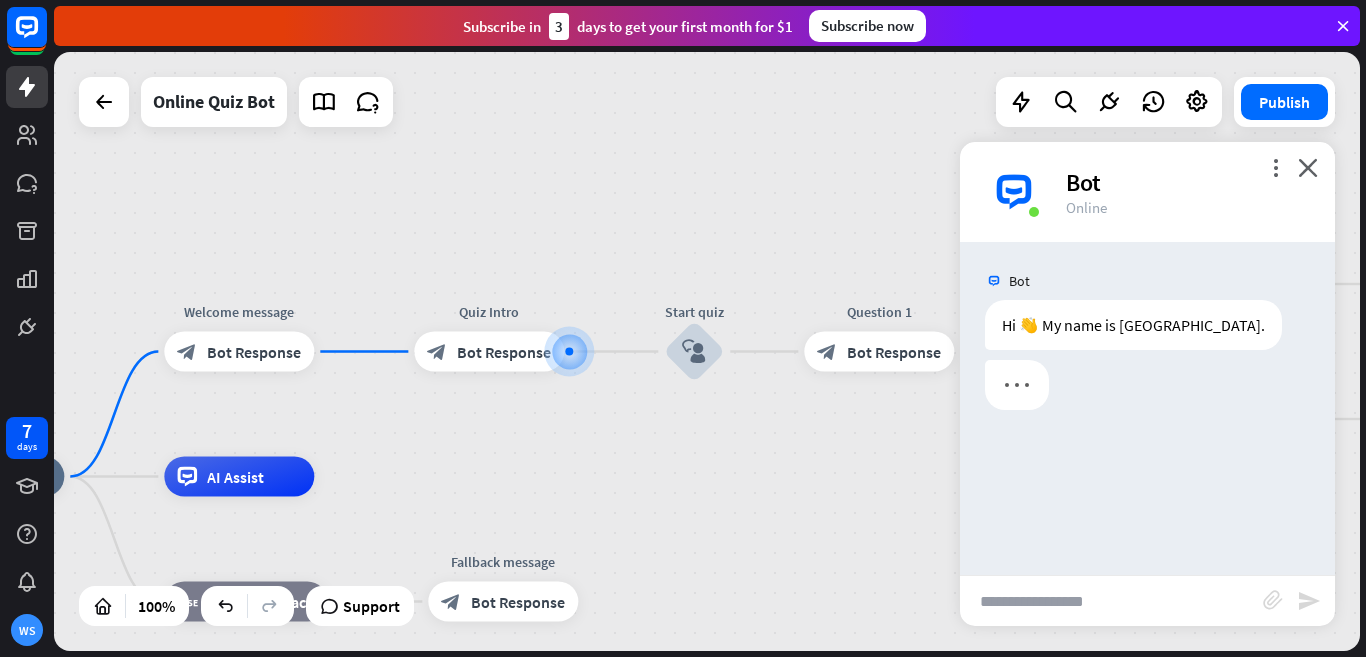 click on "Bot" at bounding box center [1188, 182] 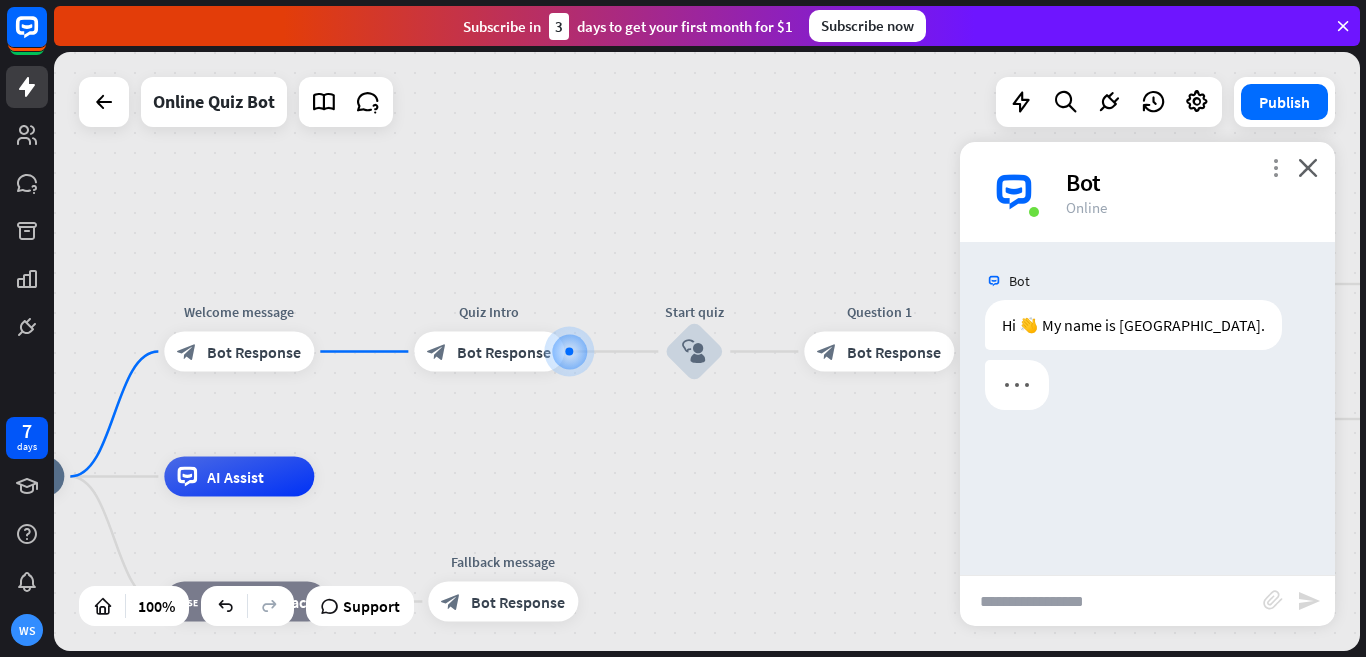 click on "more_vert" at bounding box center (1275, 167) 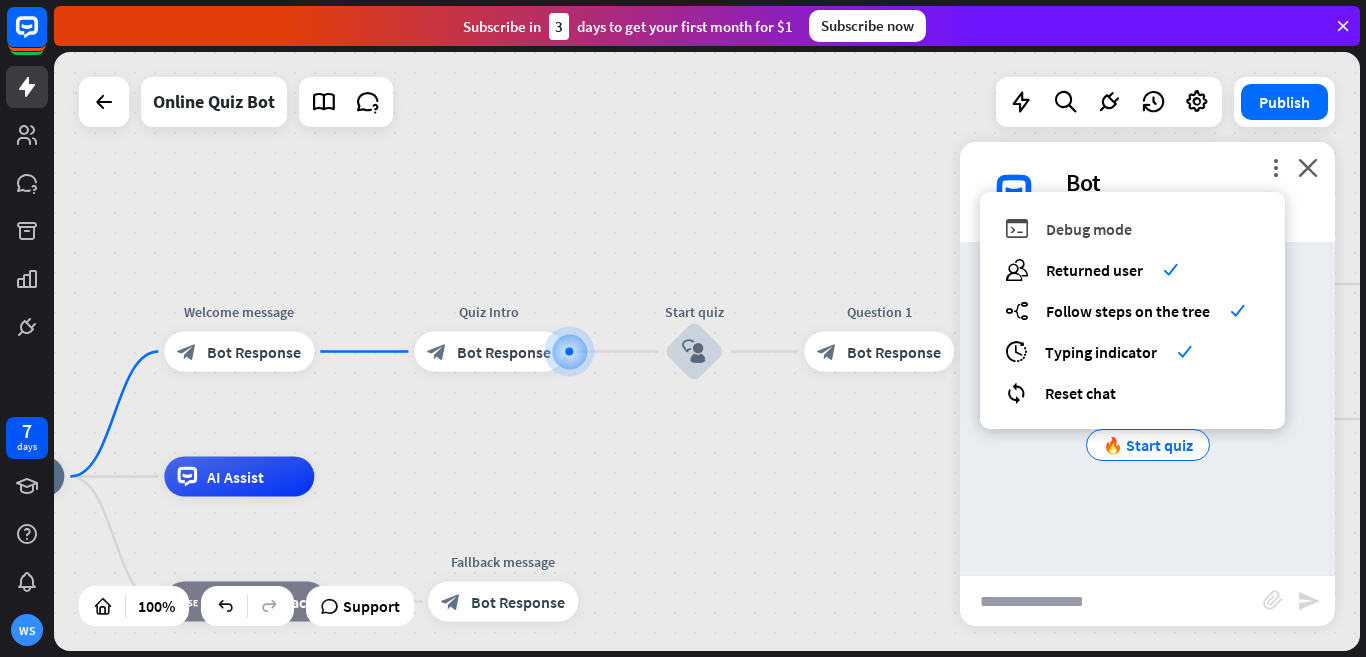 click on "Debug mode" at bounding box center [1089, 229] 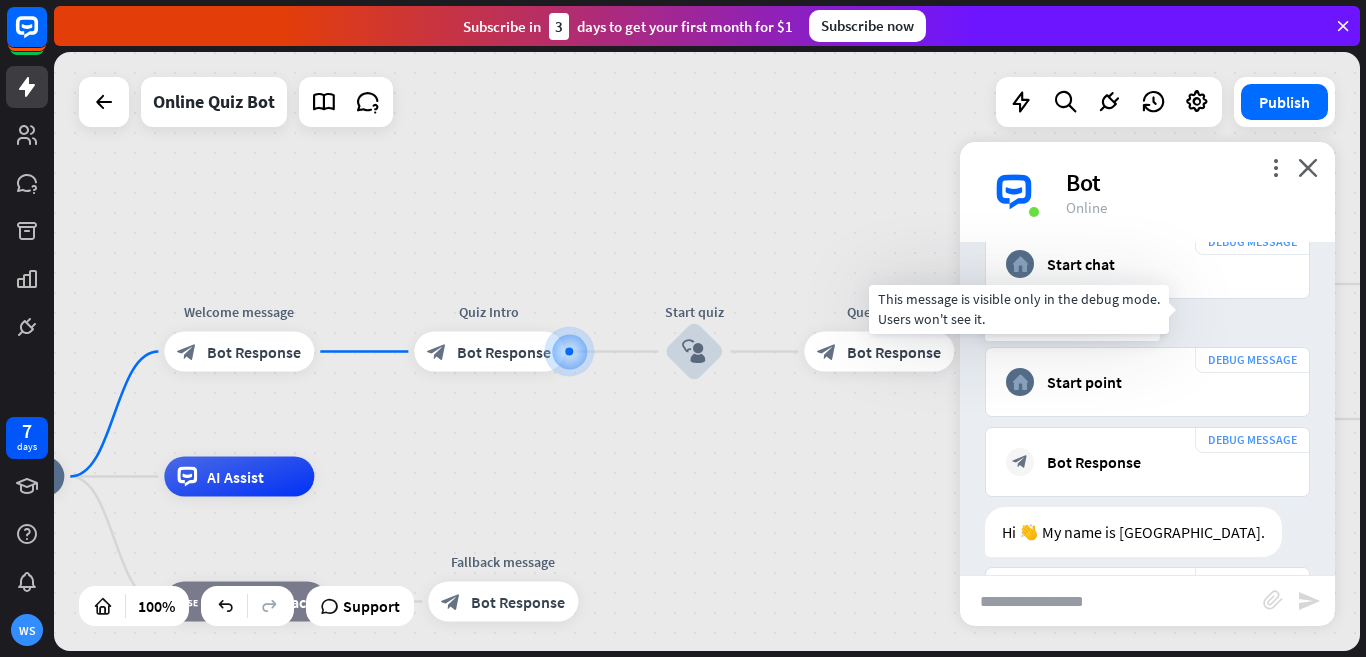 scroll, scrollTop: 0, scrollLeft: 0, axis: both 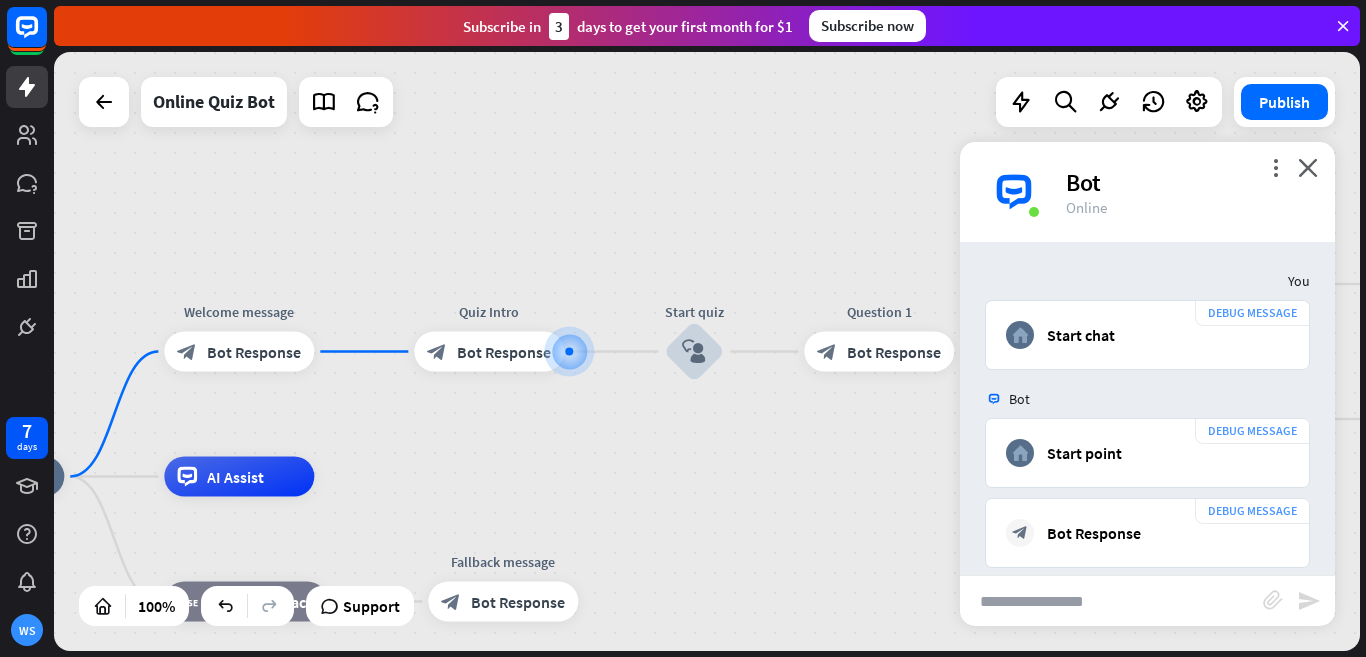 click on "Bot" at bounding box center (1188, 182) 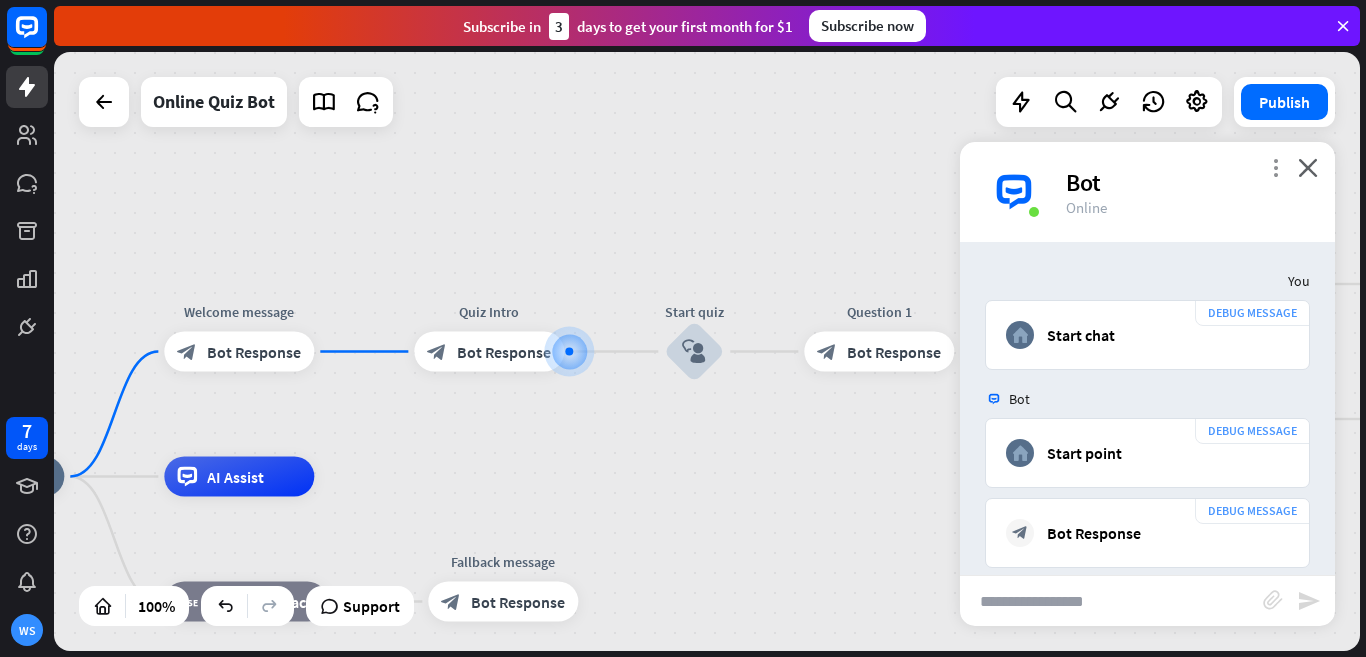 click on "more_vert" at bounding box center [1275, 167] 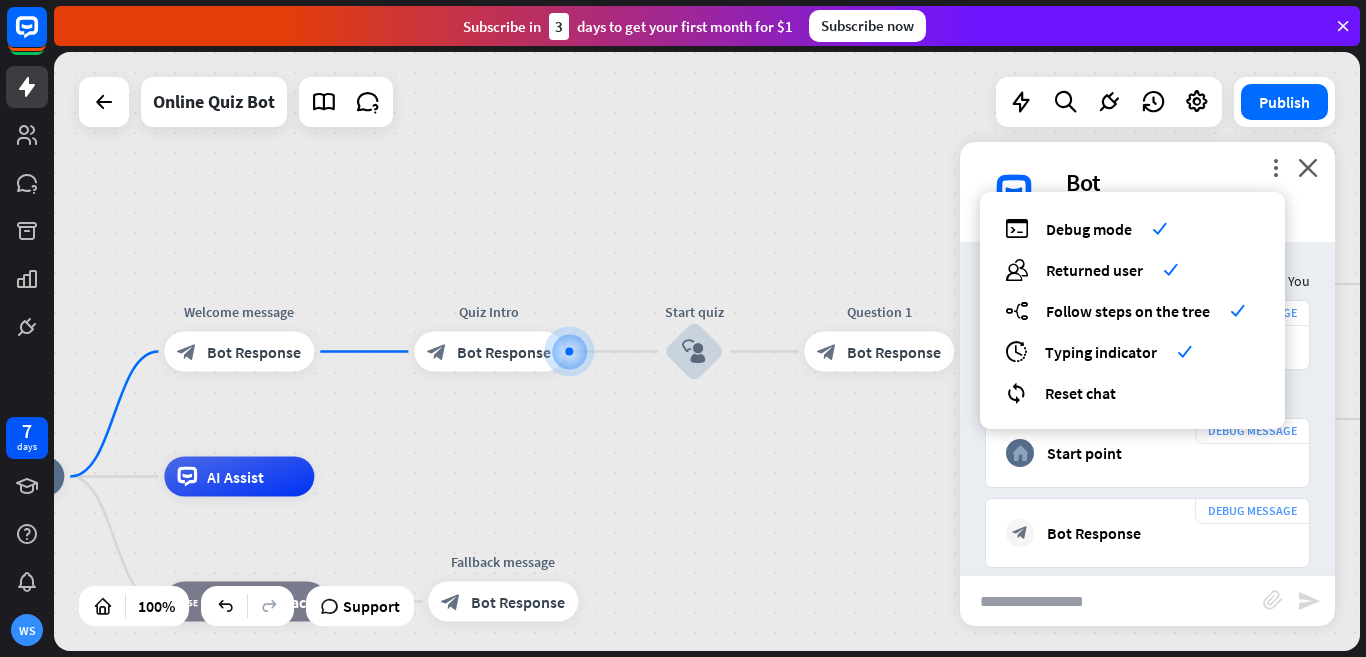 click on "debug   Debug mode   check   users   Returned user   check   builder_tree   Follow steps on the tree   check   archives   Typing indicator   check   reset_chat   Reset chat" at bounding box center (1132, 310) 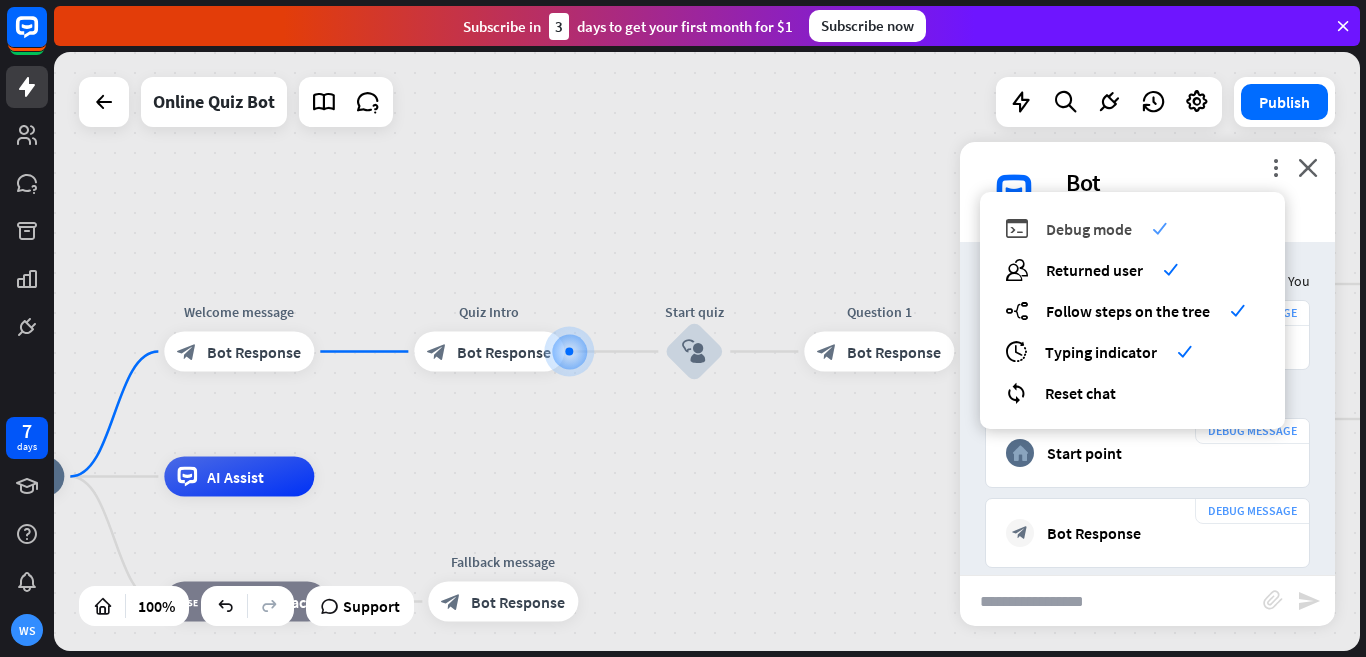 click on "check" at bounding box center [1159, 228] 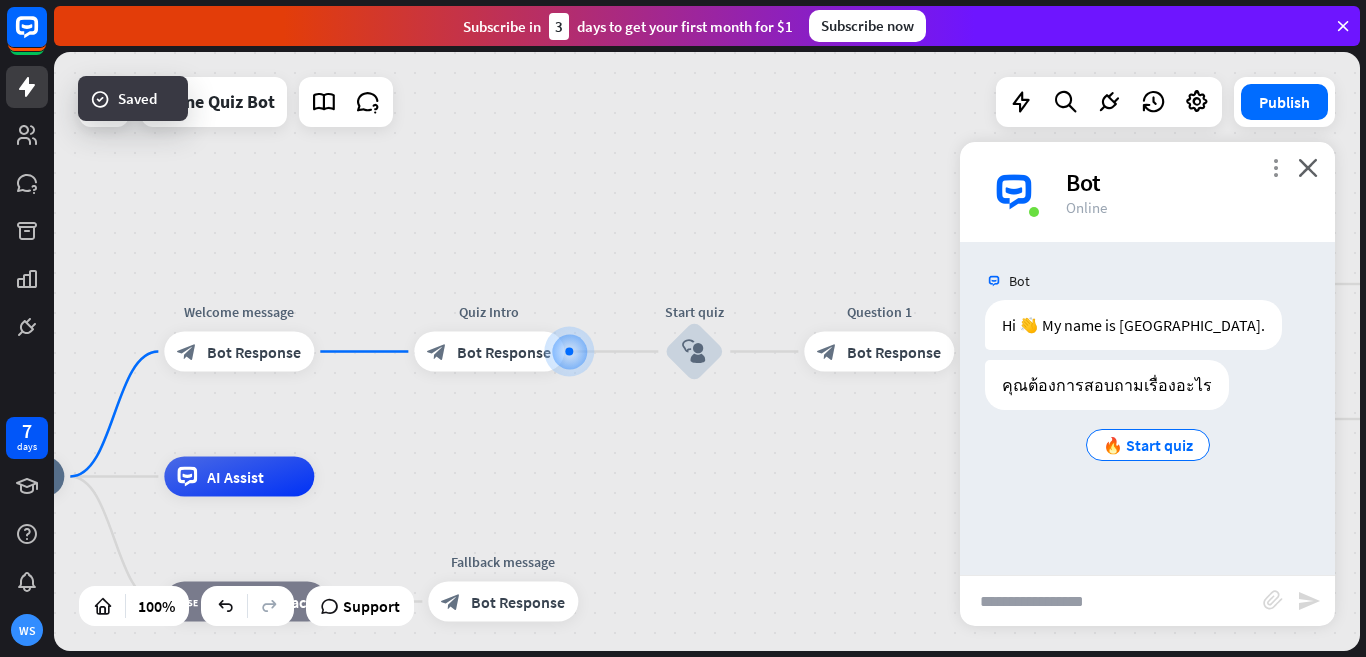click on "more_vert" at bounding box center (1275, 167) 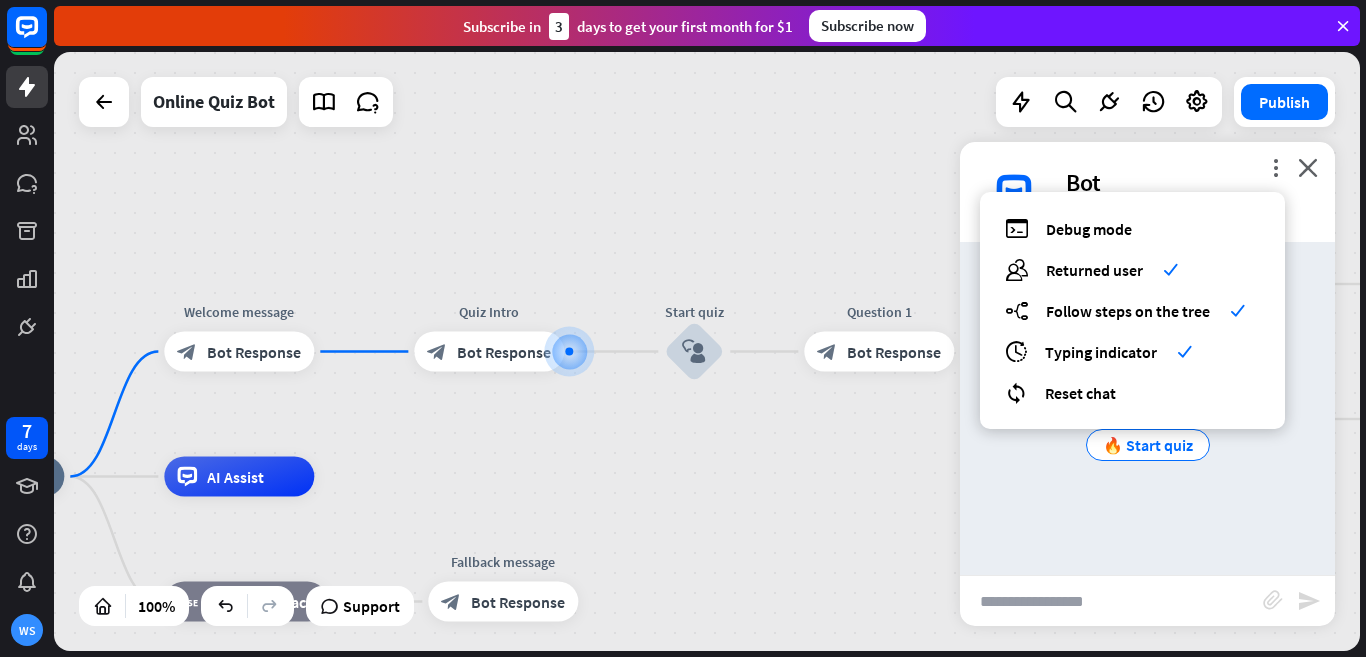 click on "home_2   Start point                 Welcome message   block_bot_response   Bot Response                 Quiz Intro   block_bot_response   Bot Response                     Start quiz   block_user_input                 Question 1   block_bot_response   Bot Response                 Answer 1   block_user_input                 answer_1 = correct ans   filter   Filter                 Set quiz_score to 1   block_set_attribute   Set attribute                 Question 2   block_bot_response   Bot Response                 answer_1 ≠ correct ans   filter   Filter                 Explanation 1   block_bot_response   Bot Response                 Next question (2)   block_user_input                 Go to Q2   block_goto   Go to step                     AI Assist                   block_fallback   Default fallback                 Fallback message   block_bot_response   Bot Response" at bounding box center (707, 351) 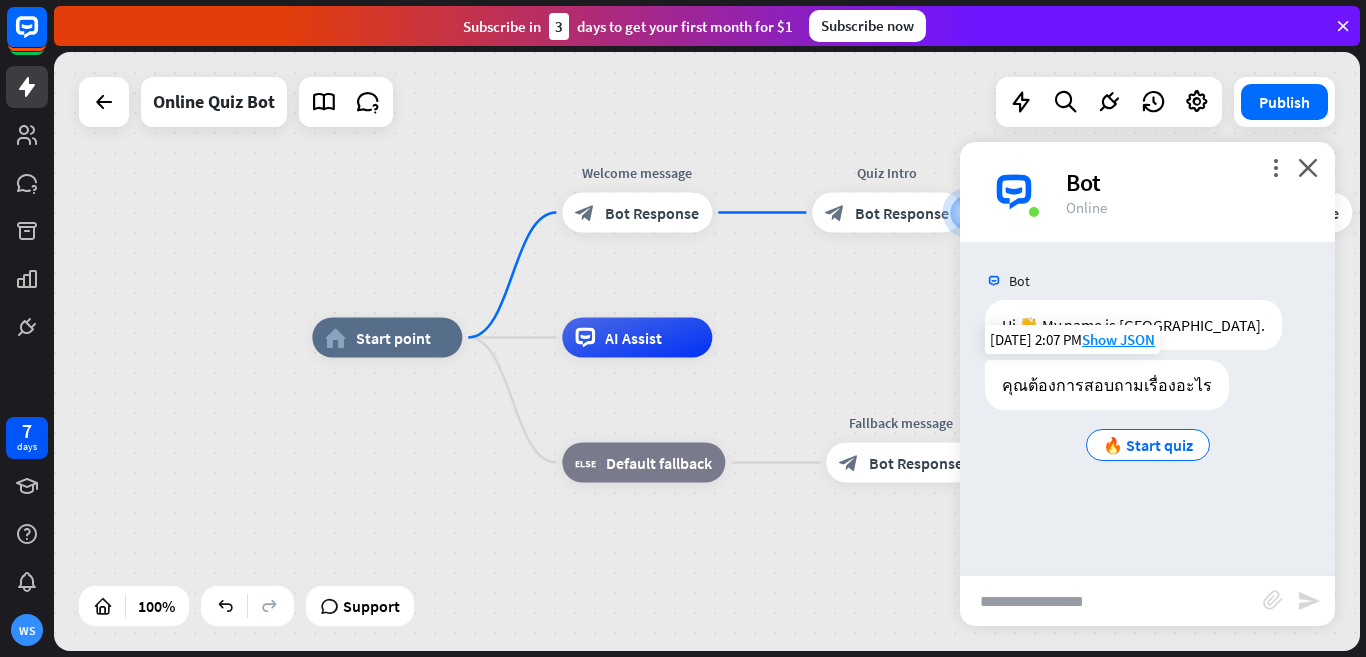 drag, startPoint x: 629, startPoint y: 484, endPoint x: 1027, endPoint y: 344, distance: 421.9052 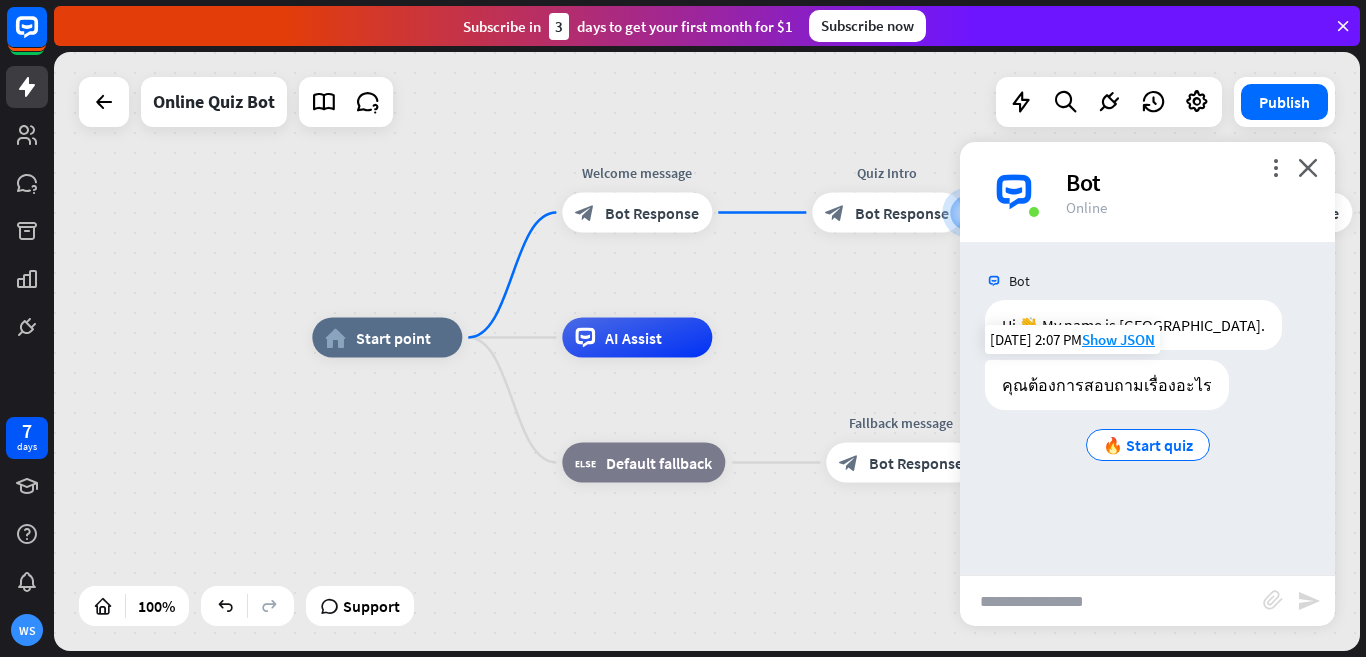 click on "home_2   Start point                 Welcome message   block_bot_response   Bot Response                 Quiz Intro   block_bot_response   Bot Response                     Start quiz   block_user_input                 Question 1   block_bot_response   Bot Response                 Answer 1   block_user_input                 answer_1 = correct ans   filter   Filter                 Set quiz_score to 1   block_set_attribute   Set attribute                 Question 2   block_bot_response   Bot Response                 answer_1 ≠ correct ans   filter   Filter                 Explanation 1   block_bot_response   Bot Response                 Next question (2)   block_user_input                 Go to Q2   block_goto   Go to step                     AI Assist                   block_fallback   Default fallback                 Fallback message   block_bot_response   Bot Response
Online Quiz Bot
Publish" at bounding box center (707, 351) 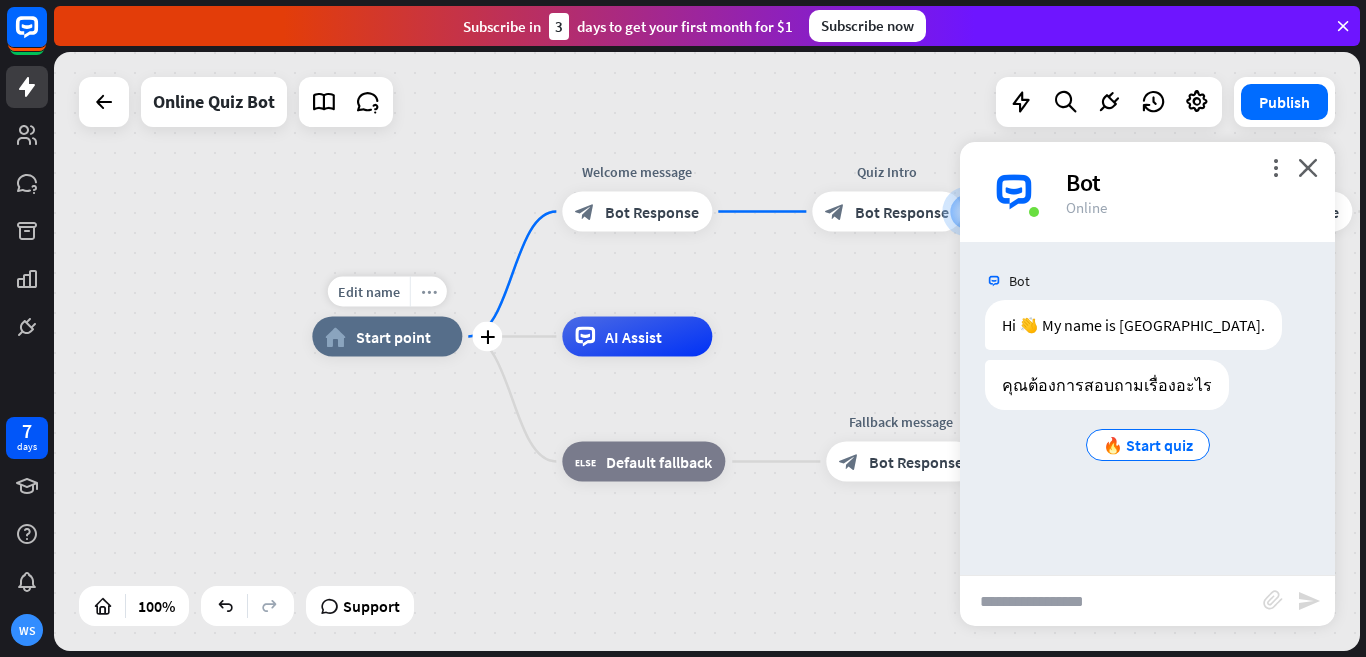 click on "more_horiz" at bounding box center [428, 292] 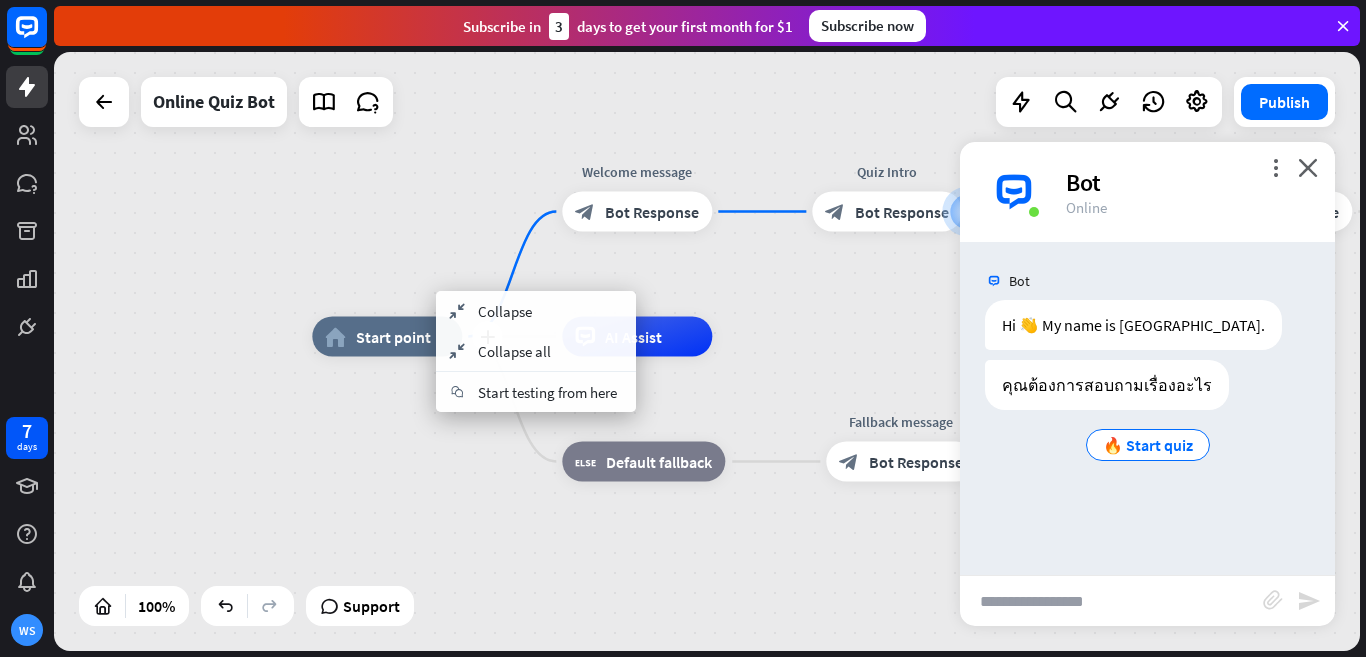 click on "plus     home_2   Start point                 Welcome message   block_bot_response   Bot Response                 Quiz Intro   block_bot_response   Bot Response                     Start quiz   block_user_input                 Question 1   block_bot_response   Bot Response                 Answer 1   block_user_input                 answer_1 = correct ans   filter   Filter                 Set quiz_score to 1   block_set_attribute   Set attribute                 Question 2   block_bot_response   Bot Response                 answer_1 ≠ correct ans   filter   Filter                 Explanation 1   block_bot_response   Bot Response                 Next question (2)   block_user_input                 Go to Q2   block_goto   Go to step                     AI Assist                   block_fallback   Default fallback                 Fallback message   block_bot_response   Bot Response" at bounding box center (965, 636) 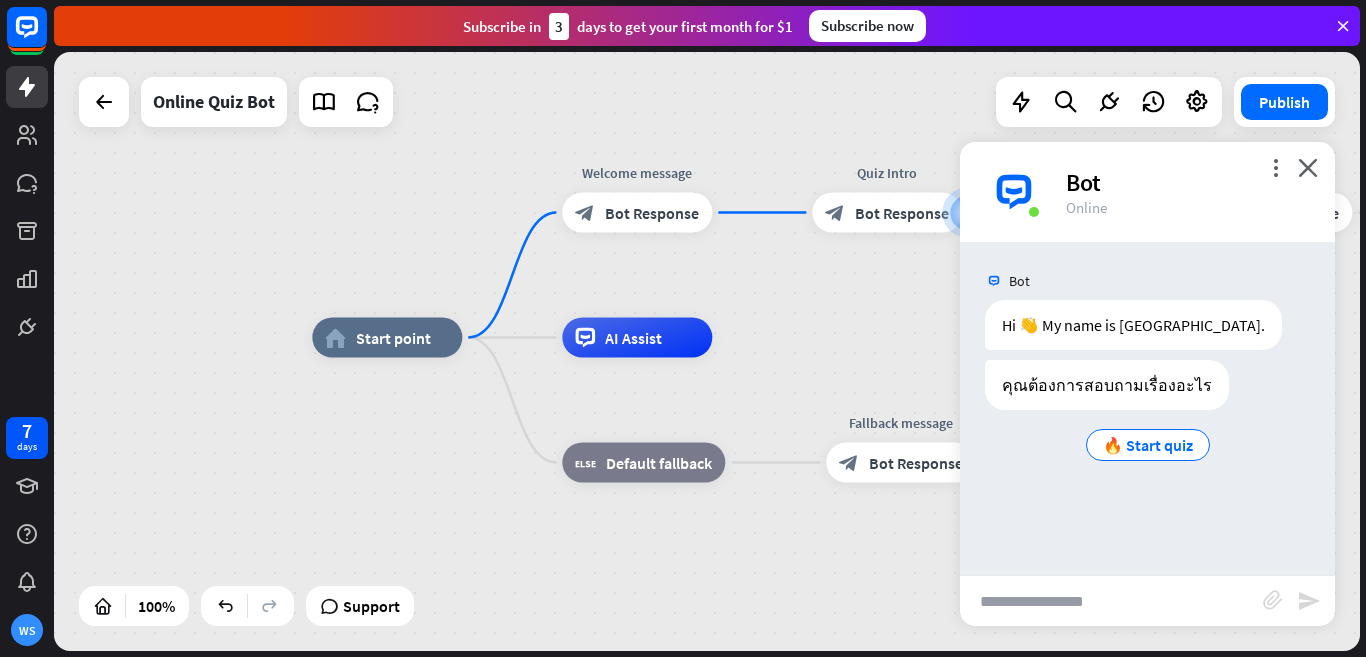 click at bounding box center [104, 102] 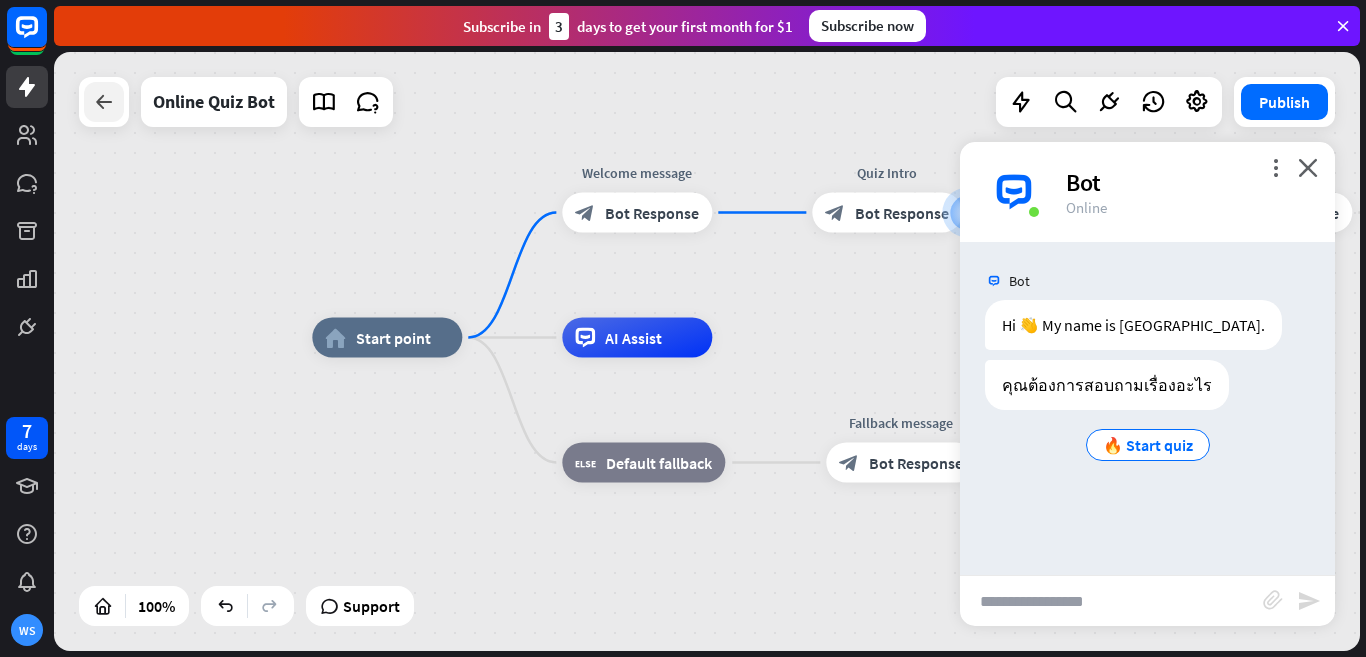 click at bounding box center (104, 102) 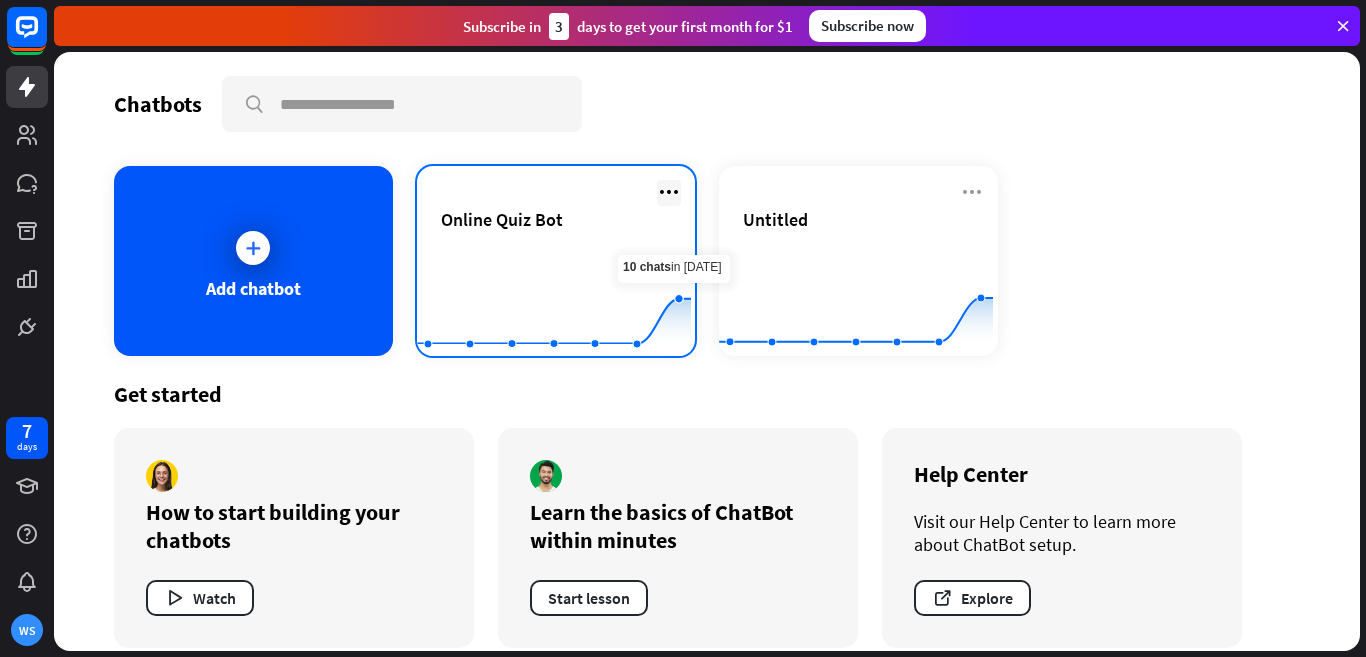 click at bounding box center [669, 192] 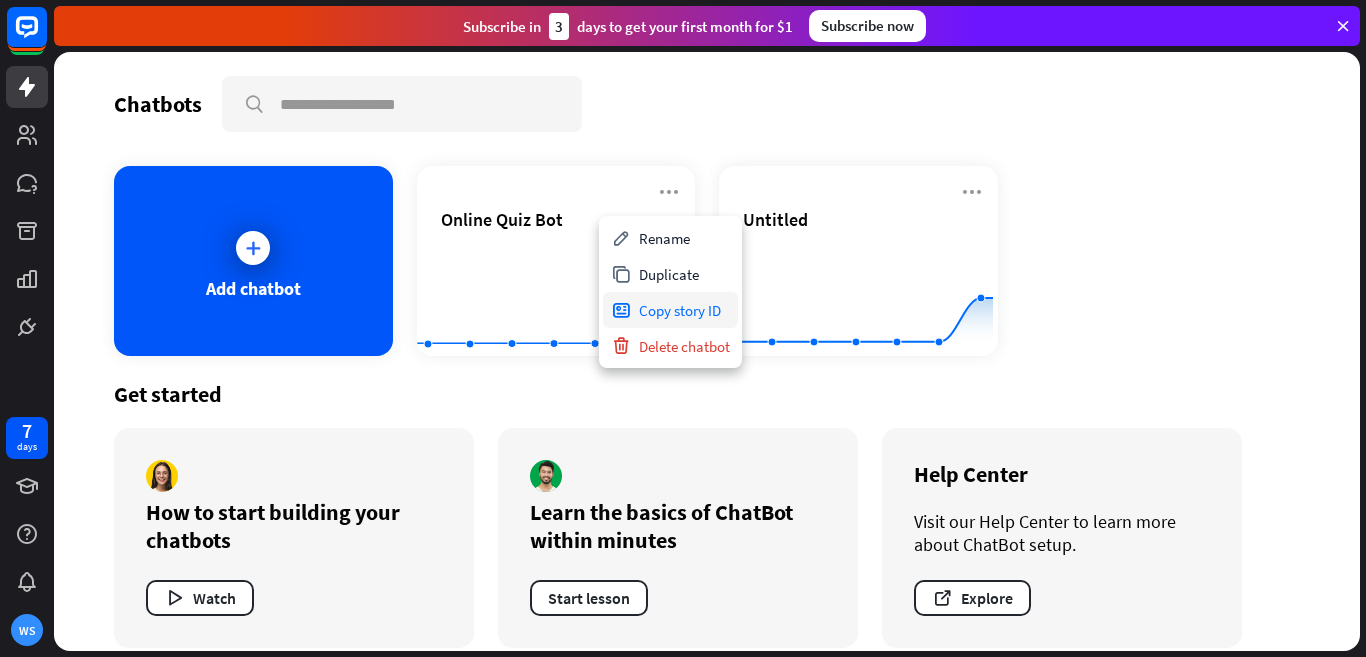 click on "Copy story ID" at bounding box center (670, 310) 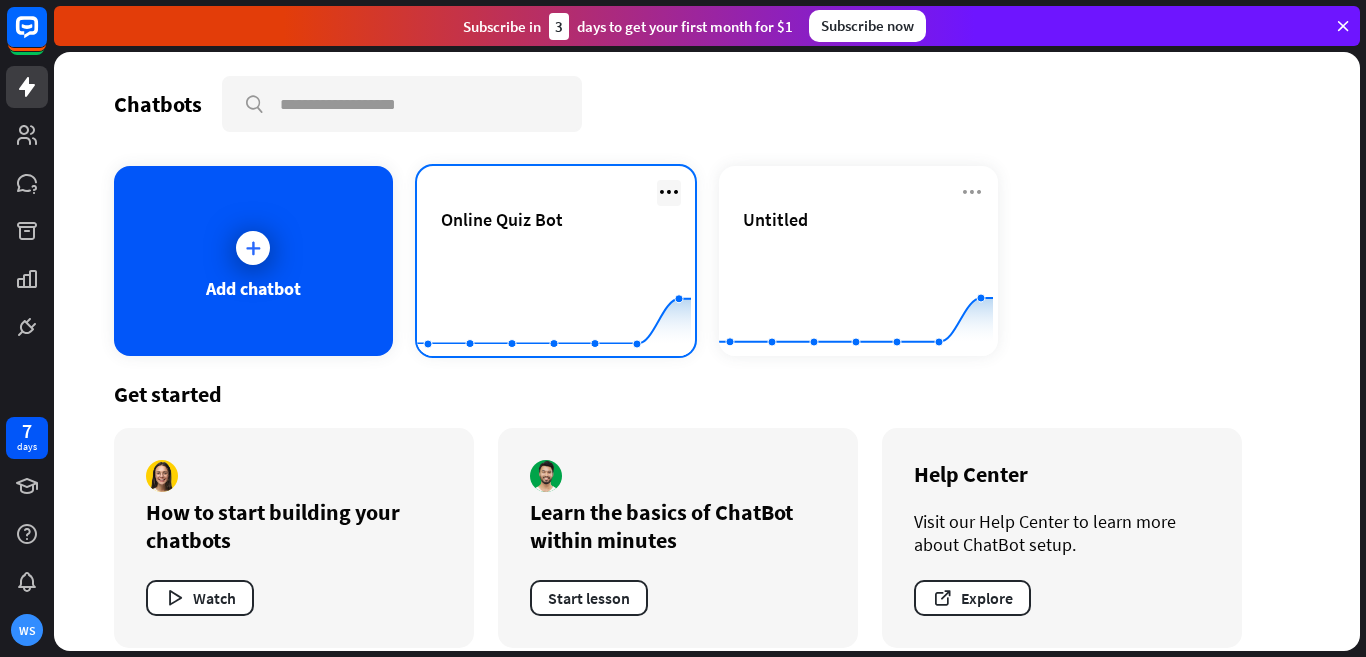 drag, startPoint x: 515, startPoint y: 216, endPoint x: 670, endPoint y: 184, distance: 158.26875 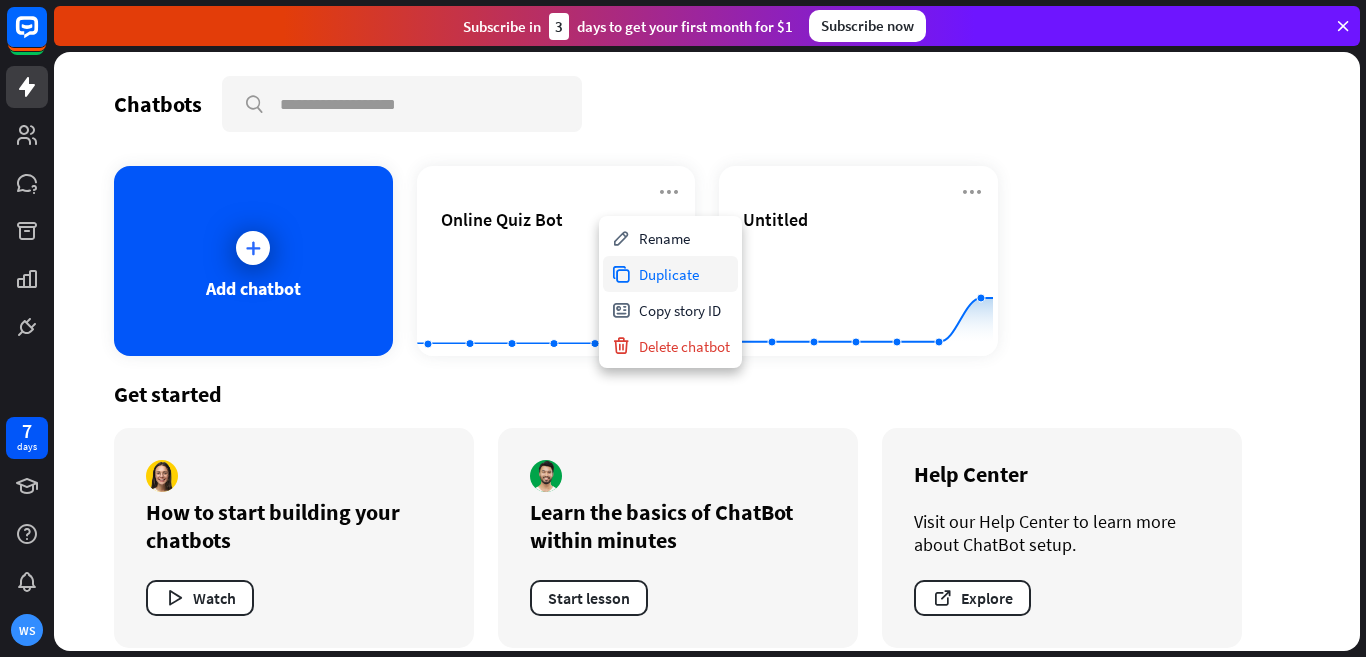 click on "Duplicate" at bounding box center (670, 274) 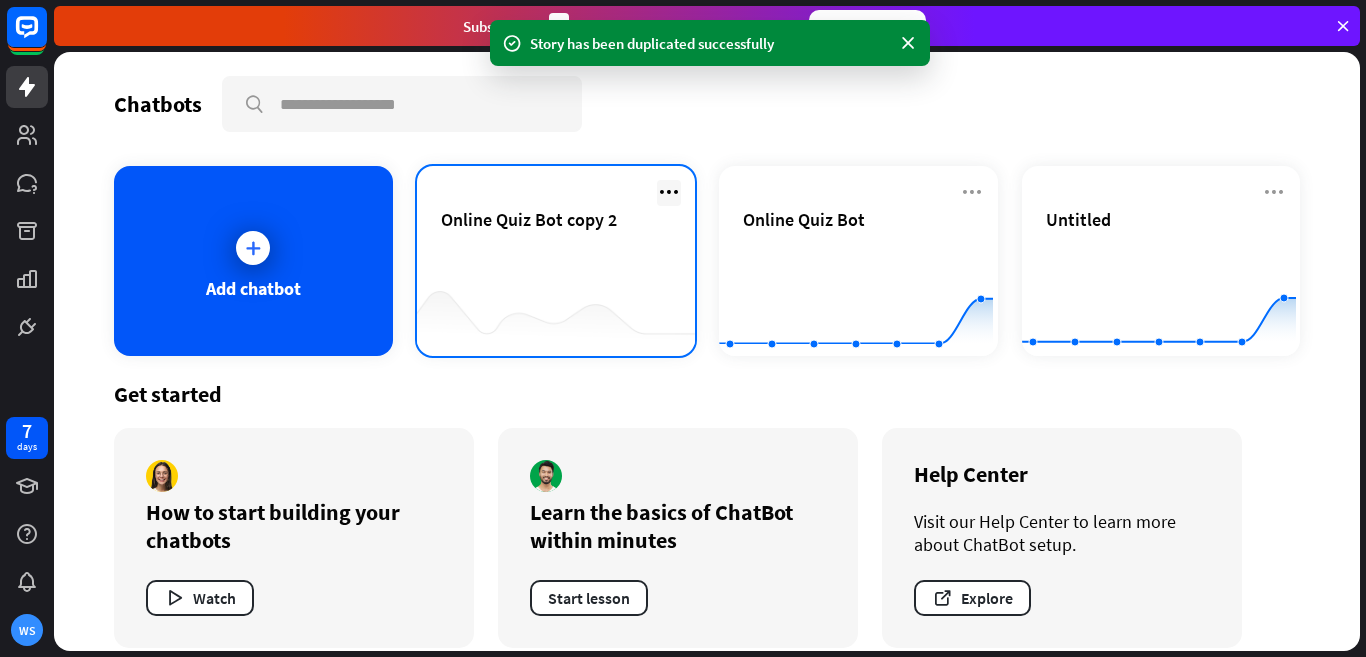 click at bounding box center (669, 192) 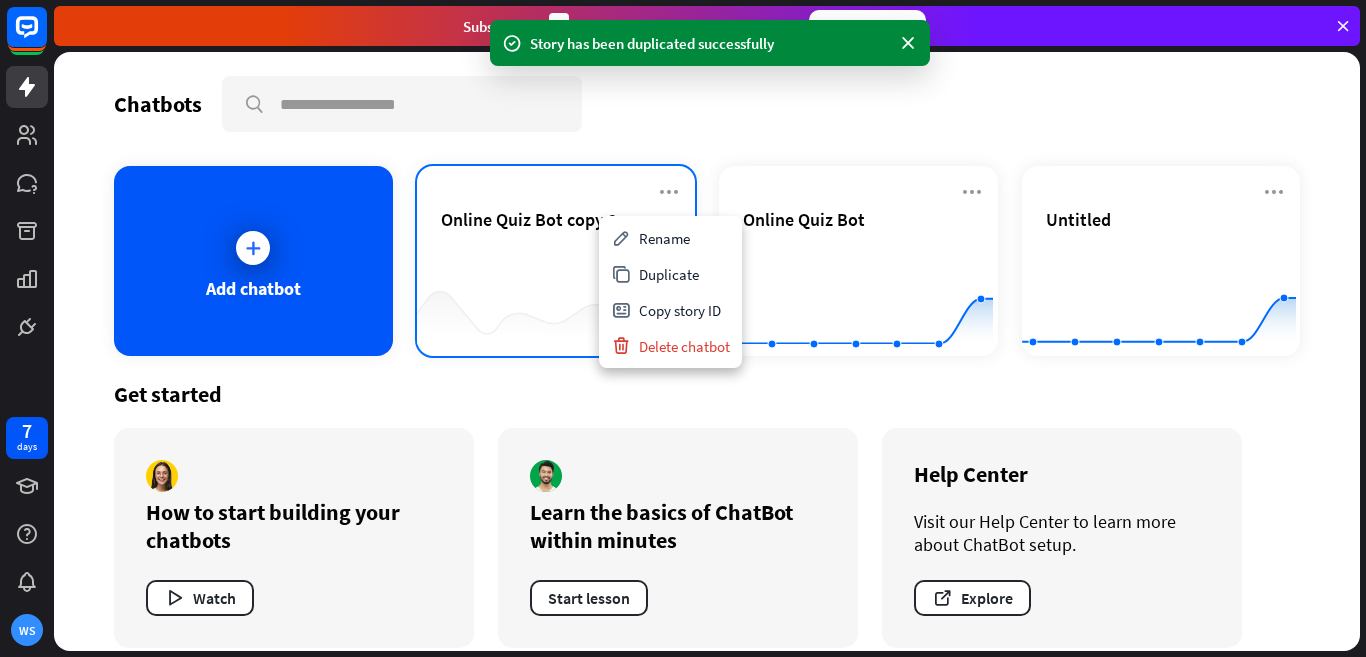 click on "Online Quiz Bot copy 2" at bounding box center (556, 243) 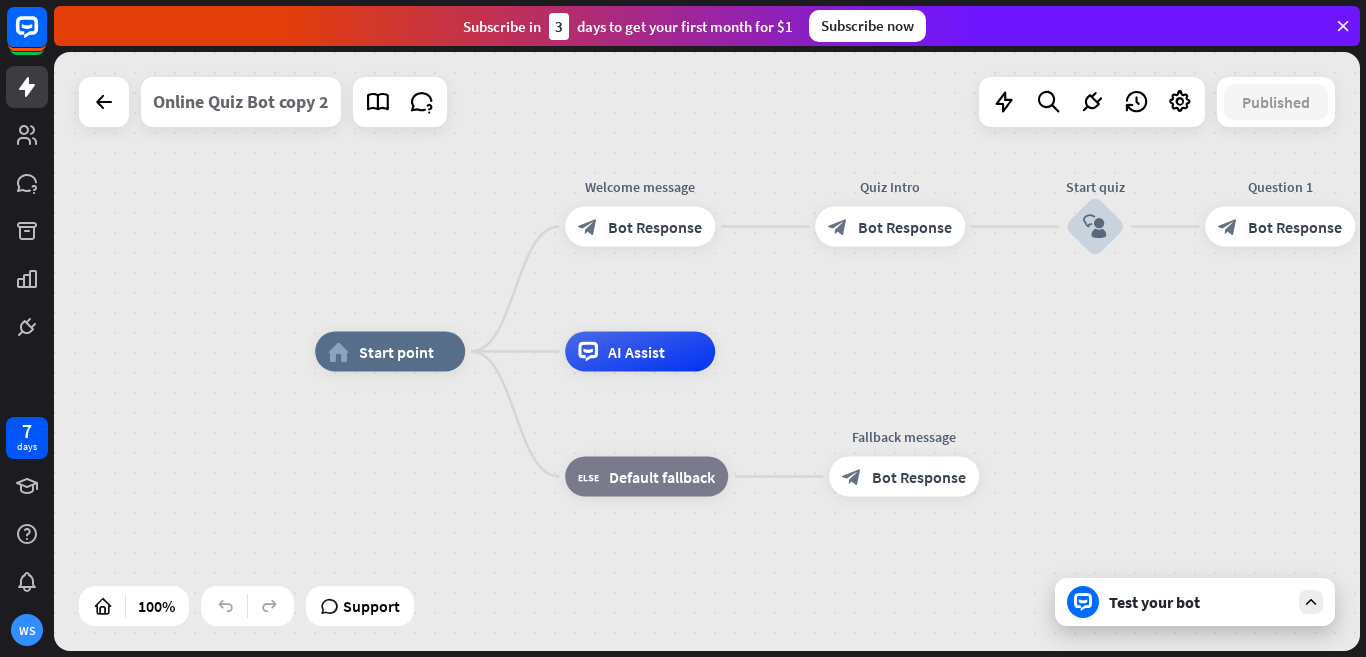 click on "Online Quiz Bot copy 2" at bounding box center (241, 102) 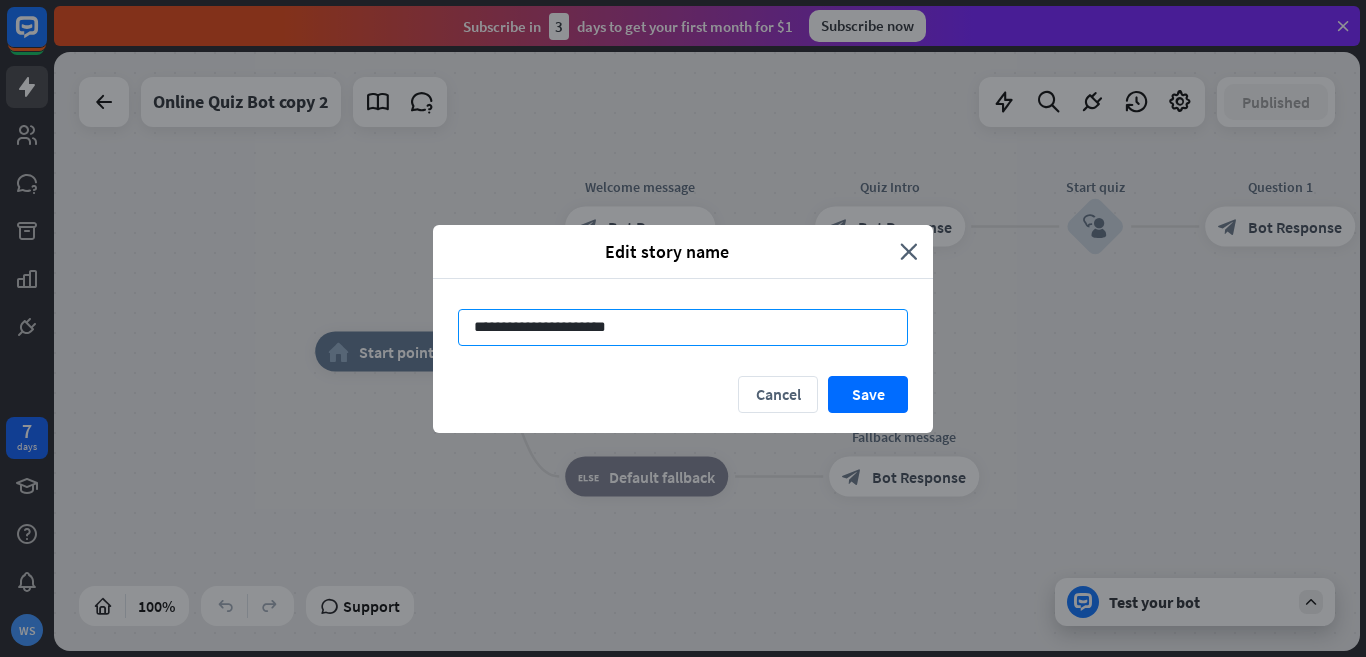 click on "**********" at bounding box center [683, 327] 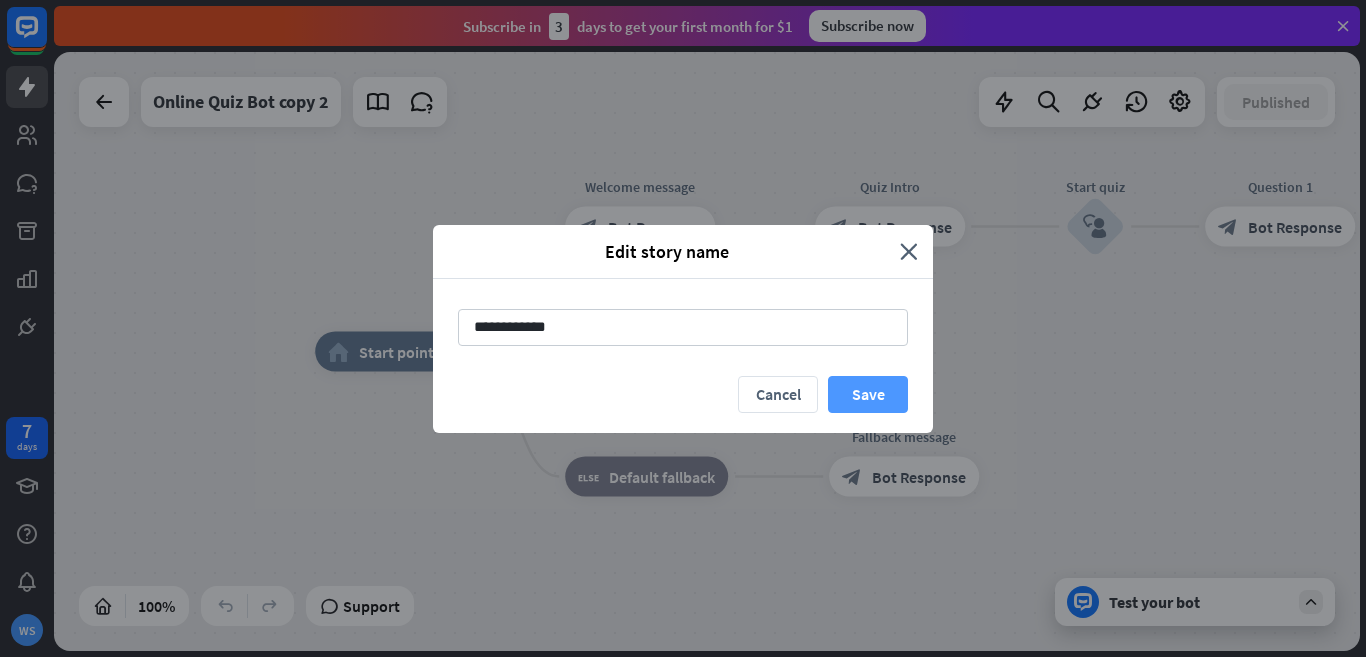 type on "**********" 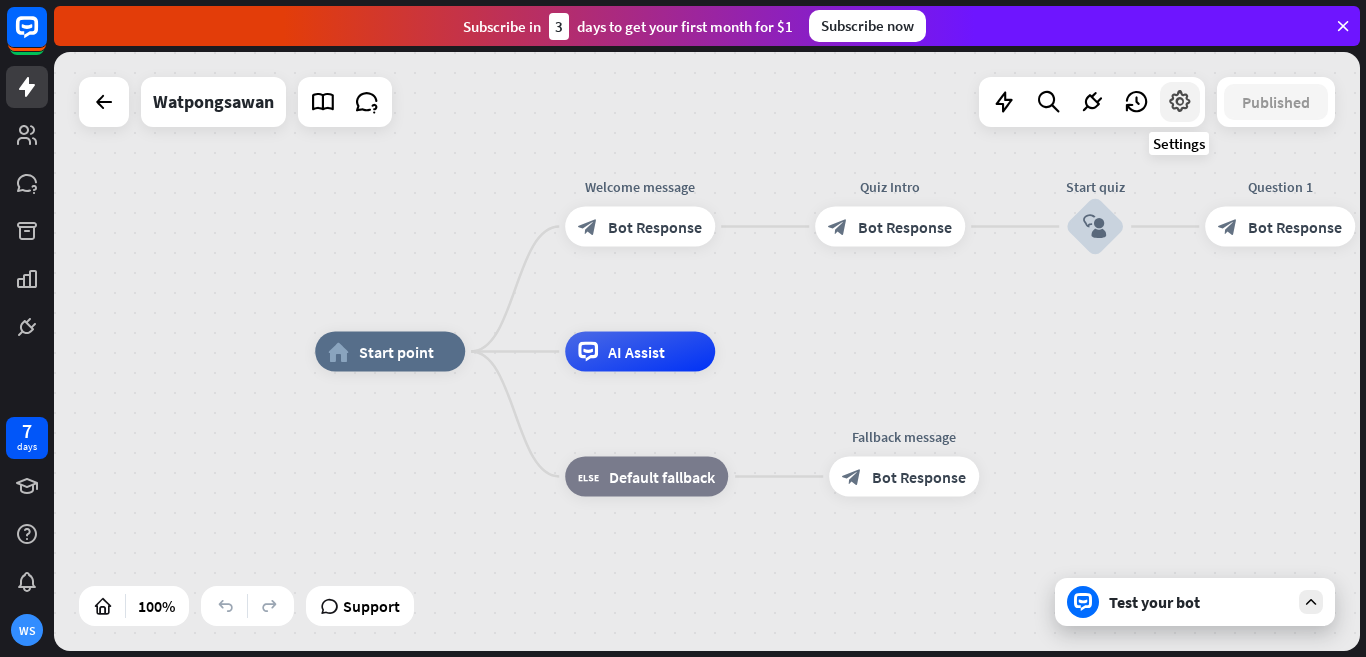 click at bounding box center (1180, 102) 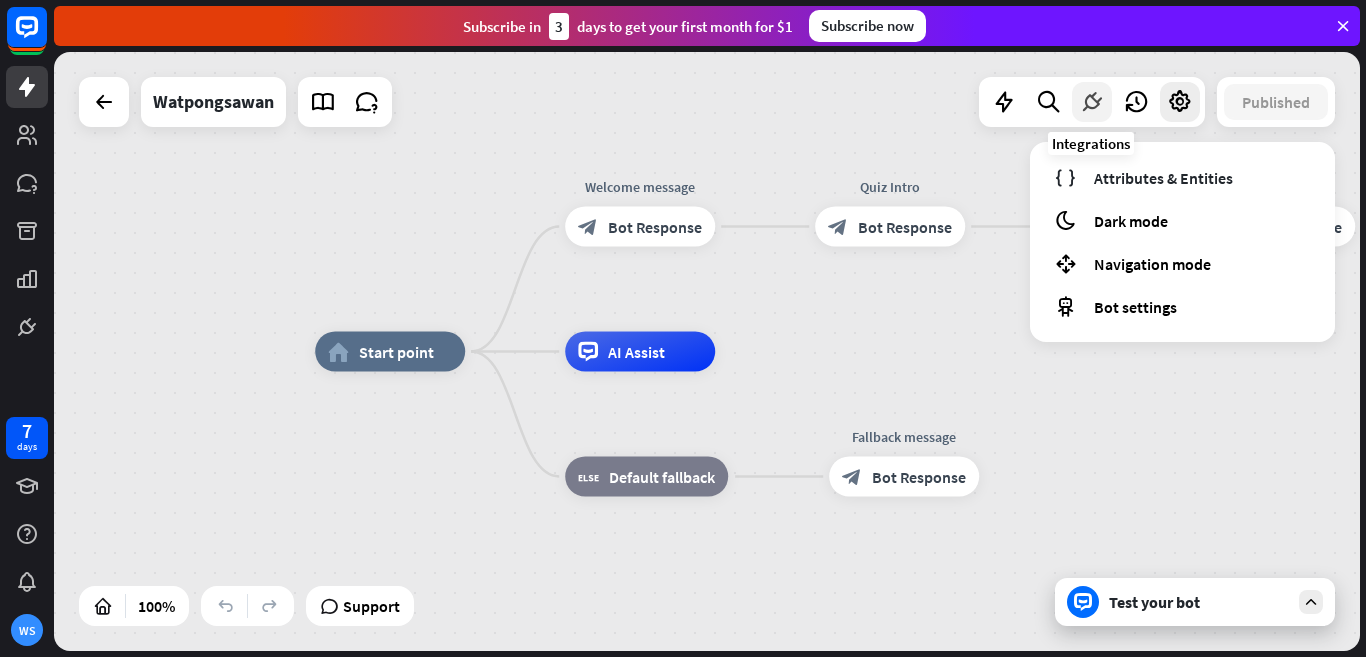click at bounding box center (1092, 102) 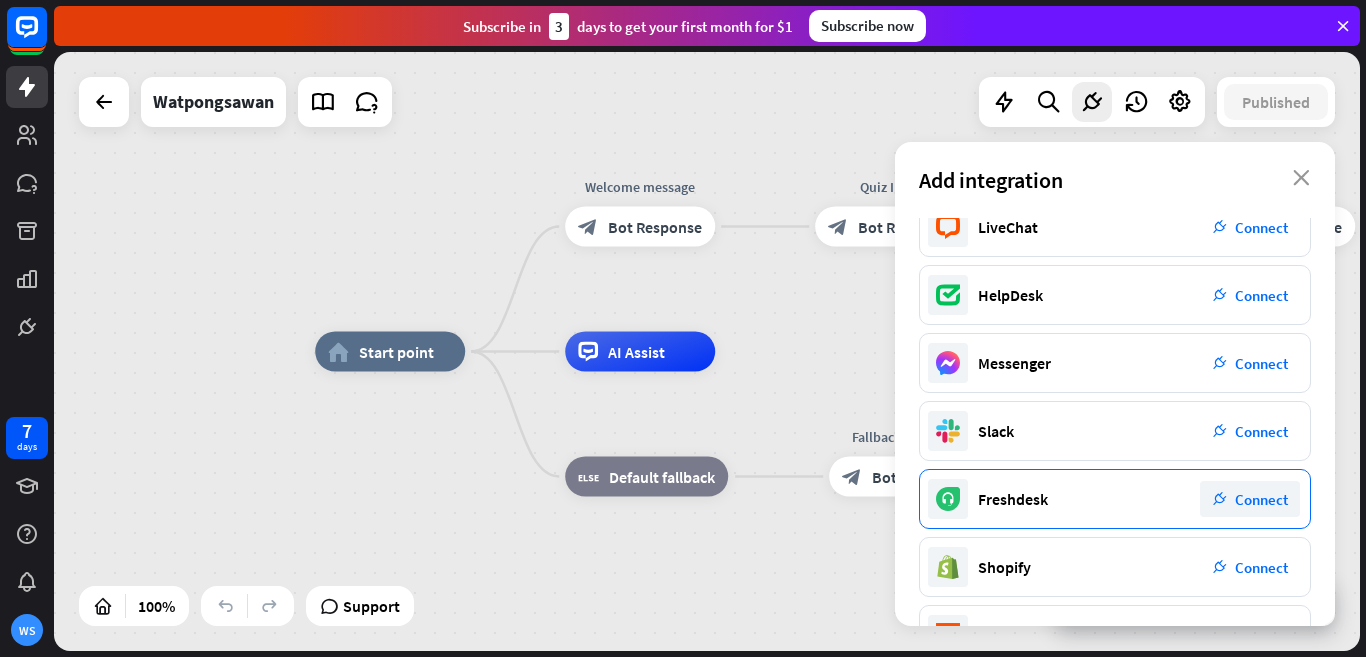 scroll, scrollTop: 0, scrollLeft: 0, axis: both 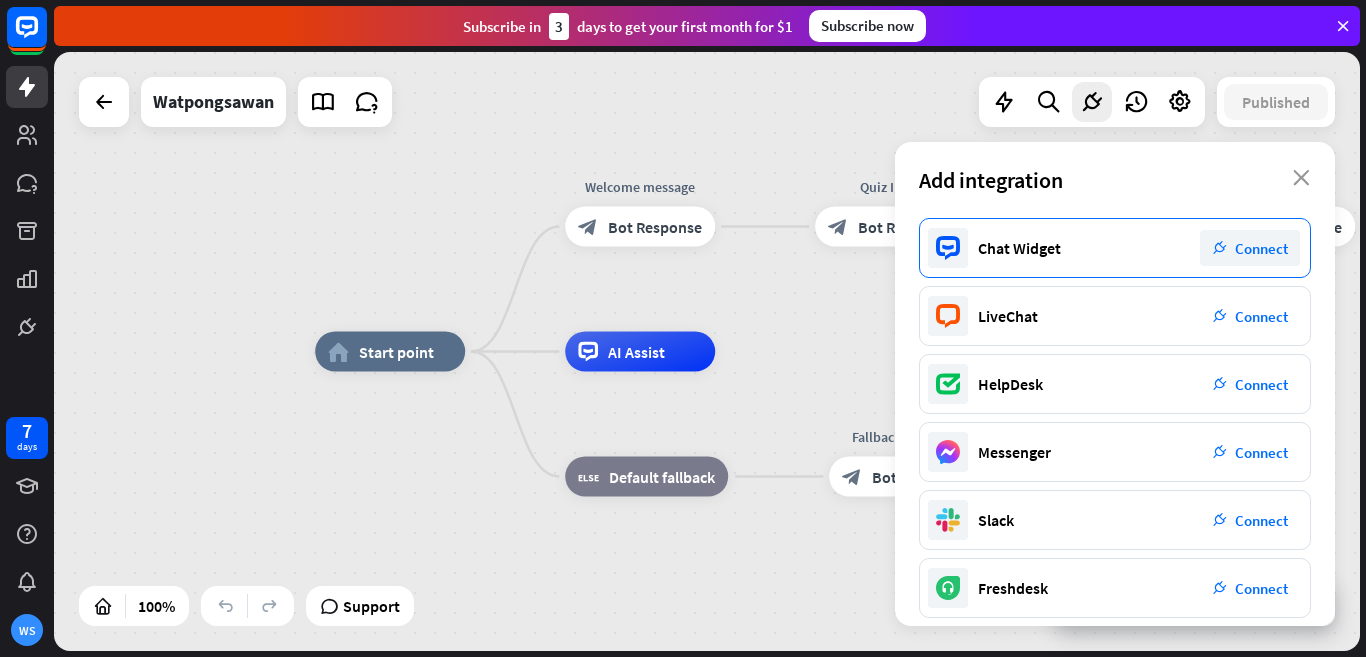 click on "Chat Widget   plug_integration   Connect" at bounding box center (1115, 248) 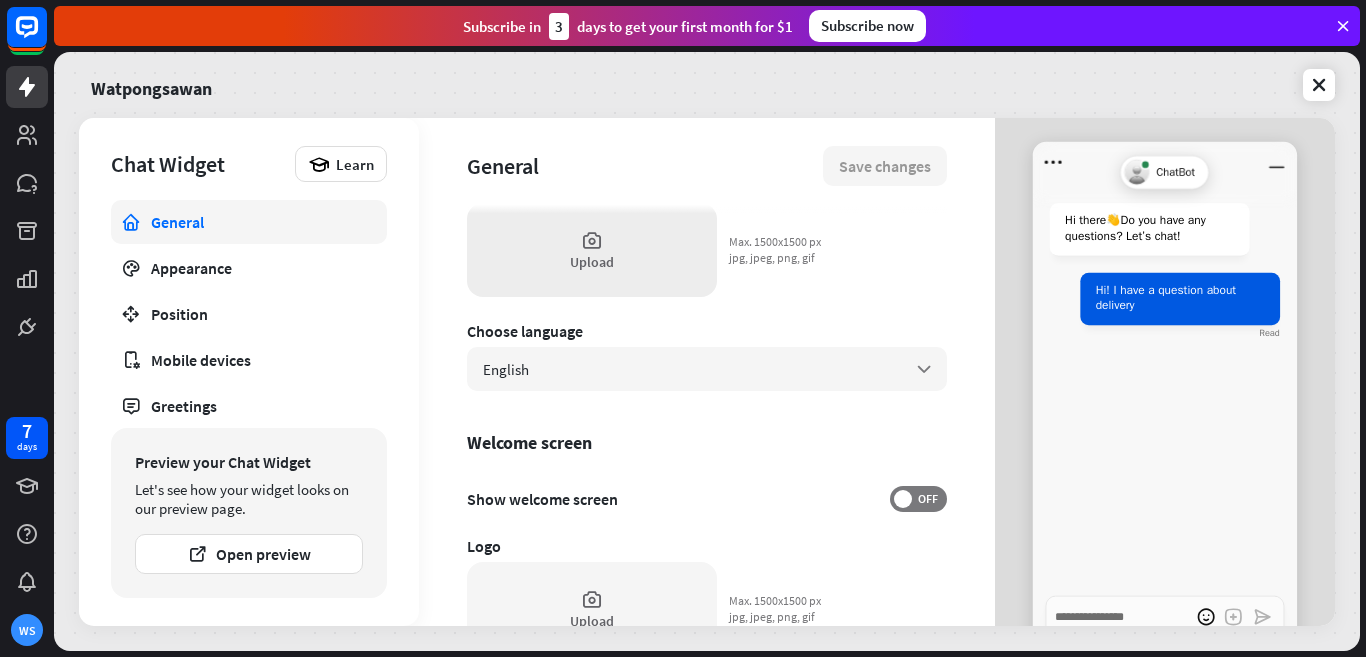 scroll, scrollTop: 360, scrollLeft: 0, axis: vertical 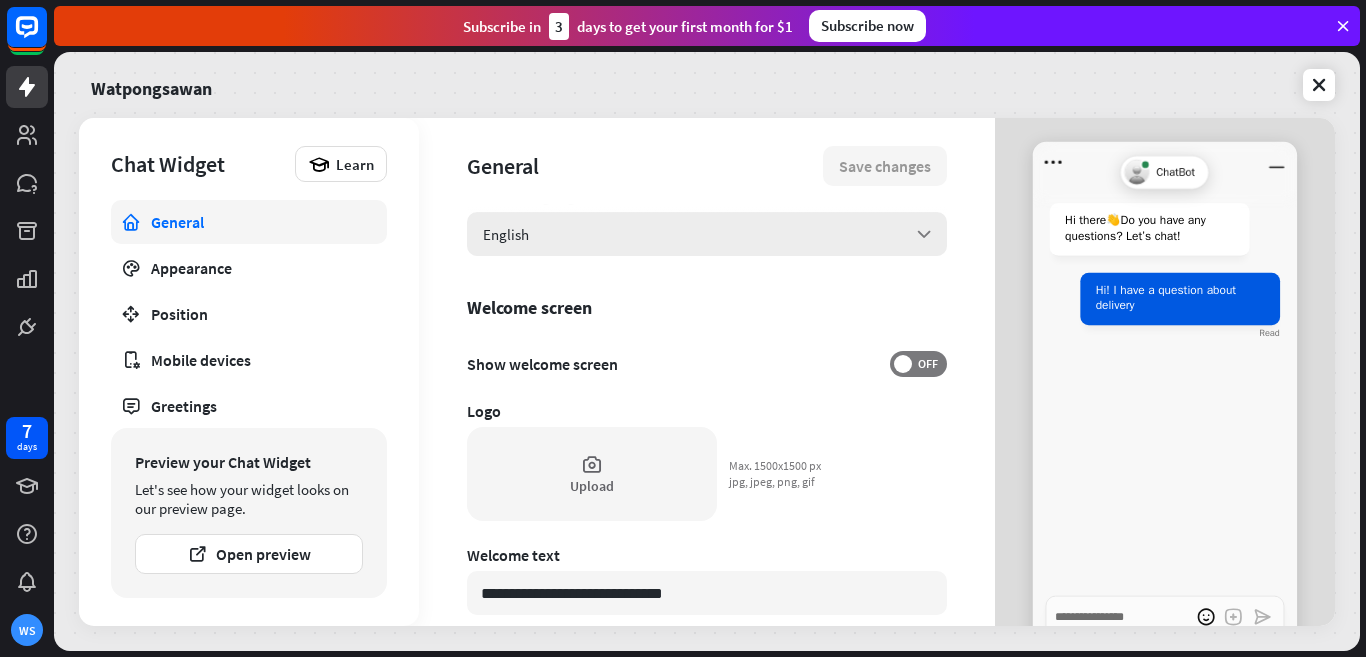 click on "English
arrow_down" at bounding box center [707, 234] 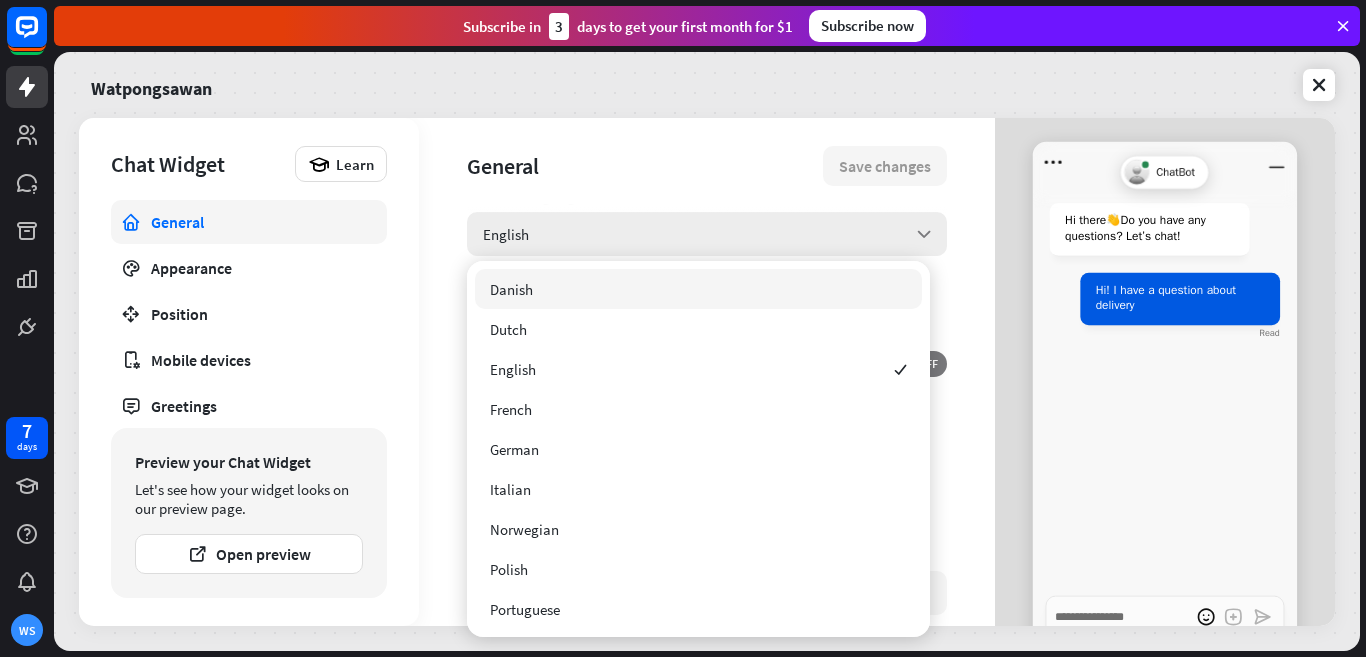 click on "English
arrow_down" at bounding box center (707, 234) 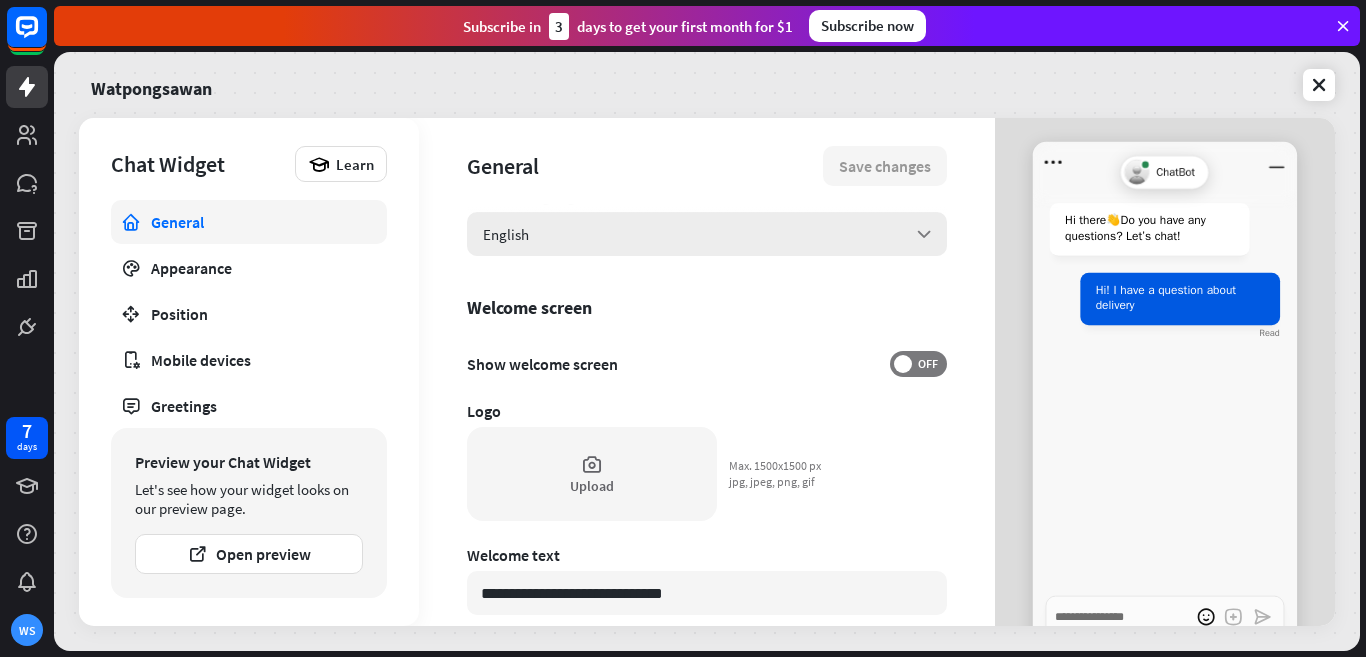 click on "English
arrow_down" at bounding box center [707, 234] 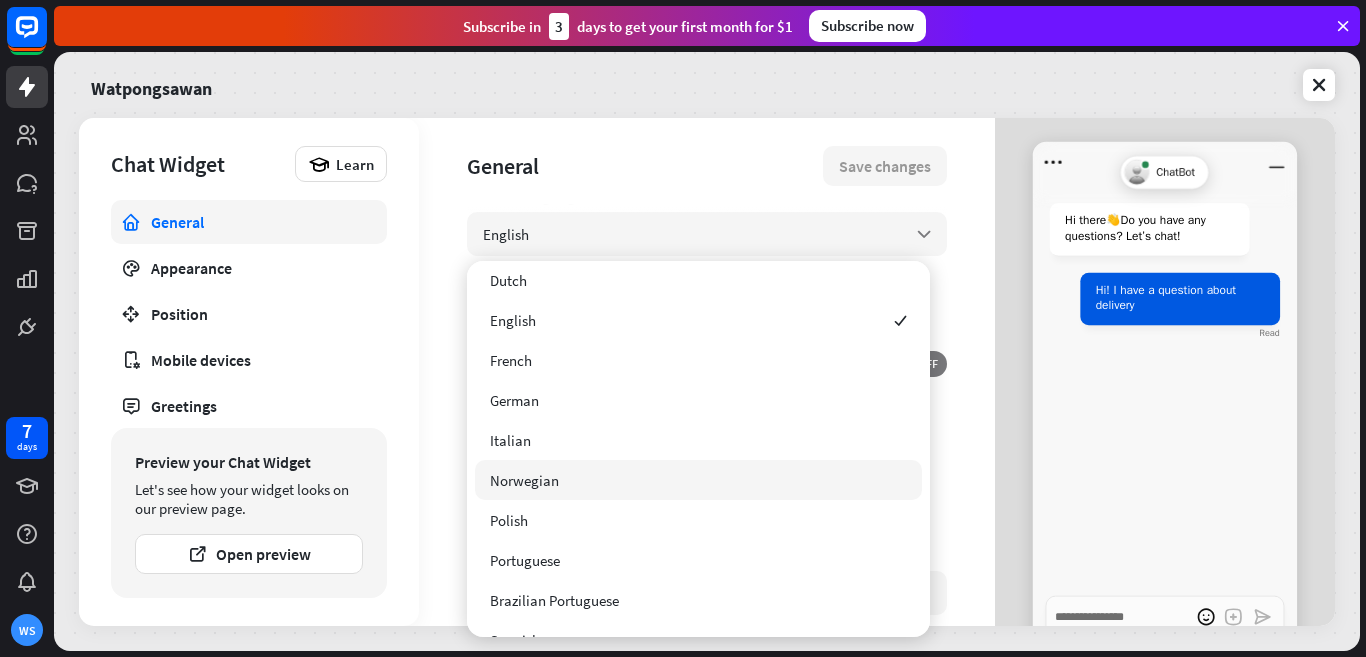 scroll, scrollTop: 0, scrollLeft: 0, axis: both 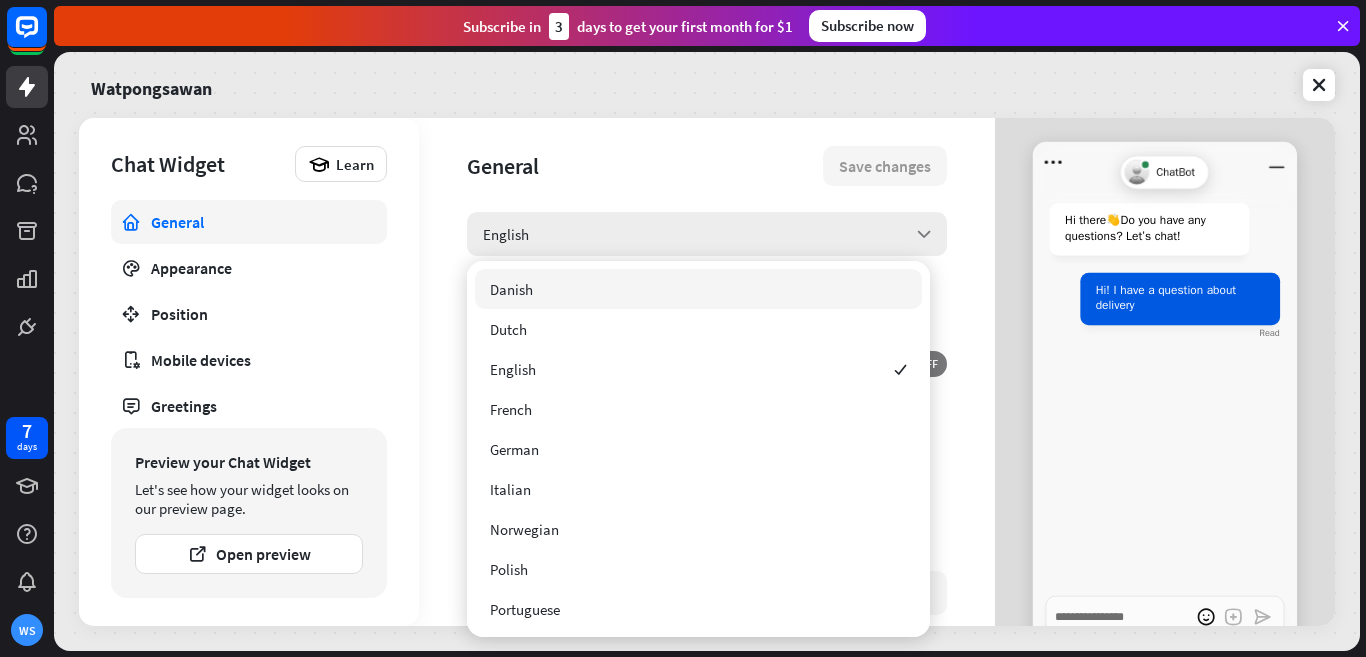 click on "English
arrow_down" at bounding box center (707, 234) 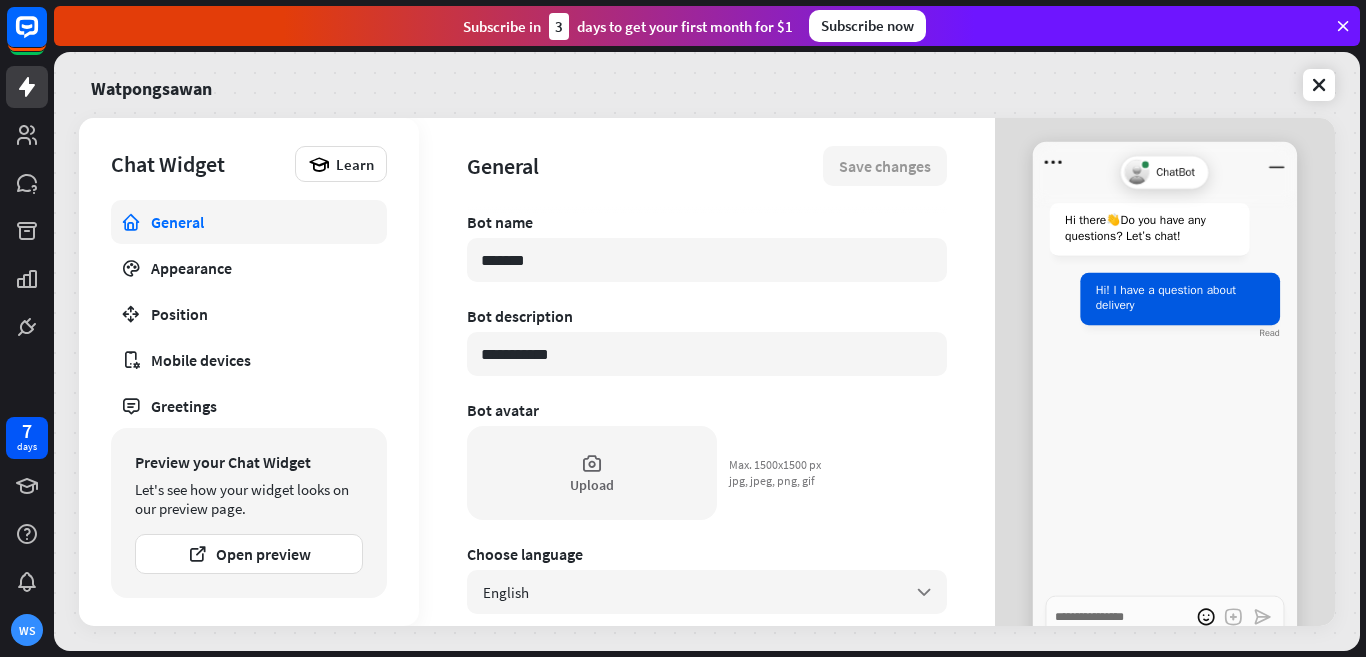 scroll, scrollTop: 0, scrollLeft: 0, axis: both 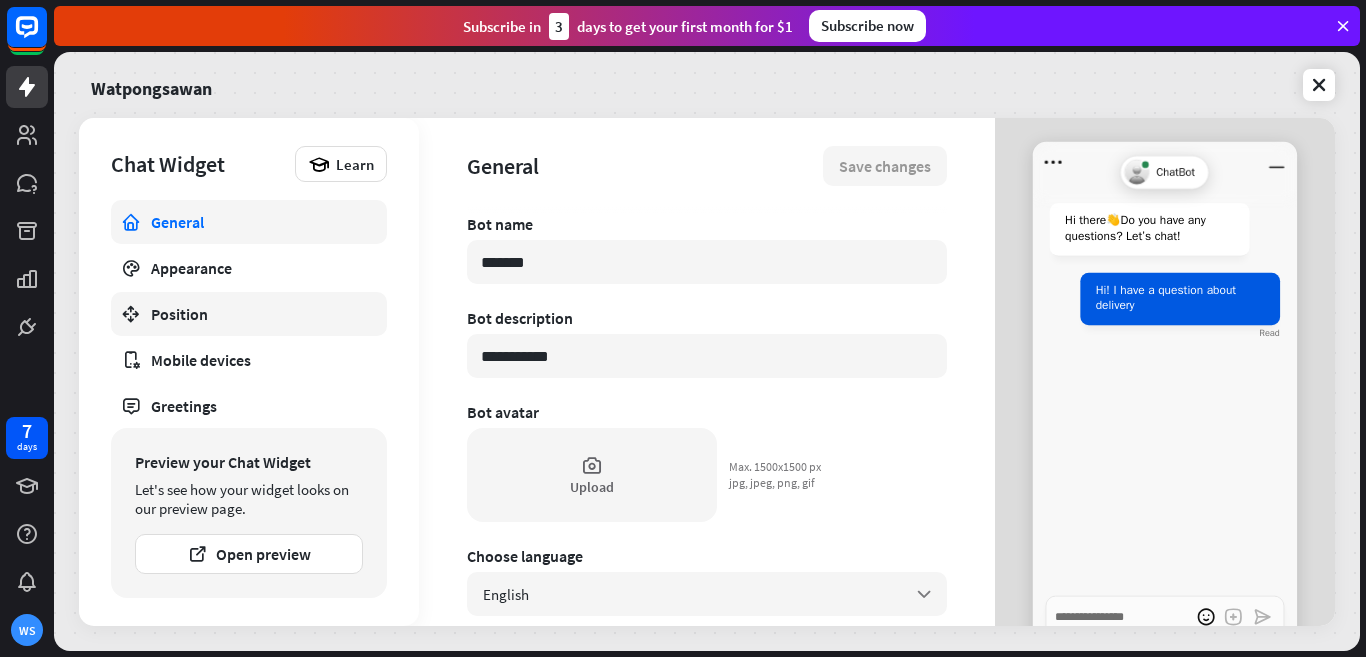 click on "Position" at bounding box center (249, 314) 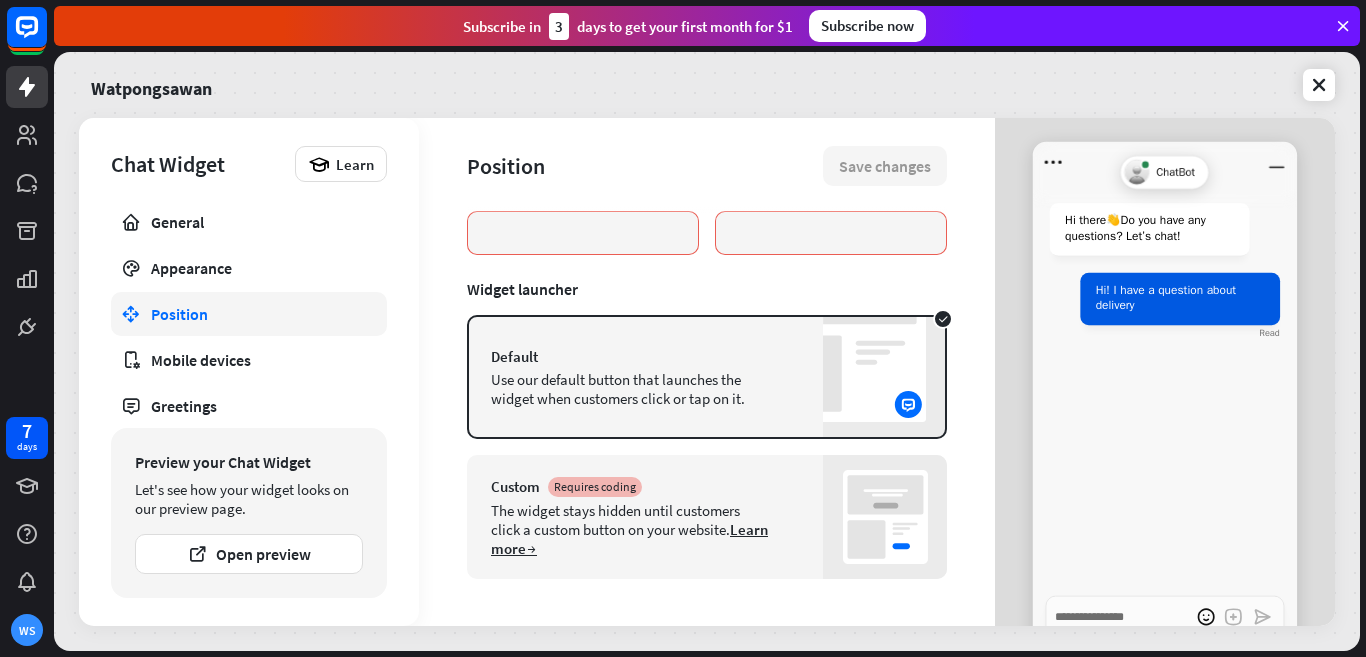scroll, scrollTop: 152, scrollLeft: 0, axis: vertical 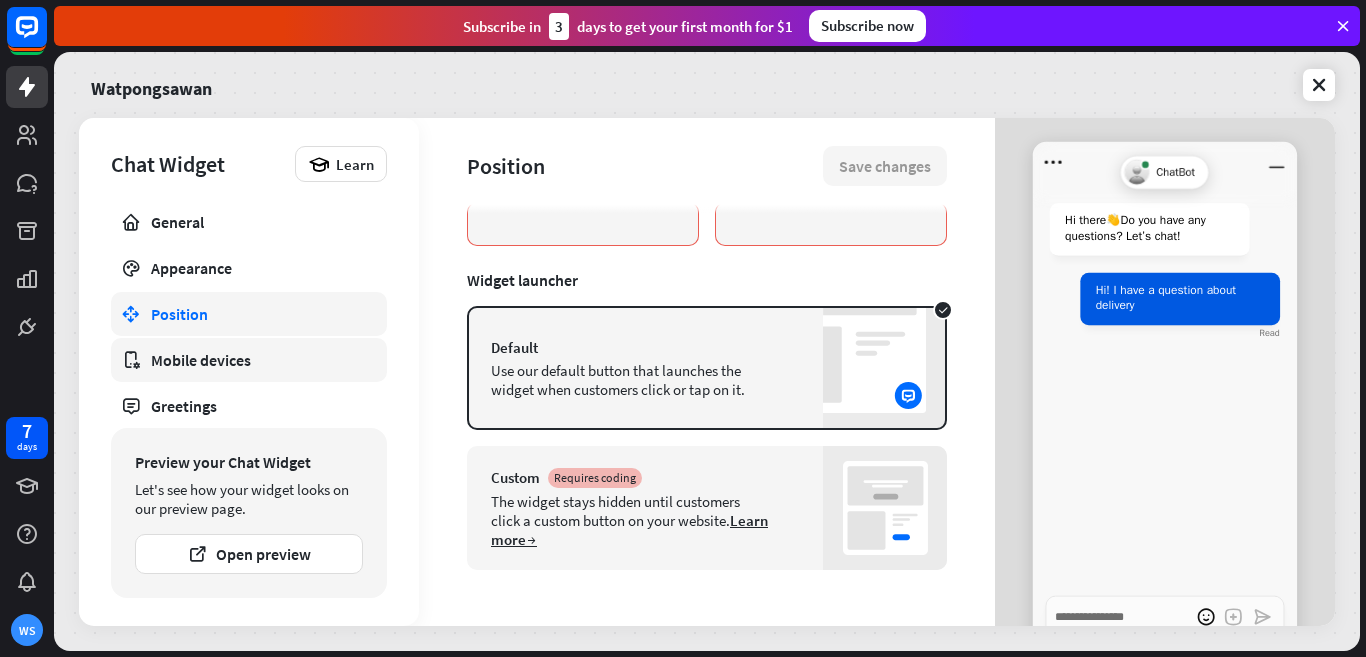 click on "Mobile devices" at bounding box center (249, 360) 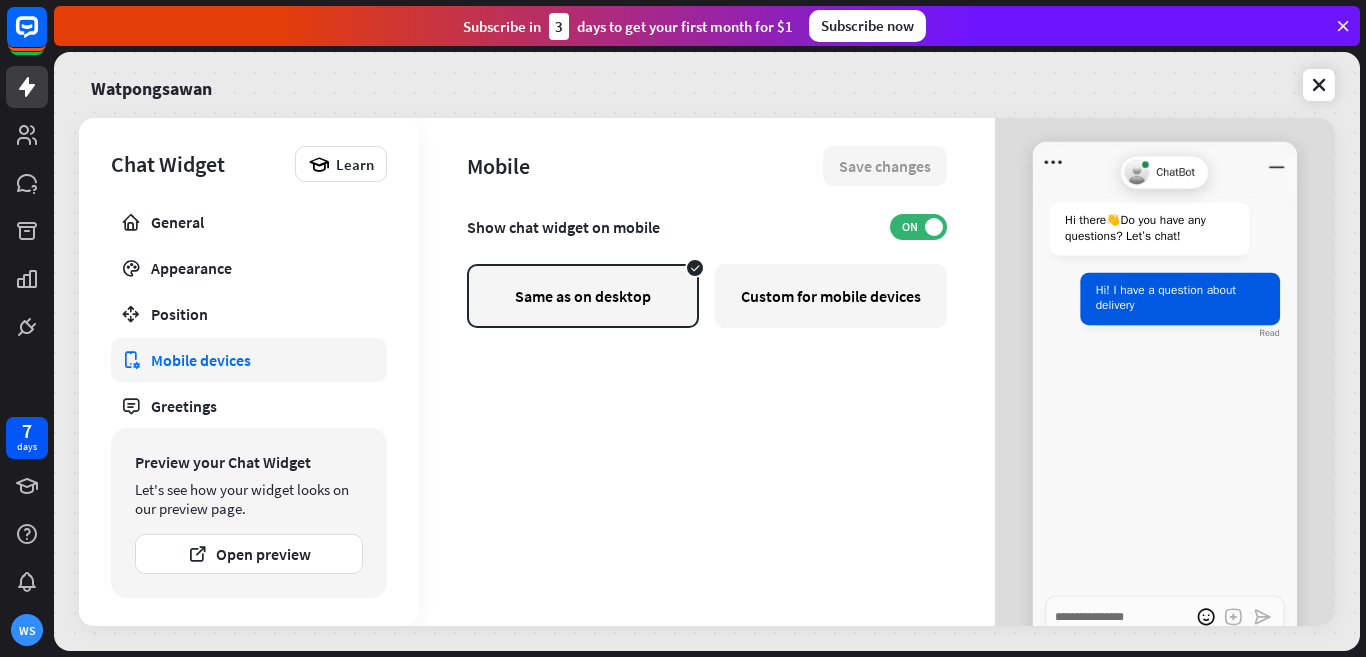 scroll, scrollTop: 0, scrollLeft: 0, axis: both 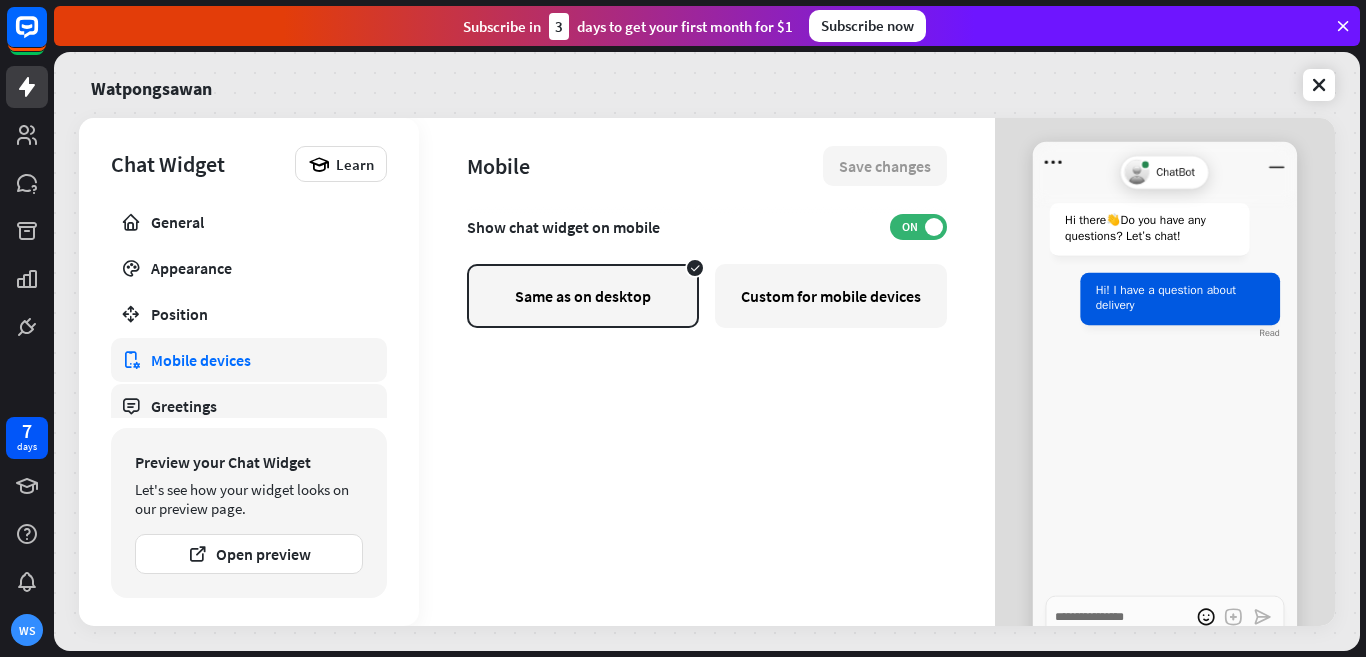click on "Greetings" at bounding box center (249, 406) 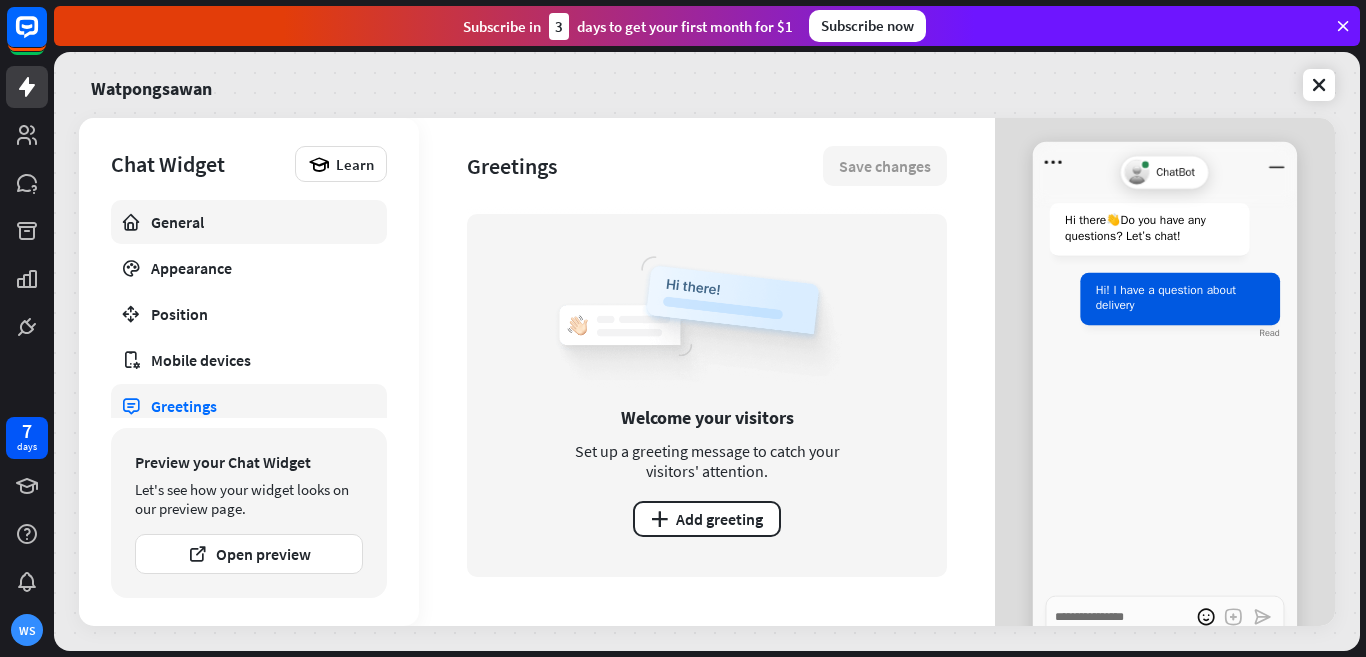click on "General" at bounding box center (249, 222) 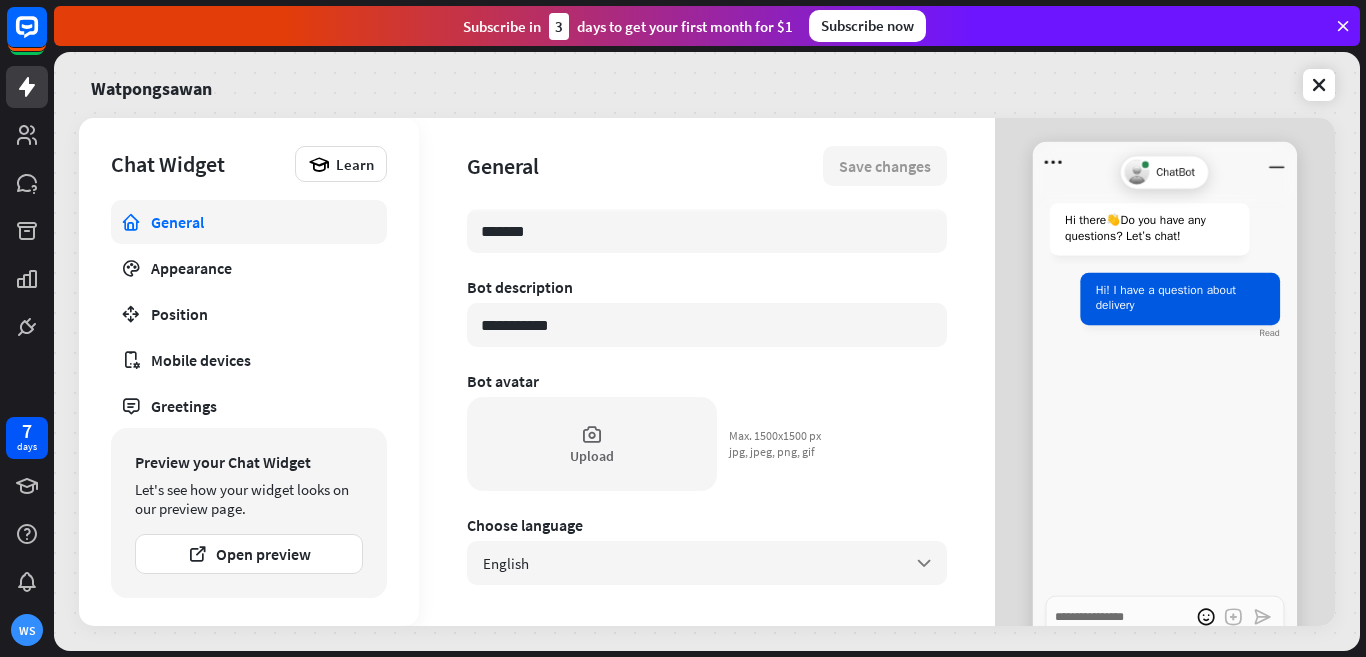 scroll, scrollTop: 233, scrollLeft: 0, axis: vertical 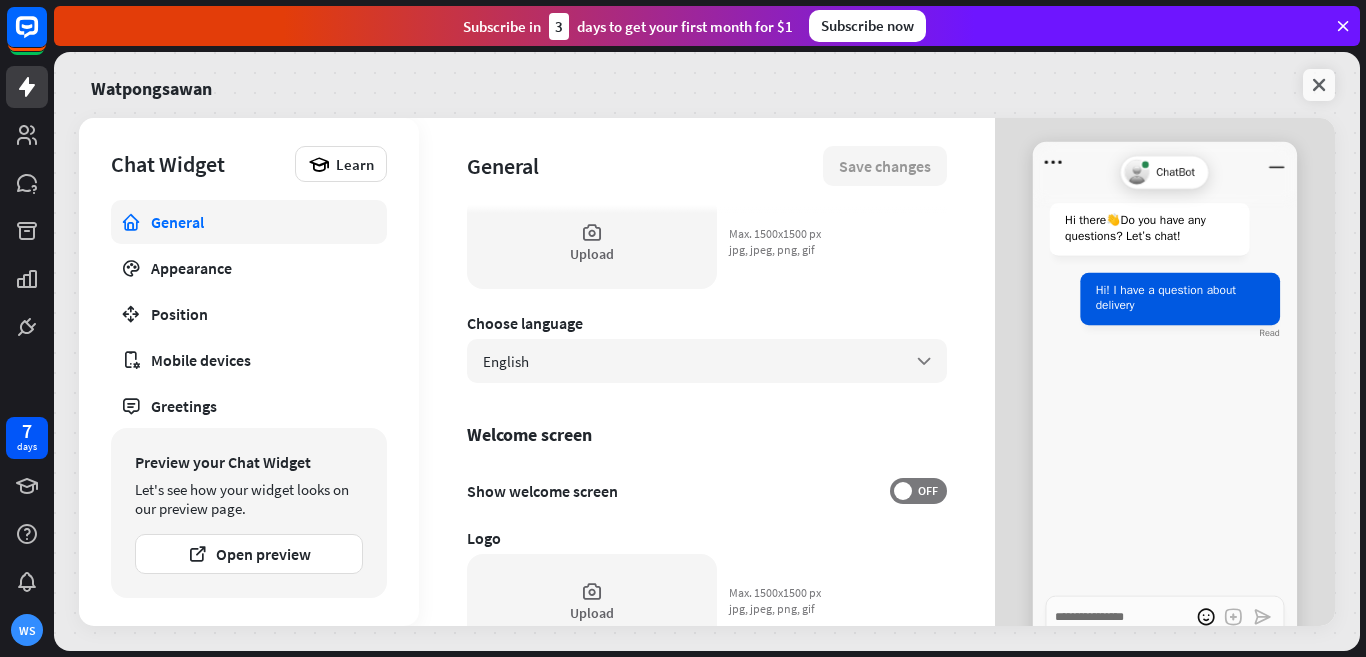 click at bounding box center [1319, 85] 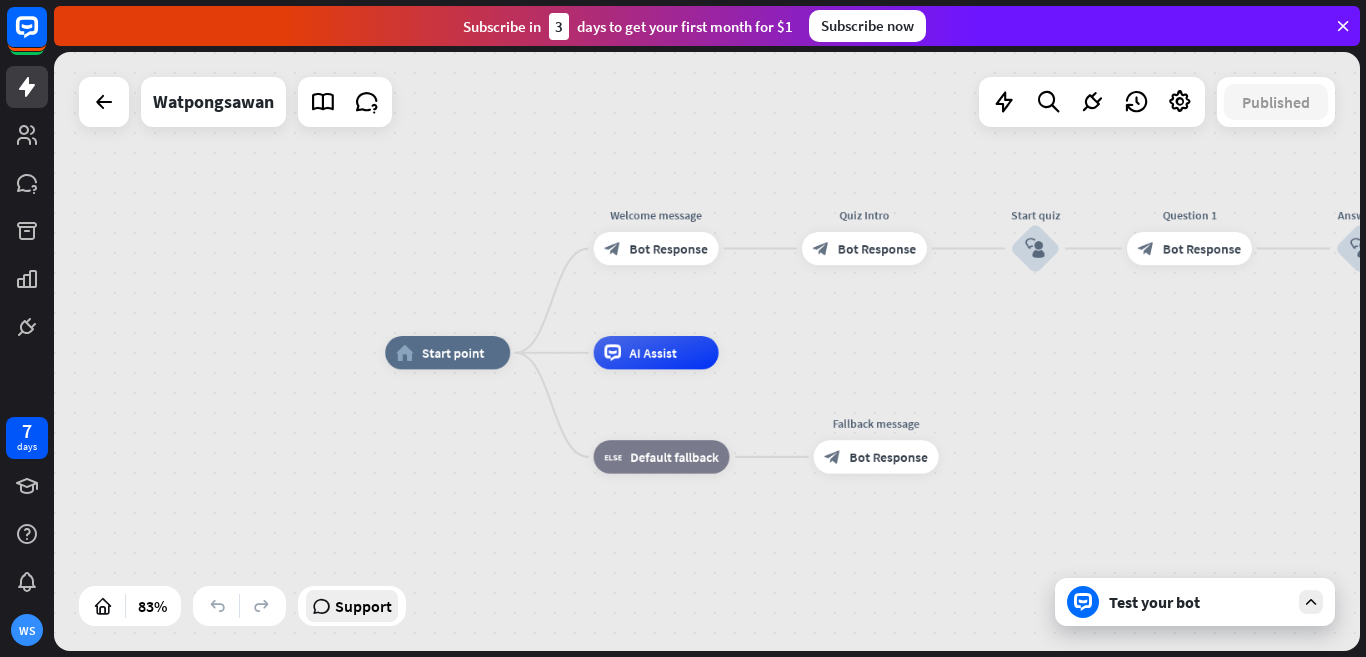 click on "Support" at bounding box center [352, 606] 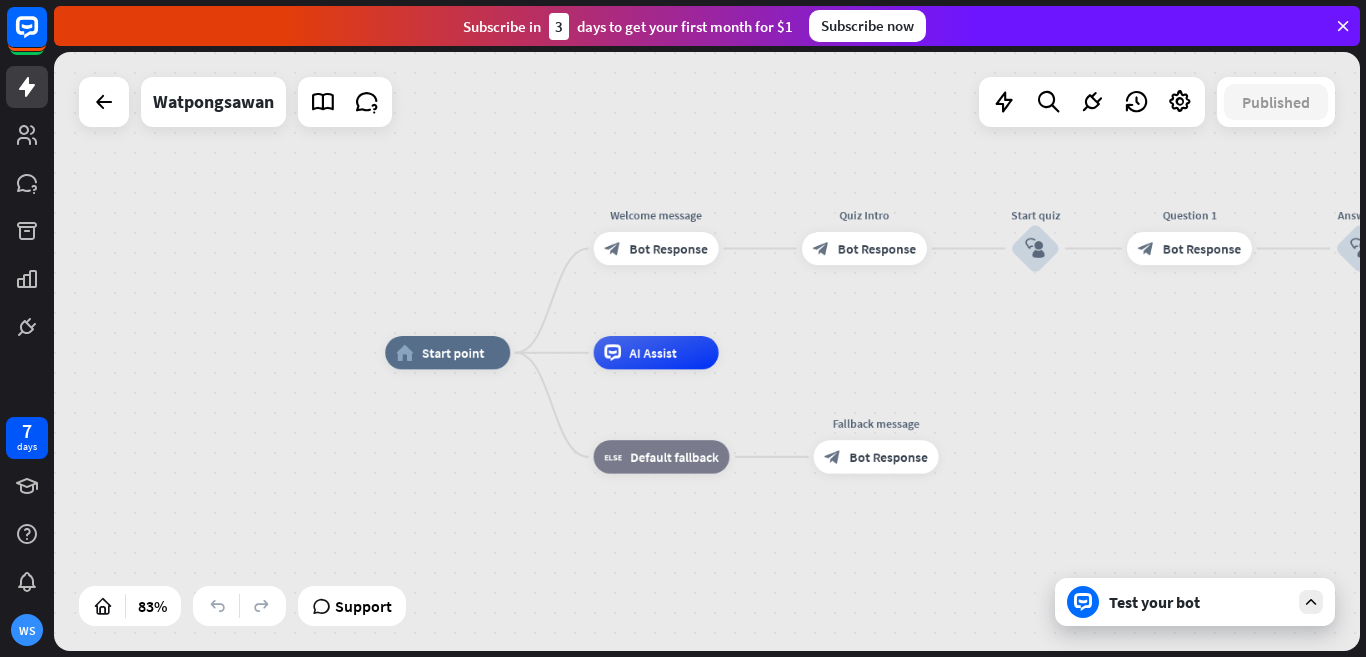 click on "home_2   Start point                 Welcome message   block_bot_response   Bot Response                 Quiz Intro   block_bot_response   Bot Response                 Start quiz   block_user_input                 Question 1   block_bot_response   Bot Response                 Answer 1   block_user_input                 answer_1 = correct ans   filter   Filter                 Set quiz_score to 1   block_set_attribute   Set attribute                 Question 2   block_bot_response   Bot Response                 answer_1 ≠ correct ans   filter   Filter                 Explanation 1   block_bot_response   Bot Response                 Next question (2)   block_user_input                 Go to Q2   block_goto   Go to step                     AI Assist                   block_fallback   Default fallback                 Fallback message   block_bot_response   Bot Response" at bounding box center [707, 351] 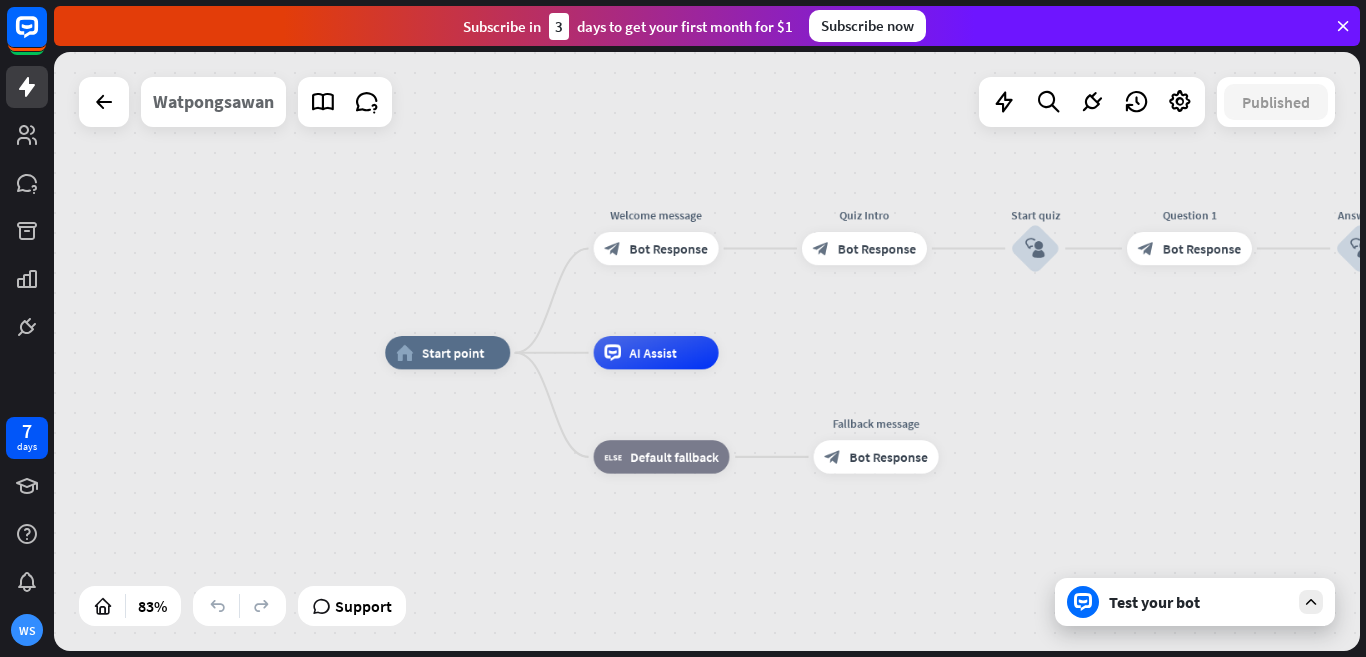 click on "Watpongsawan" at bounding box center (213, 102) 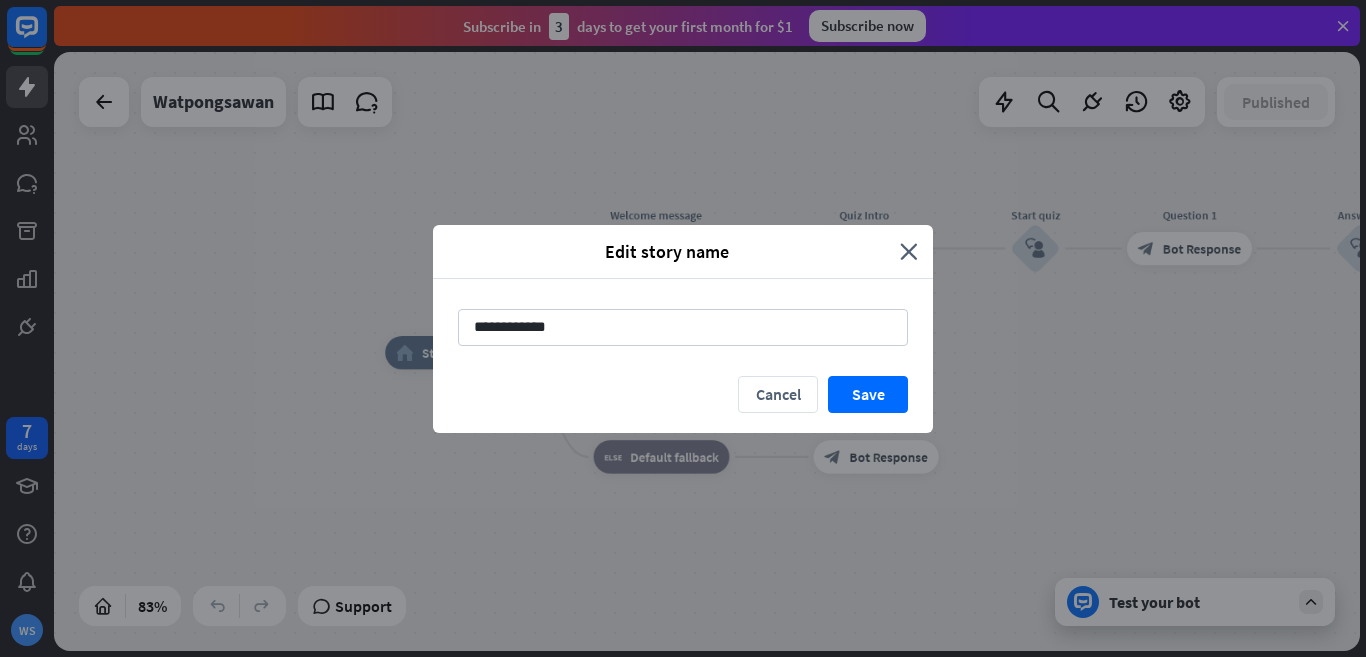 click on "**********" at bounding box center [683, 328] 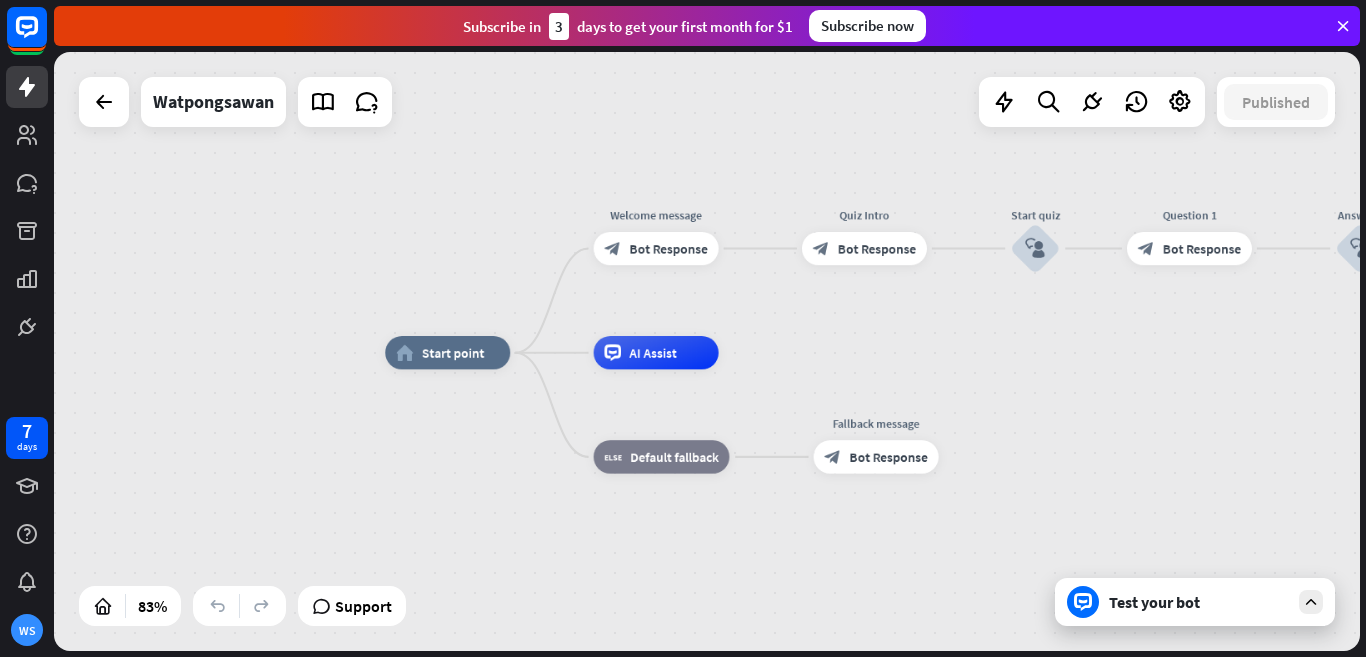 click on "home_2   Start point                 Welcome message   block_bot_response   Bot Response                 Quiz Intro   block_bot_response   Bot Response                 Start quiz   block_user_input                 Question 1   block_bot_response   Bot Response                 Answer 1   block_user_input                 answer_1 = correct ans   filter   Filter                 Set quiz_score to 1   block_set_attribute   Set attribute                 Question 2   block_bot_response   Bot Response                 answer_1 ≠ correct ans   filter   Filter                 Explanation 1   block_bot_response   Bot Response                 Next question (2)   block_user_input                 Go to Q2   block_goto   Go to step                     AI Assist                   block_fallback   Default fallback                 Fallback message   block_bot_response   Bot Response" at bounding box center (707, 351) 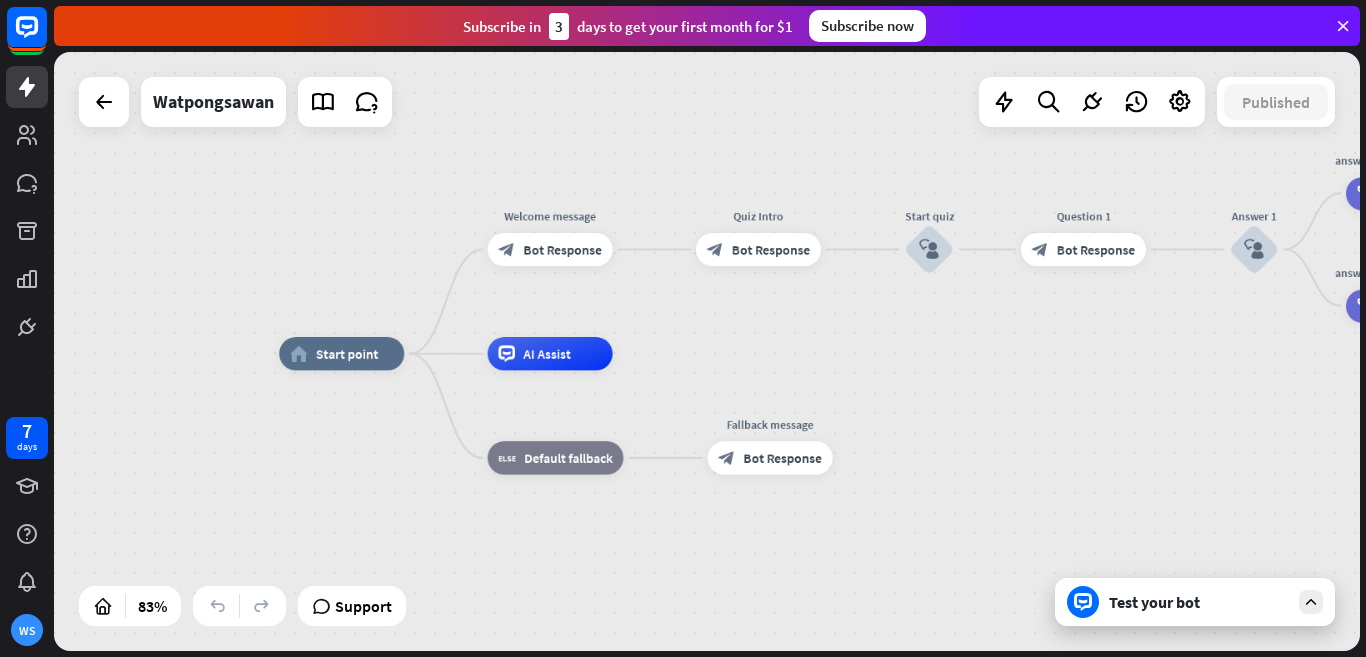 drag, startPoint x: 1187, startPoint y: 424, endPoint x: 1069, endPoint y: 424, distance: 118 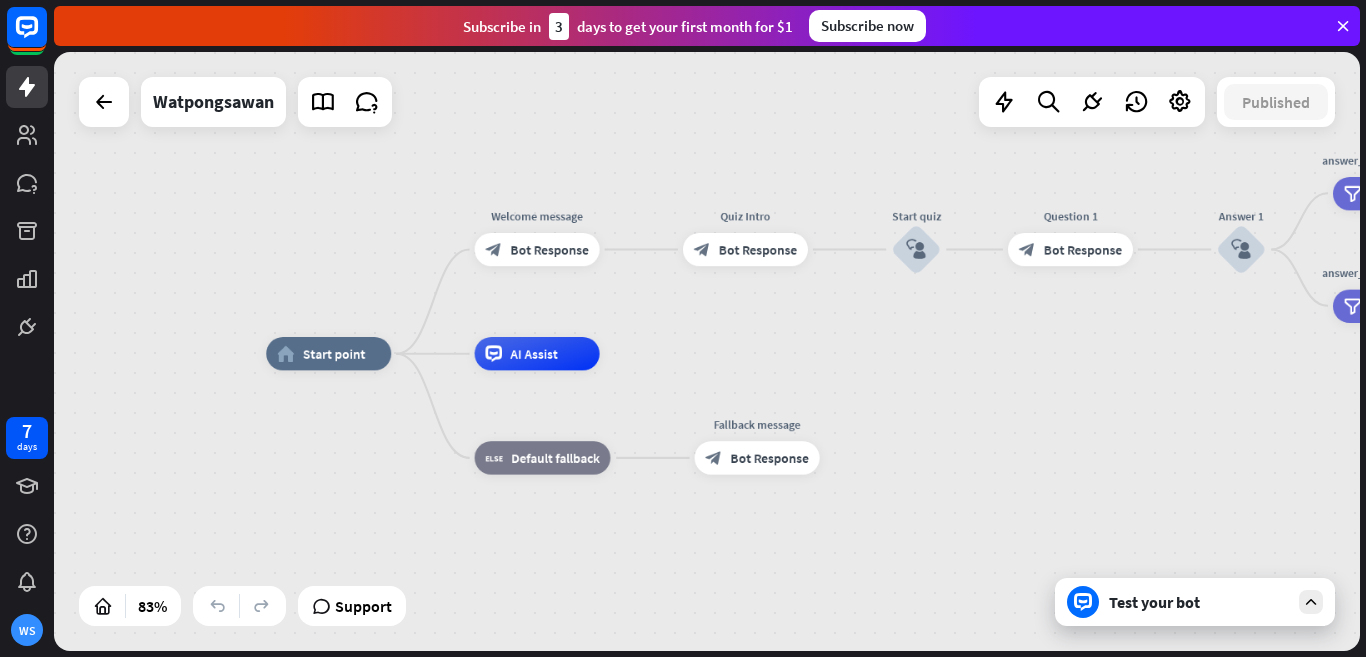 click at bounding box center [1343, 26] 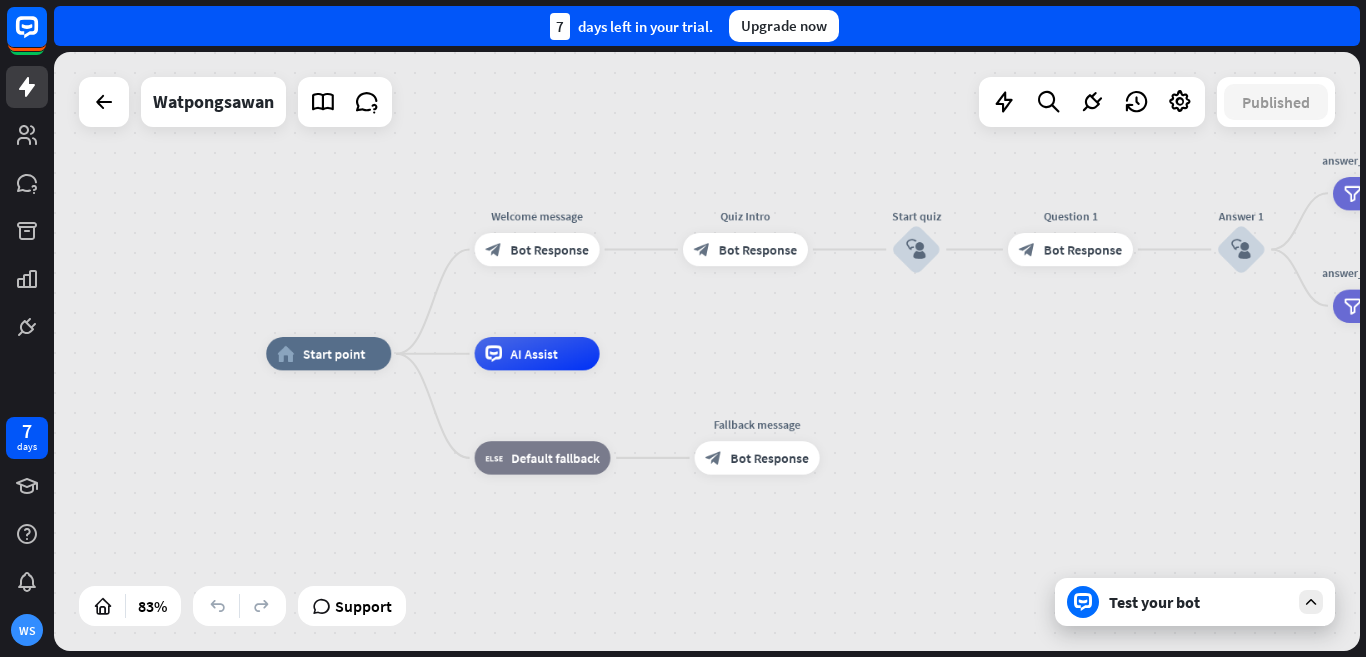 click on "7
days
left in your trial.
Upgrade now" at bounding box center (707, 26) 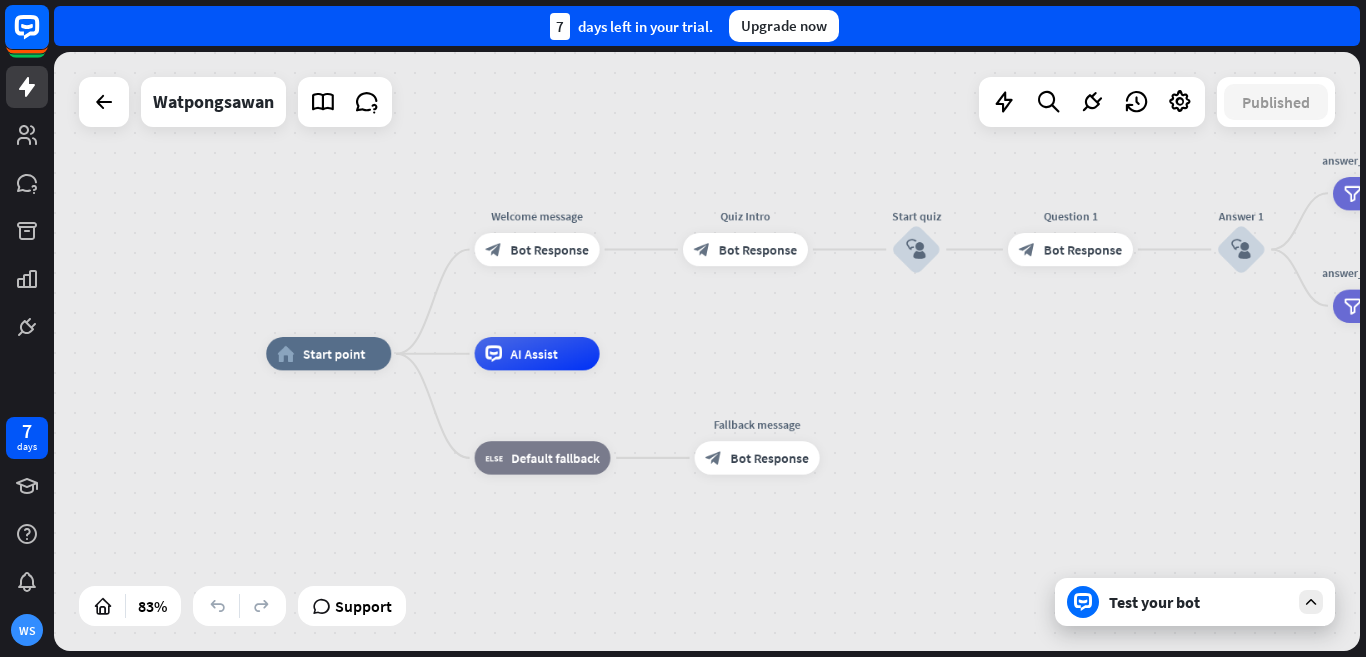 click 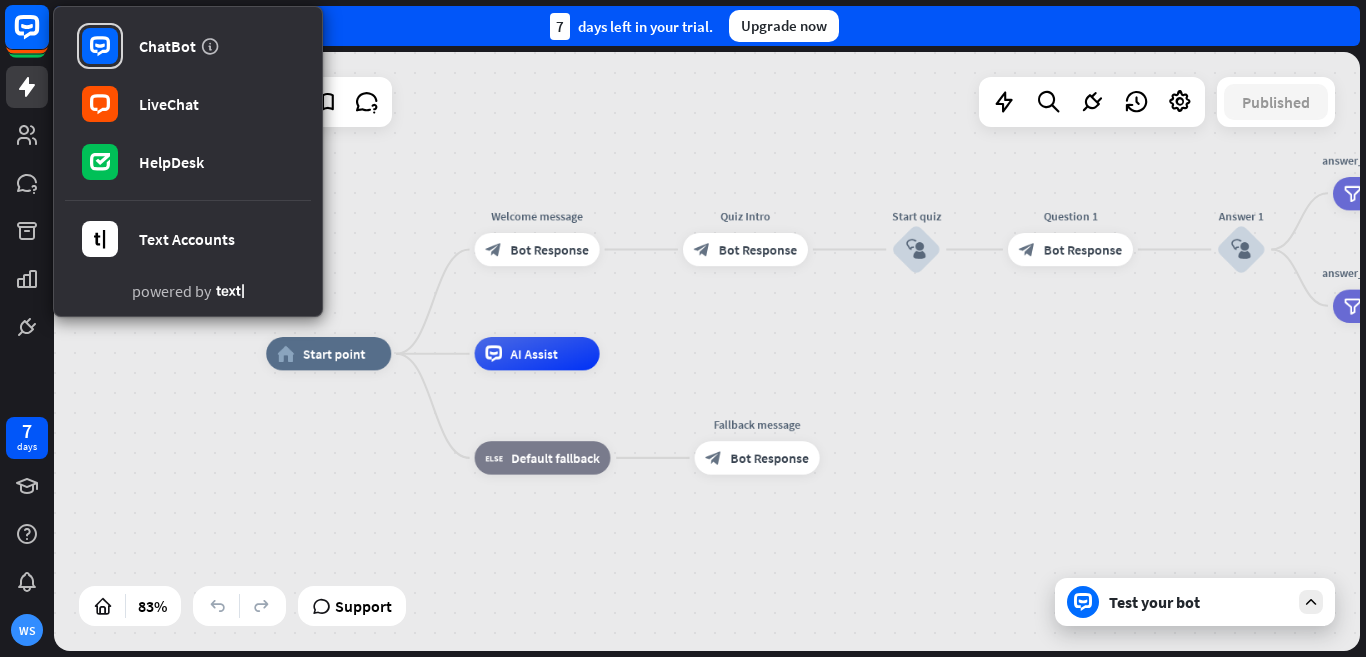 click 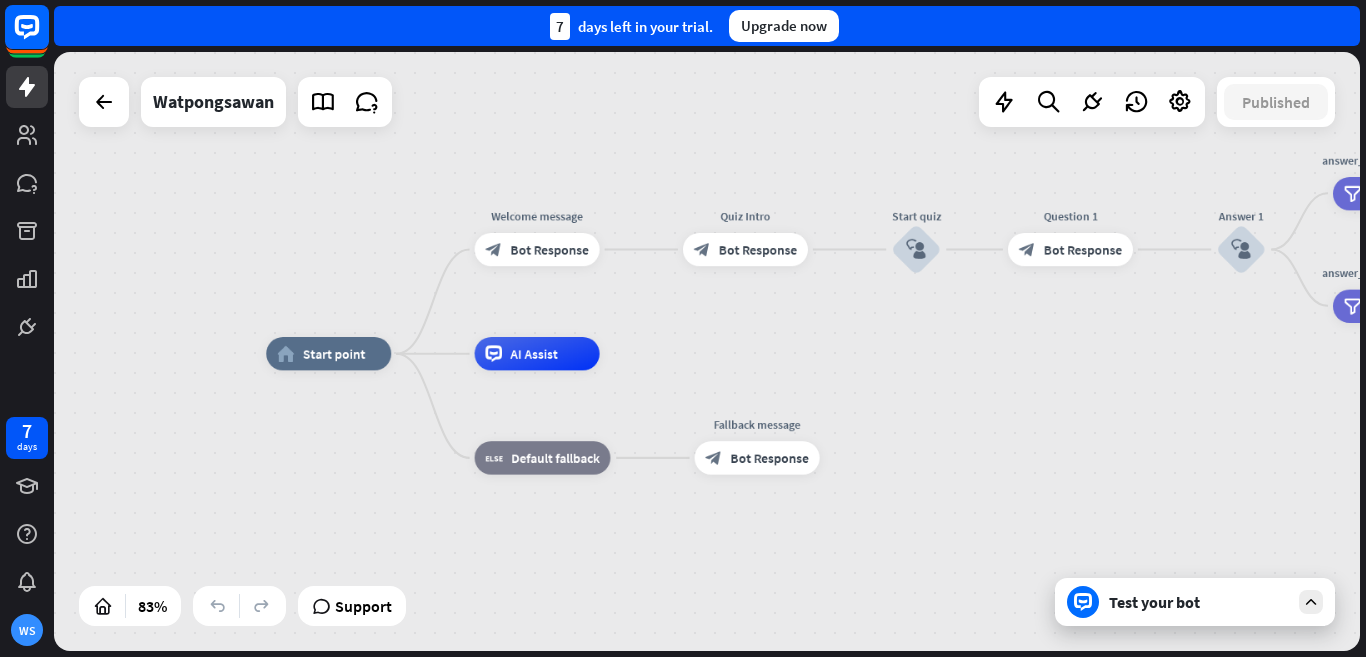 click 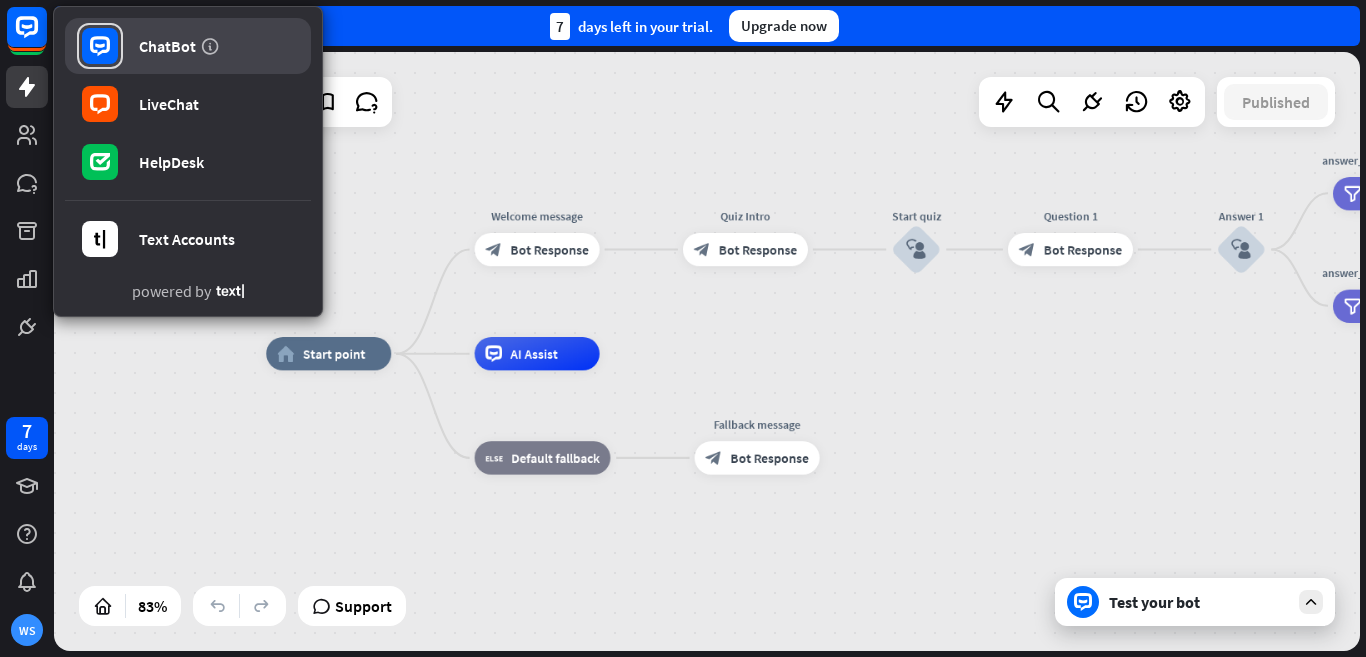 click on "ChatBot" at bounding box center (167, 46) 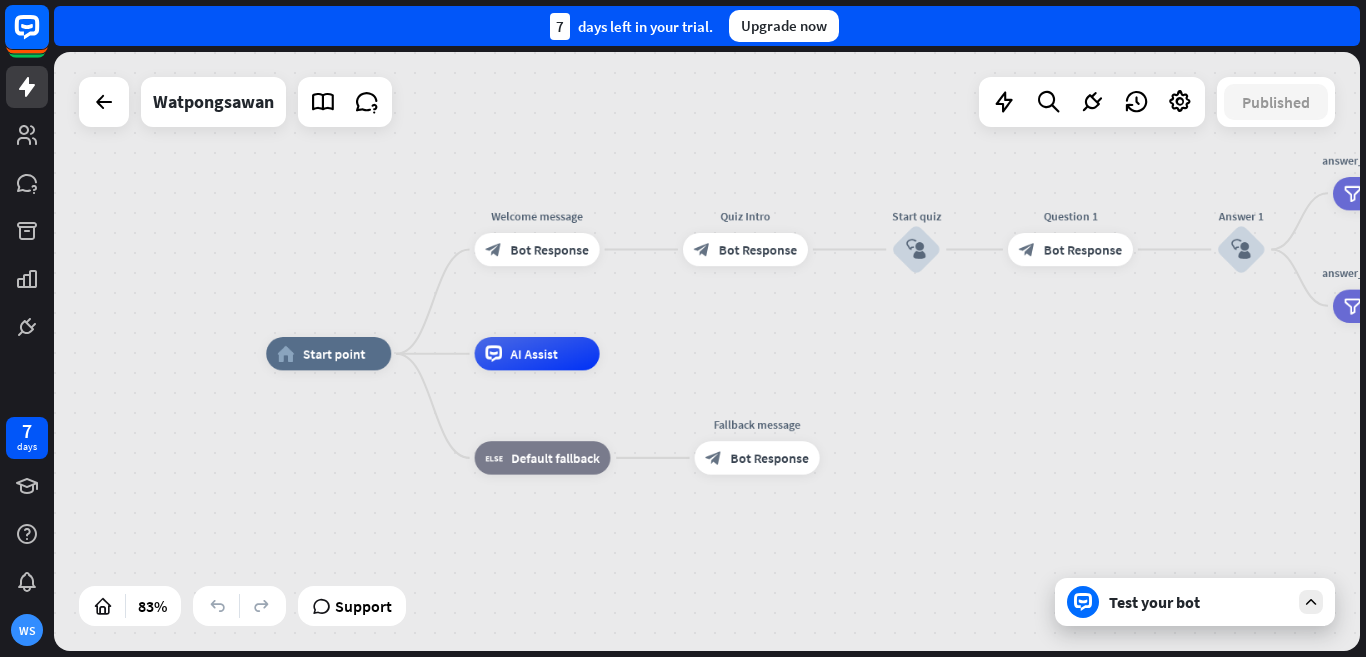 click 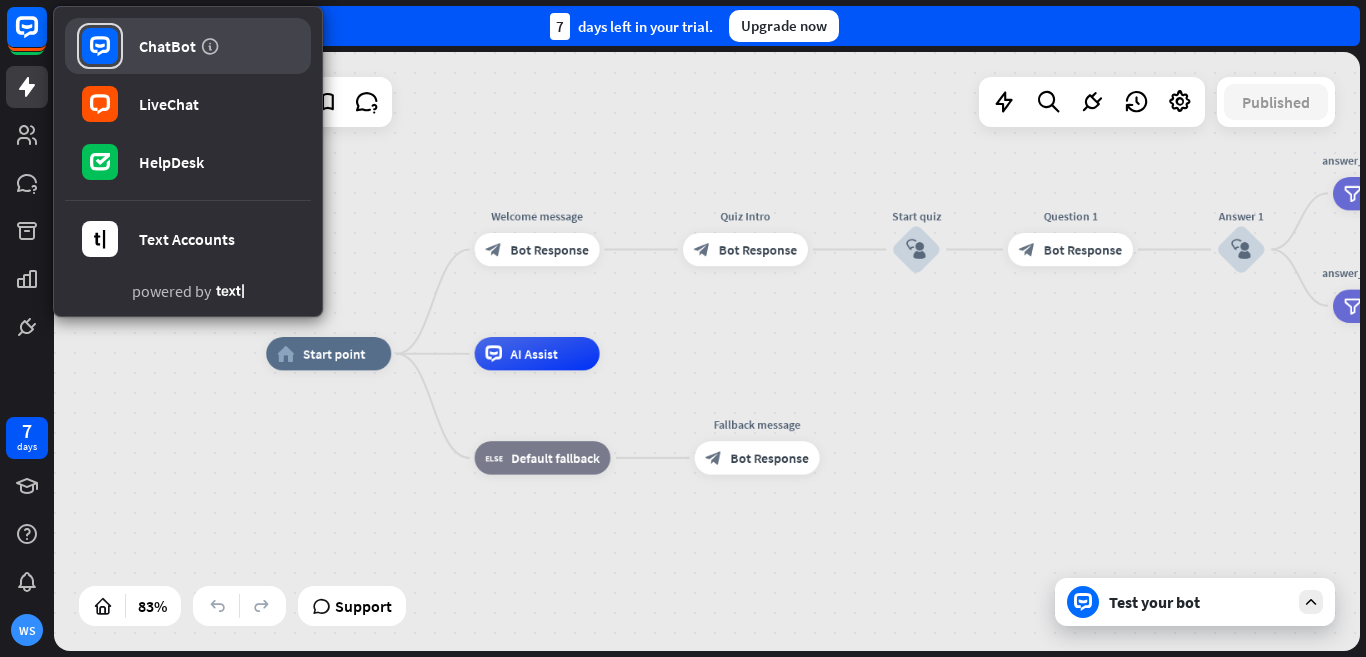 click 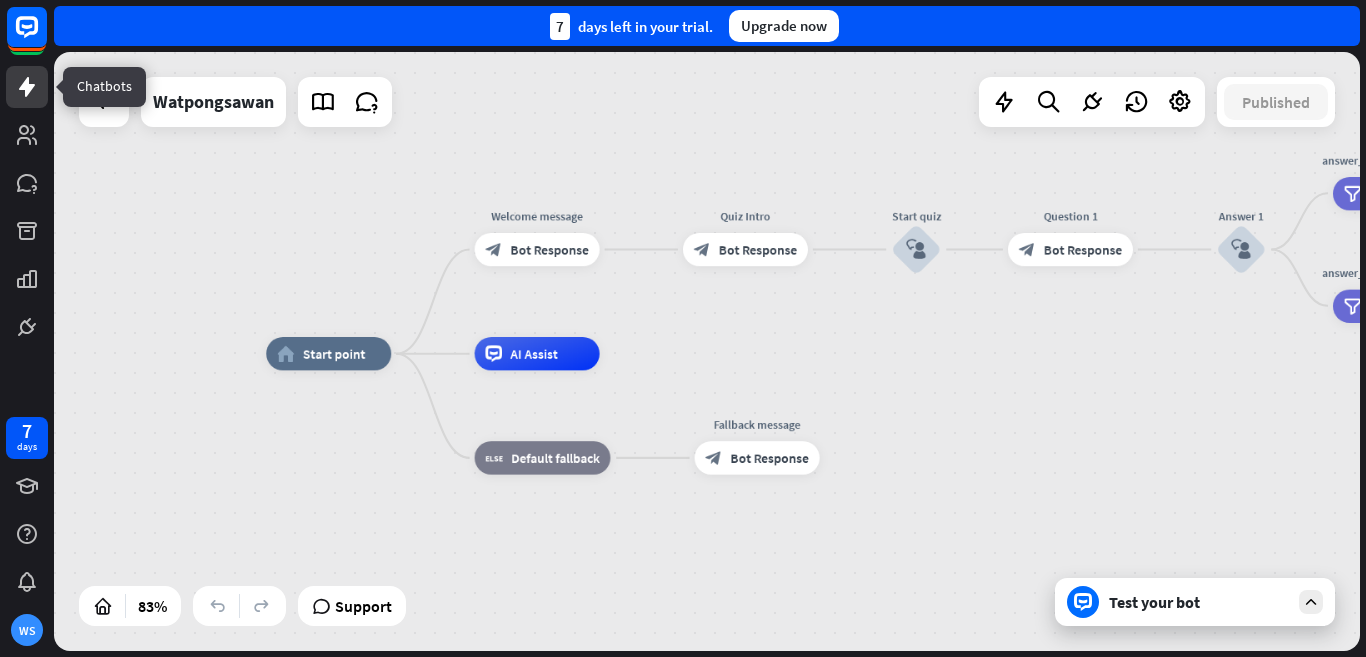 click at bounding box center [27, 87] 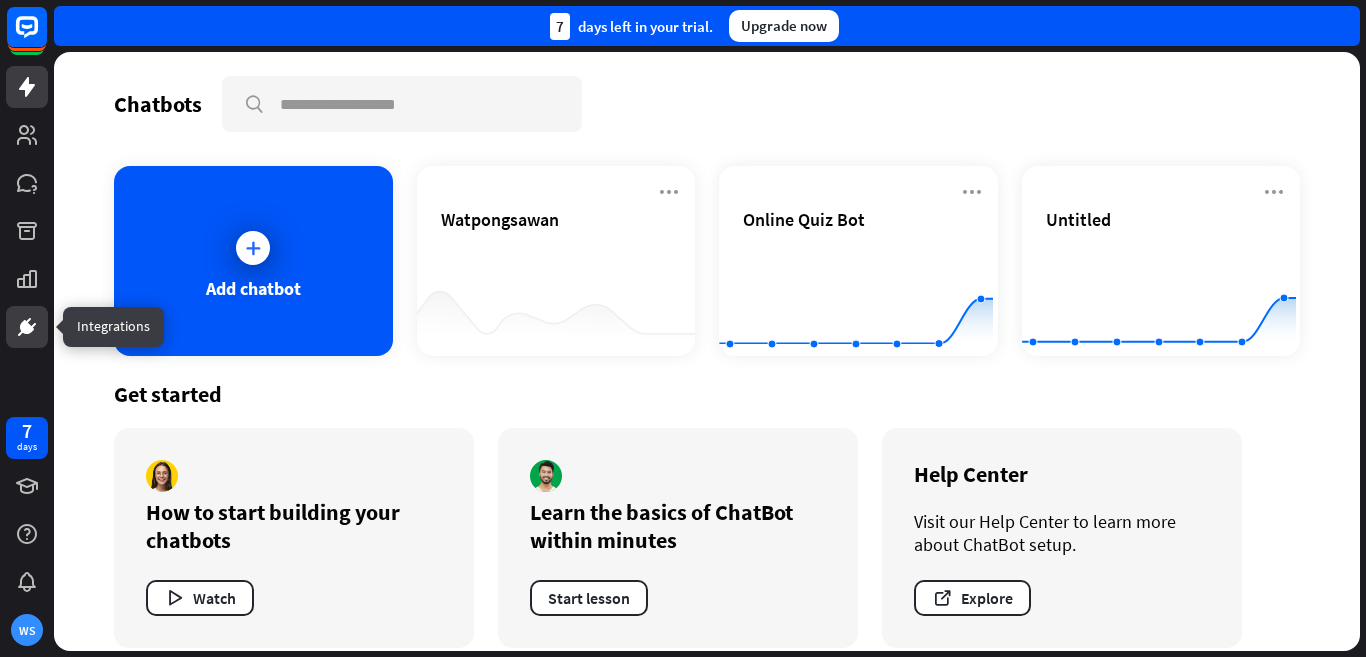 click 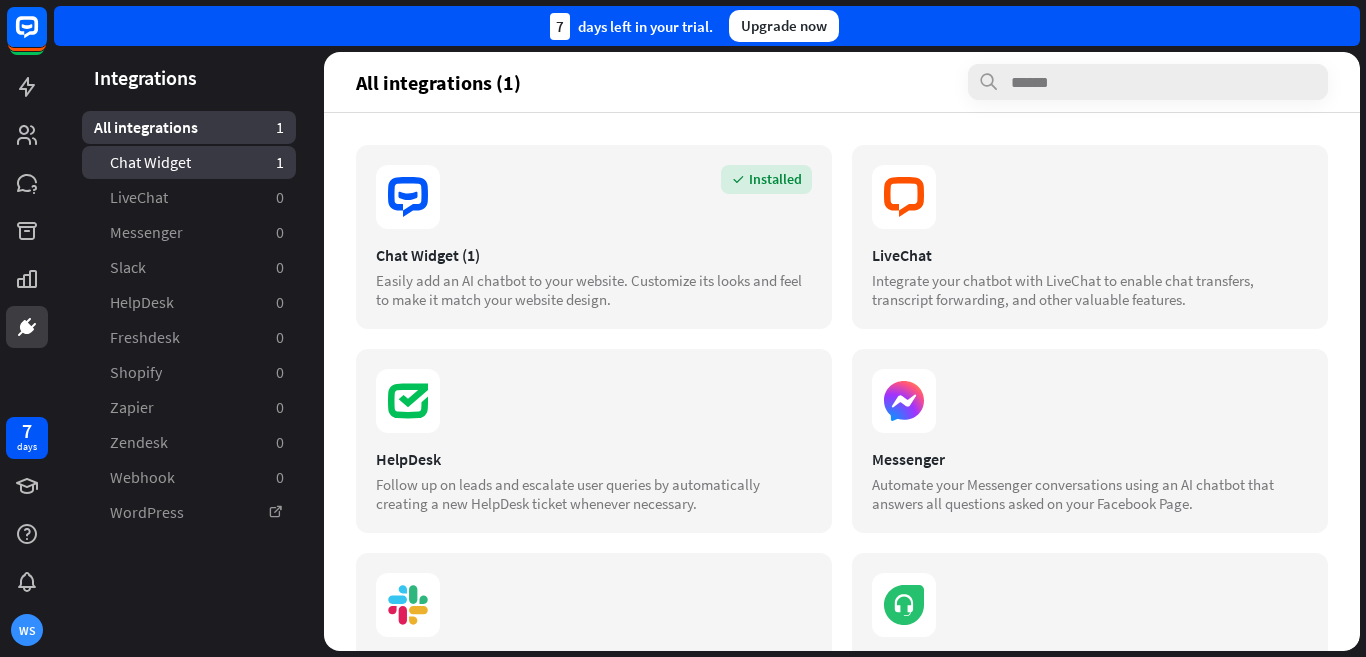 click on "Chat Widget
1" at bounding box center [189, 162] 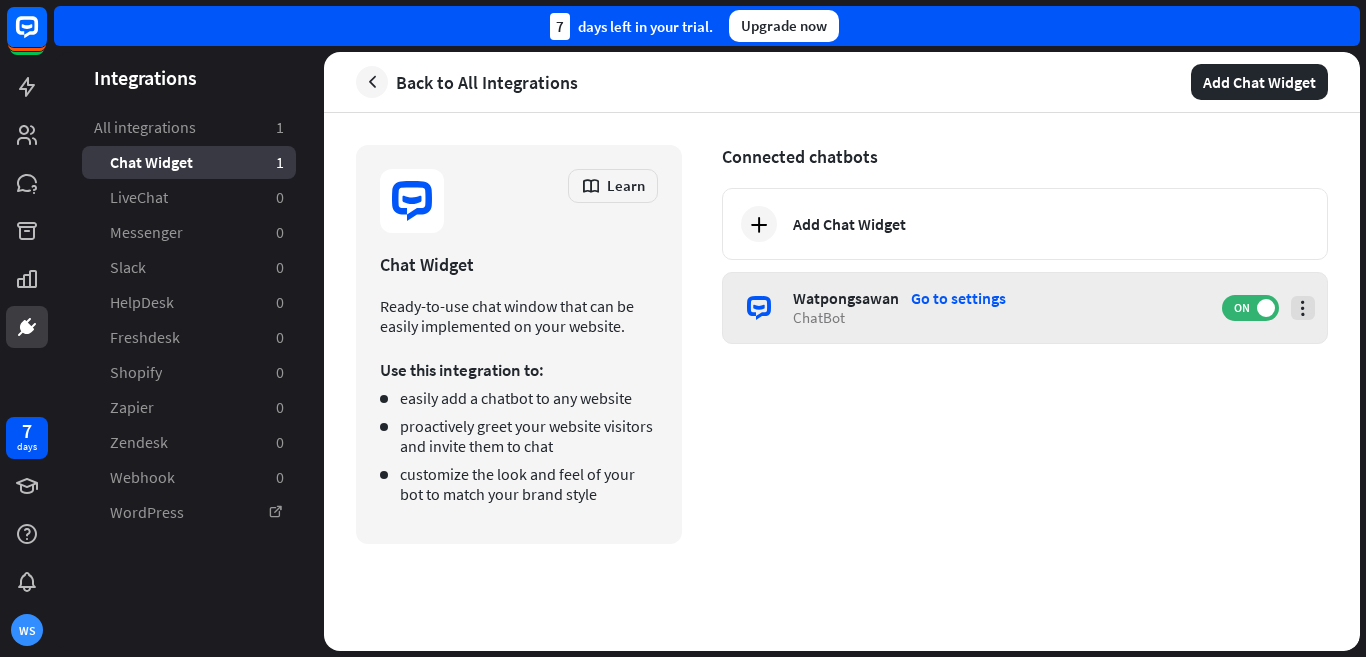 click at bounding box center [1303, 308] 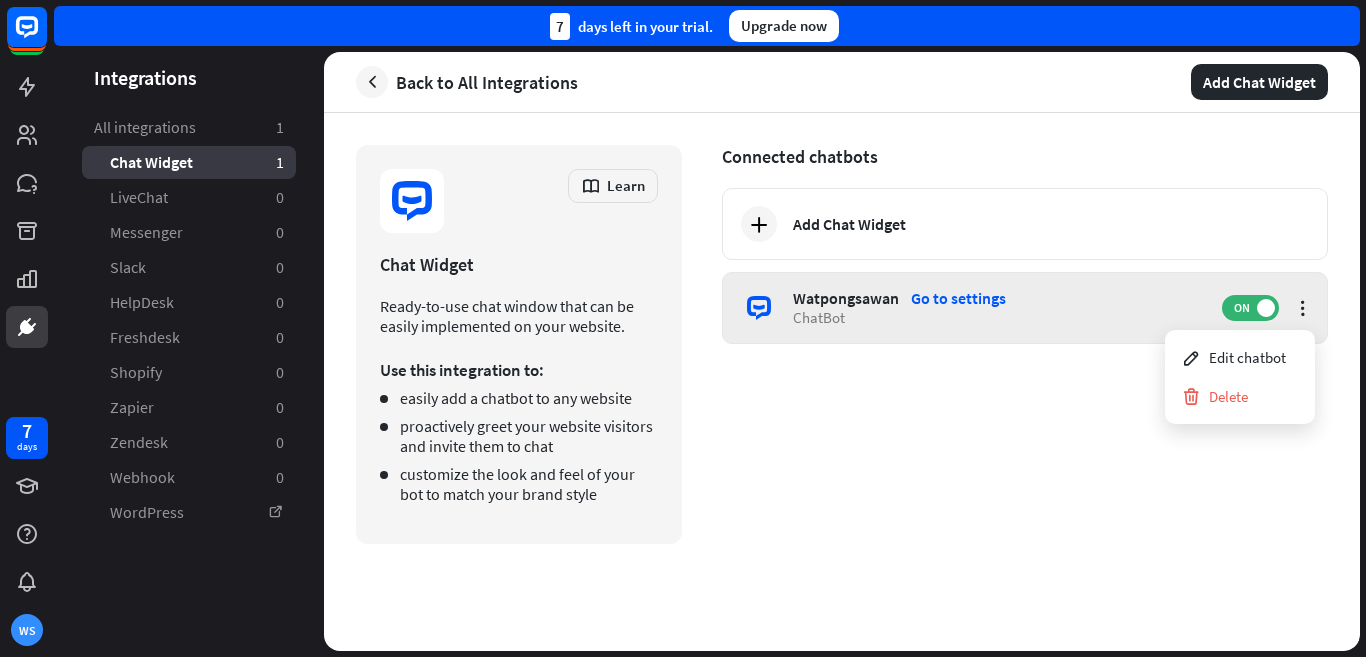 click on "ChatBot" at bounding box center (997, 317) 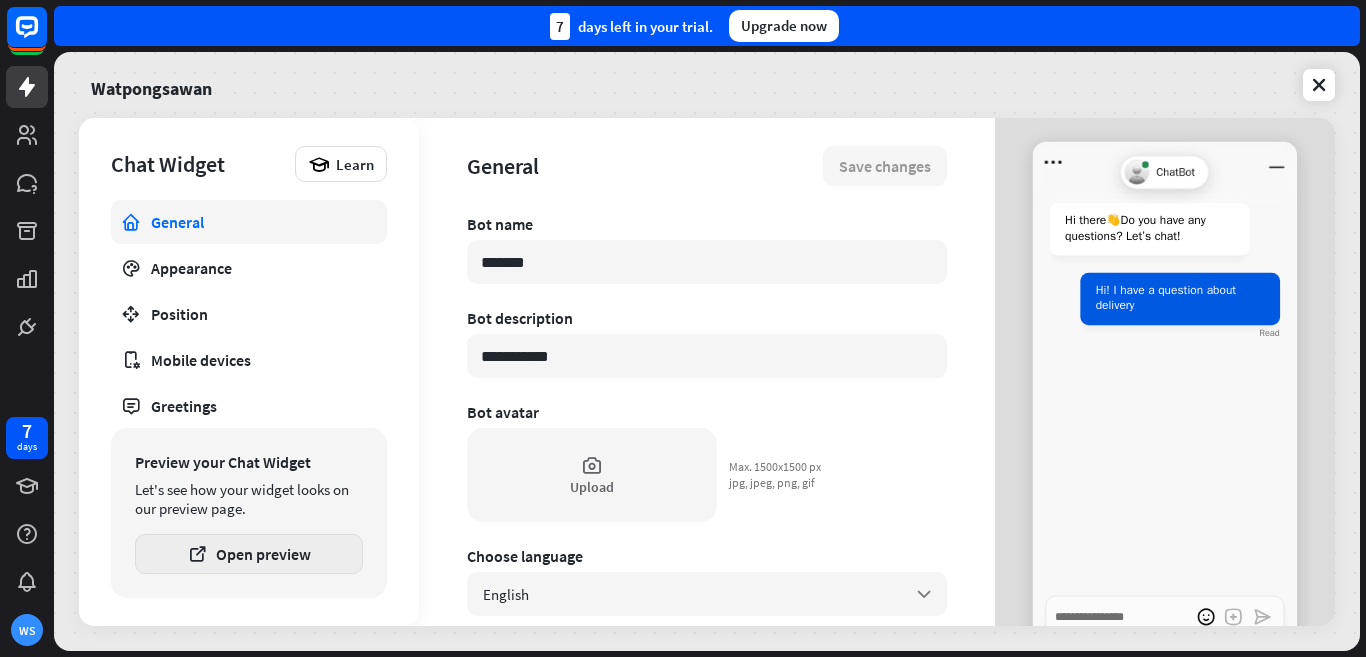 click on "Open preview" at bounding box center (249, 554) 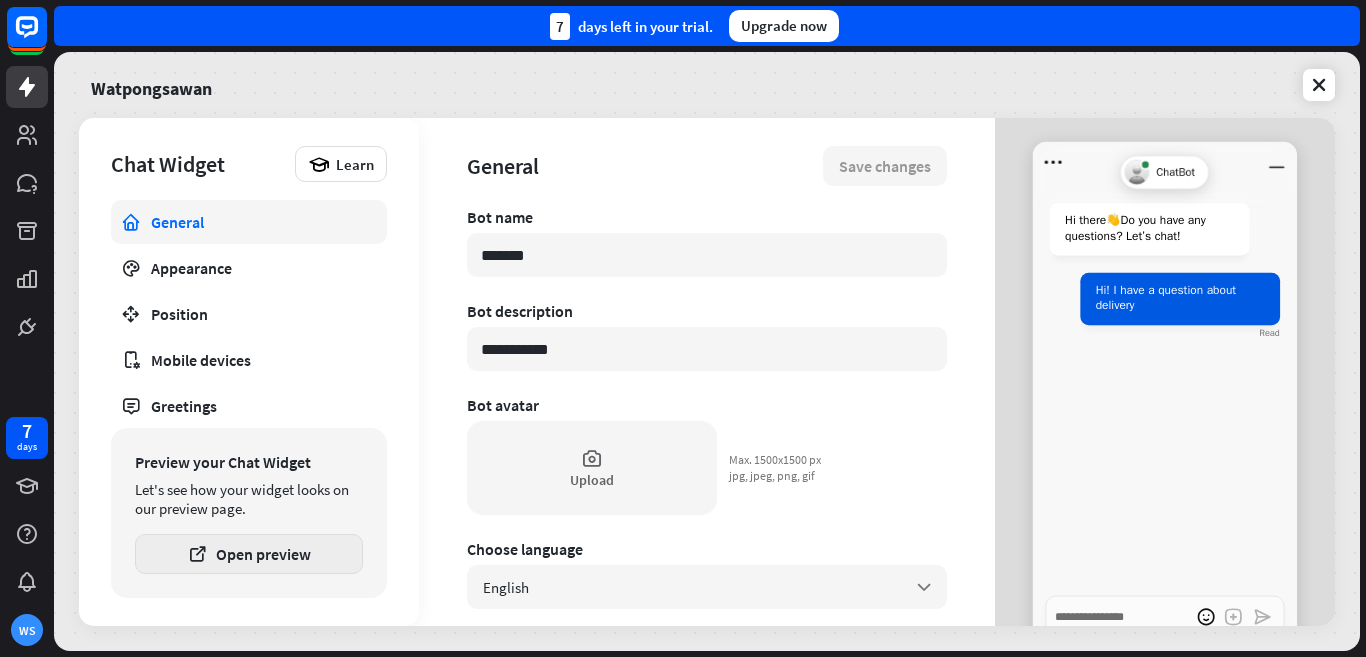 scroll, scrollTop: 0, scrollLeft: 0, axis: both 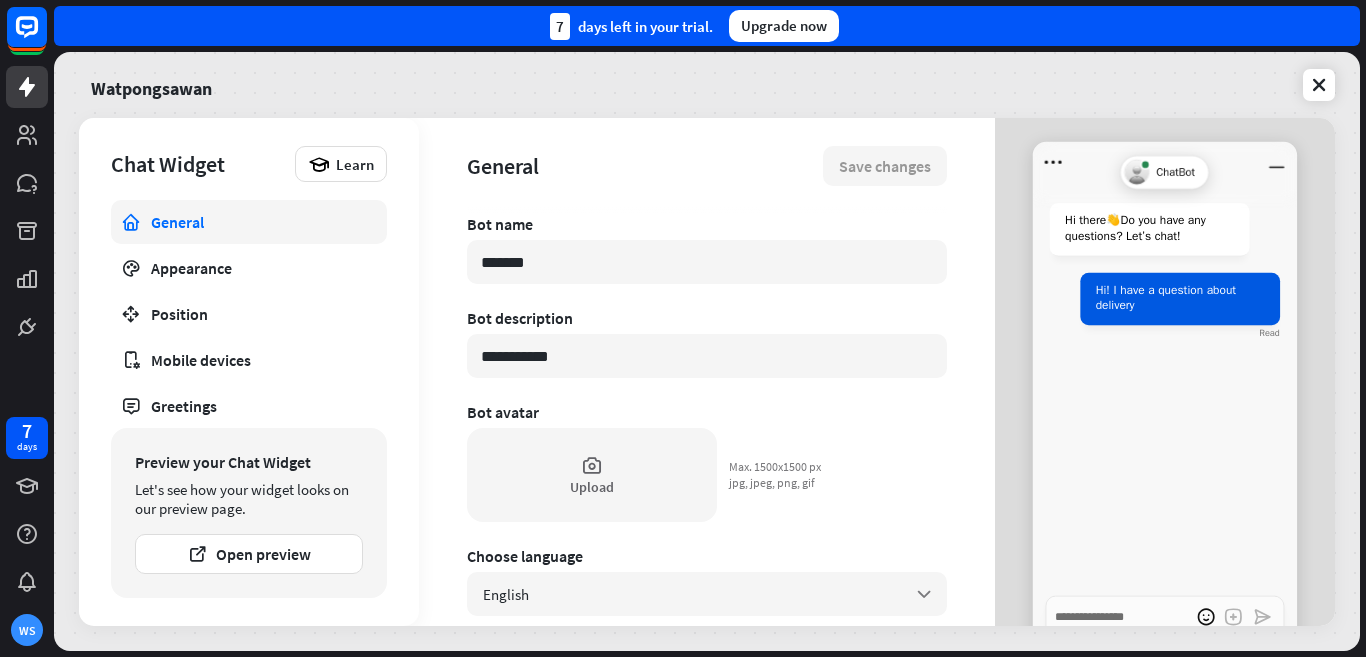 drag, startPoint x: 618, startPoint y: 258, endPoint x: 415, endPoint y: 234, distance: 204.4138 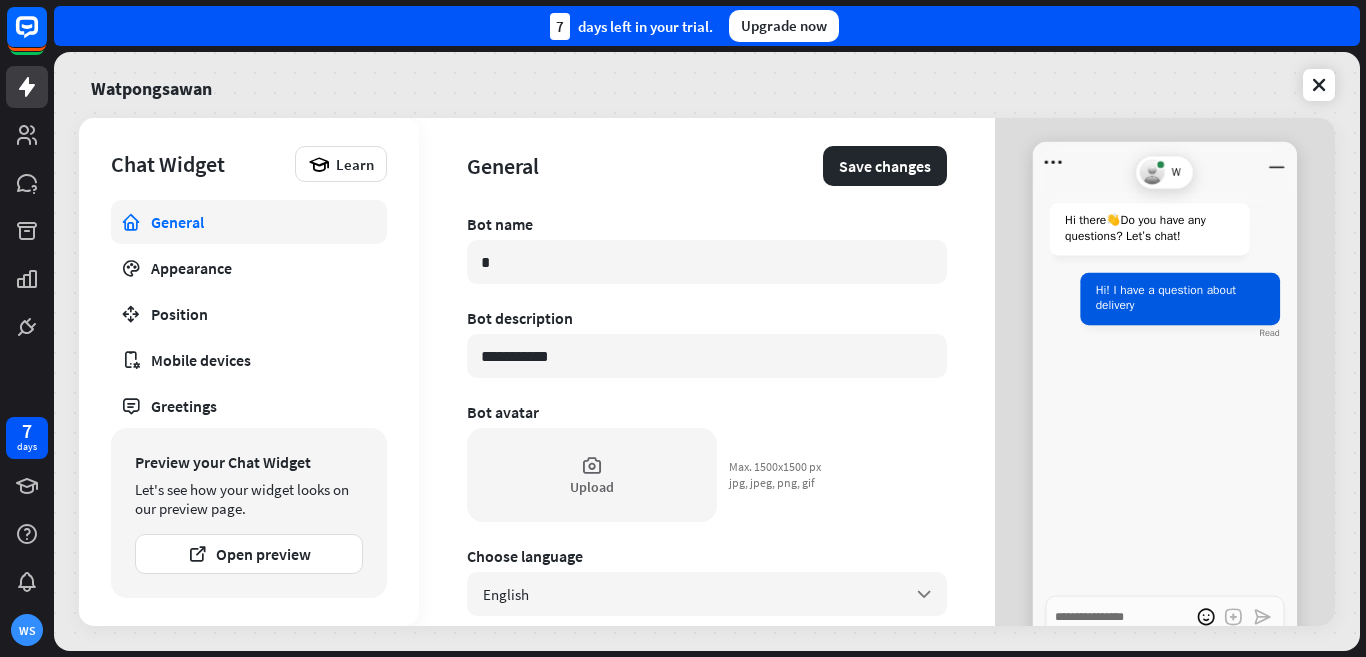 type on "*" 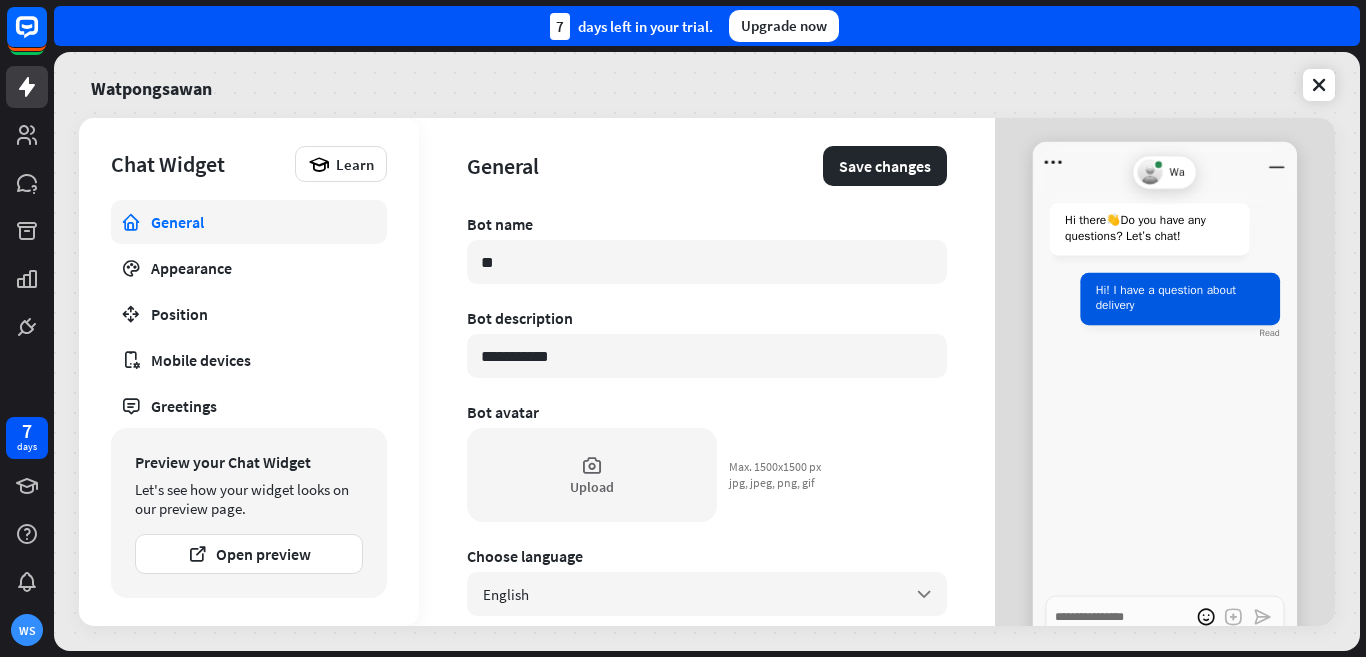 type on "*" 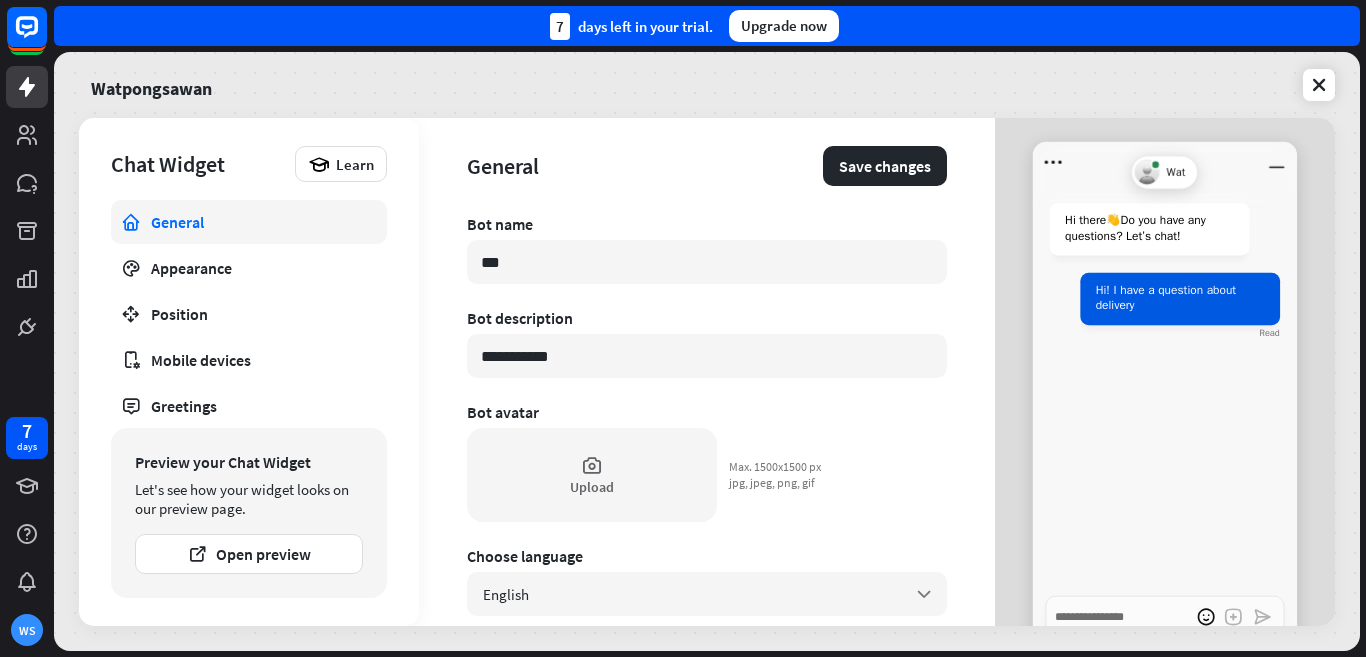 type on "*" 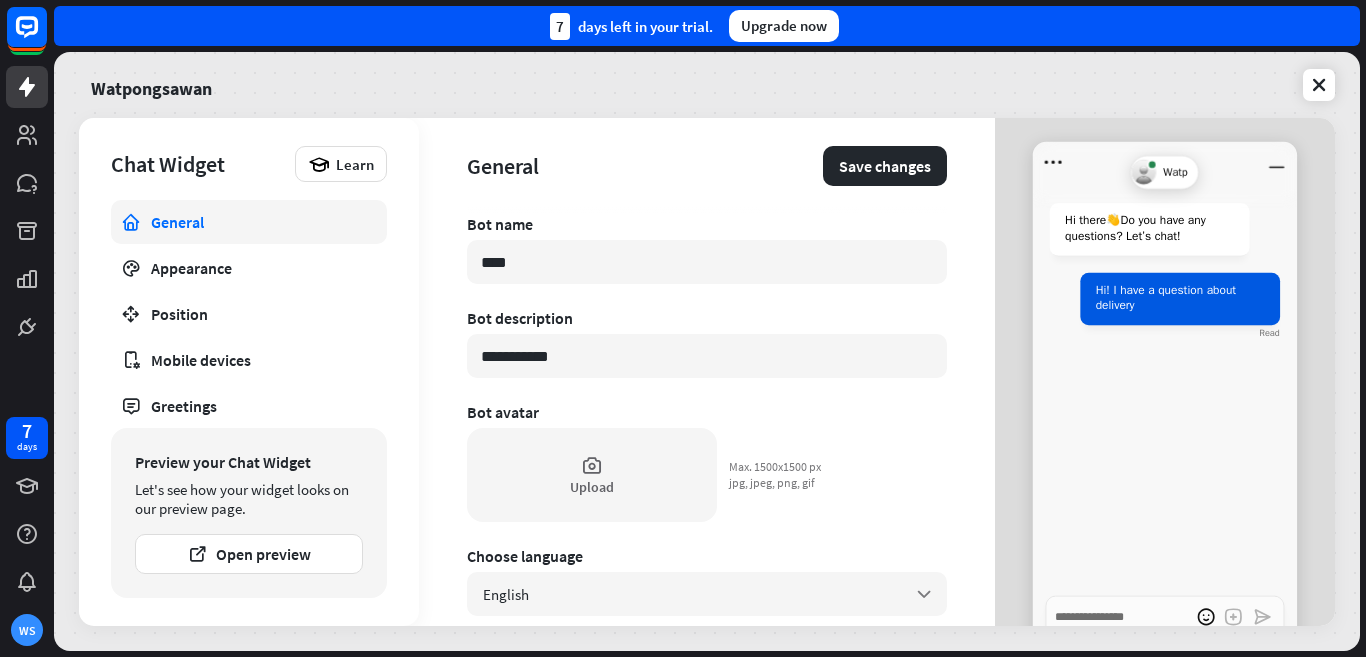 type on "*" 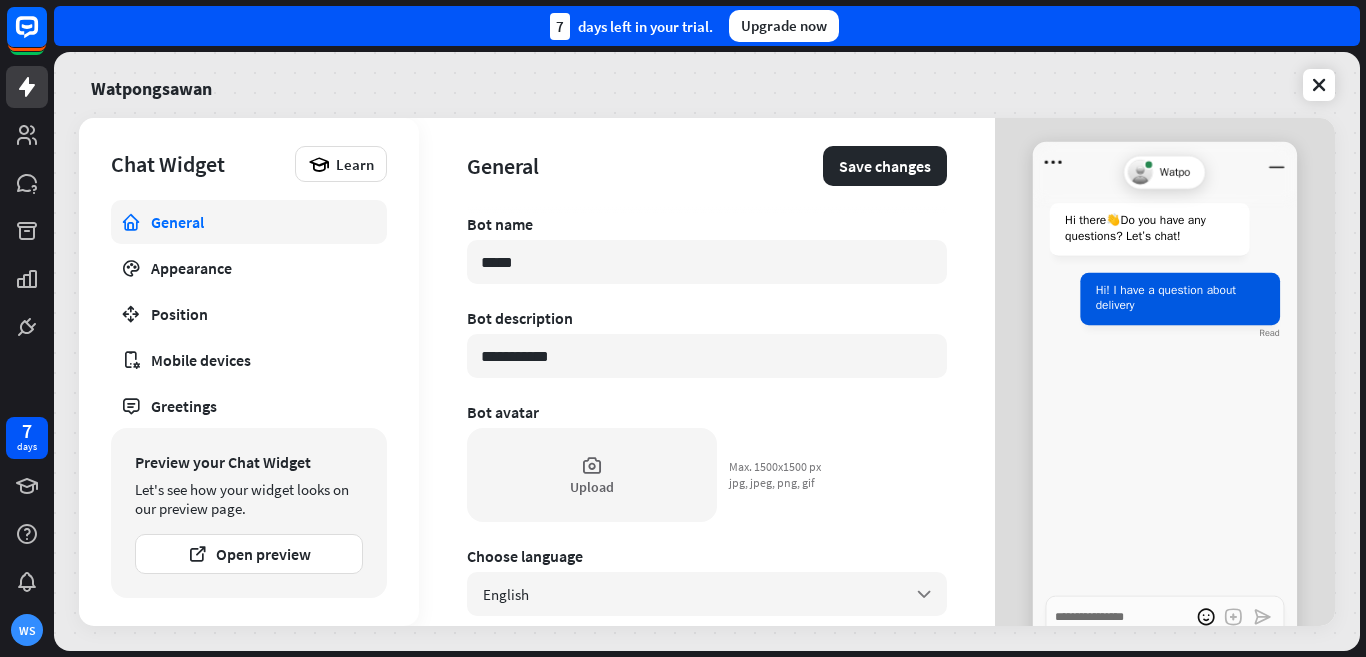type on "*" 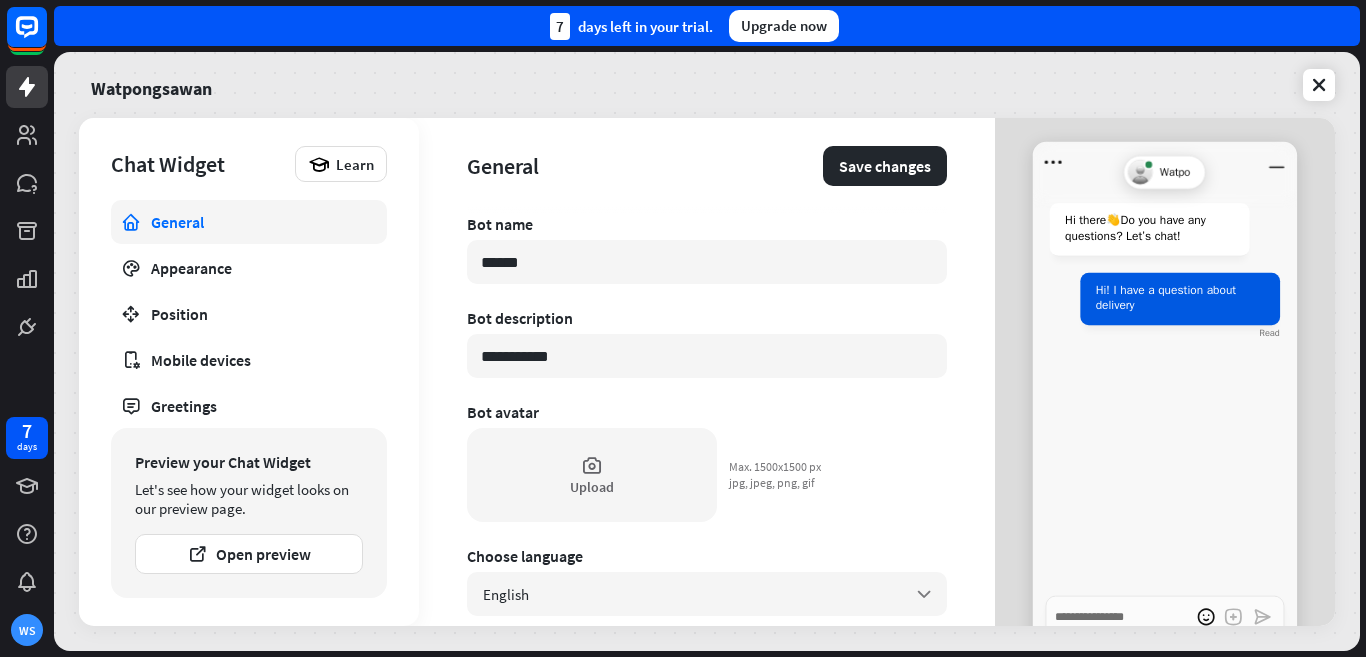 type on "*" 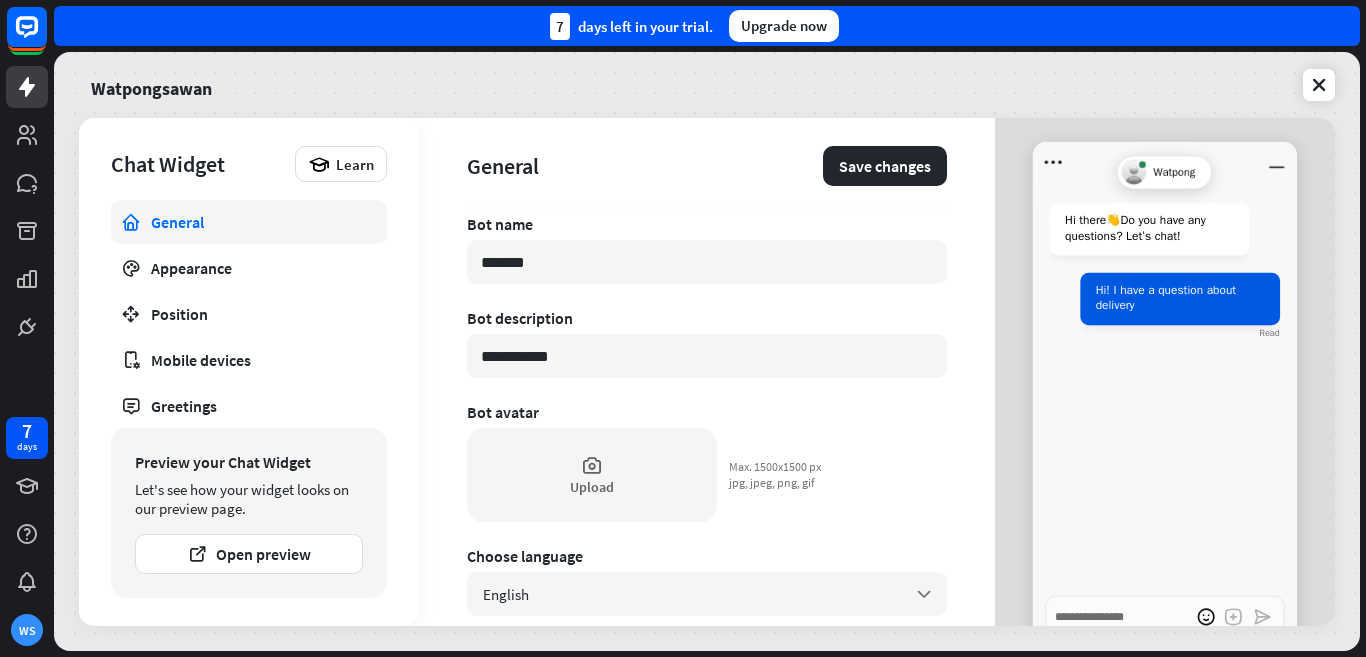 type on "*" 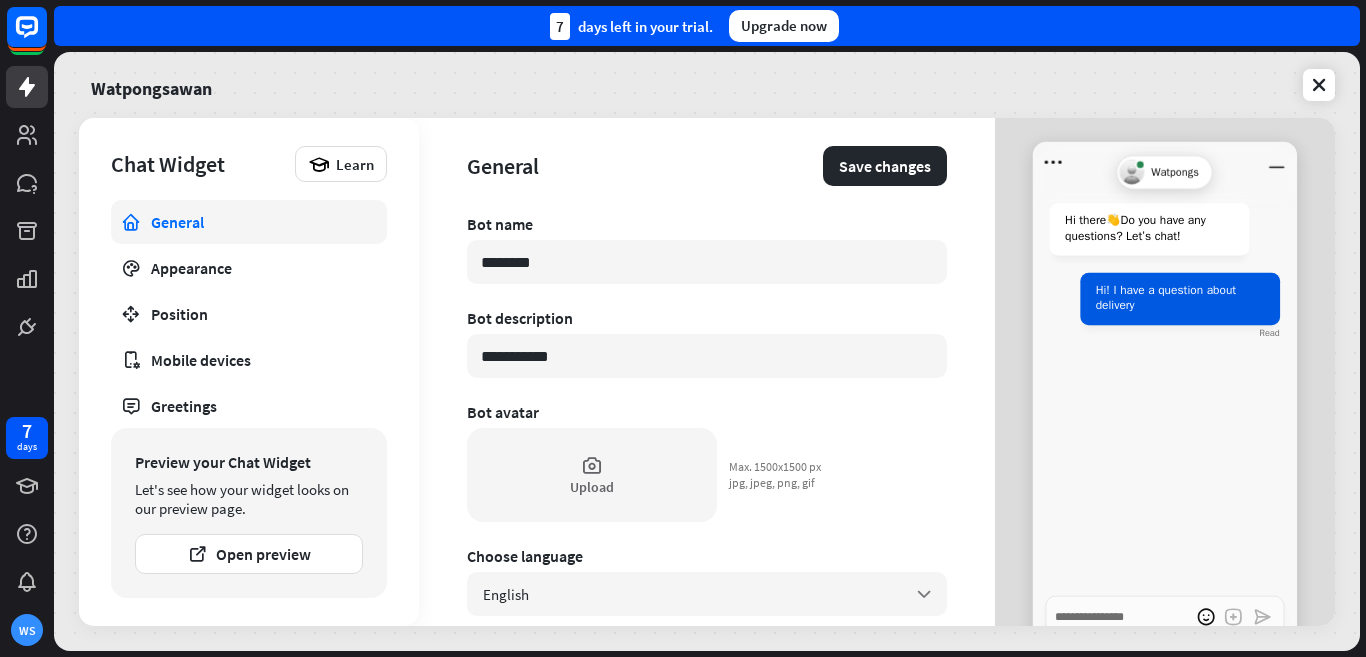 type on "*********" 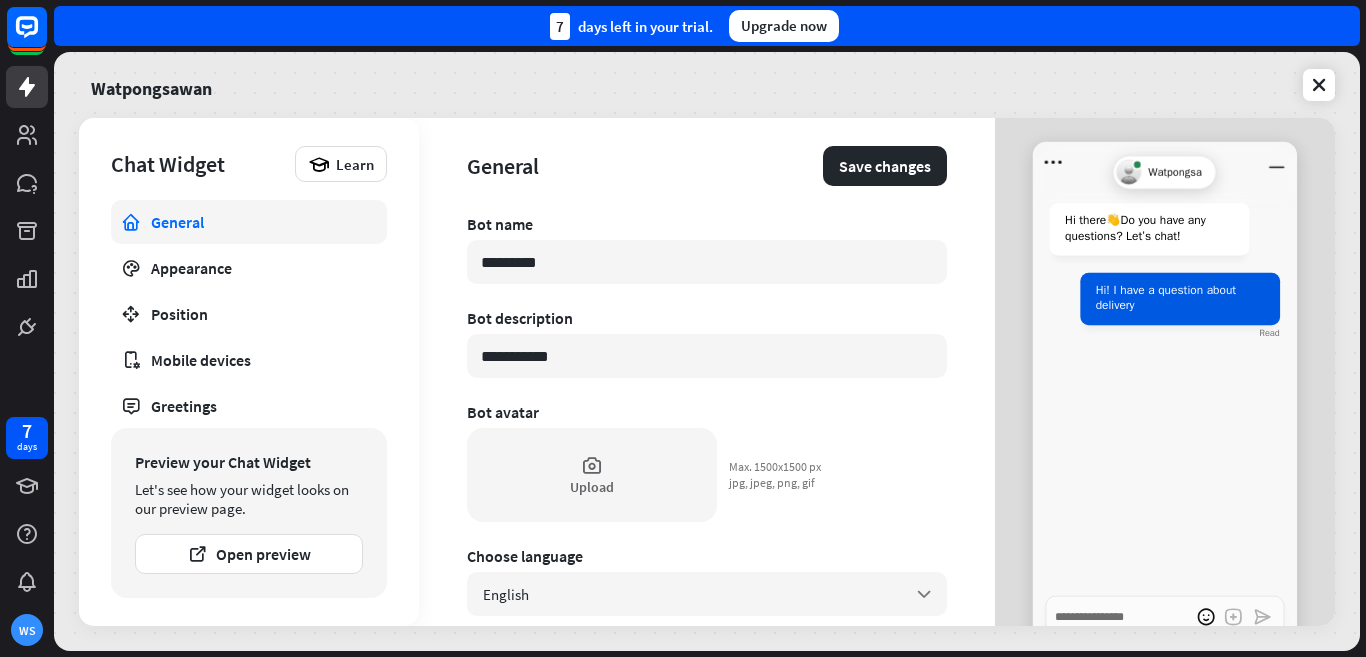 type on "*" 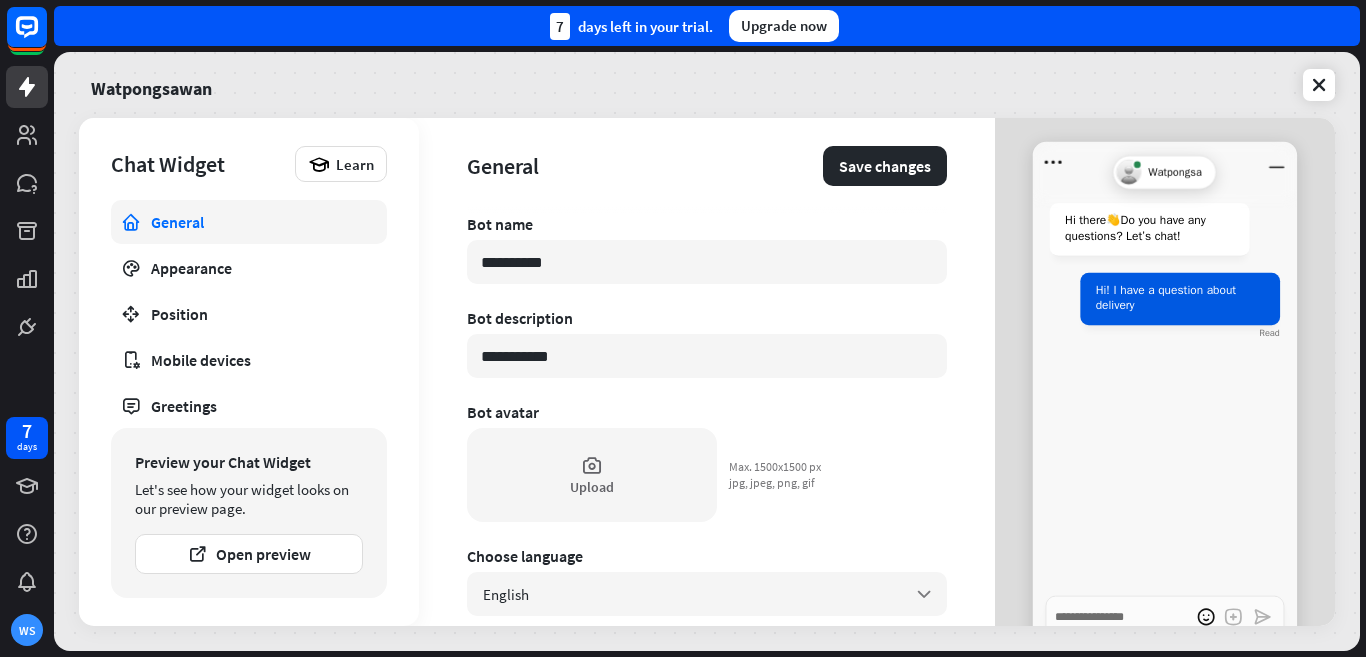 type on "*" 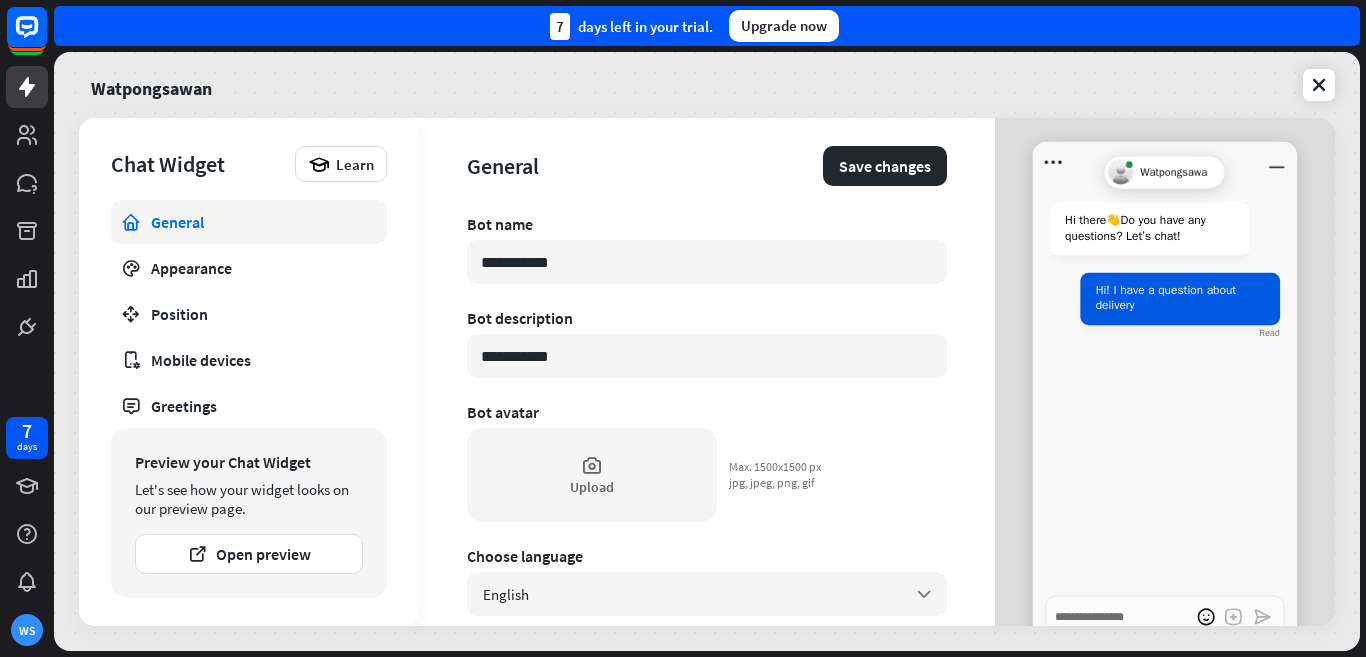type on "*" 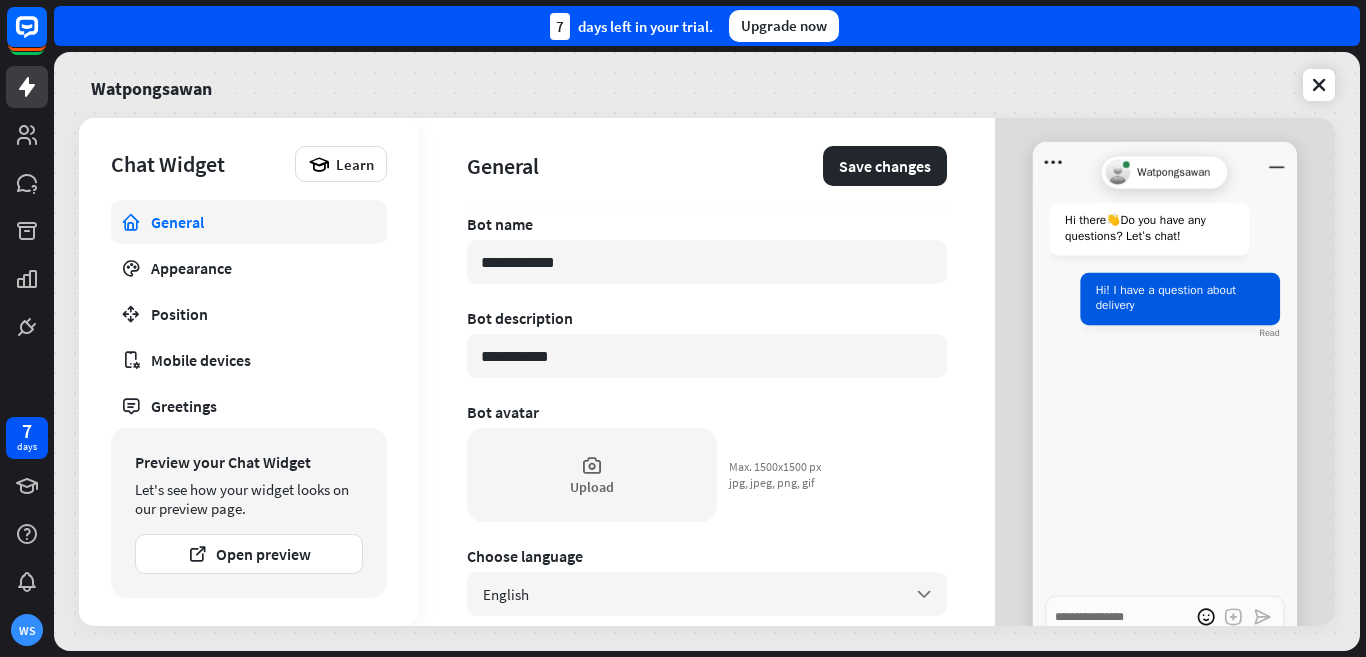 type on "*" 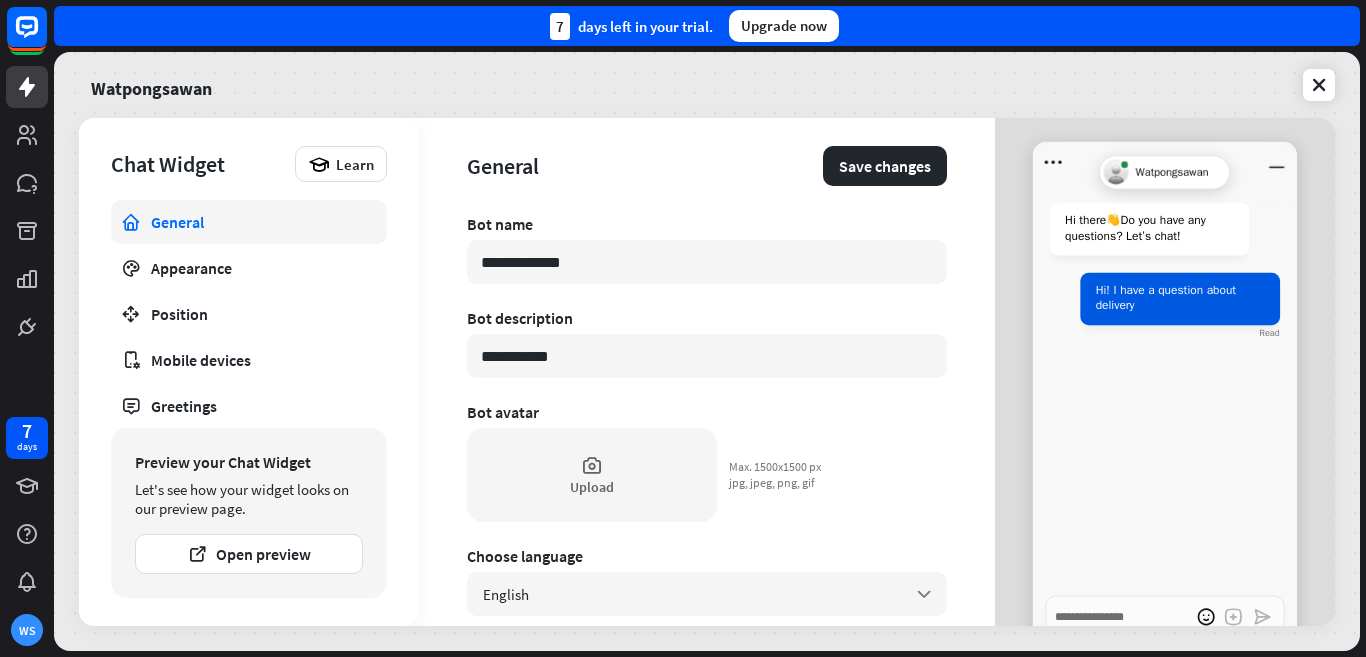 type on "*" 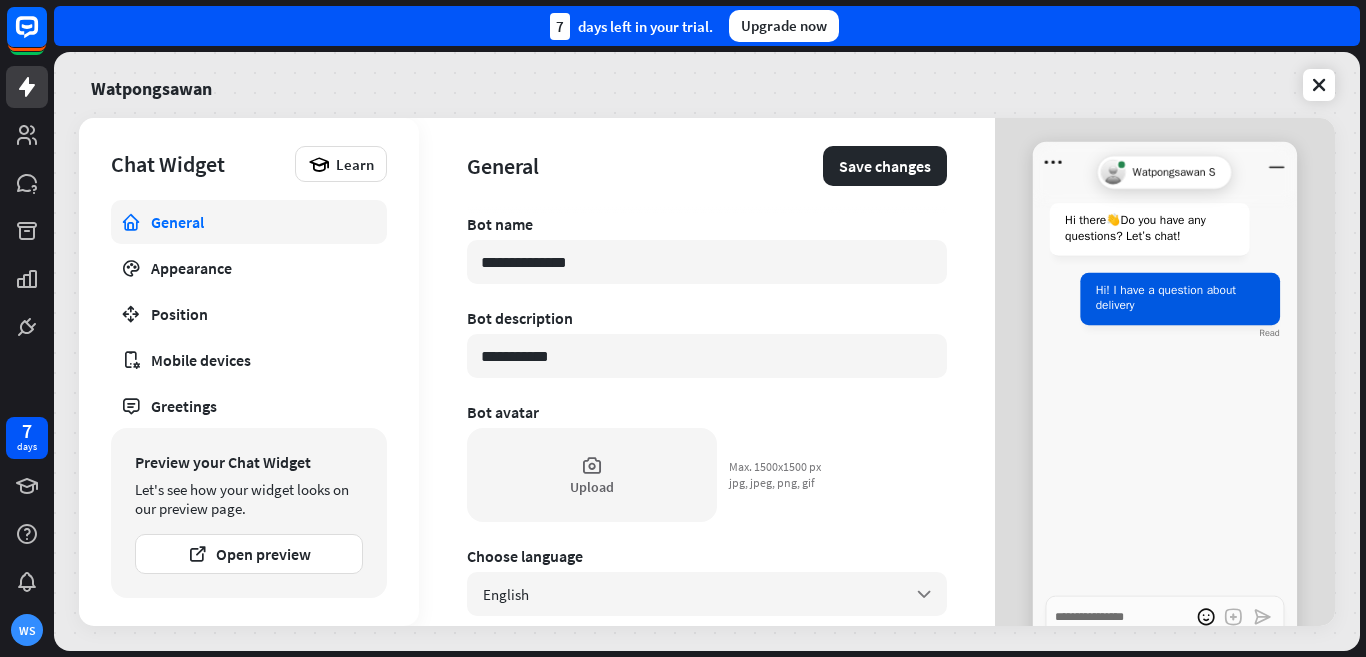 type on "*" 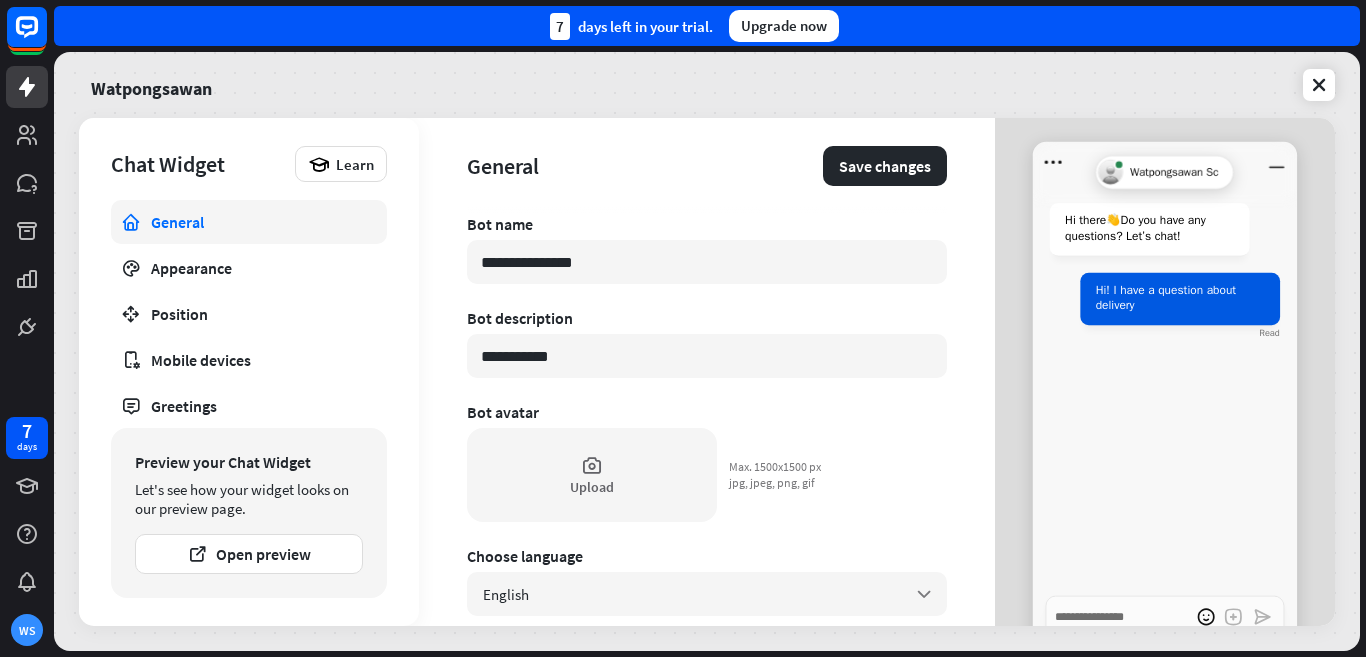 type on "*" 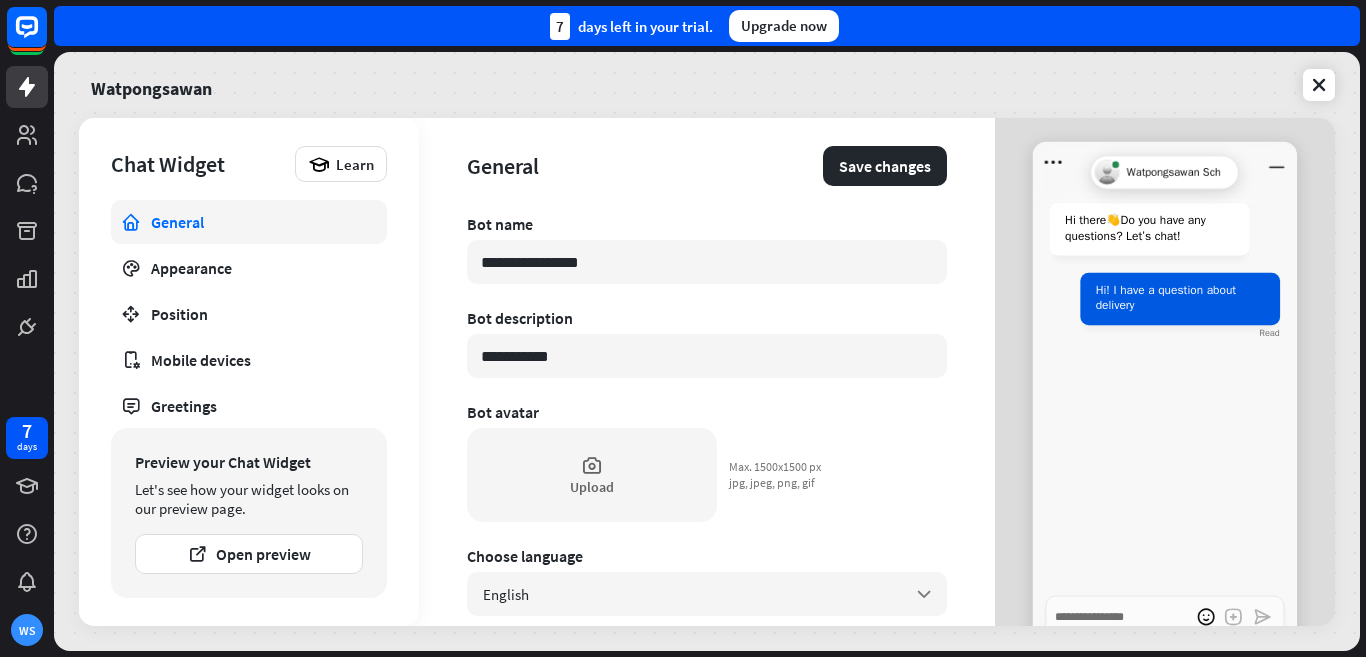 type on "*" 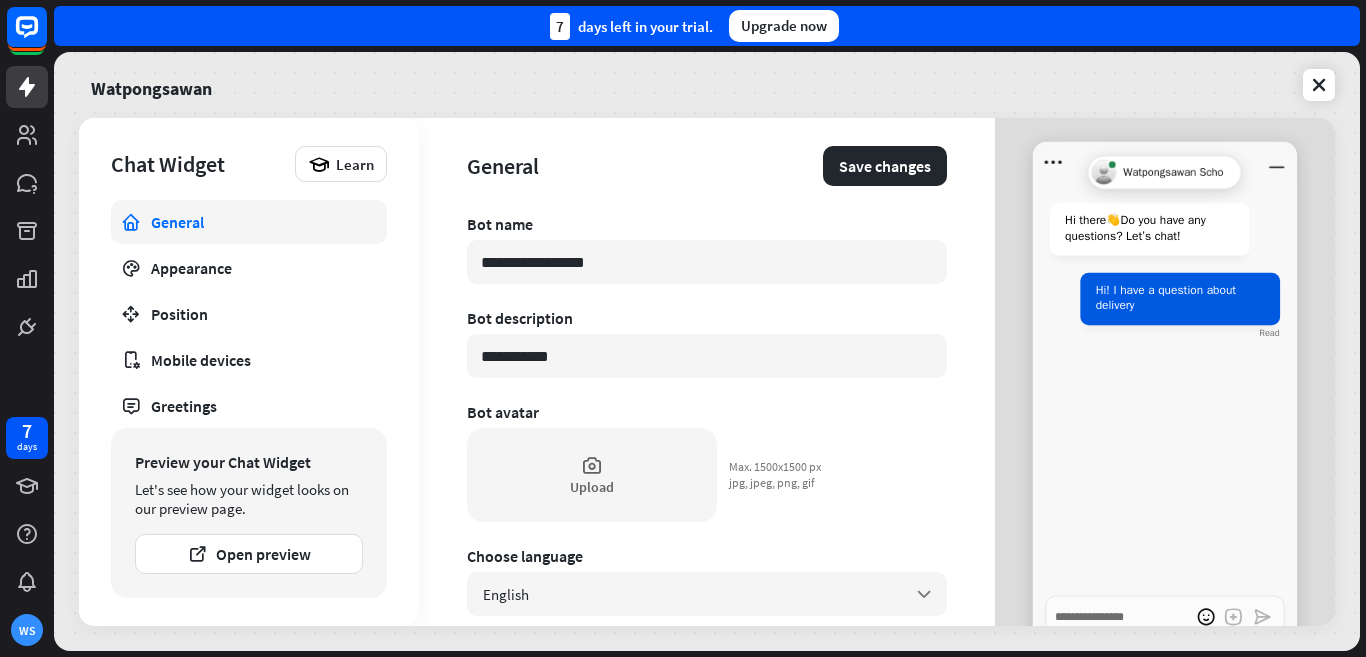 type on "*" 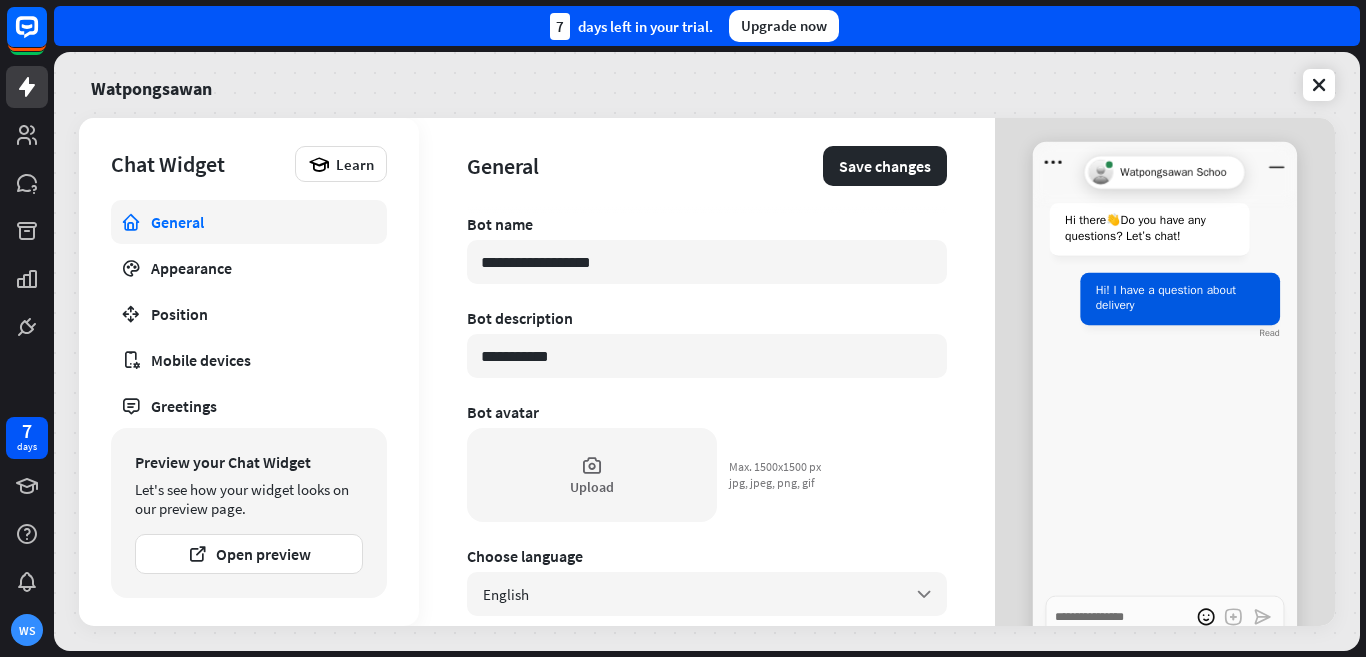 type on "*" 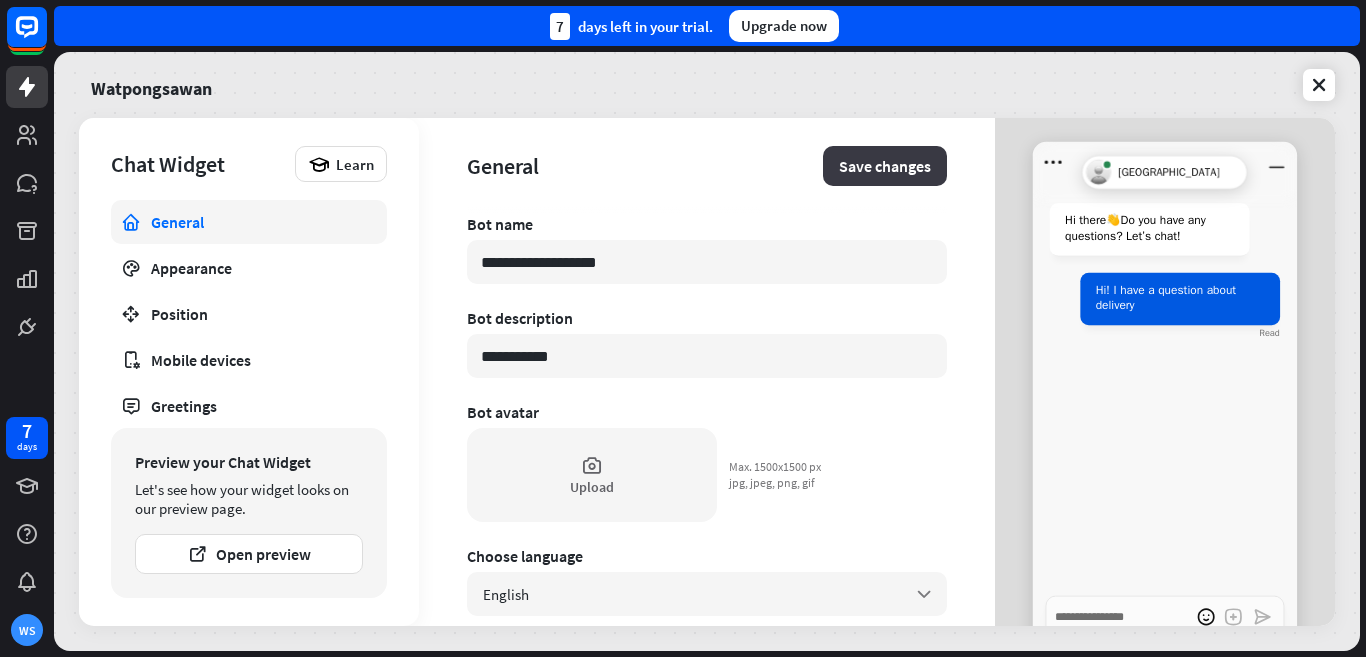 type on "**********" 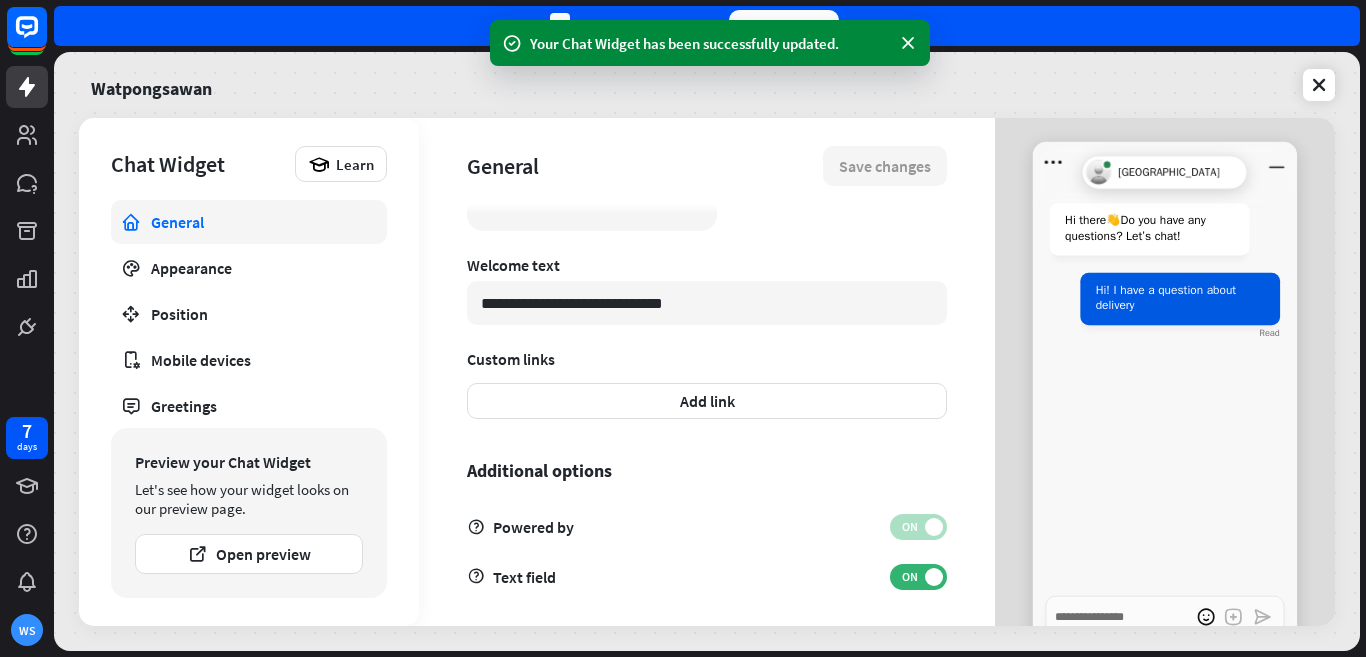 scroll, scrollTop: 660, scrollLeft: 0, axis: vertical 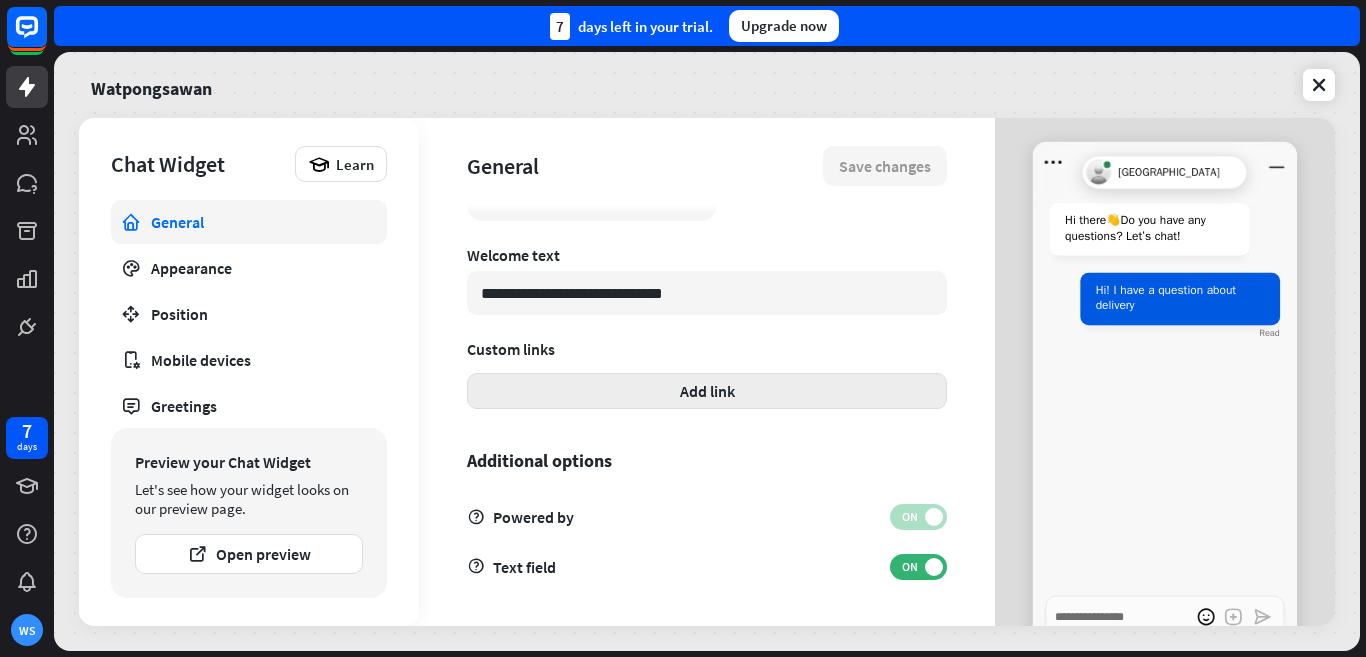 click on "Add link" at bounding box center [707, 391] 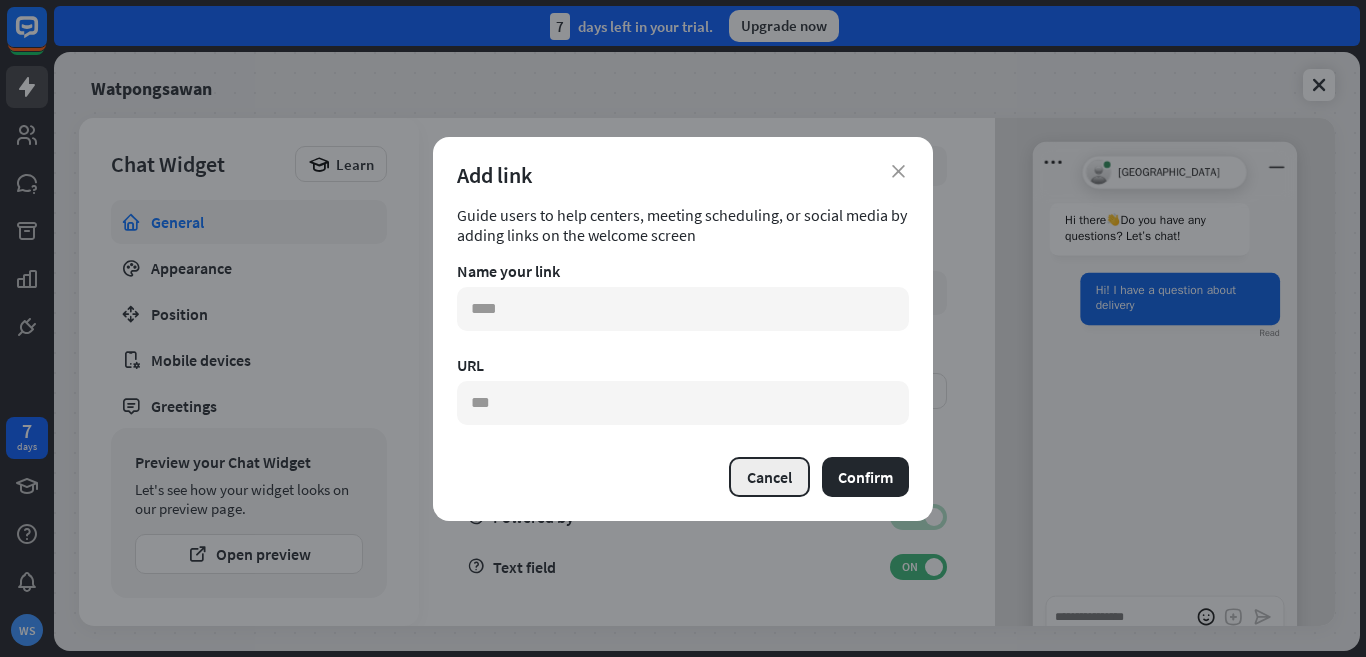 click on "Cancel" at bounding box center [769, 477] 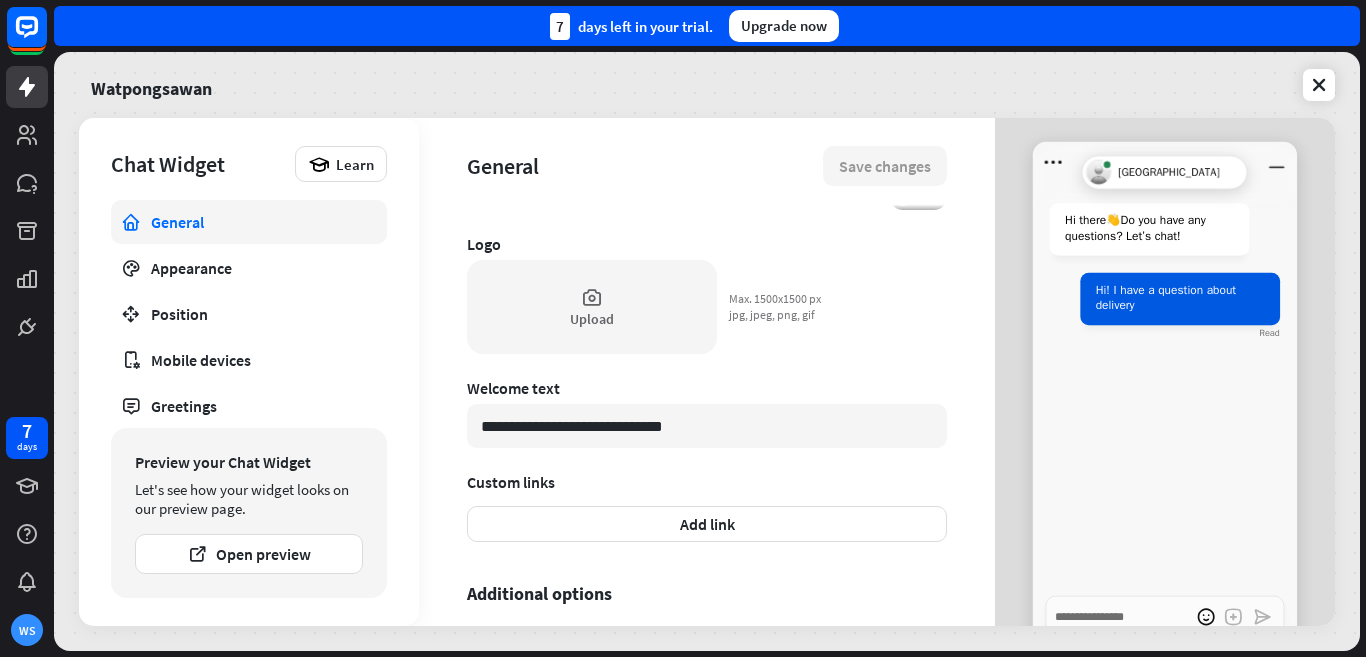 scroll, scrollTop: 493, scrollLeft: 0, axis: vertical 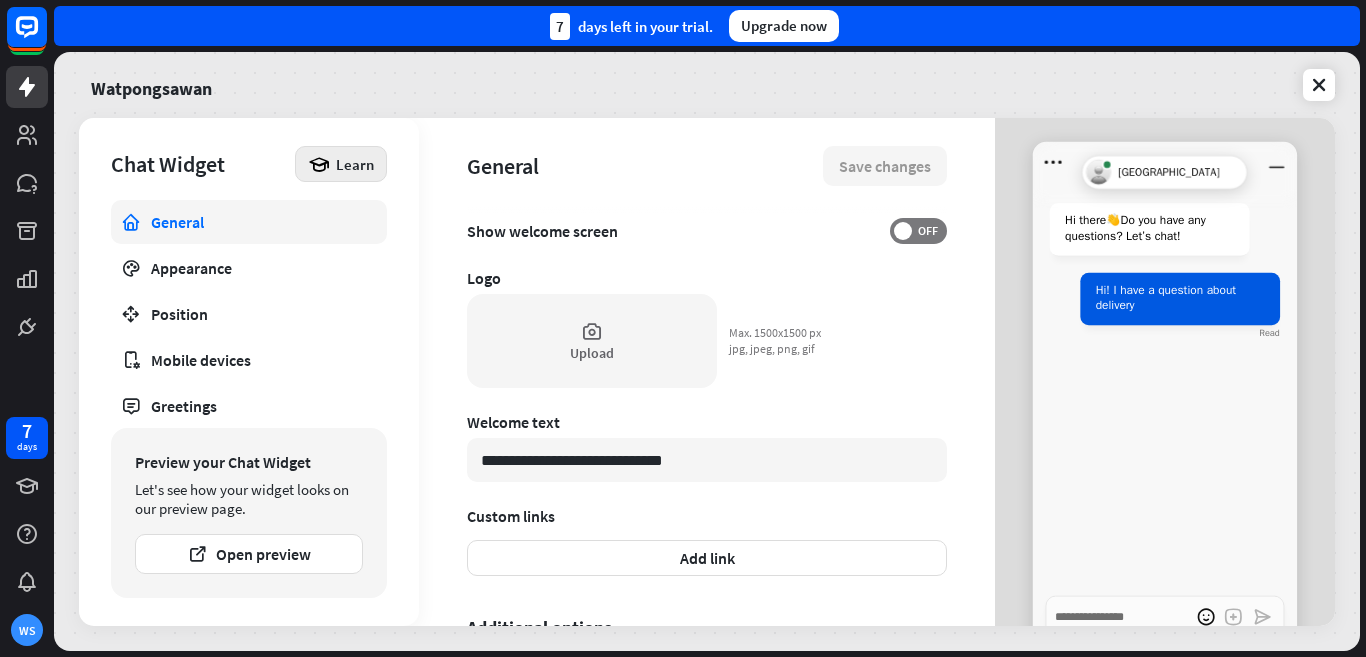 click at bounding box center [319, 164] 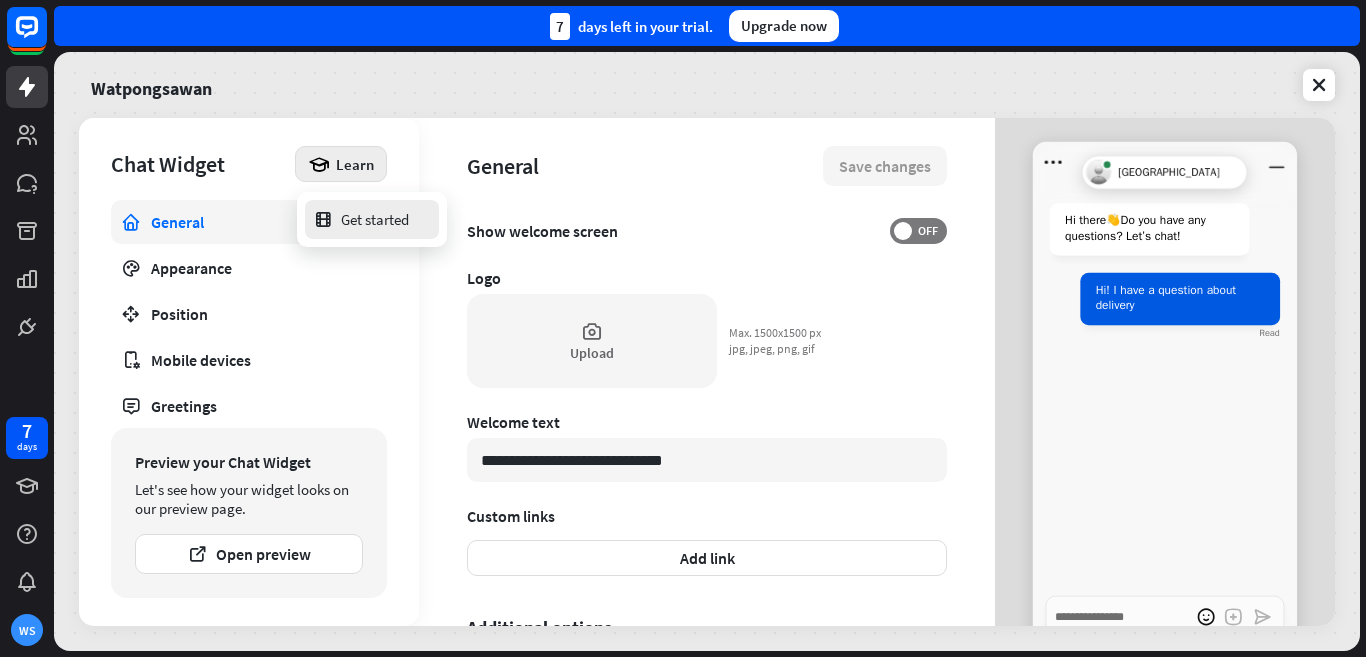 click on "Get started" at bounding box center (361, 219) 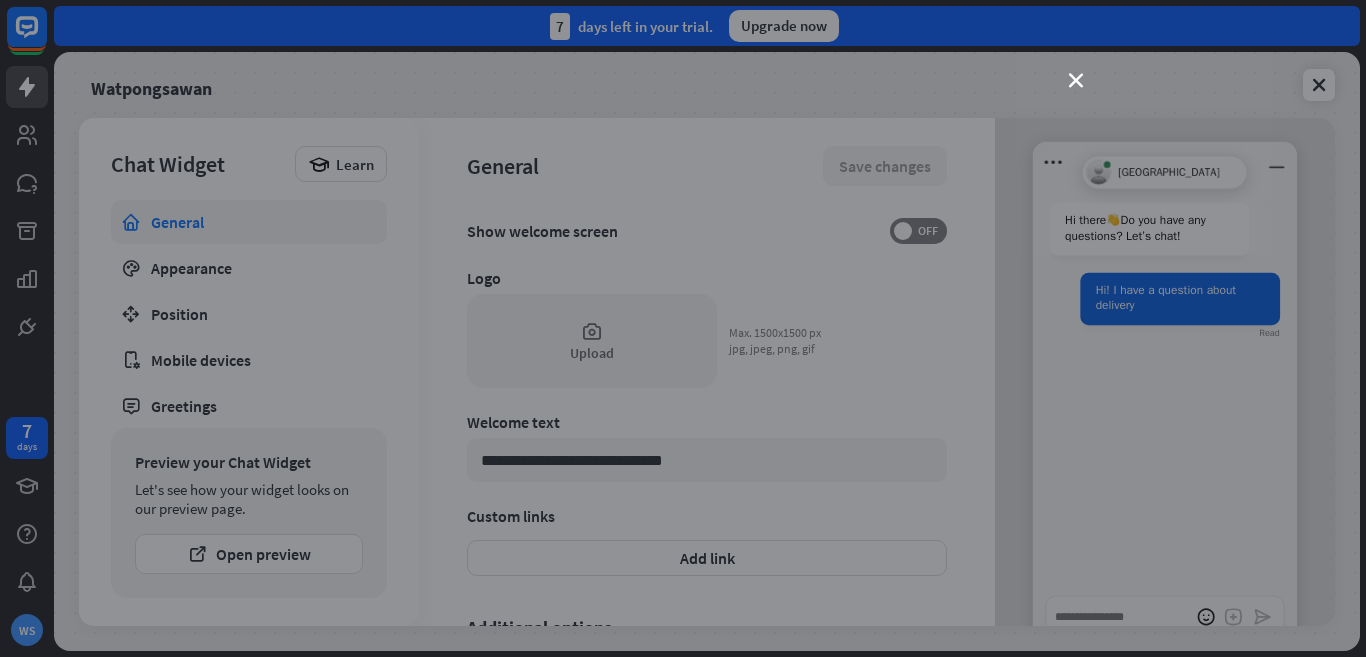 click on "close" at bounding box center (683, 328) 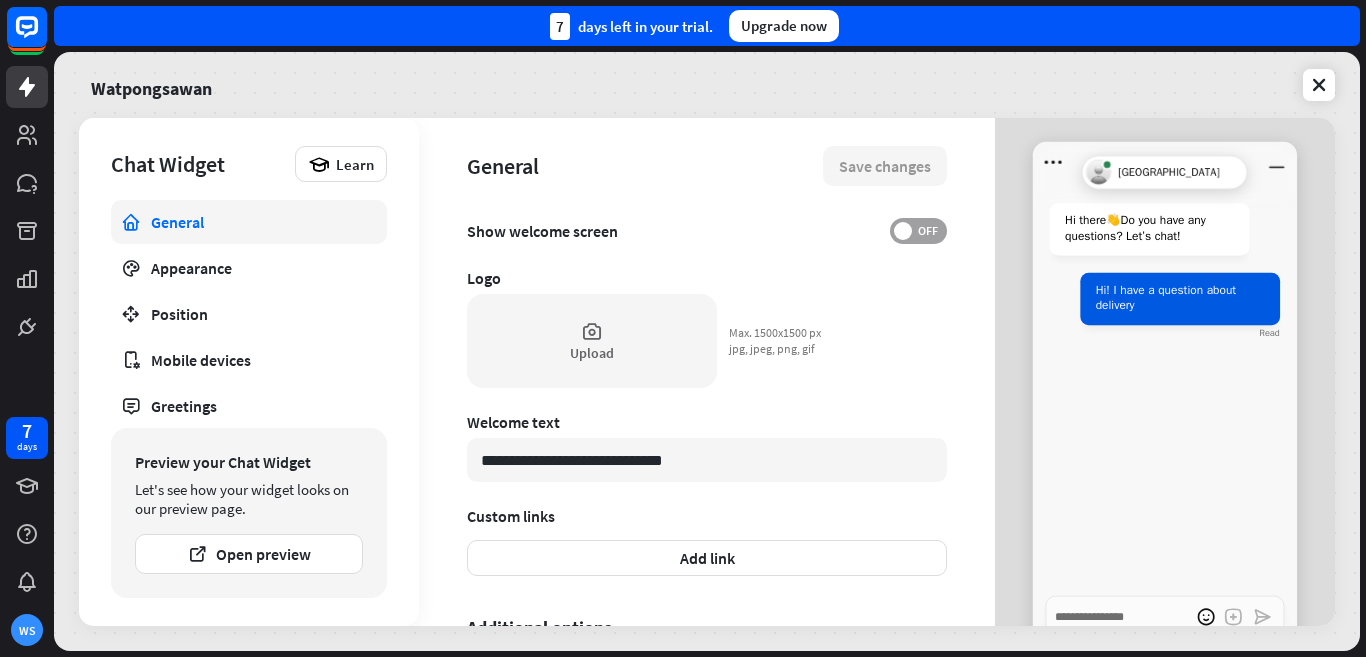 click on "OFF" at bounding box center (927, 231) 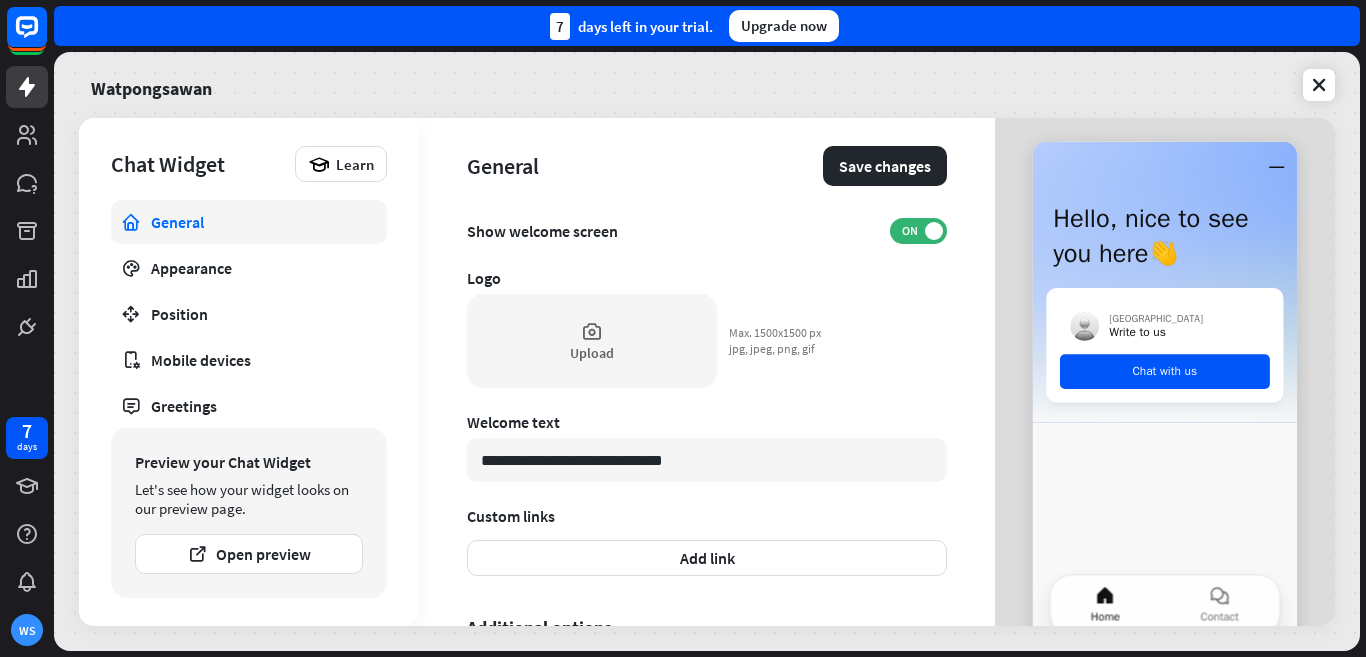 click on "General" at bounding box center (645, 166) 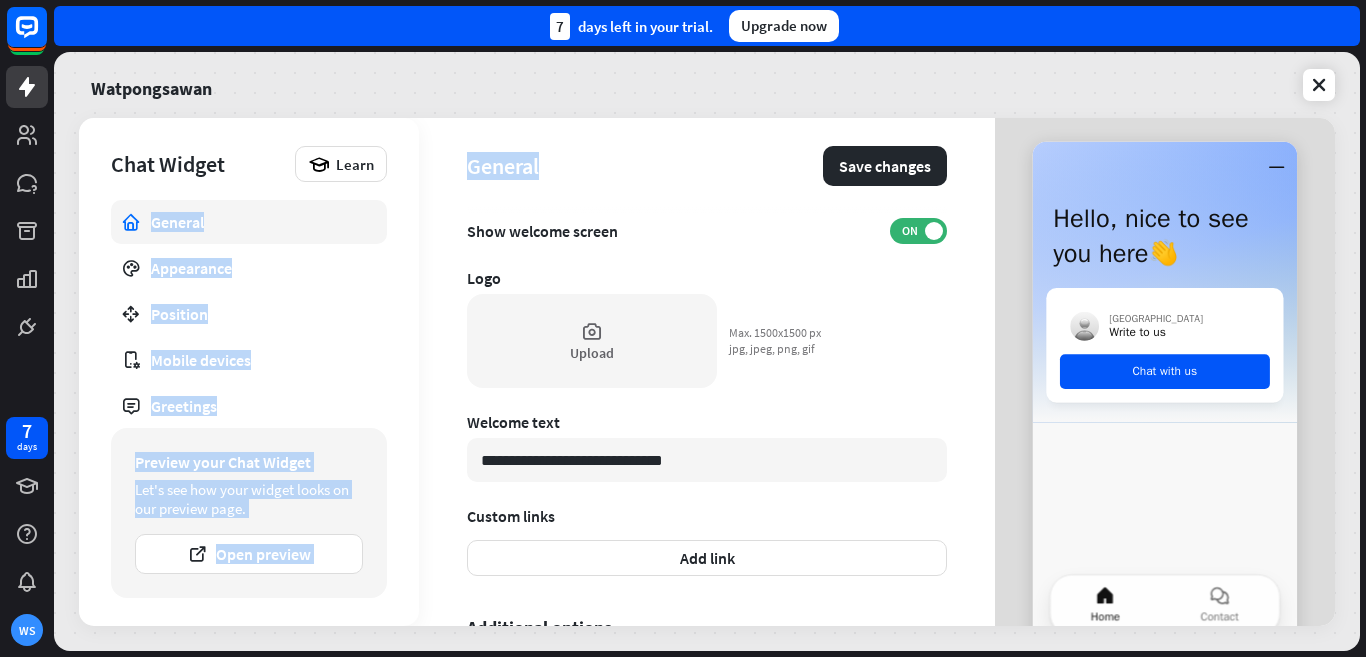 drag, startPoint x: 550, startPoint y: 154, endPoint x: 404, endPoint y: 148, distance: 146.12323 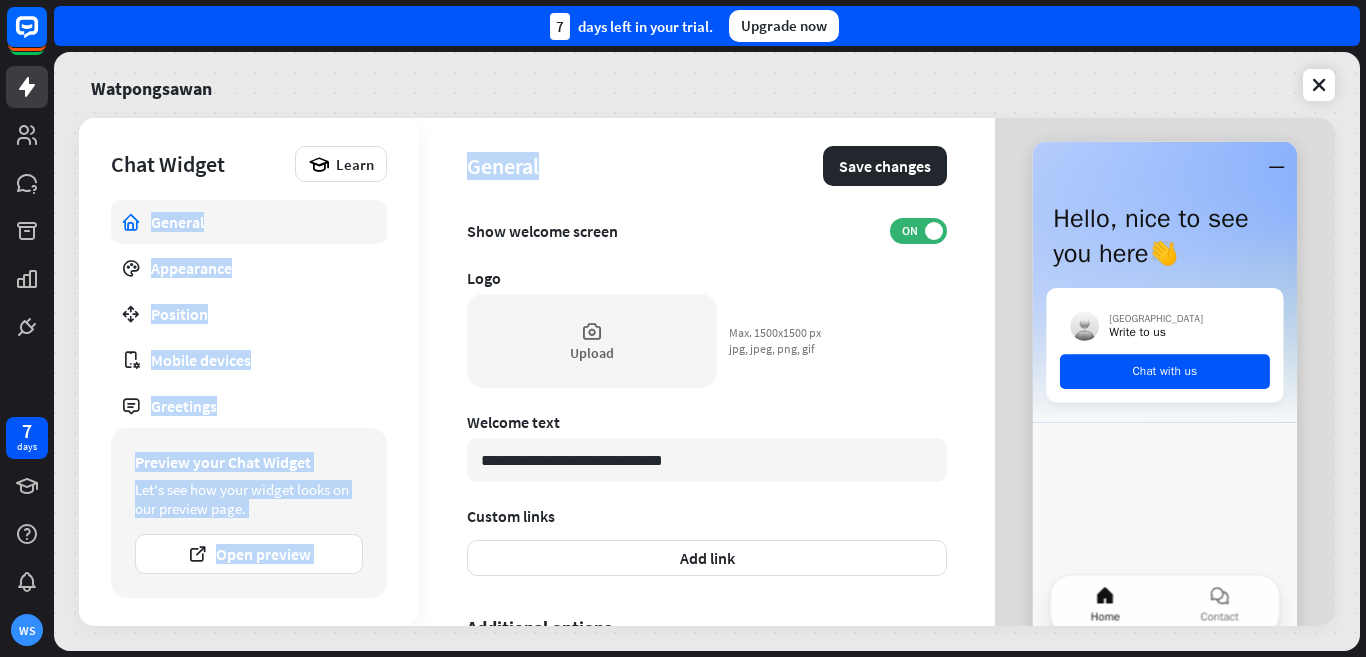 click on "General" at bounding box center [645, 166] 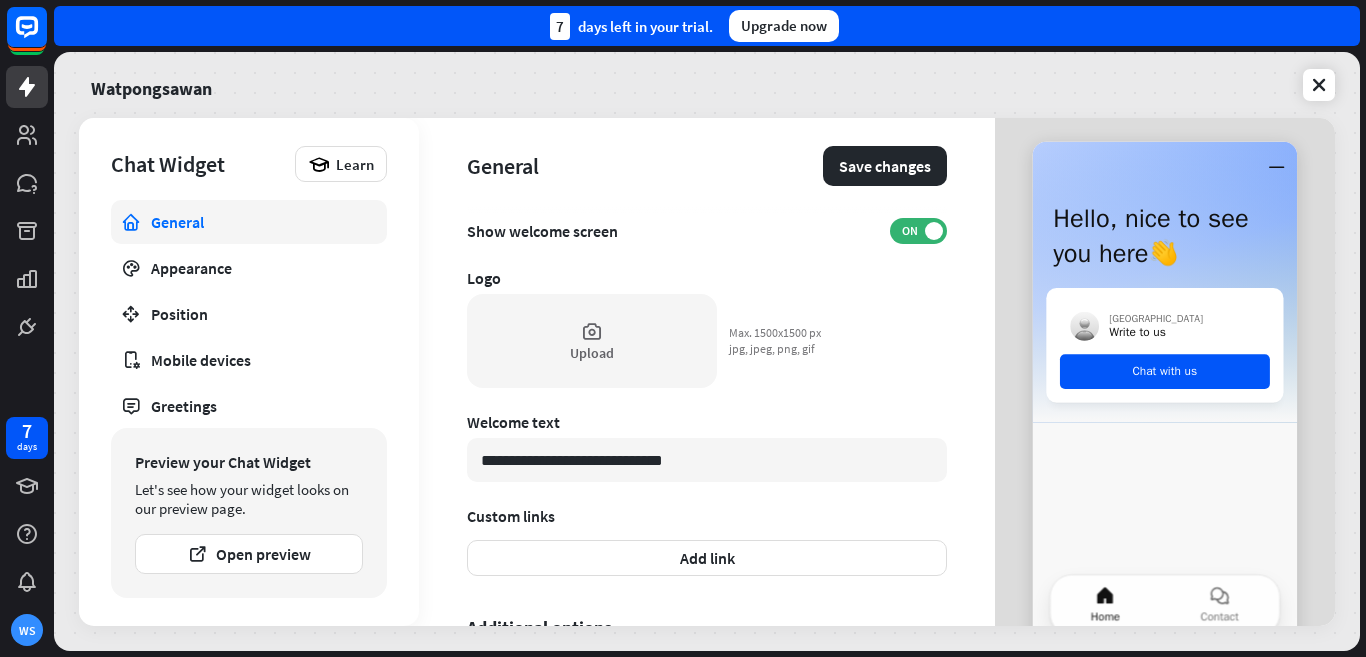 click on "General" at bounding box center [645, 166] 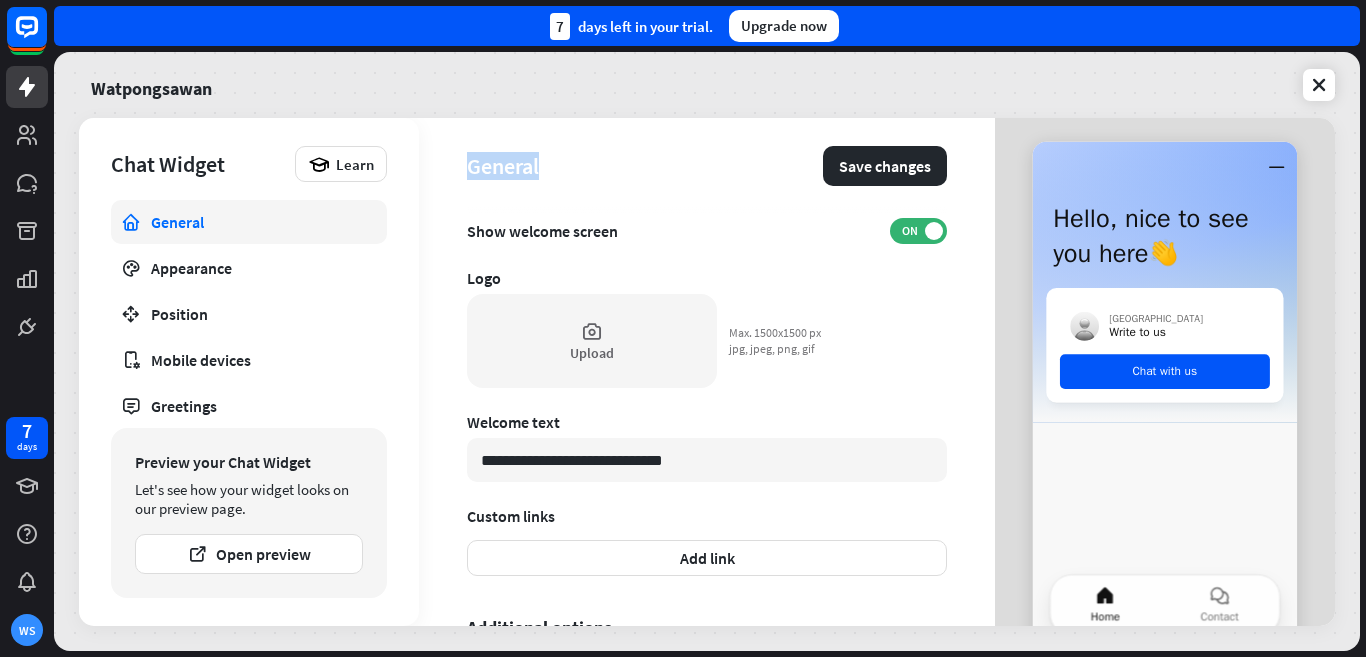 click on "General" at bounding box center (645, 166) 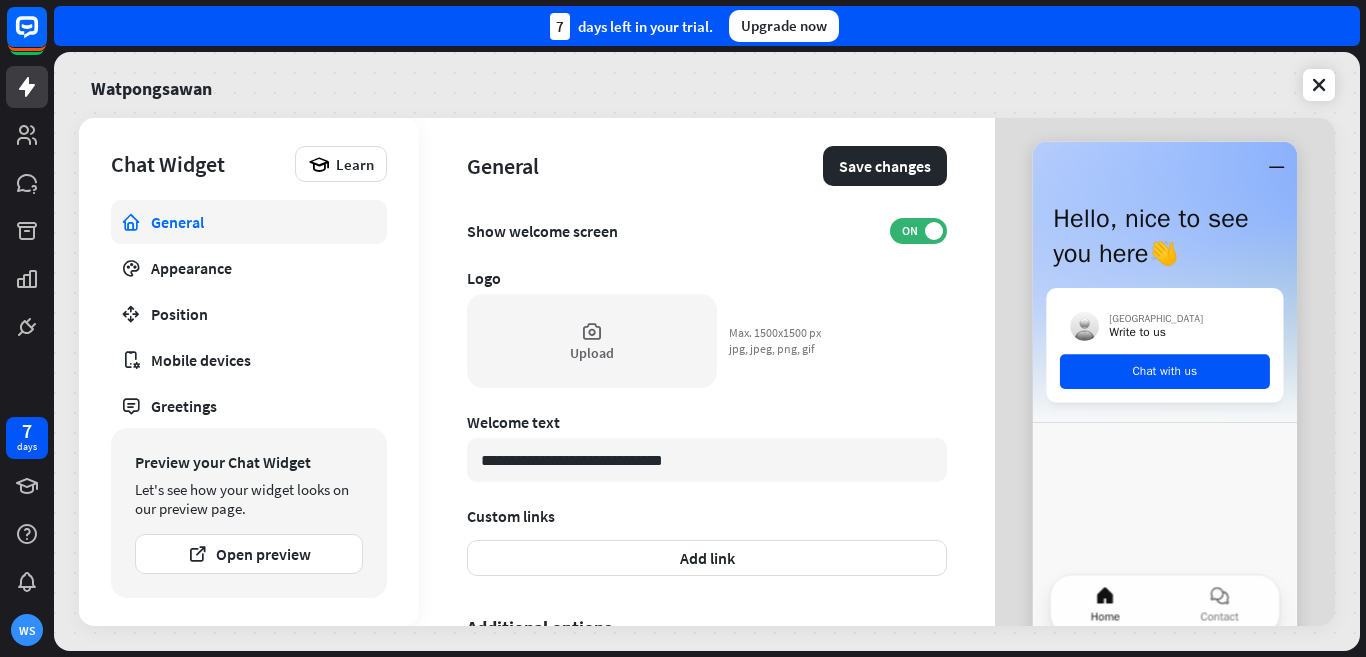 drag, startPoint x: 675, startPoint y: 449, endPoint x: 445, endPoint y: 427, distance: 231.04977 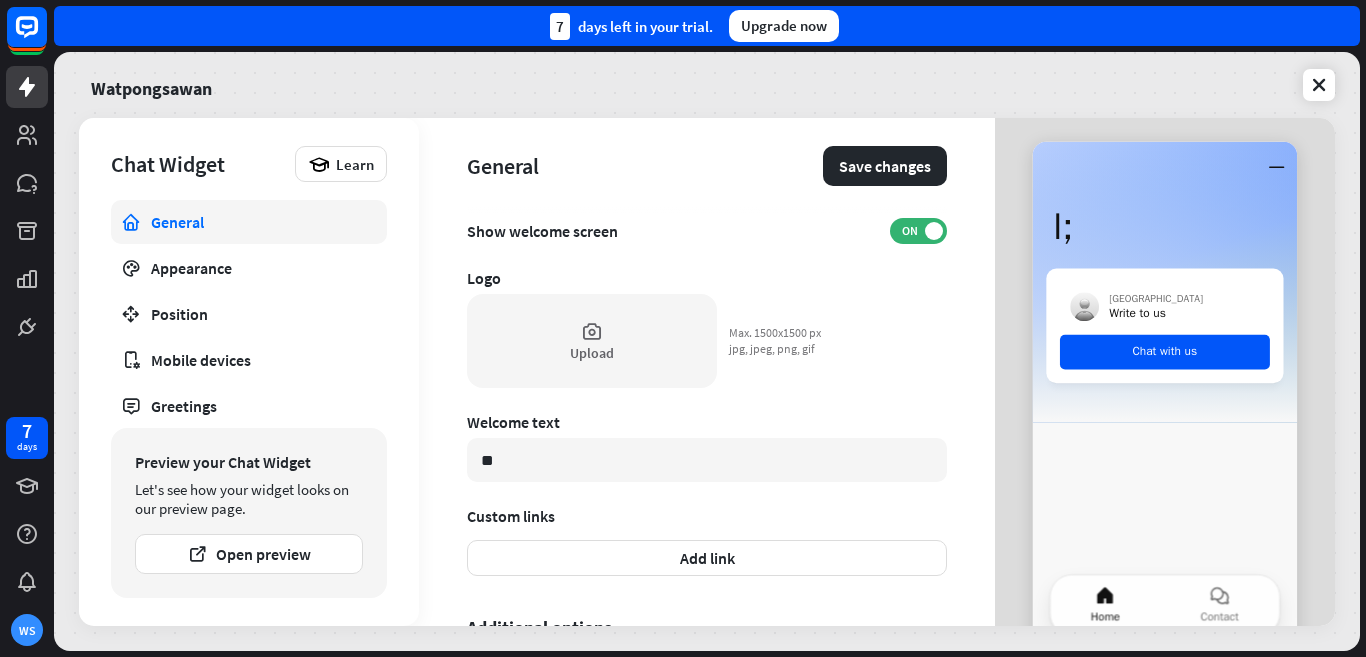type on "*" 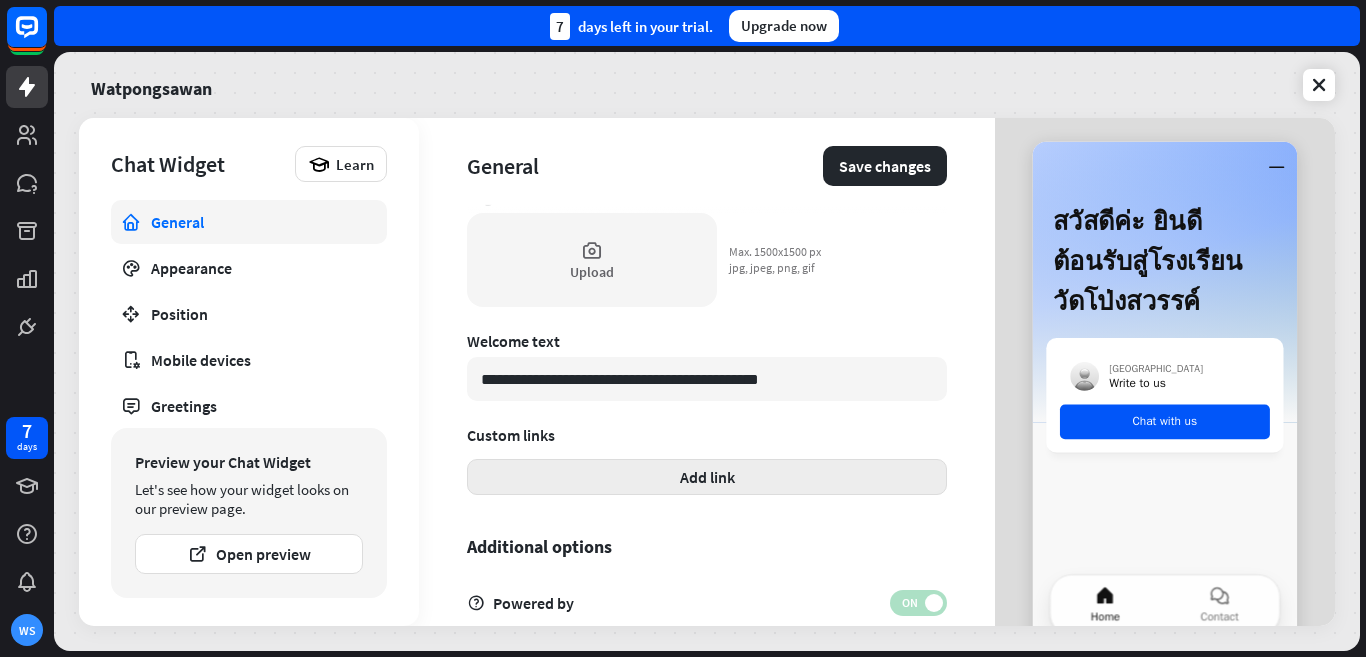scroll, scrollTop: 593, scrollLeft: 0, axis: vertical 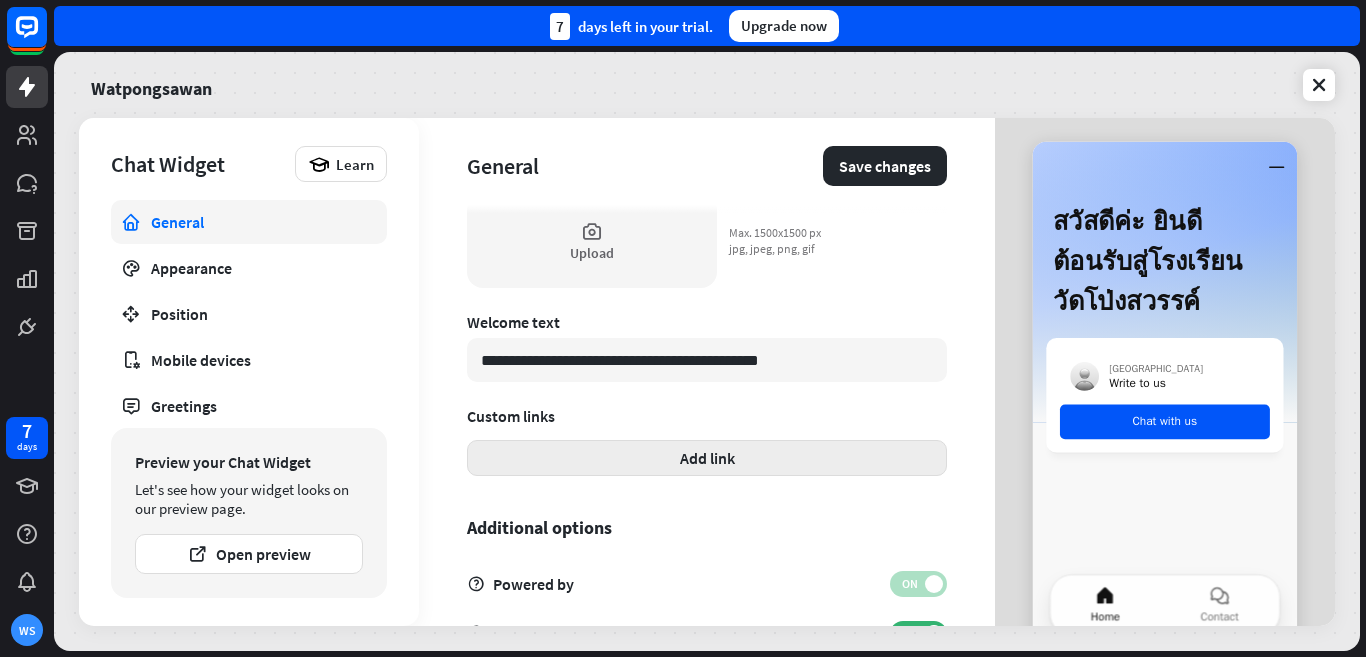 type on "**********" 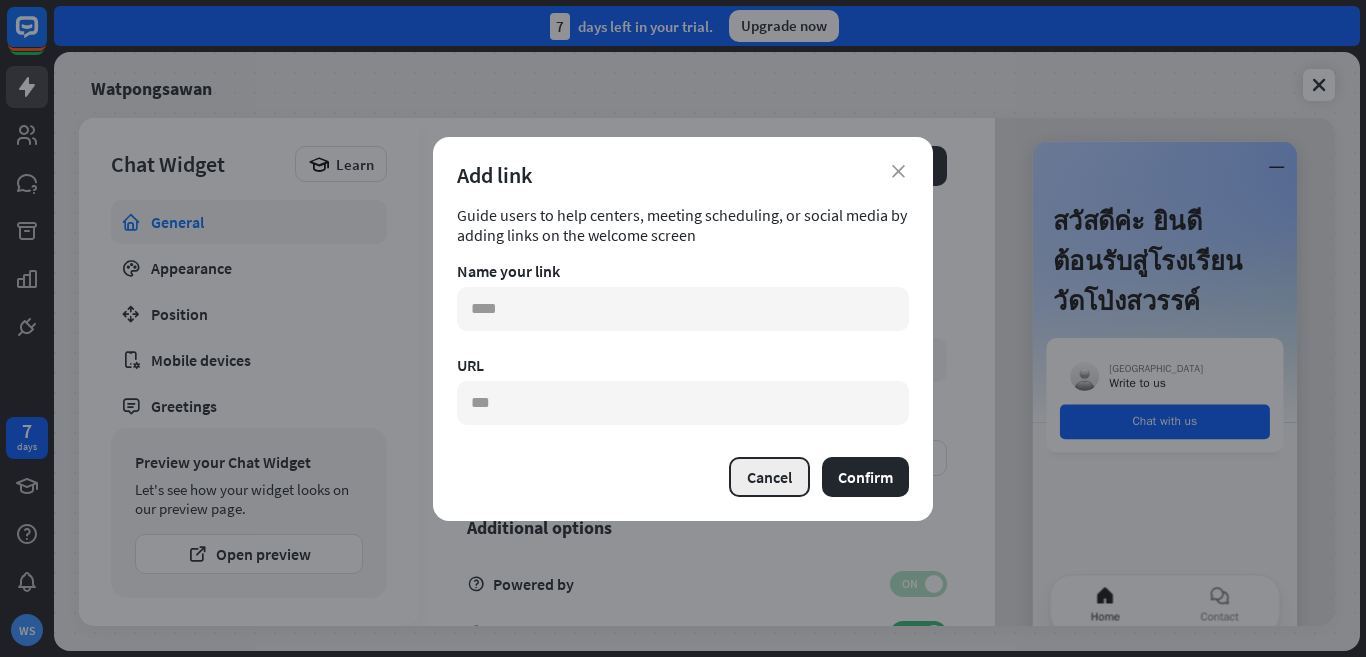click on "Cancel" at bounding box center [769, 477] 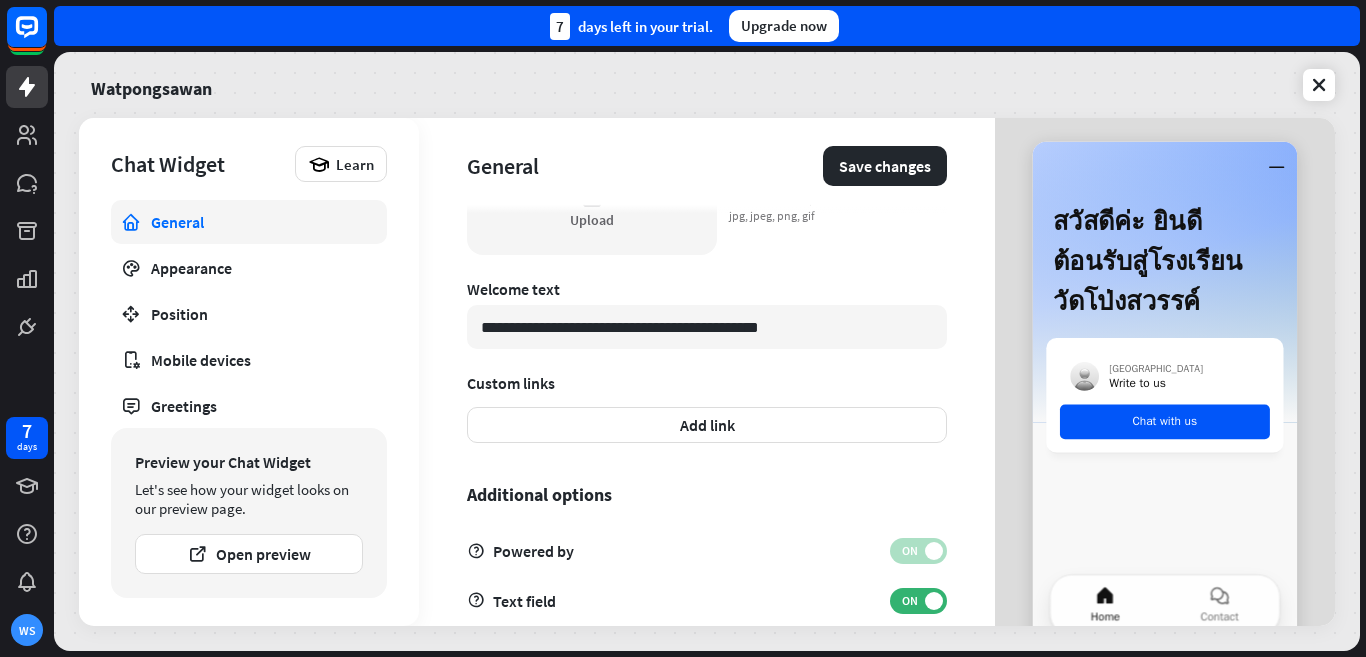 scroll, scrollTop: 660, scrollLeft: 0, axis: vertical 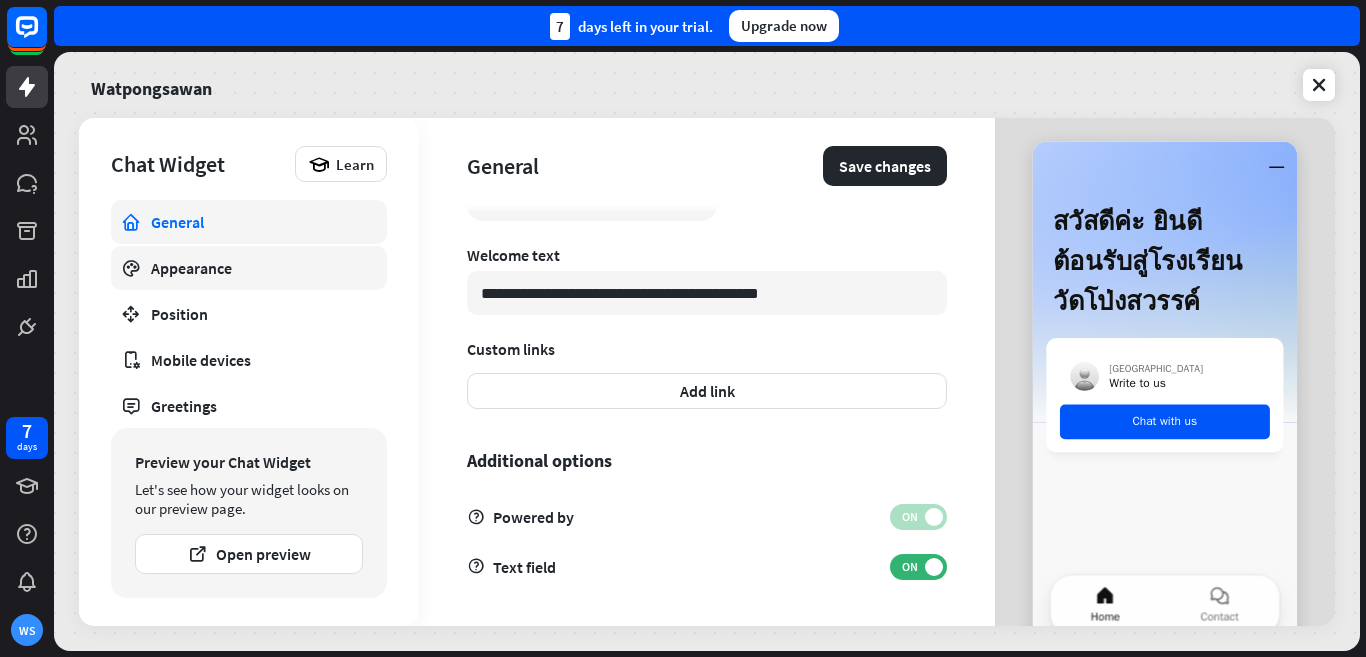 click on "Appearance" at bounding box center [249, 268] 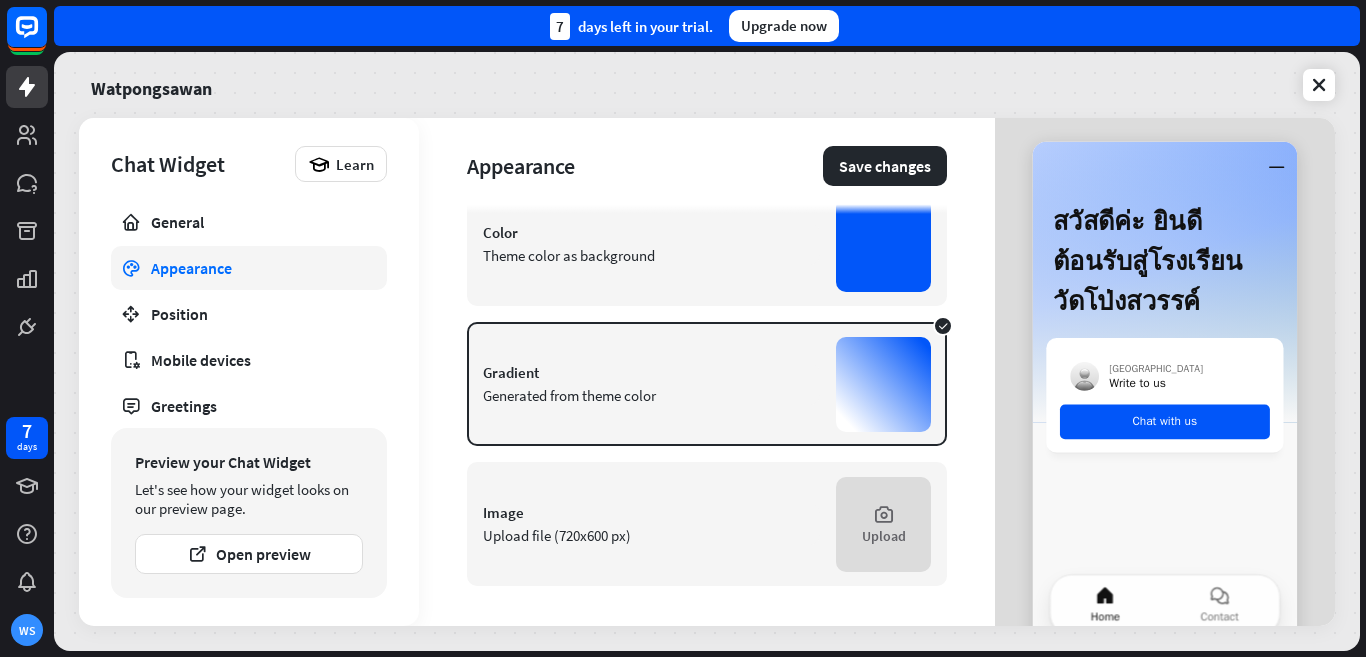 scroll, scrollTop: 0, scrollLeft: 0, axis: both 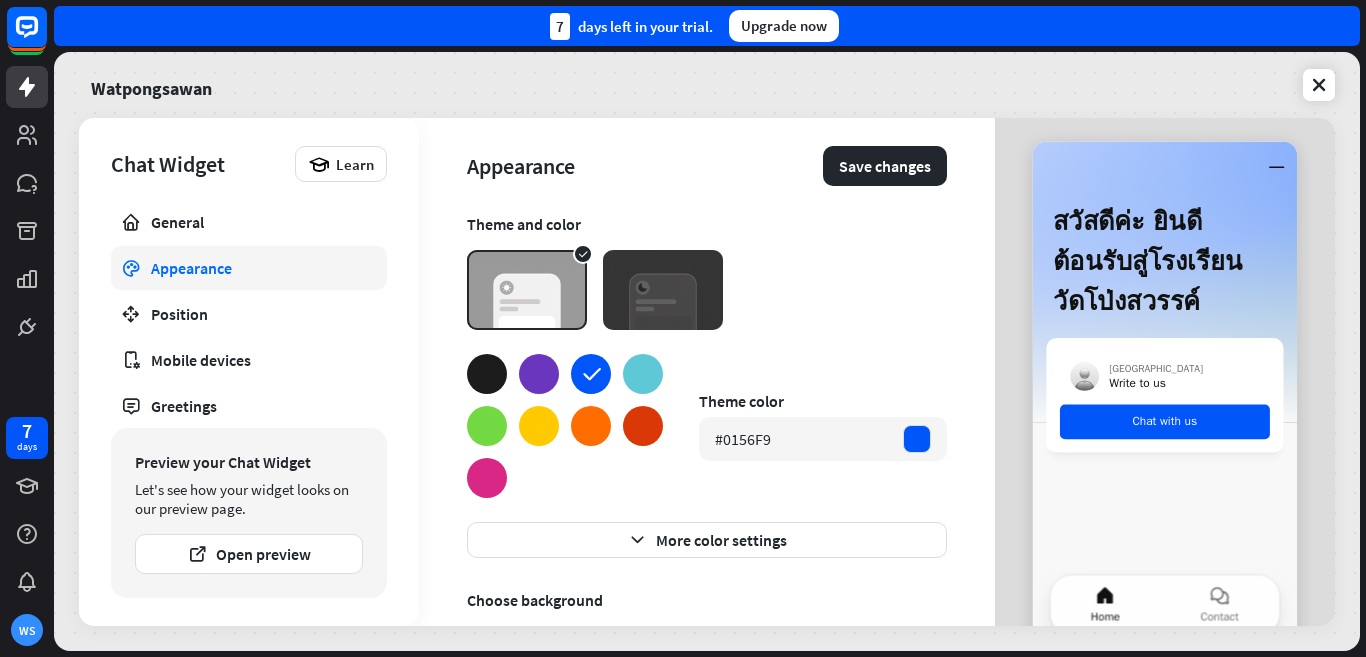 click at bounding box center (643, 374) 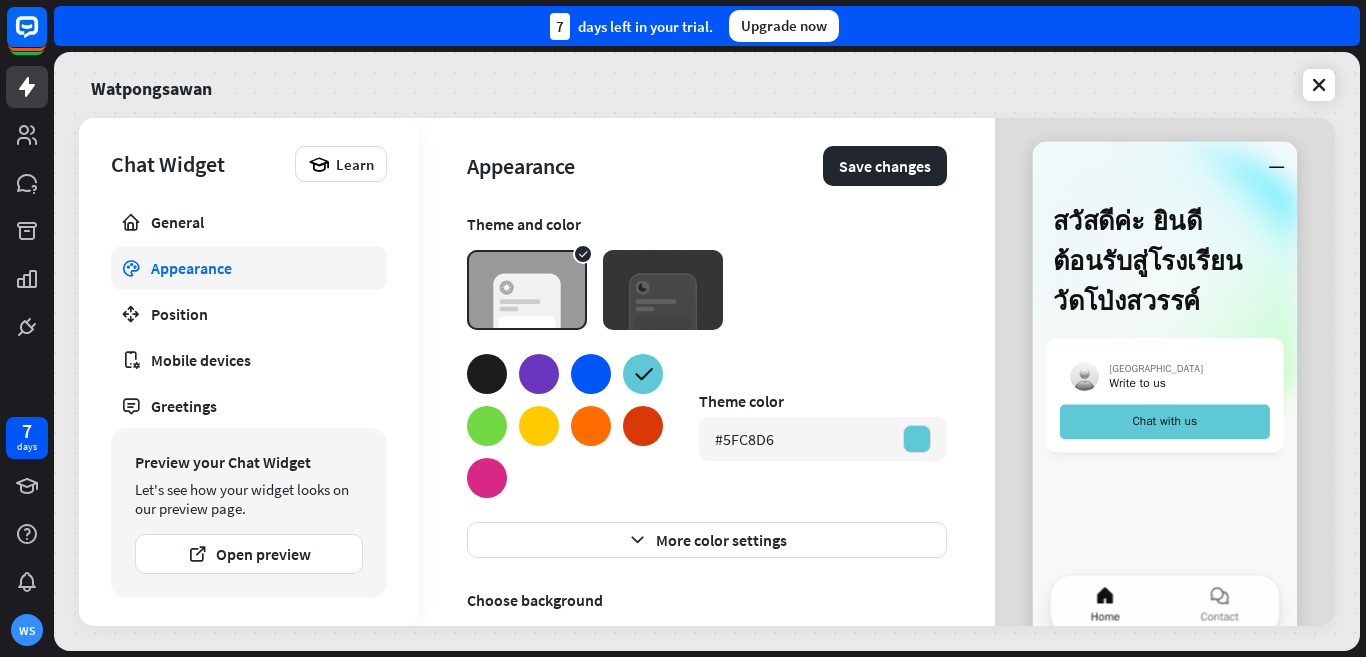 click at bounding box center (663, 290) 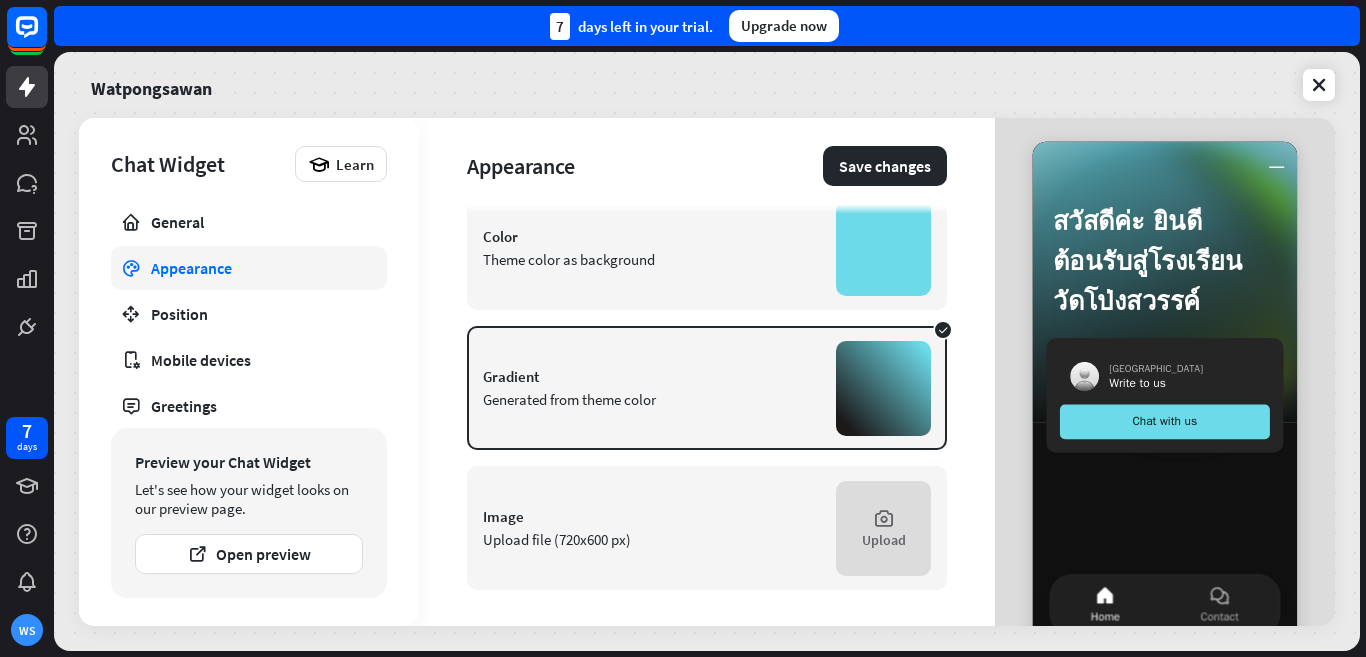 scroll, scrollTop: 444, scrollLeft: 0, axis: vertical 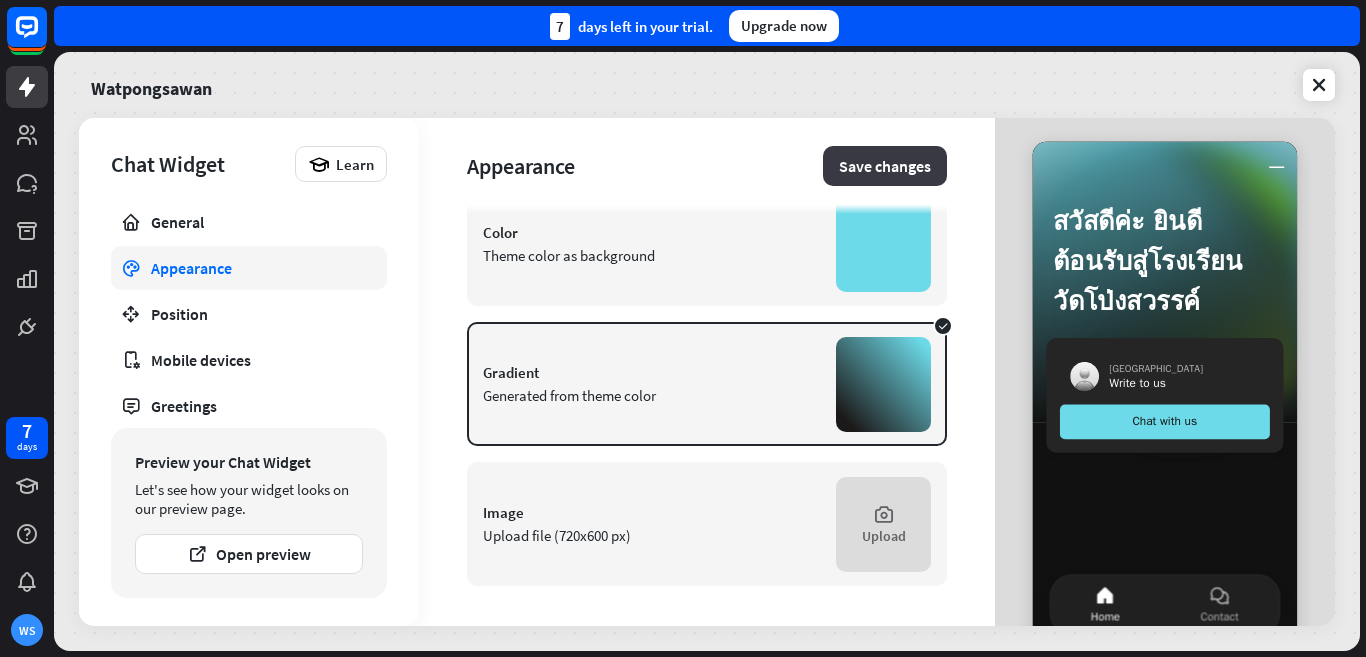 click on "Save changes" at bounding box center (885, 166) 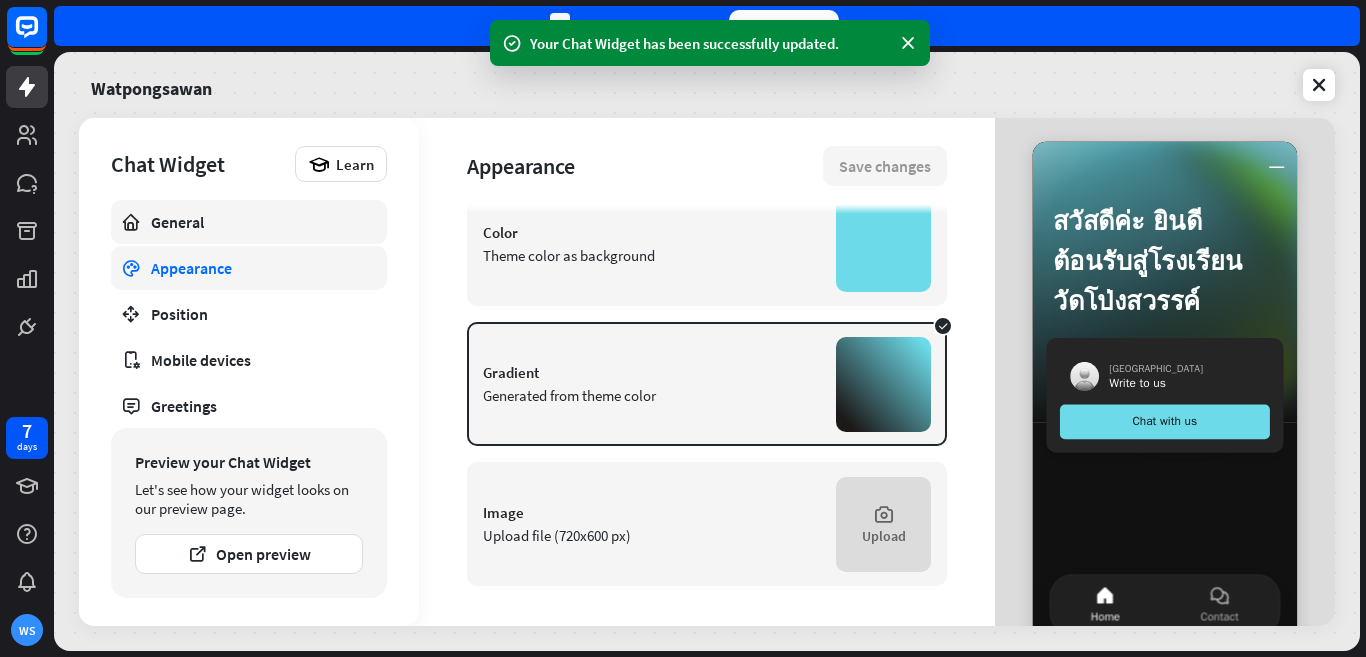 click on "General" at bounding box center (249, 222) 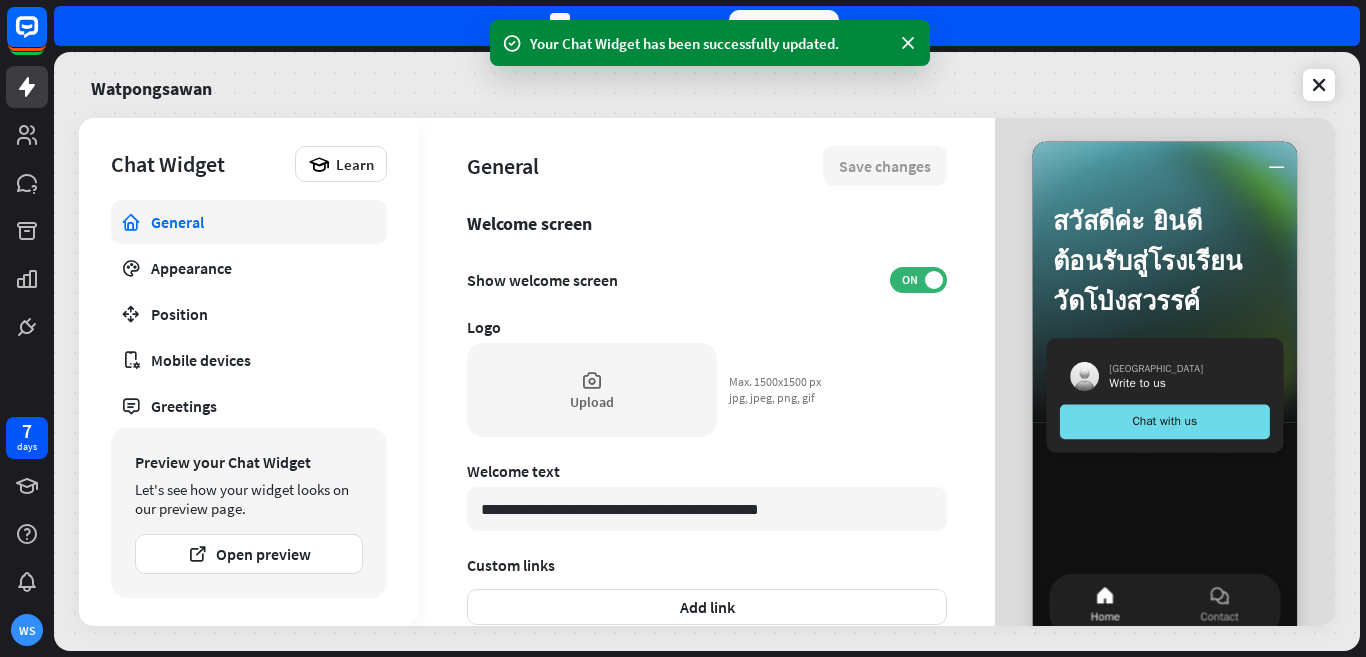 scroll, scrollTop: 0, scrollLeft: 0, axis: both 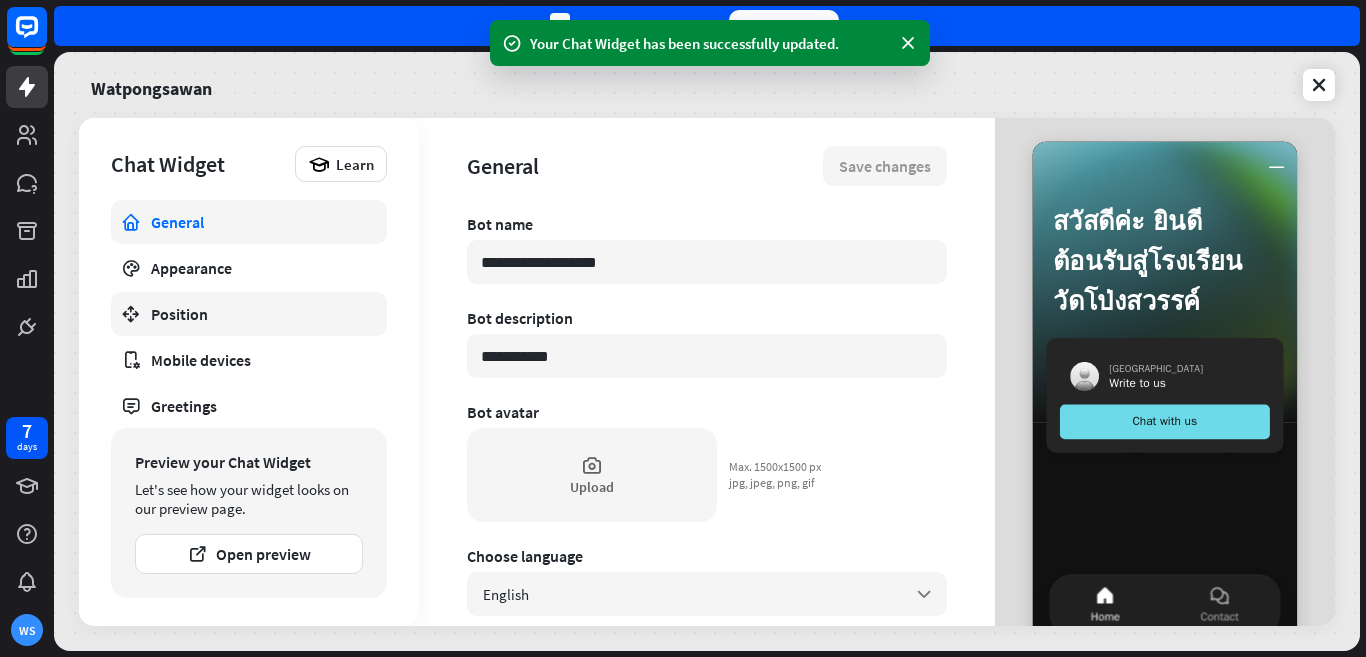 click on "Position" at bounding box center (249, 314) 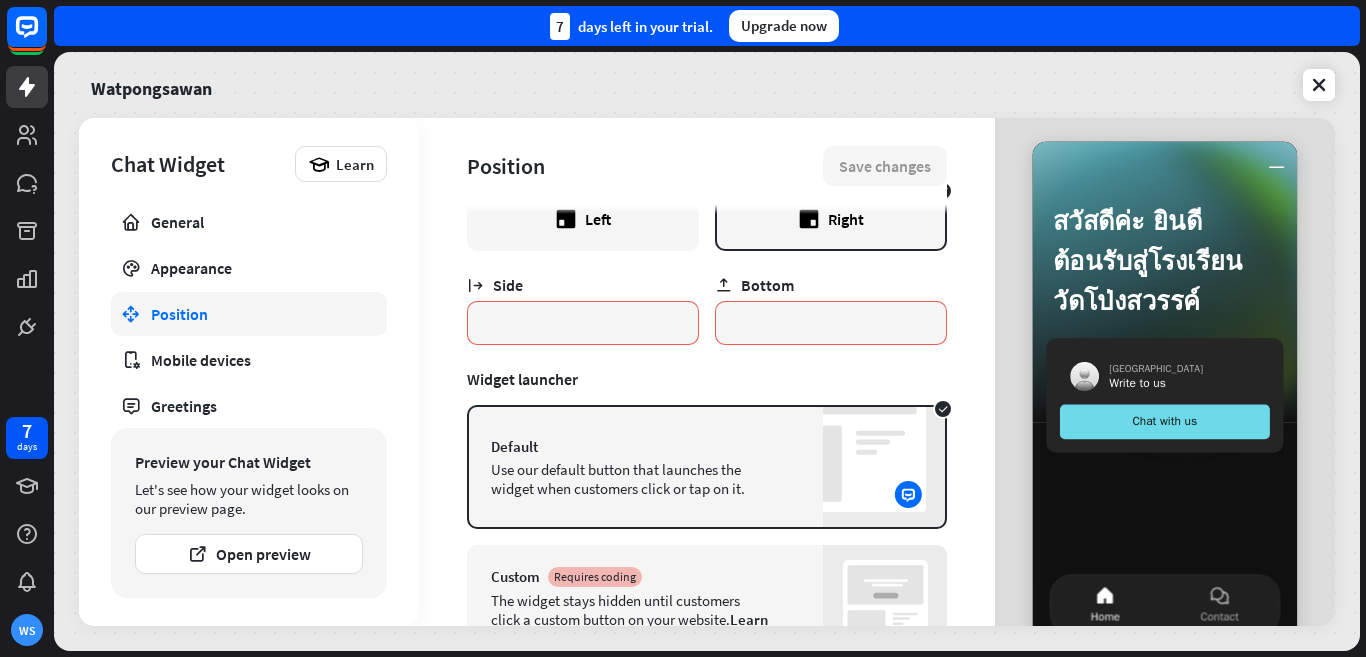 scroll, scrollTop: 52, scrollLeft: 0, axis: vertical 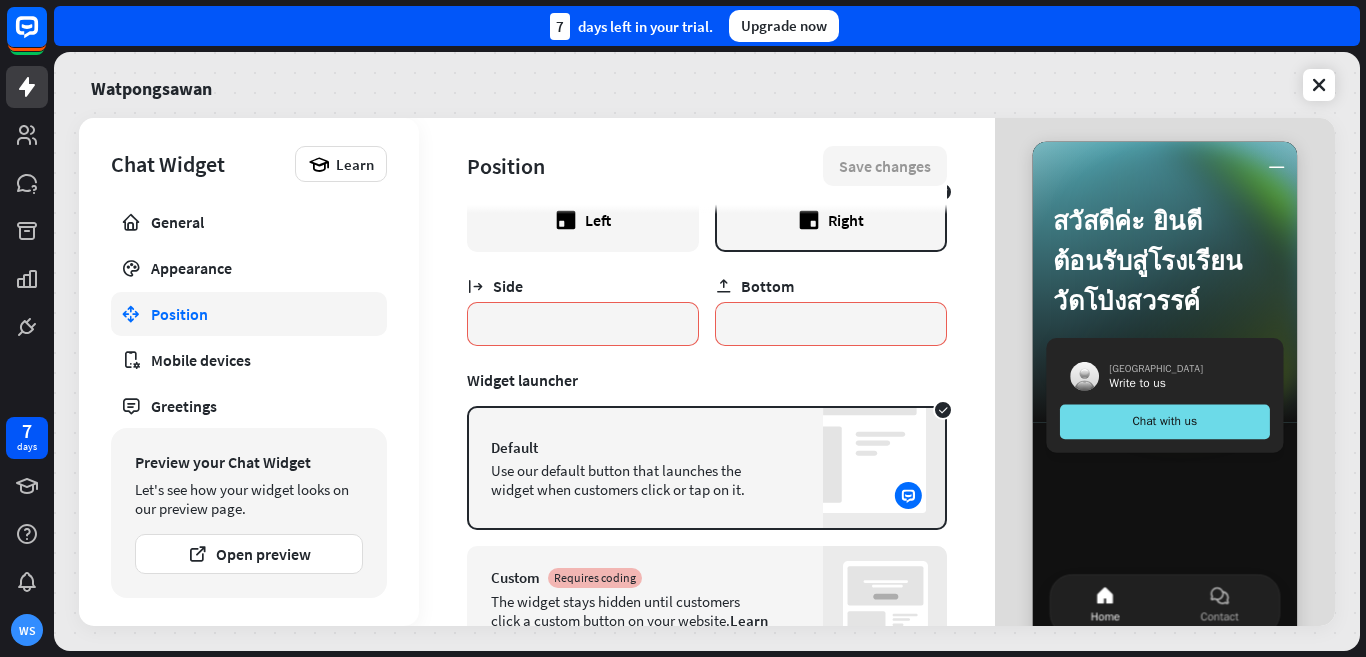 click on "Left" at bounding box center (583, 220) 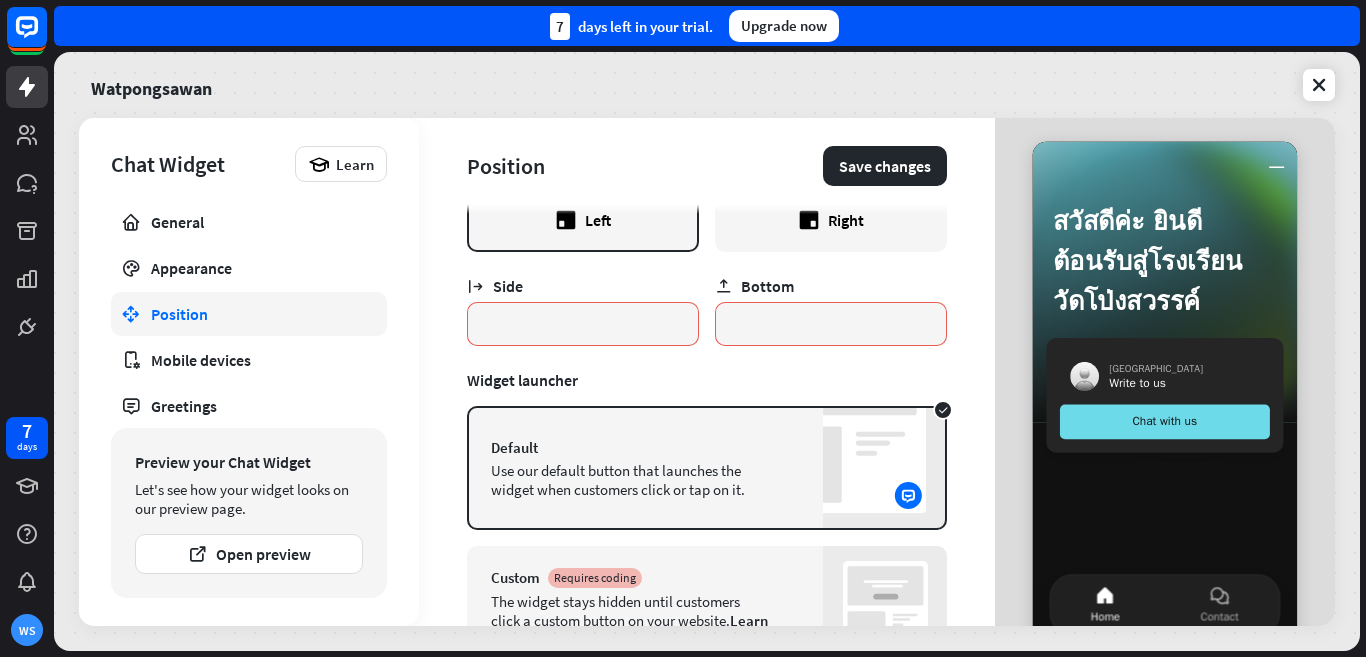 click on "Right" at bounding box center [846, 220] 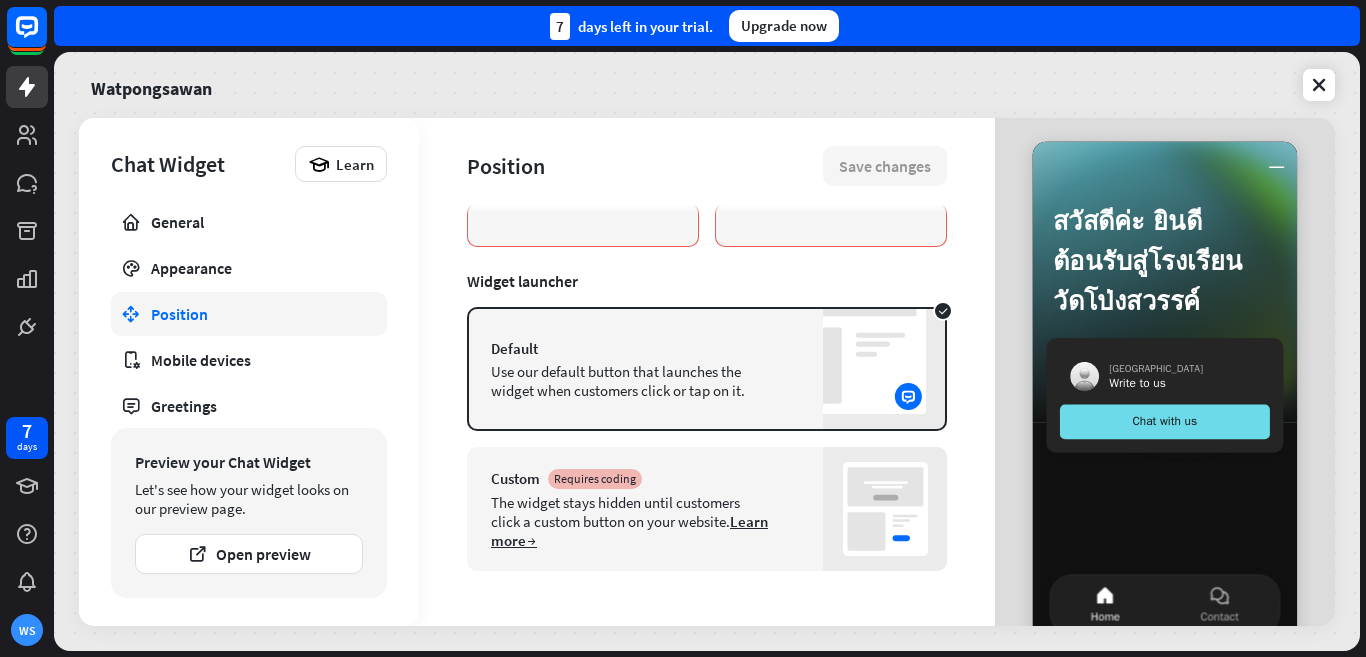 scroll, scrollTop: 152, scrollLeft: 0, axis: vertical 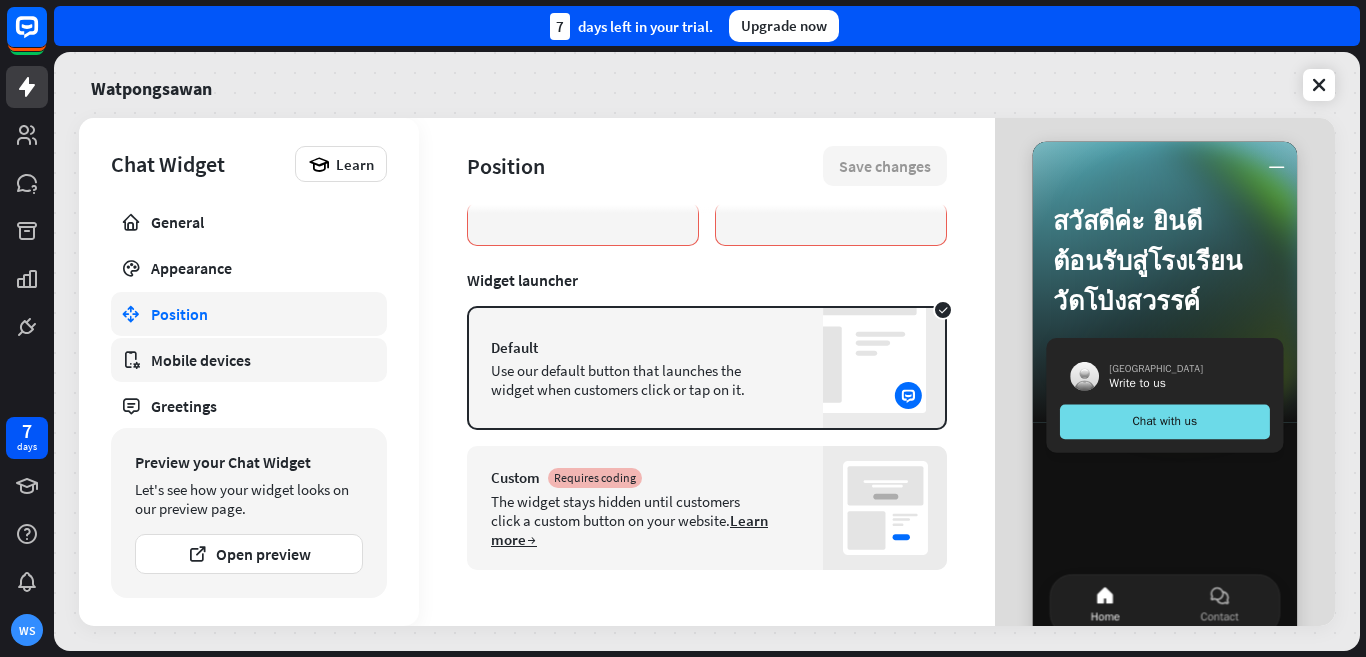 click on "Mobile devices" at bounding box center (249, 360) 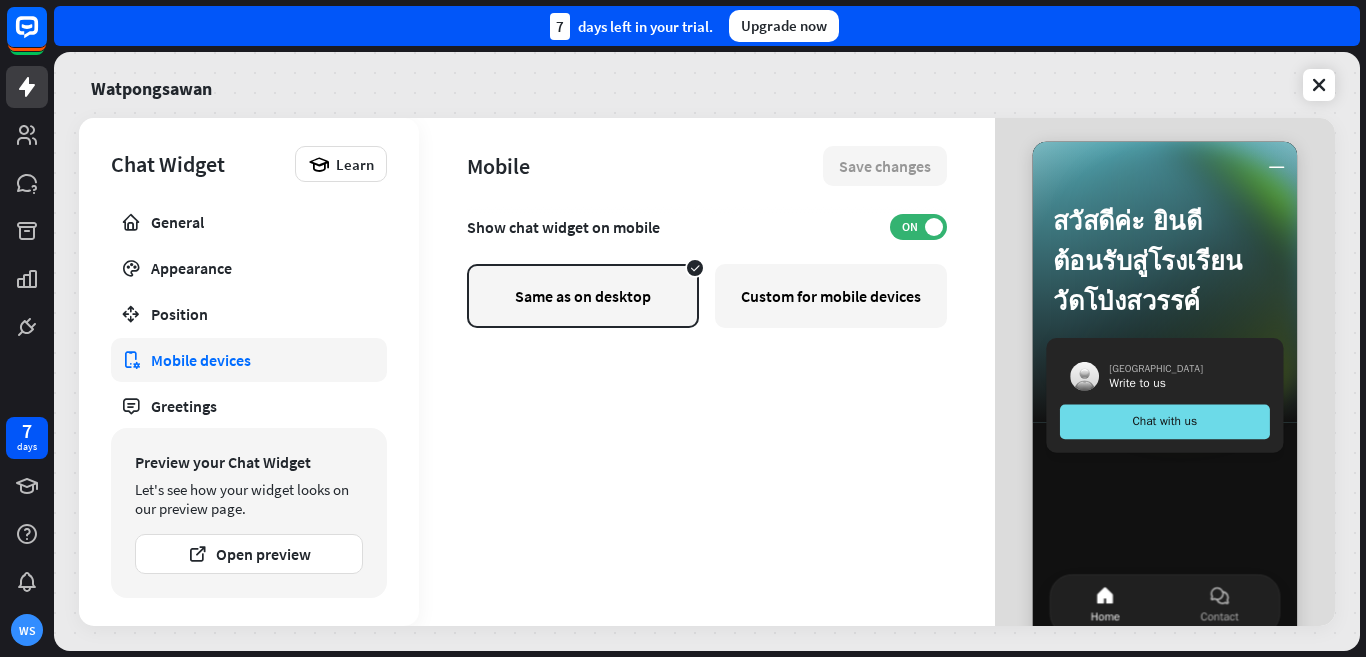 scroll, scrollTop: 0, scrollLeft: 0, axis: both 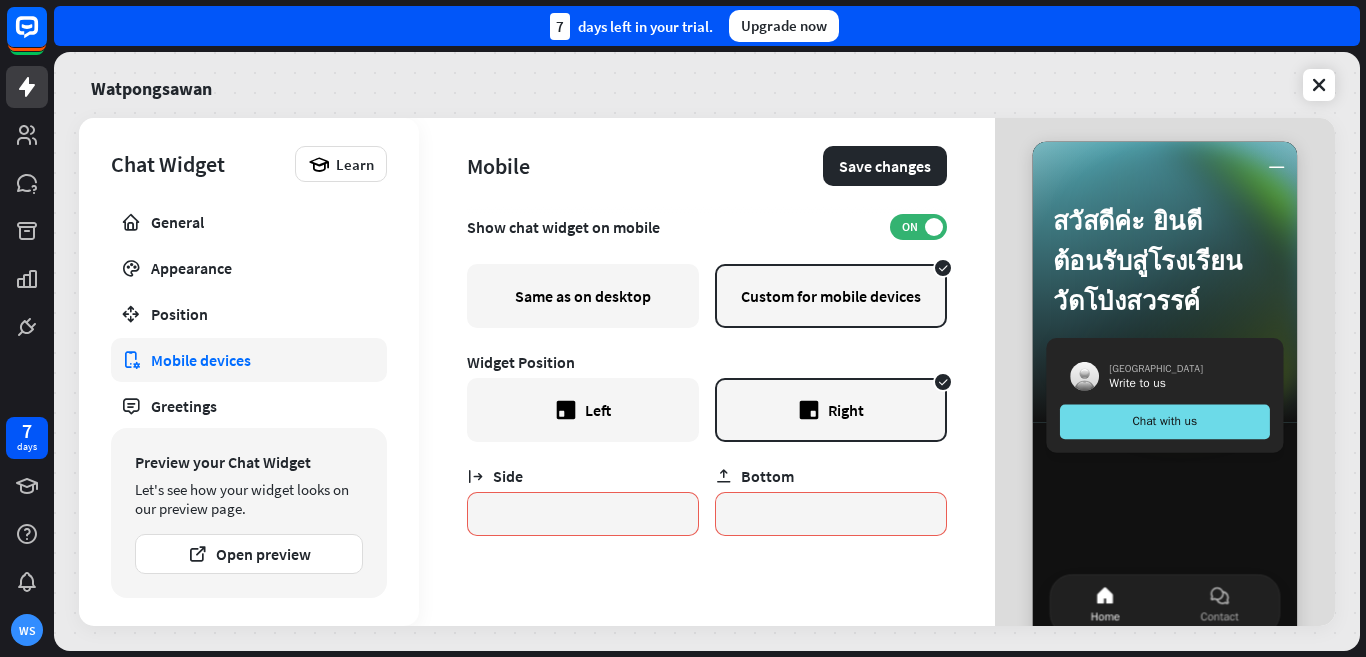 click on "Same as on desktop" at bounding box center [583, 296] 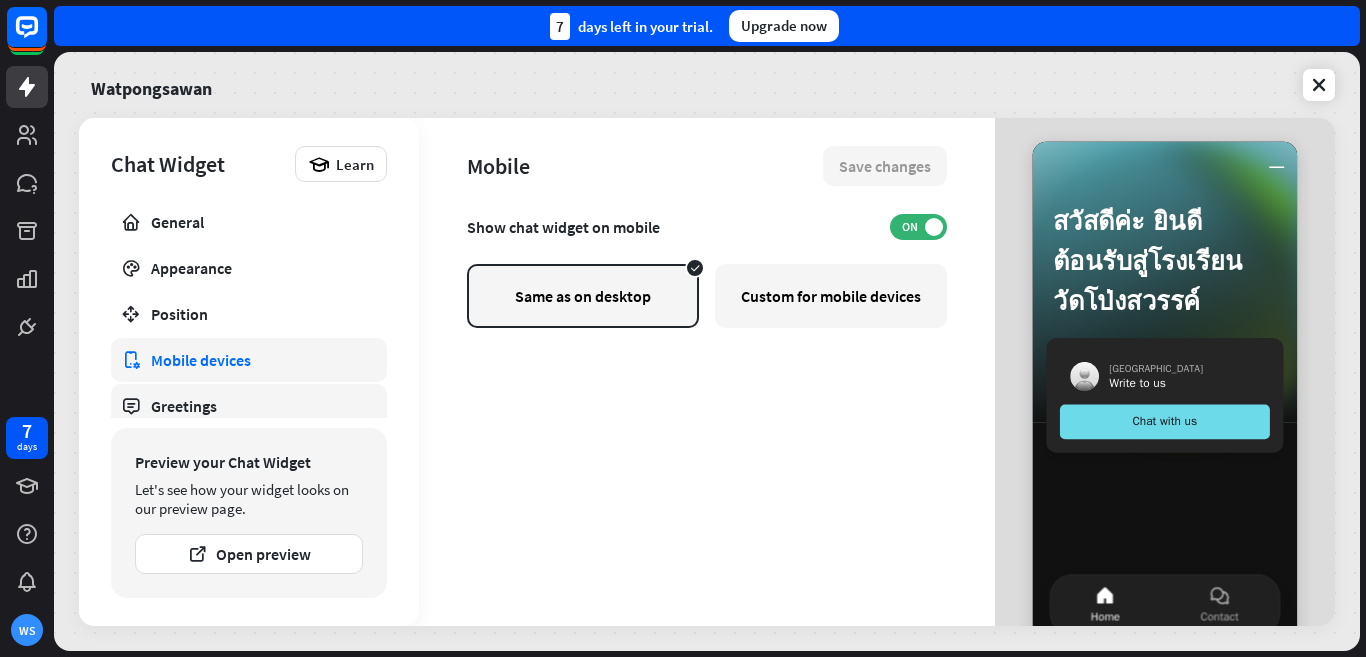 click on "Greetings" at bounding box center (249, 406) 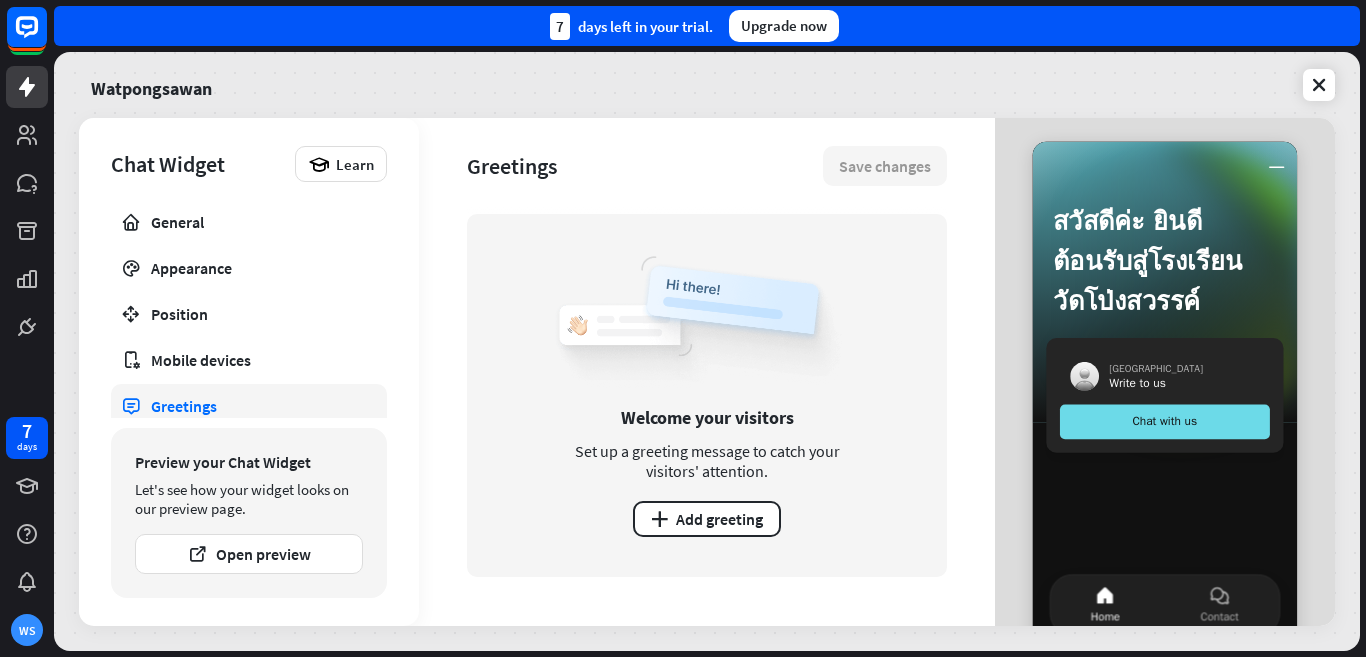 click on "Chat Widget     Learn       General     Appearance     Position     Mobile devices     Greetings     Publish
Not installed
Preview your Chat Widget
Let's see how your widget looks on our preview page.
Open preview" at bounding box center (249, 372) 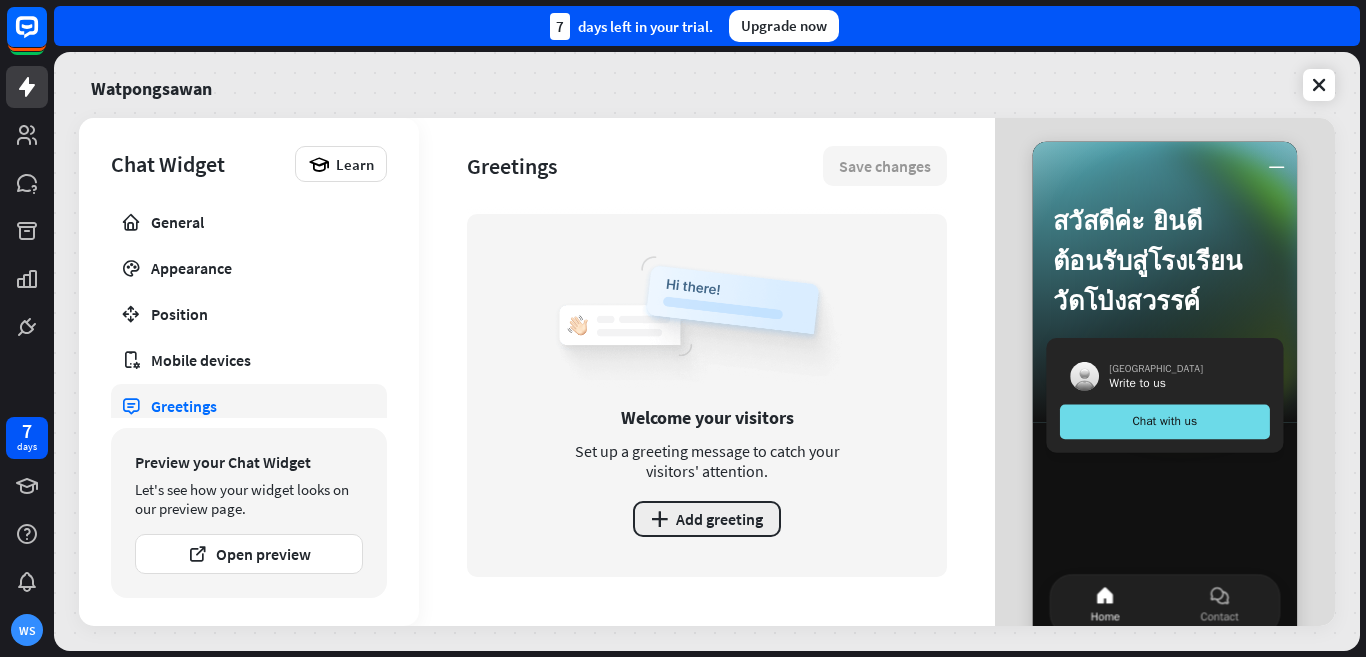 click on "plus
Add greeting" at bounding box center [707, 519] 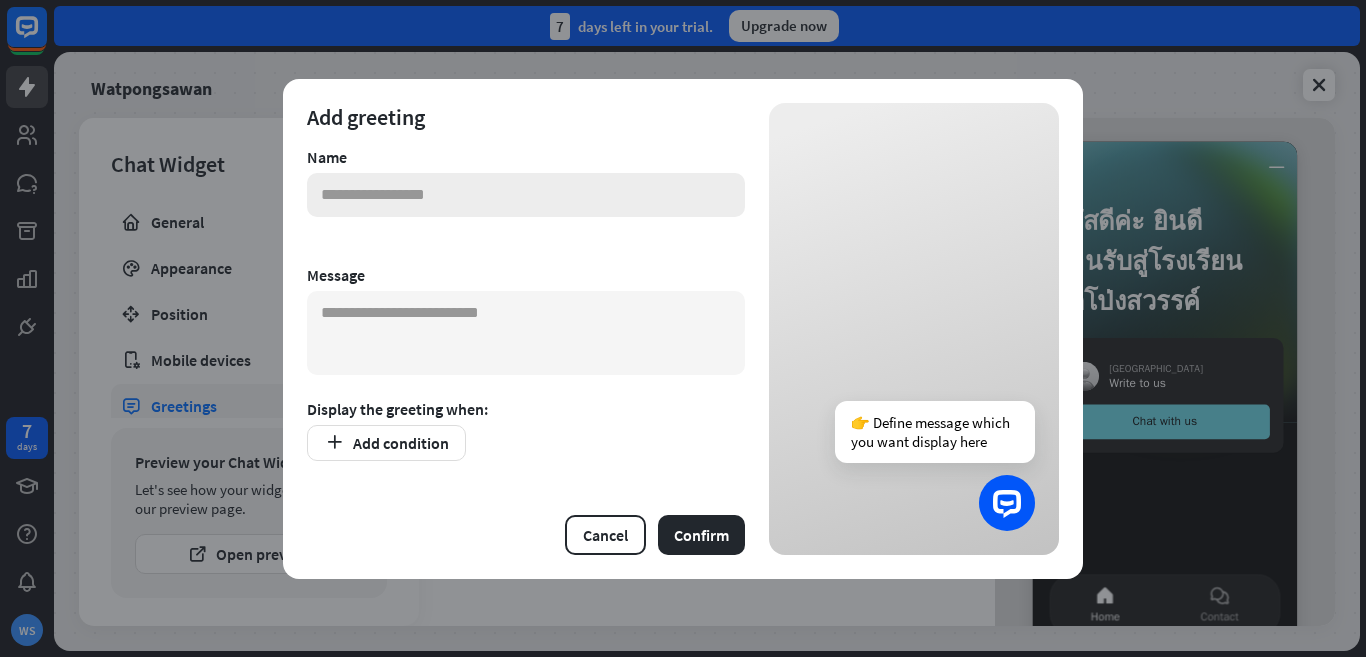 click at bounding box center (526, 195) 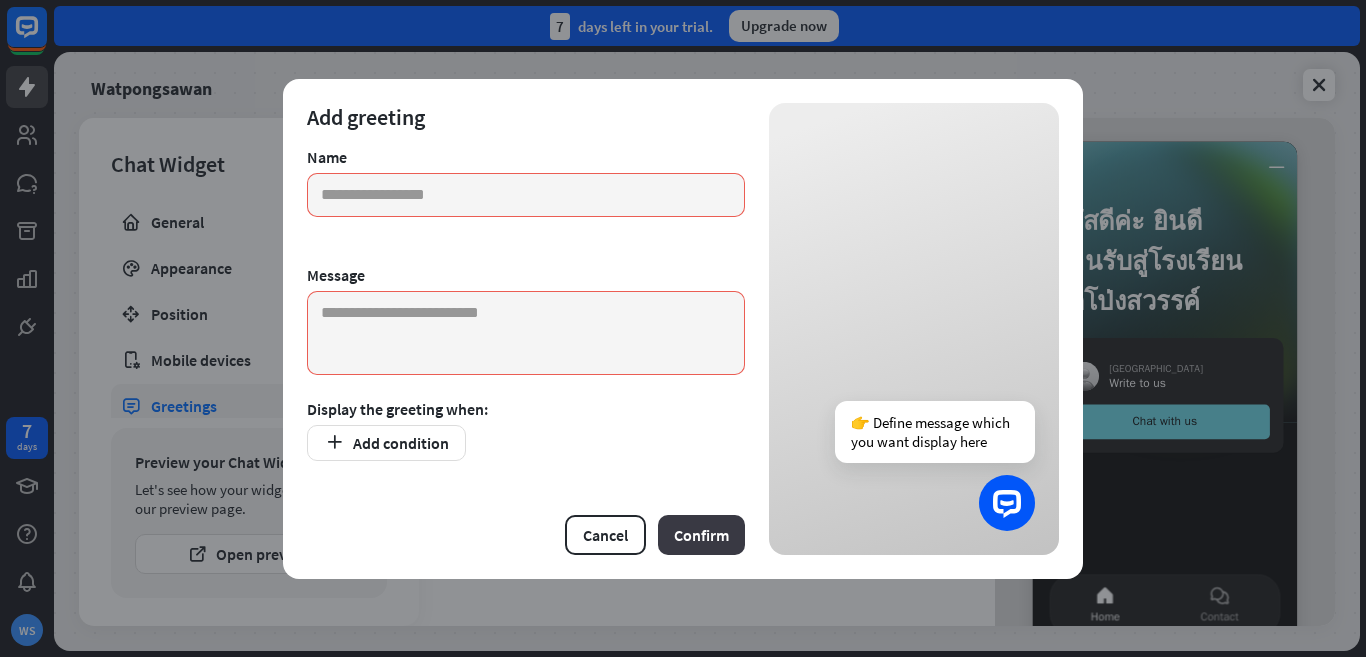 click on "Confirm" at bounding box center [701, 535] 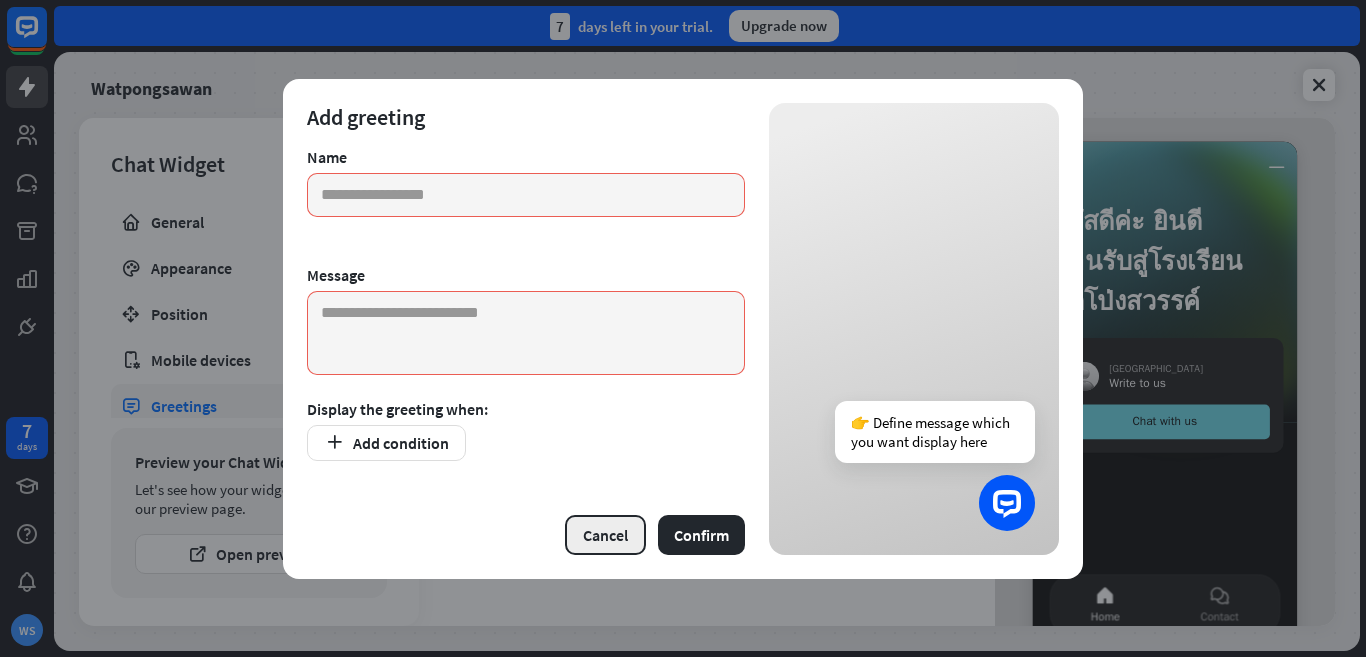 click on "Cancel" at bounding box center [605, 535] 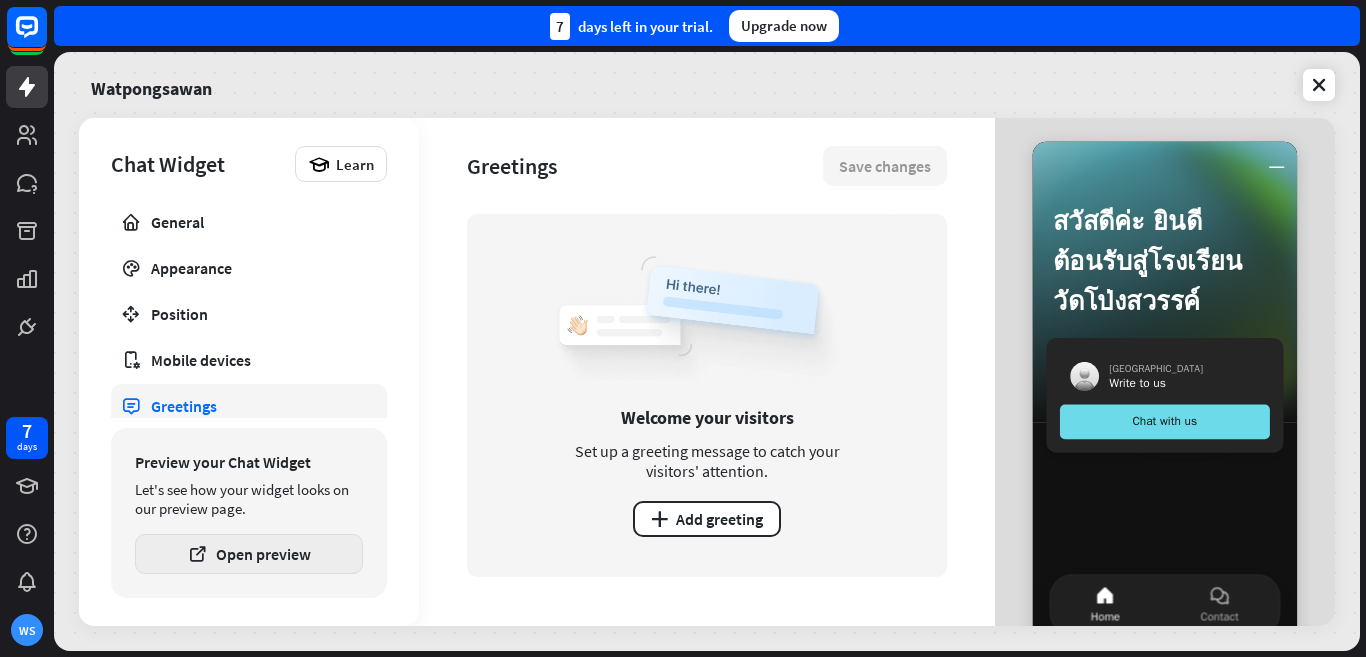 click on "Open preview" at bounding box center (249, 554) 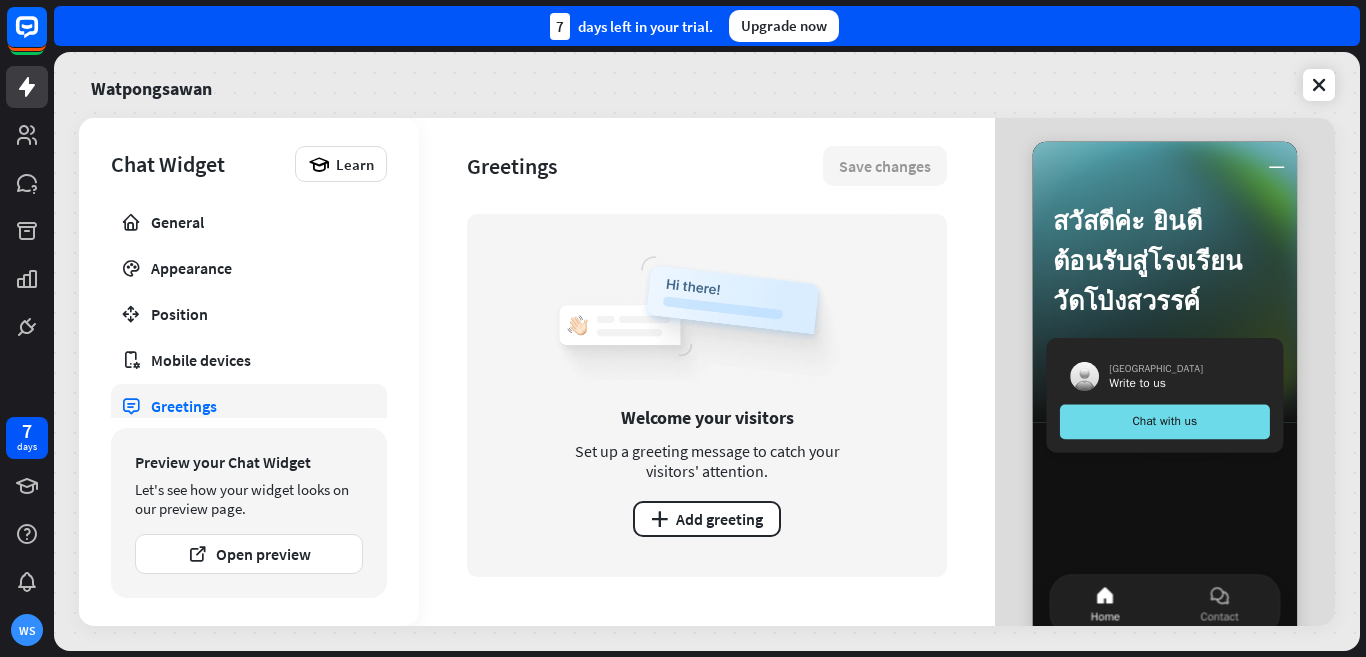 click on "Chat Widget     Learn       General     Appearance     Position     Mobile devices     Greetings     Publish
Not installed
Preview your Chat Widget
Let's see how your widget looks on our preview page.
Open preview" at bounding box center (249, 372) 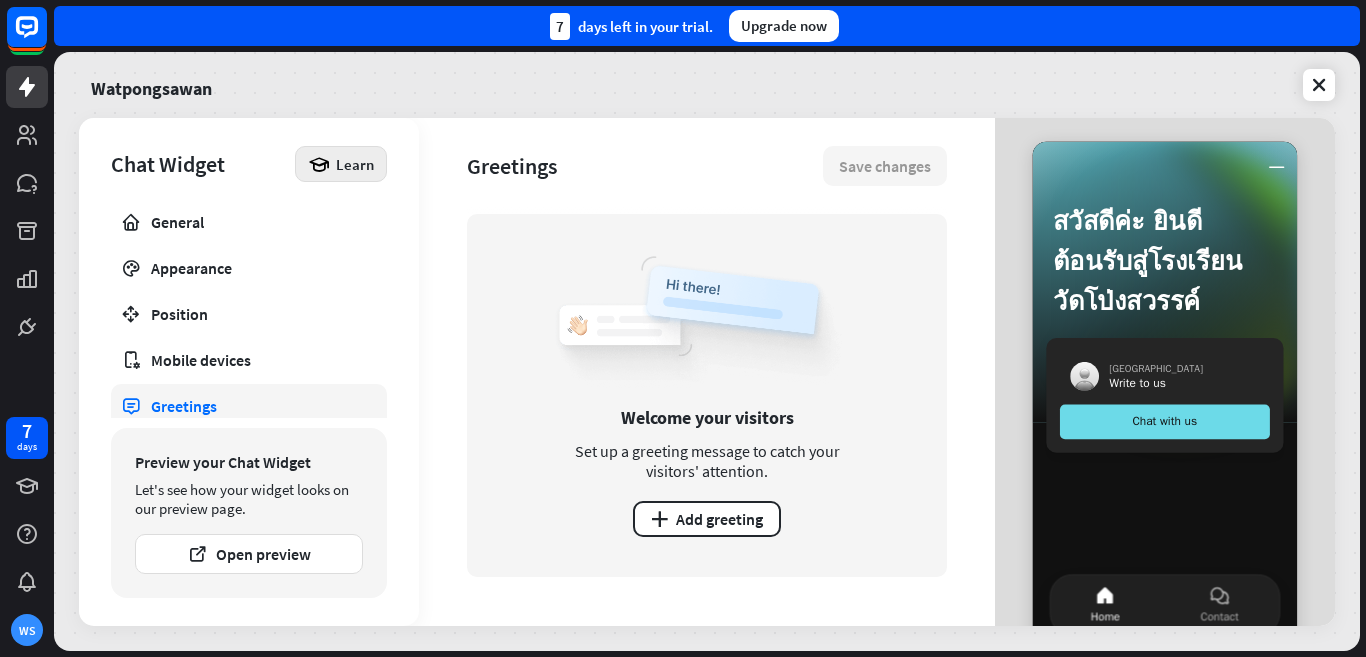 click on "Learn" at bounding box center (355, 164) 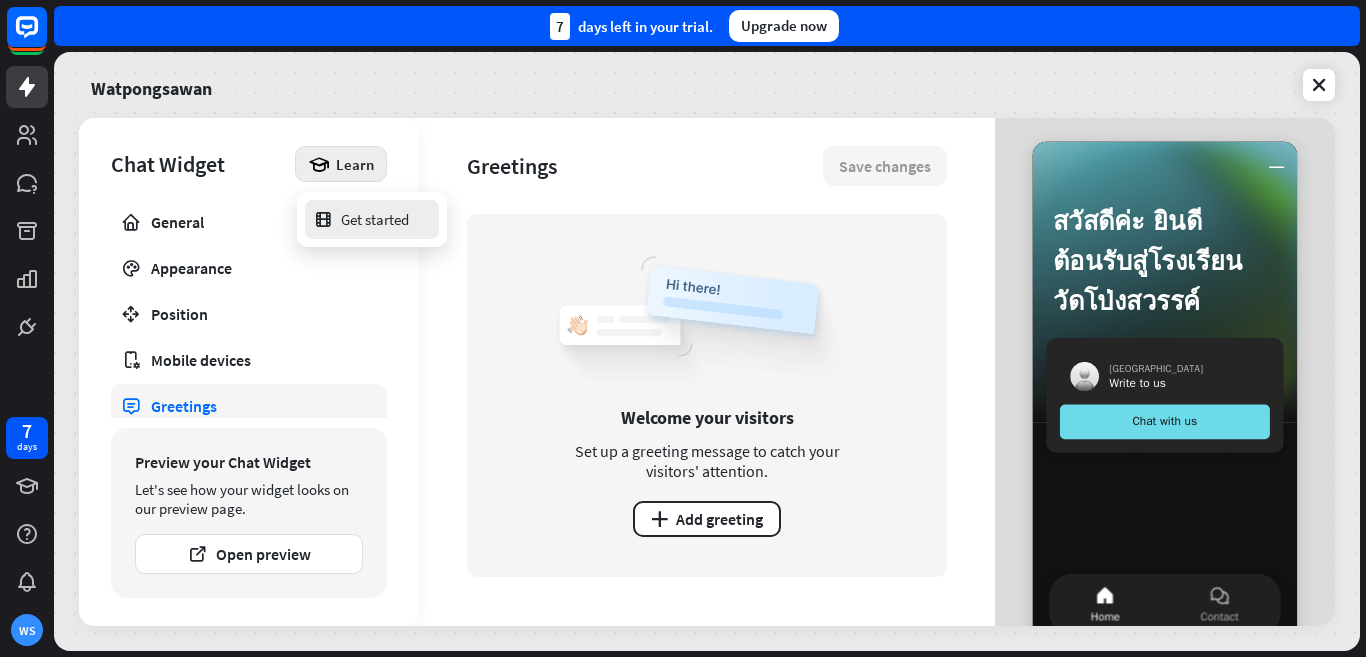 click on "Get started" at bounding box center (361, 219) 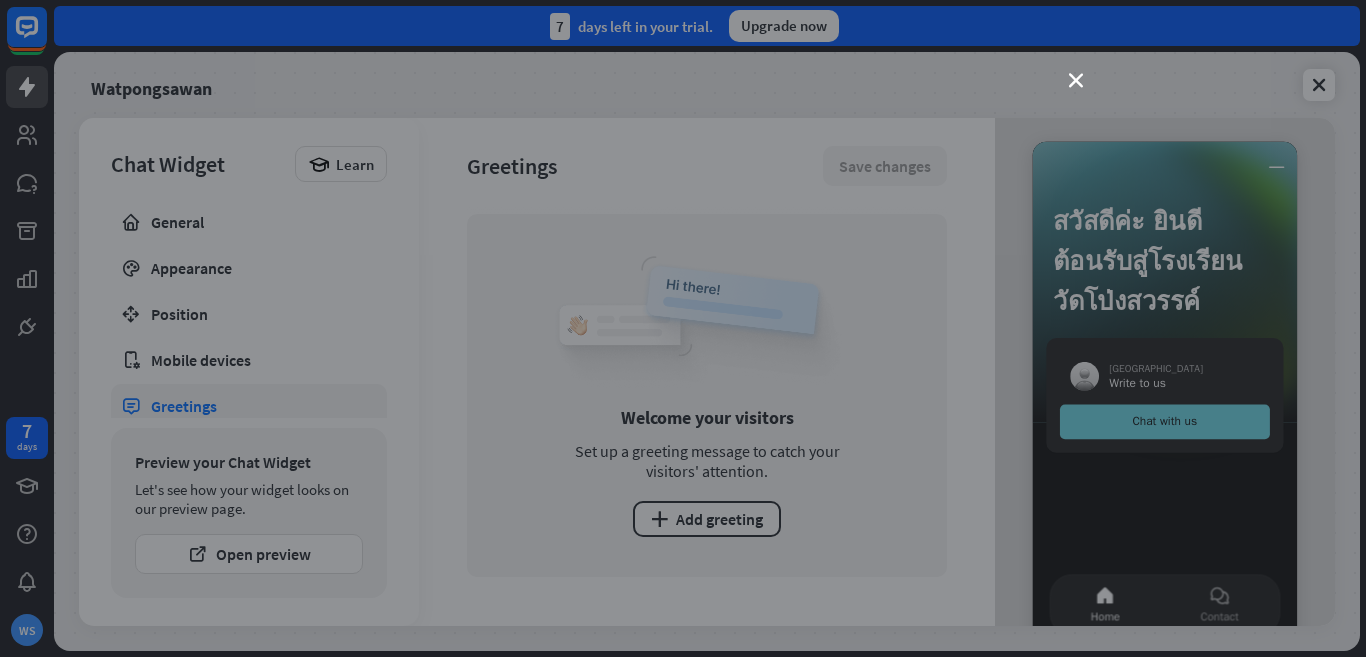 click on "close" at bounding box center (683, 328) 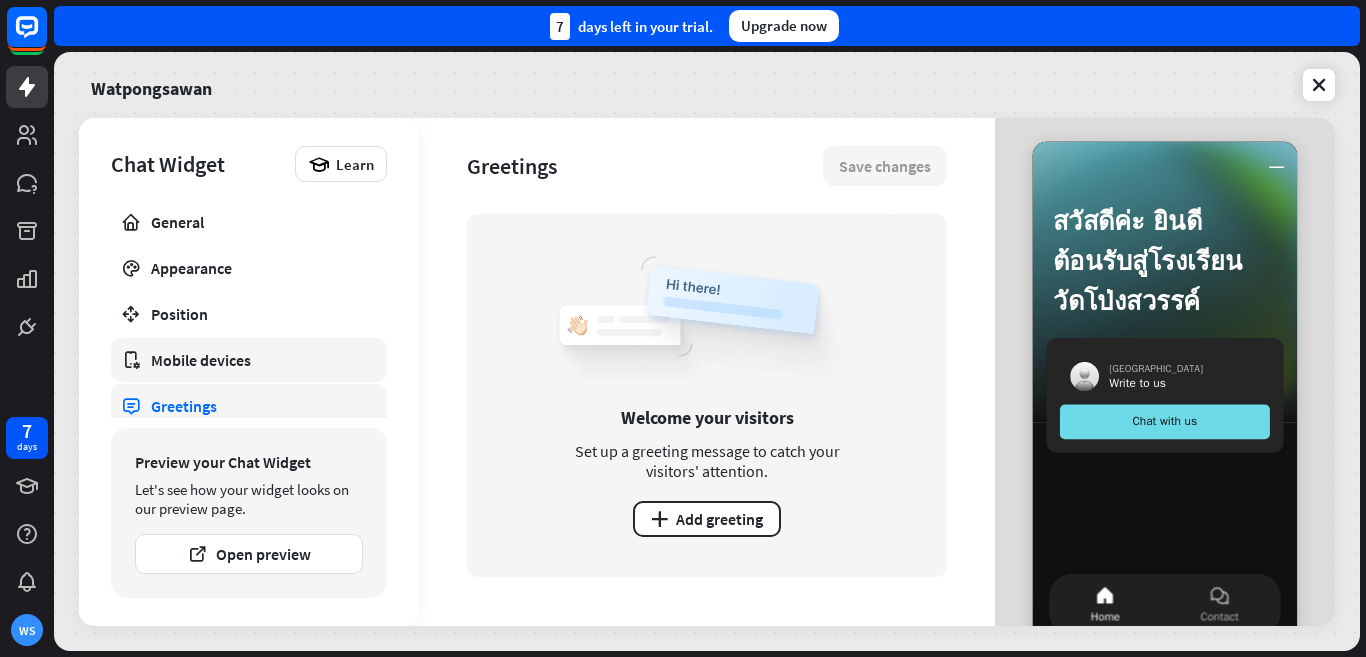 click on "Mobile devices" at bounding box center [249, 360] 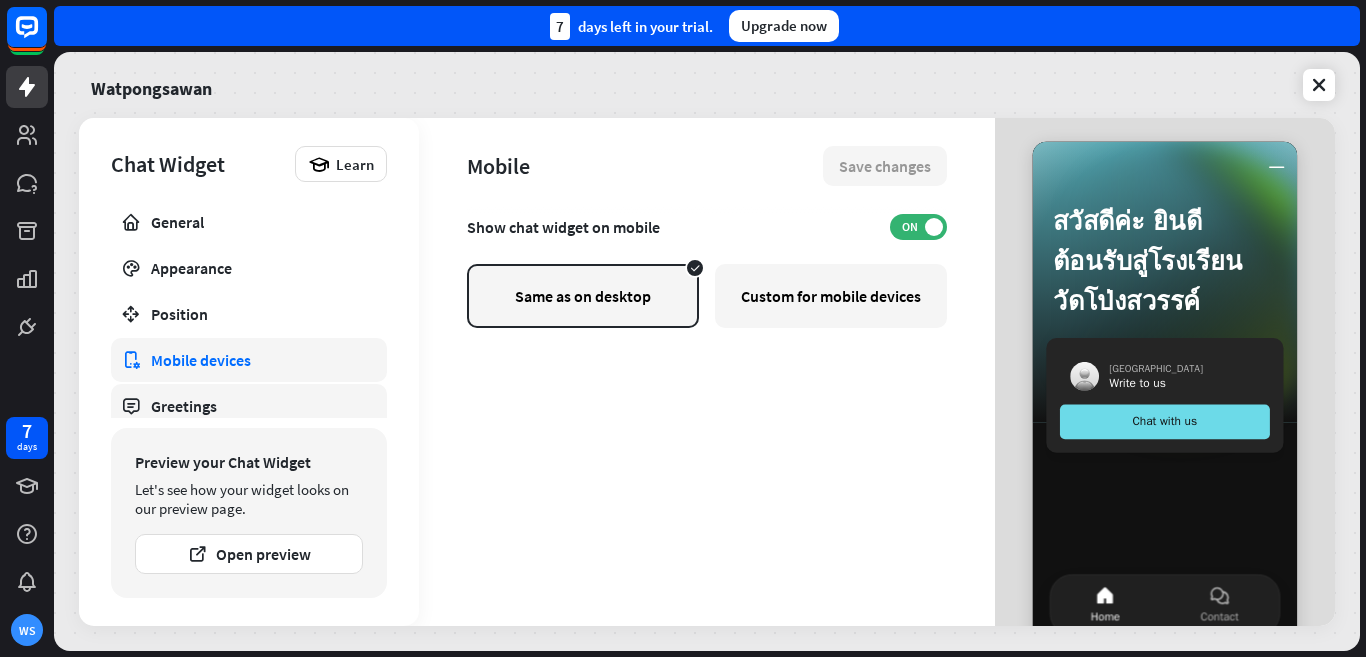 click on "Greetings" at bounding box center (249, 406) 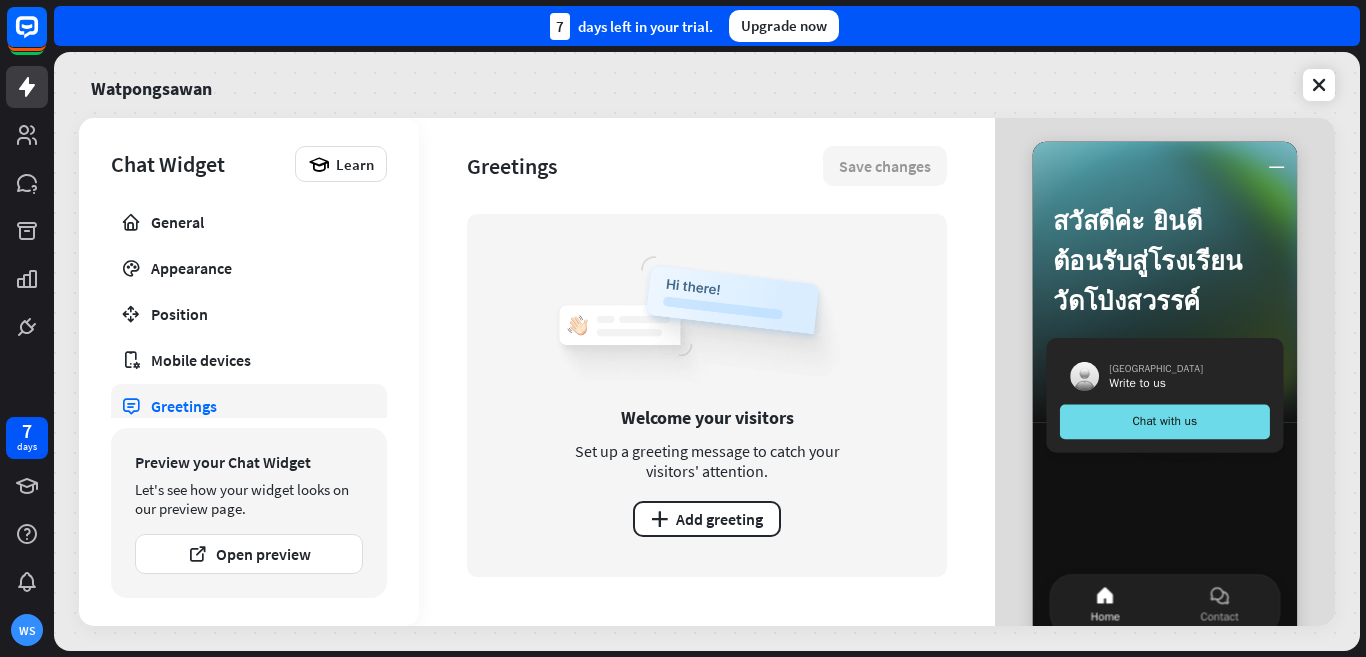 click on "Upgrade now" at bounding box center (784, 26) 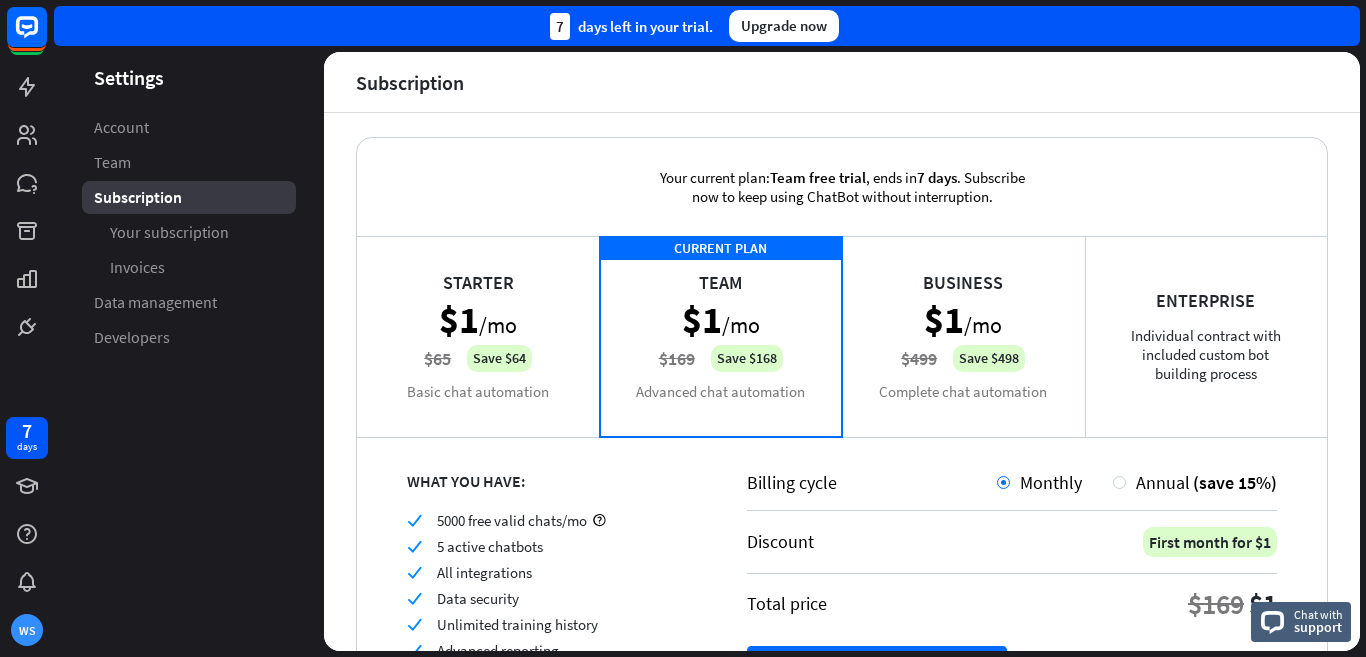 scroll, scrollTop: 0, scrollLeft: 0, axis: both 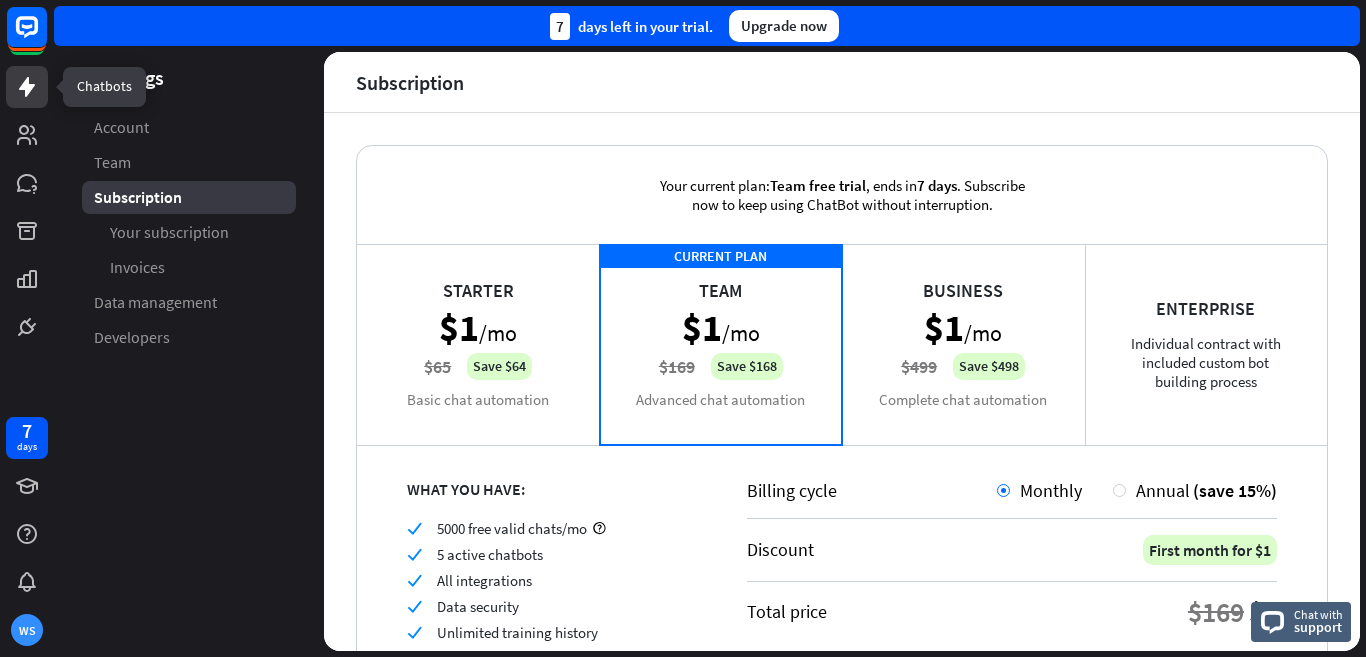 click 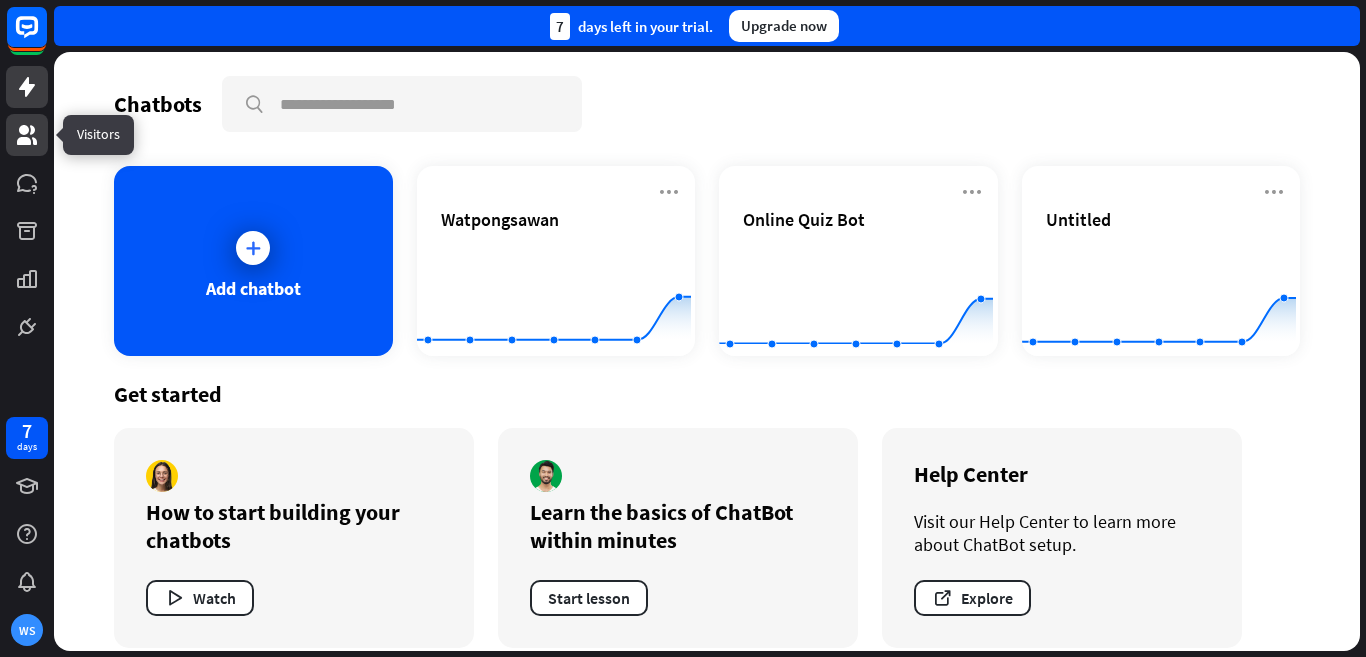 click 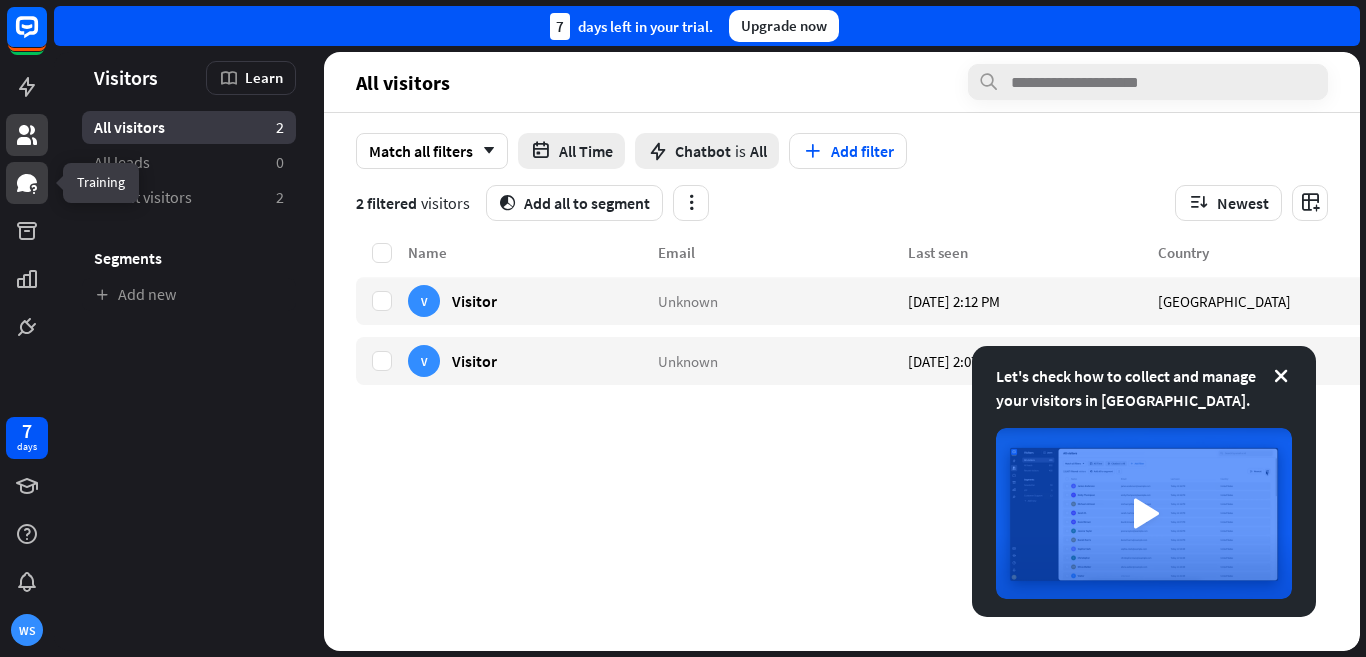 click at bounding box center (27, 183) 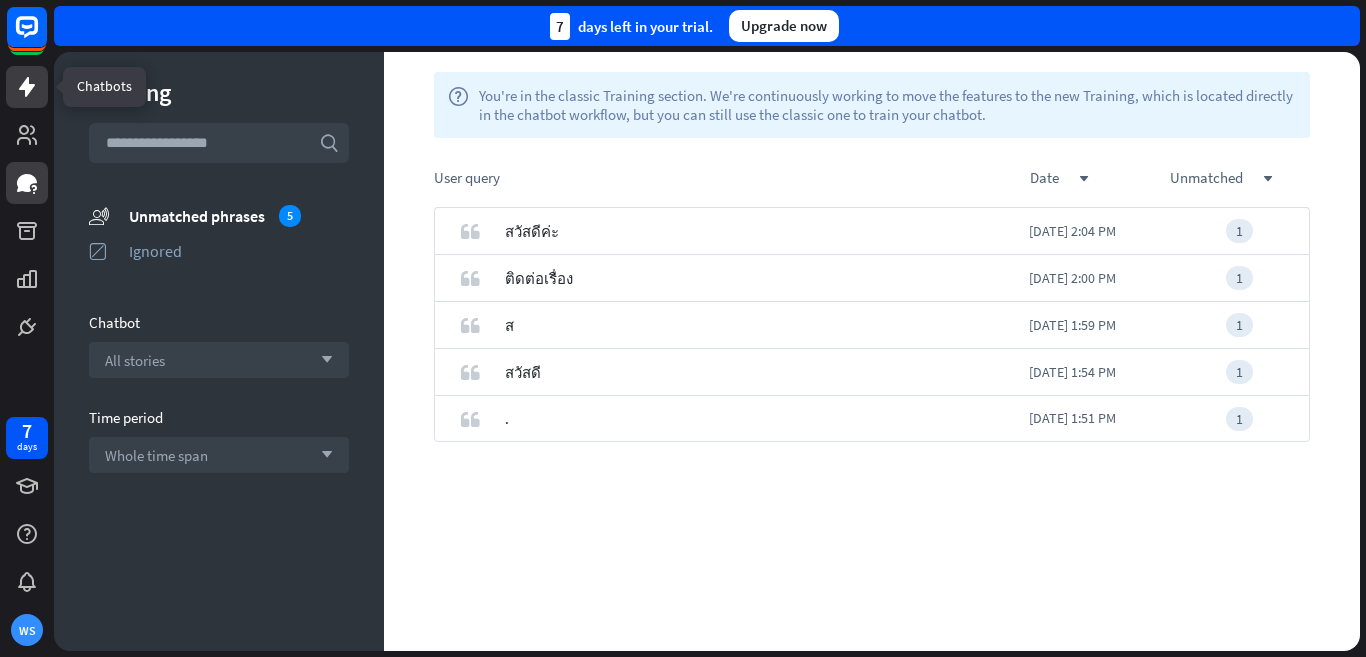 click at bounding box center (27, 87) 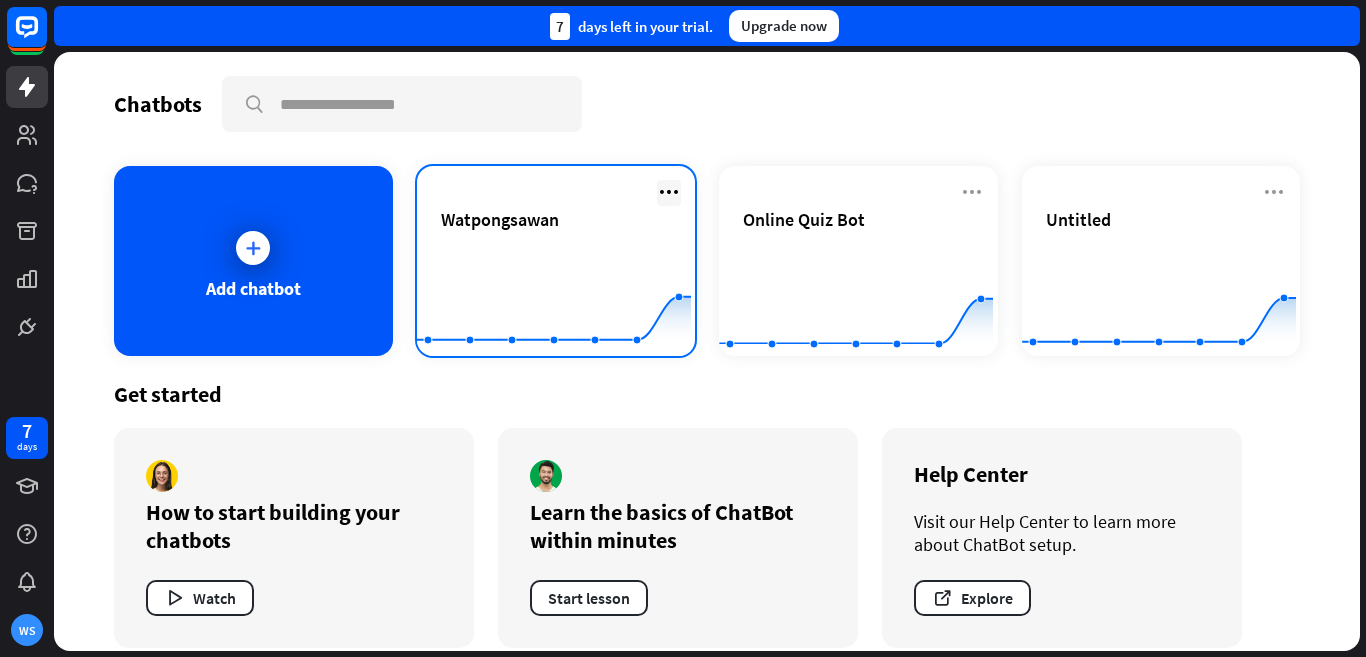 click at bounding box center [669, 192] 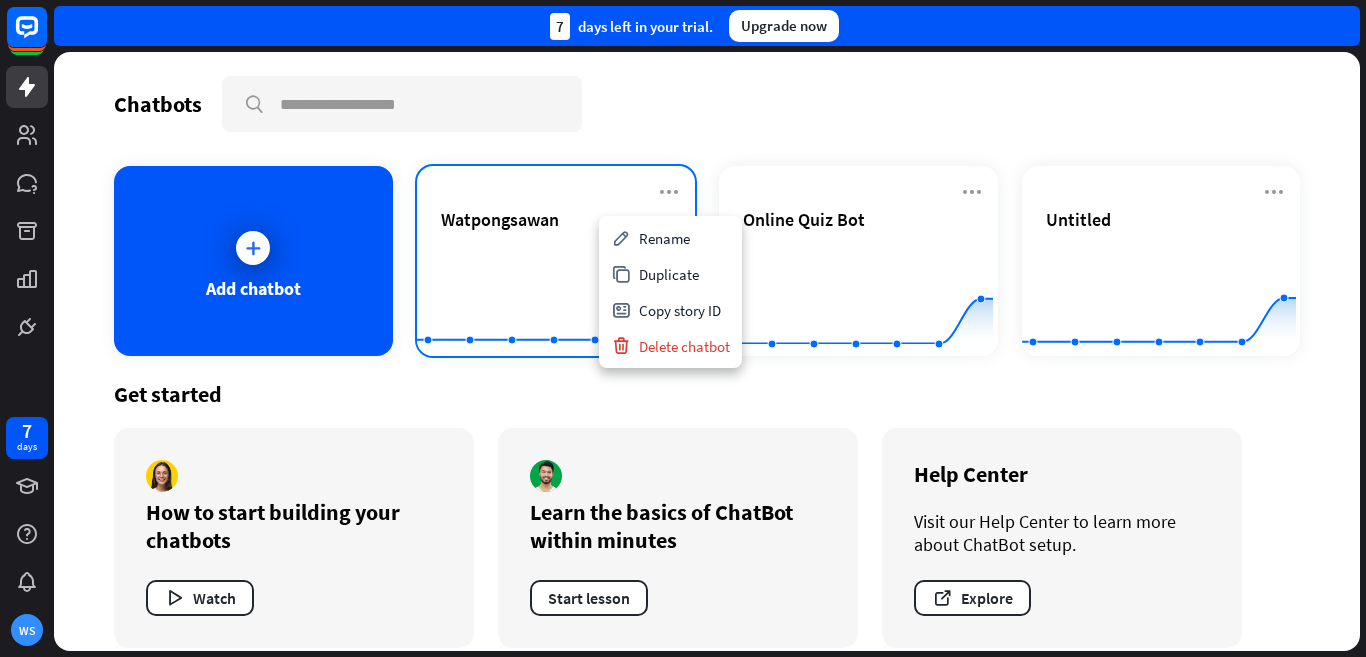 click on "Watpongsawan" at bounding box center [556, 219] 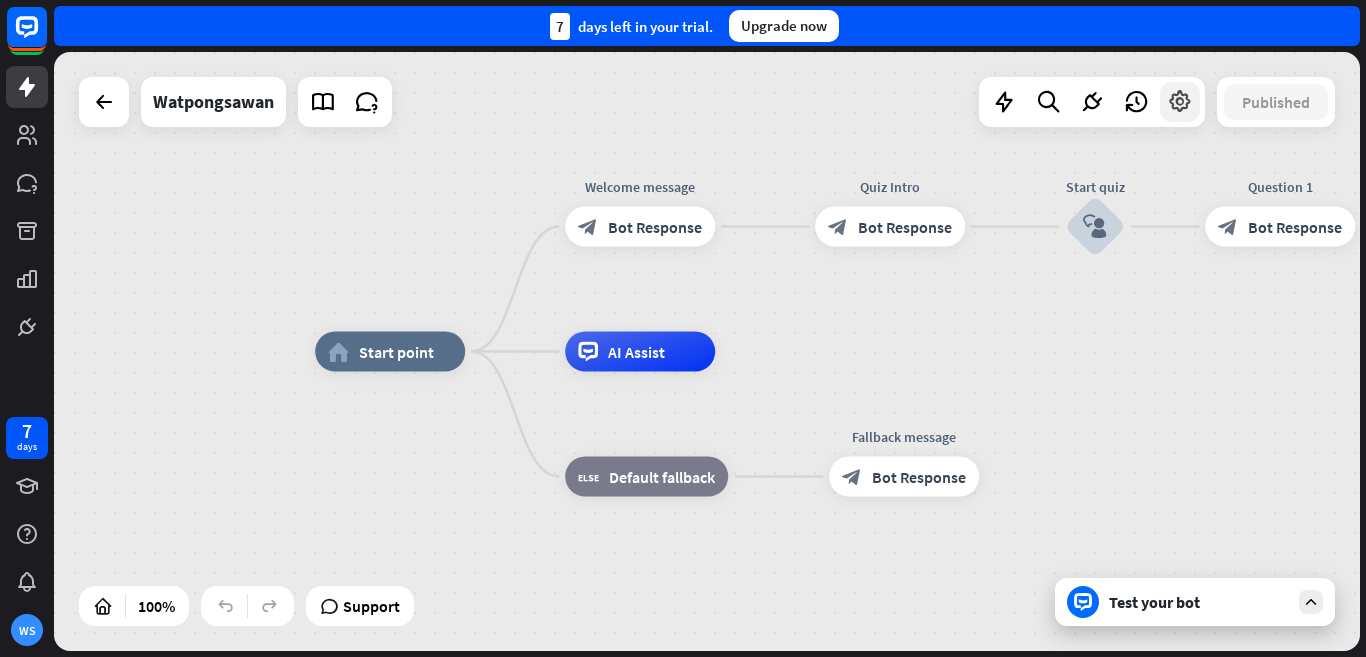 click at bounding box center [1180, 102] 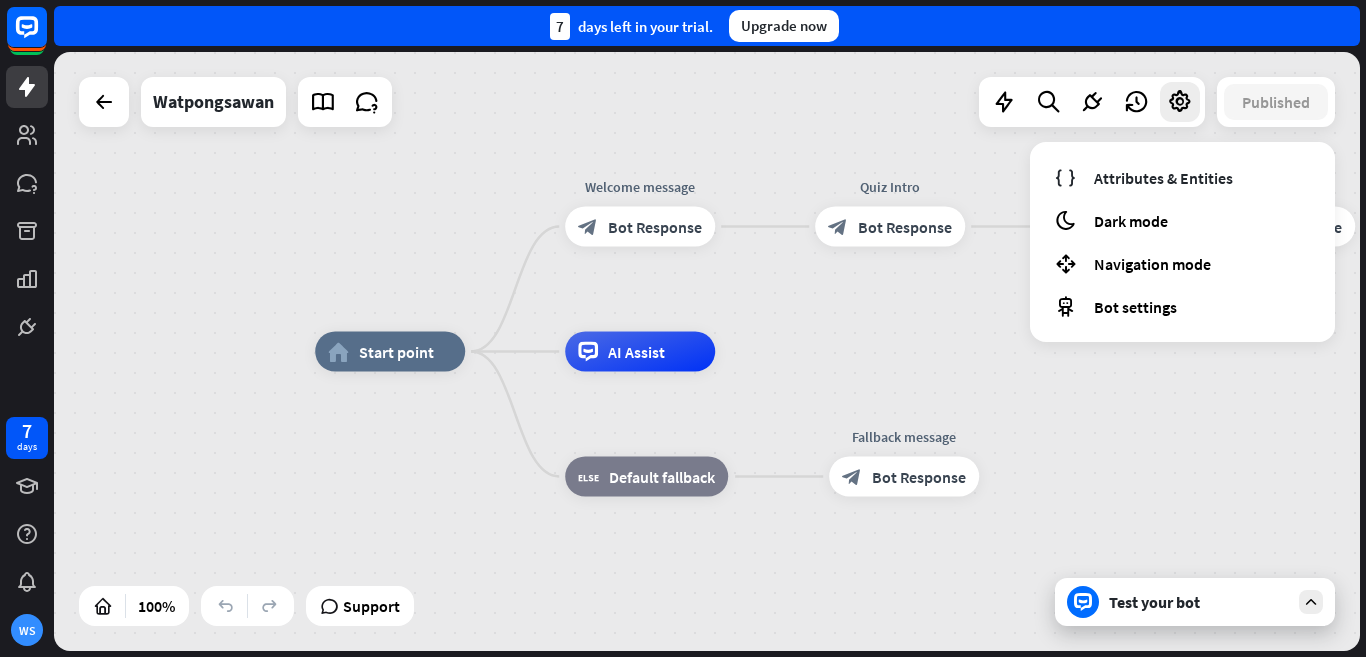 click on "Published" at bounding box center [1276, 102] 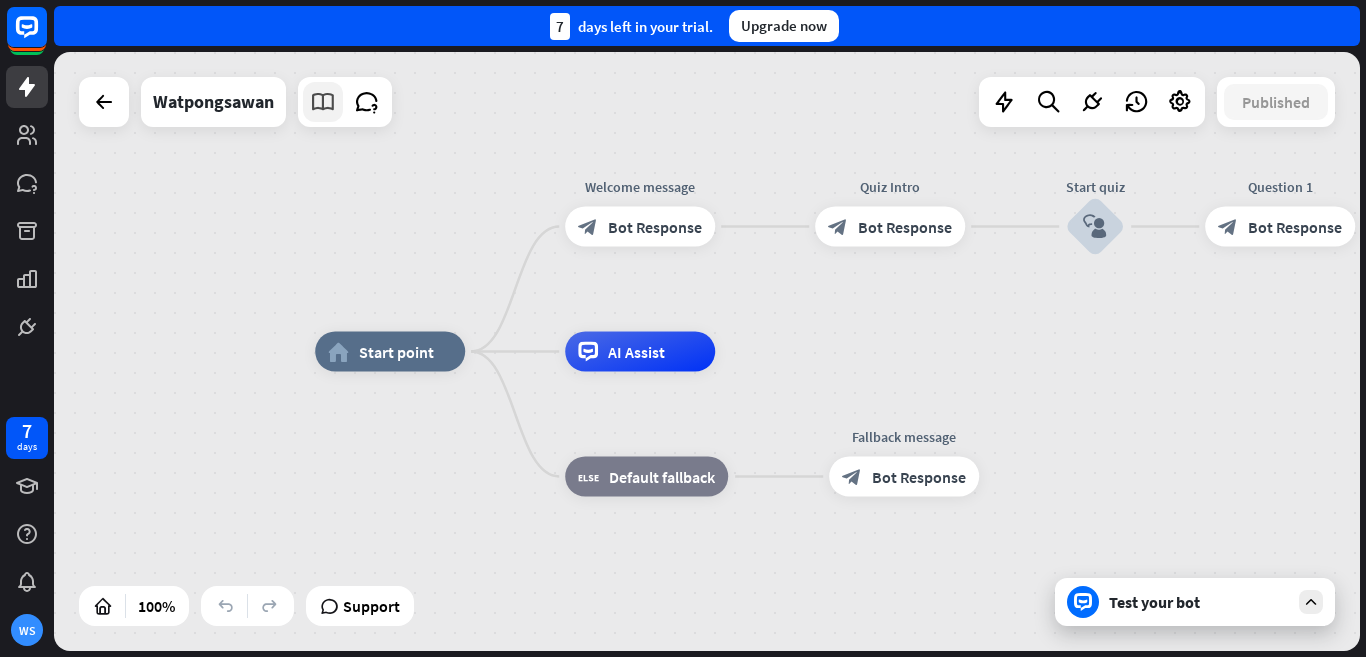 click at bounding box center (323, 102) 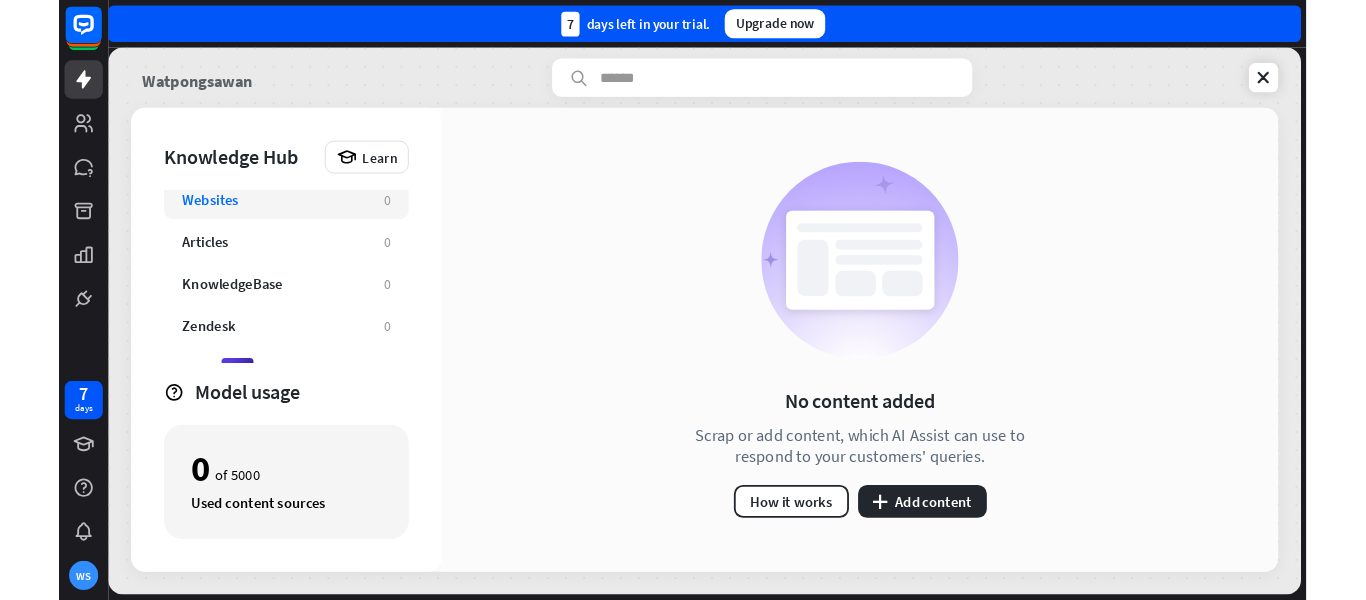 scroll, scrollTop: 0, scrollLeft: 0, axis: both 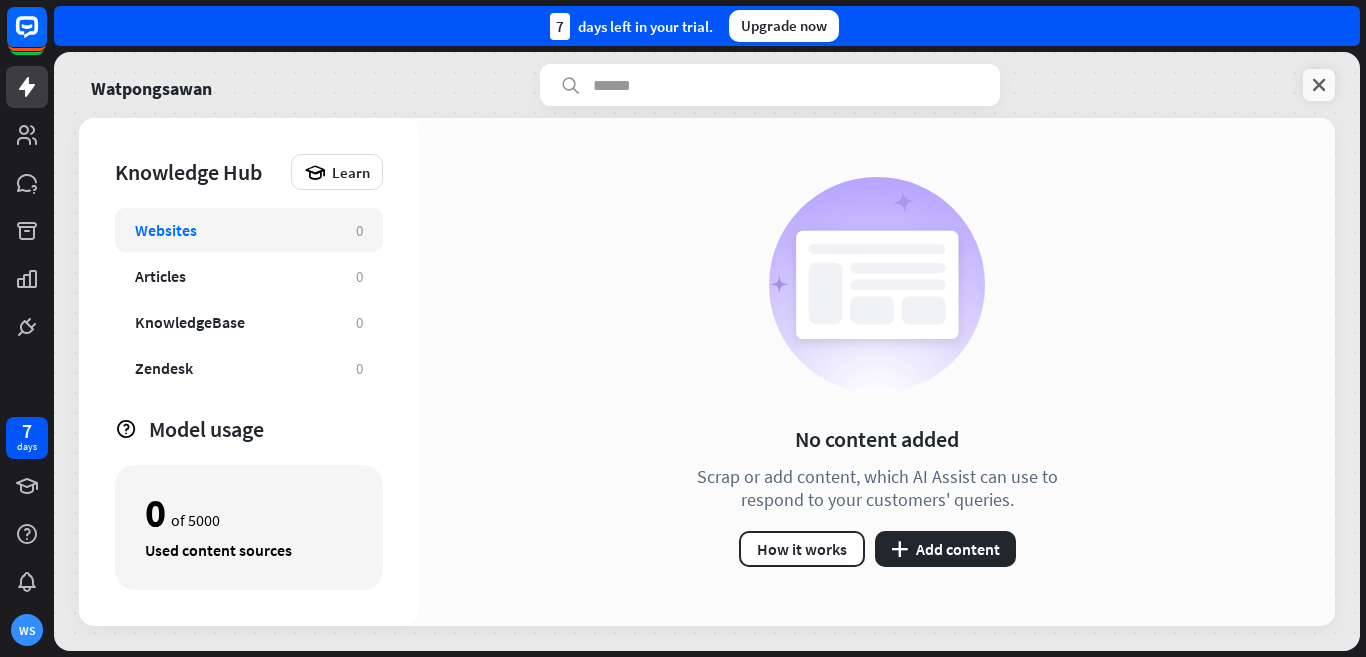 click at bounding box center [1319, 85] 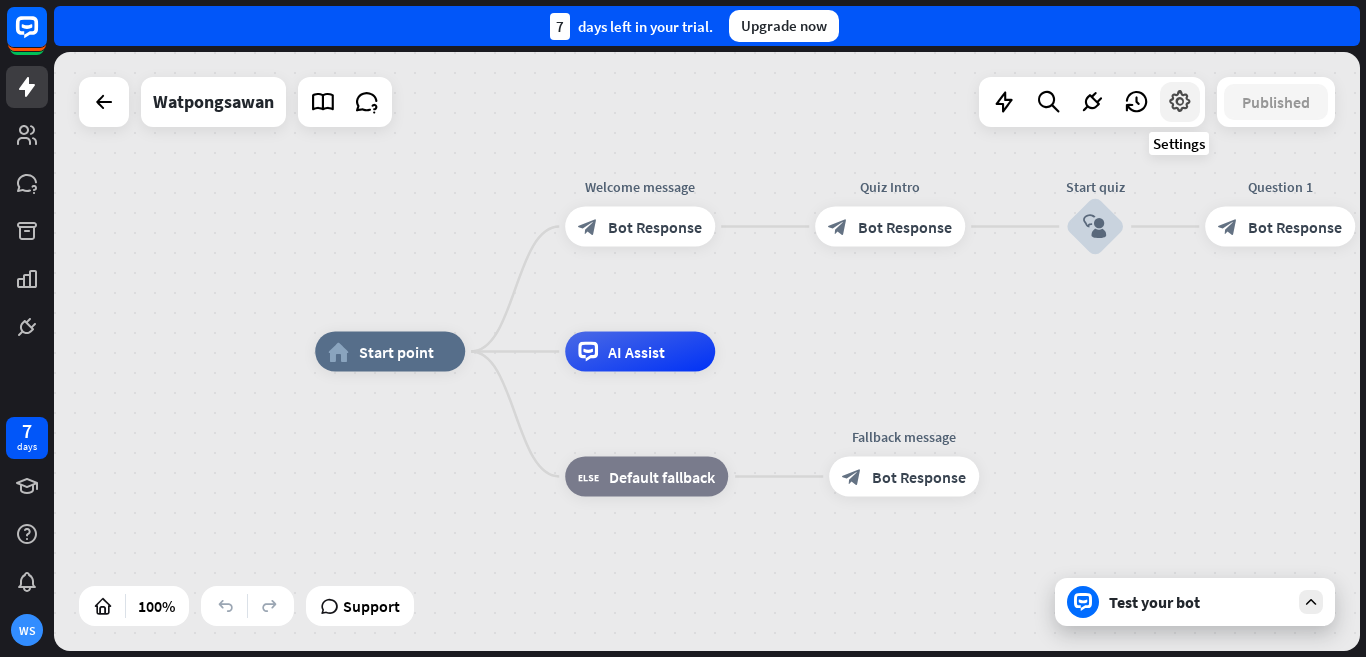 click at bounding box center (1180, 102) 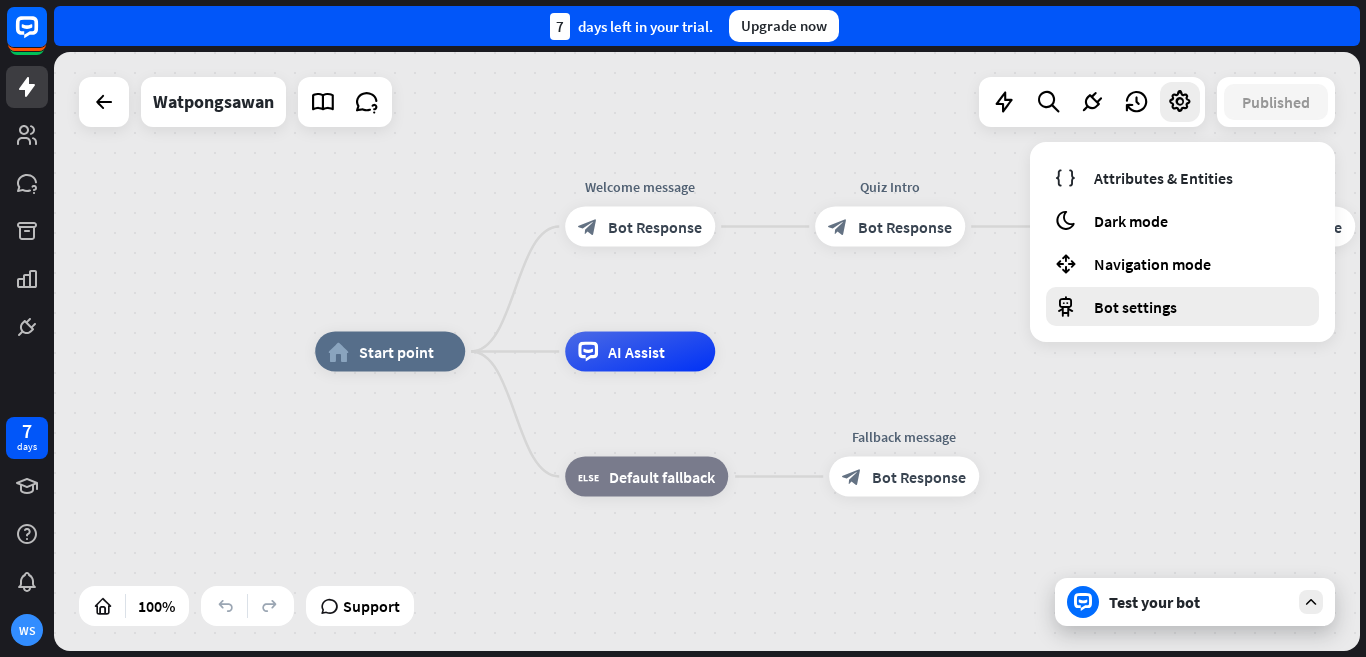 click on "Bot settings" at bounding box center [1135, 307] 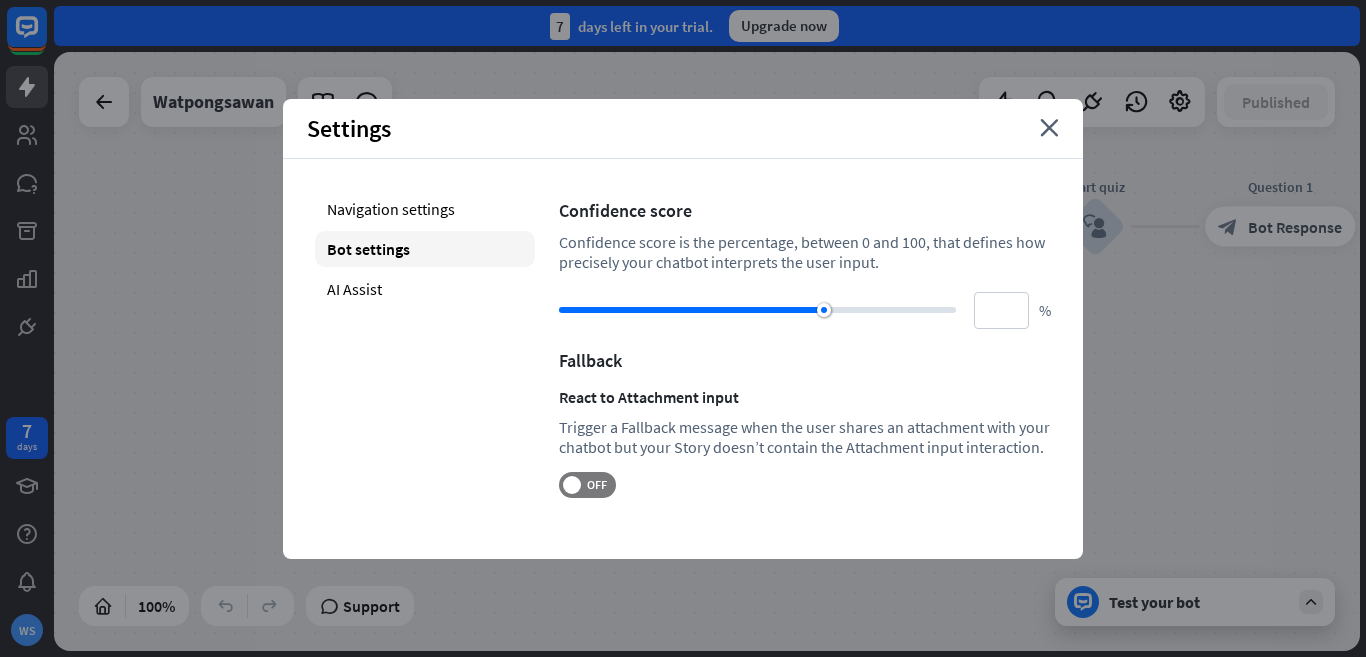 click on "home_2   Start point                 Welcome message   block_bot_response   Bot Response                 Quiz Intro   block_bot_response   Bot Response                 Start quiz   block_user_input                 Question 1   block_bot_response   Bot Response                 Answer 1   block_user_input                 answer_1 = correct ans   filter   Filter                 Set quiz_score to 1   block_set_attribute   Set attribute                 Question 2   block_bot_response   Bot Response                 answer_1 ≠ correct ans   filter   Filter                 Explanation 1   block_bot_response   Bot Response                 Next question (2)   block_user_input                 Go to Q2   block_goto   Go to step                     AI Assist                   block_fallback   Default fallback                 Fallback message   block_bot_response   Bot Response" at bounding box center [707, 351] 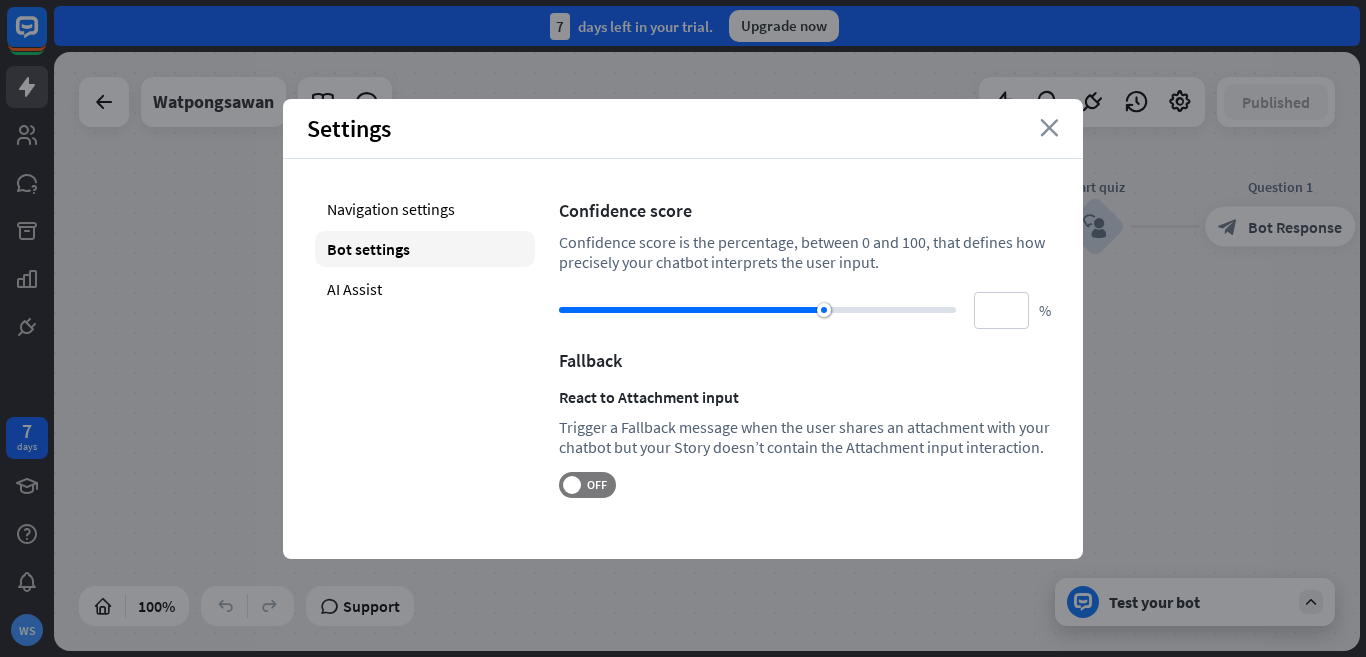 click on "Settings
close" at bounding box center [683, 129] 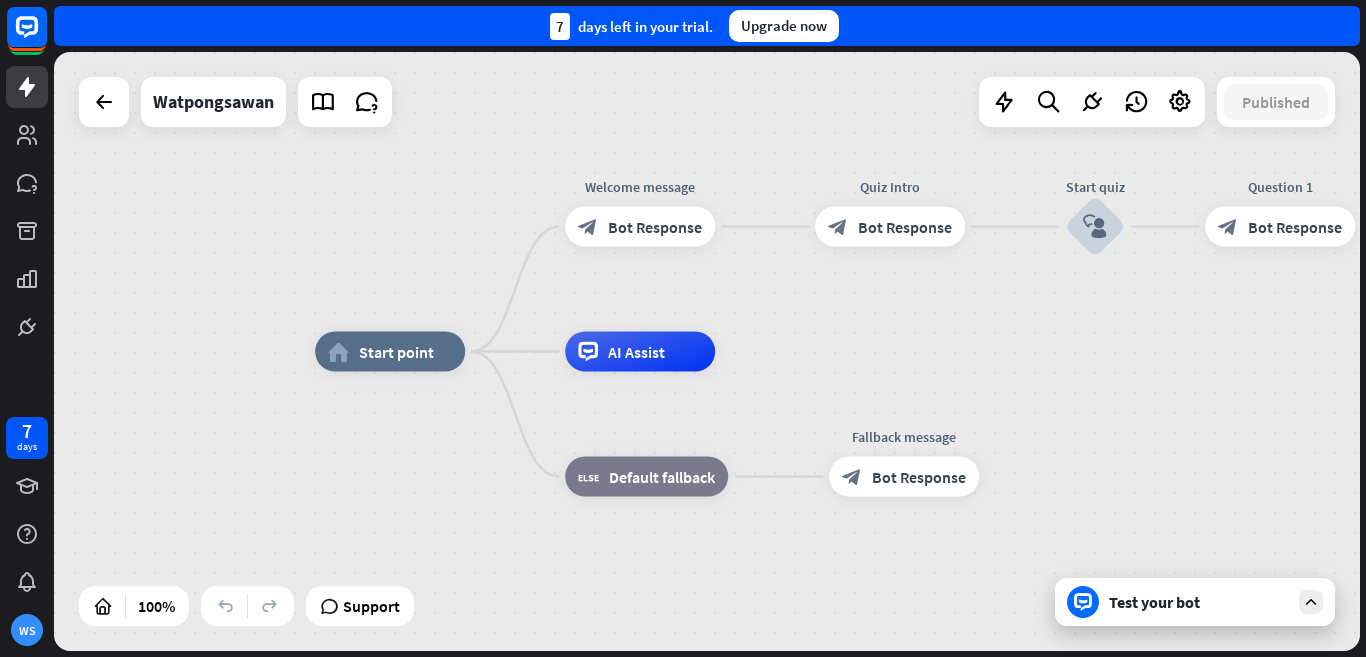 click on "home_2   Start point                 Welcome message   block_bot_response   Bot Response                 Quiz Intro   block_bot_response   Bot Response                 Start quiz   block_user_input                 Question 1   block_bot_response   Bot Response                 Answer 1   block_user_input                 answer_1 = correct ans   filter   Filter                 Set quiz_score to 1   block_set_attribute   Set attribute                 Question 2   block_bot_response   Bot Response                 answer_1 ≠ correct ans   filter   Filter                 Explanation 1   block_bot_response   Bot Response                 Next question (2)   block_user_input                 Go to Q2   block_goto   Go to step                     AI Assist                   block_fallback   Default fallback                 Fallback message   block_bot_response   Bot Response" at bounding box center (707, 351) 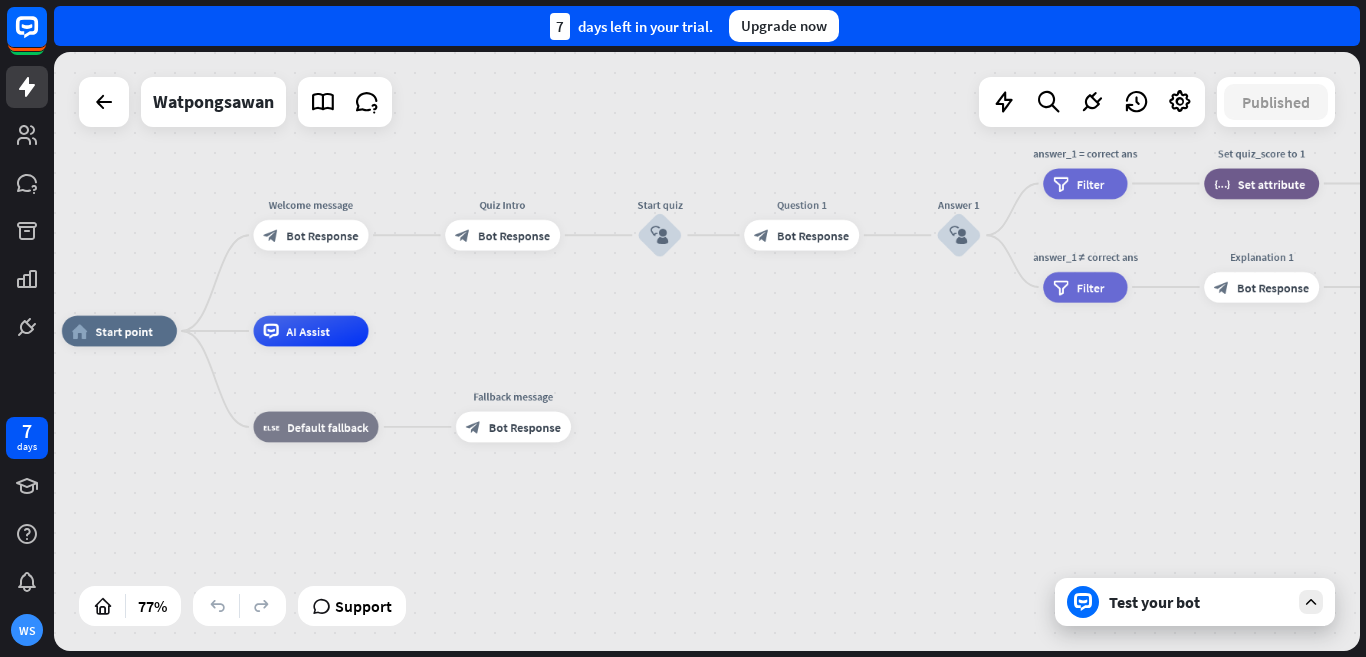 drag, startPoint x: 1186, startPoint y: 430, endPoint x: 725, endPoint y: 308, distance: 476.87 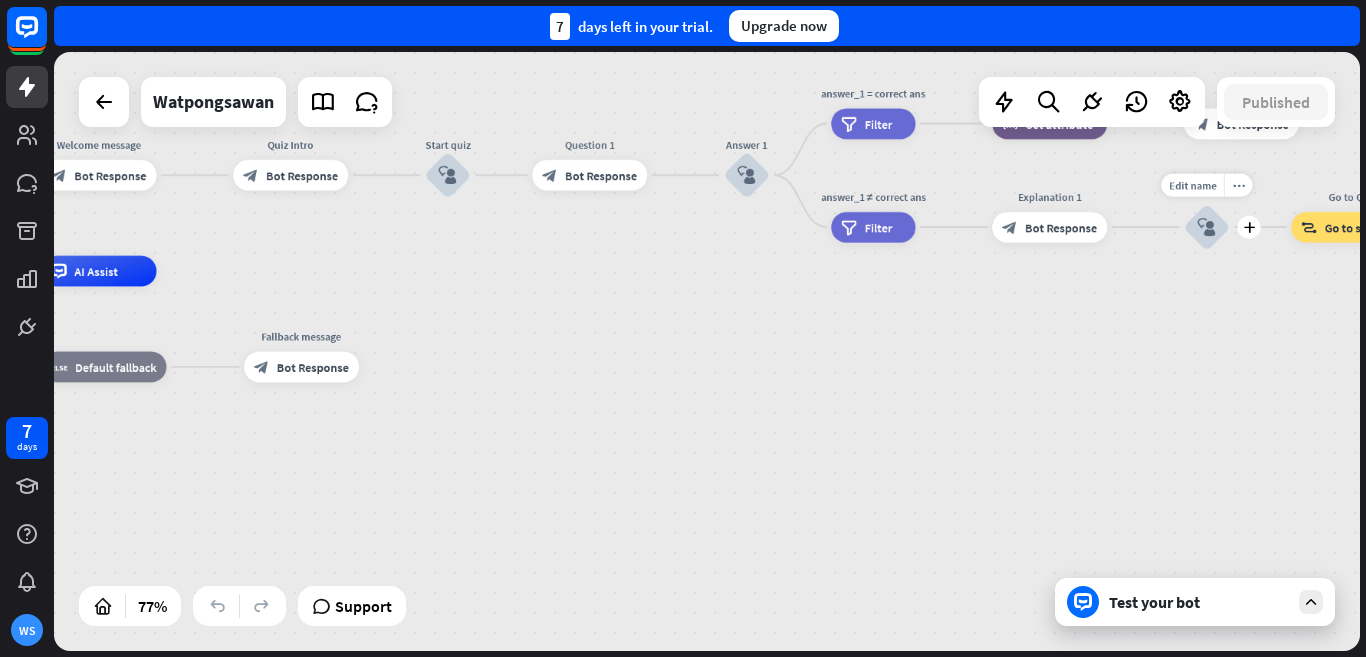 click on "Edit name   more_horiz         plus   Next question (2)   block_user_input" at bounding box center (1207, 227) 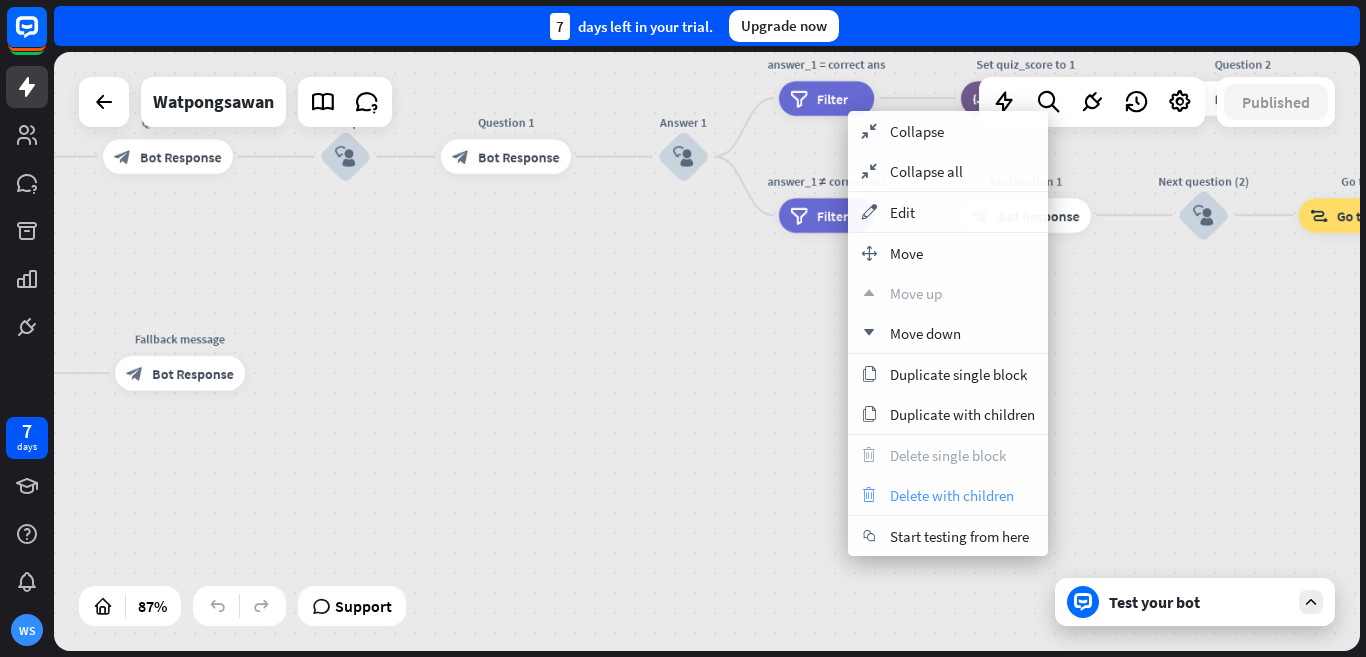 click on "Delete with children" at bounding box center [952, 495] 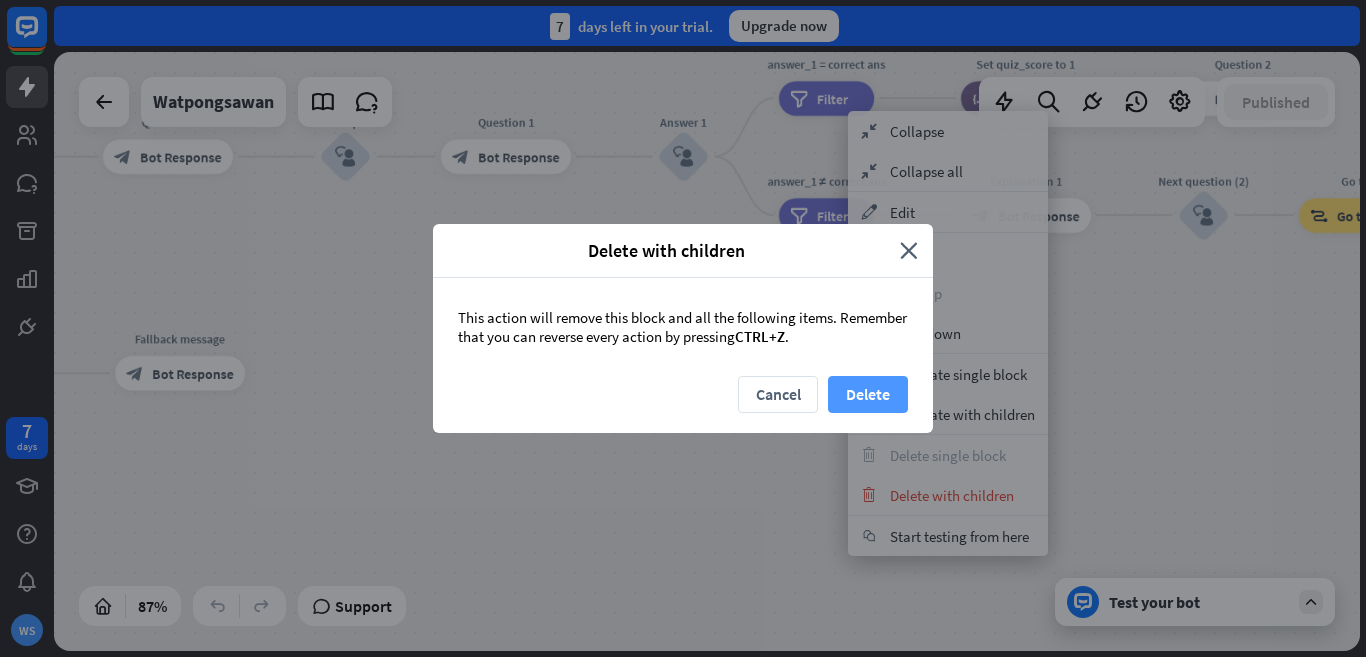 click on "Delete" at bounding box center (868, 394) 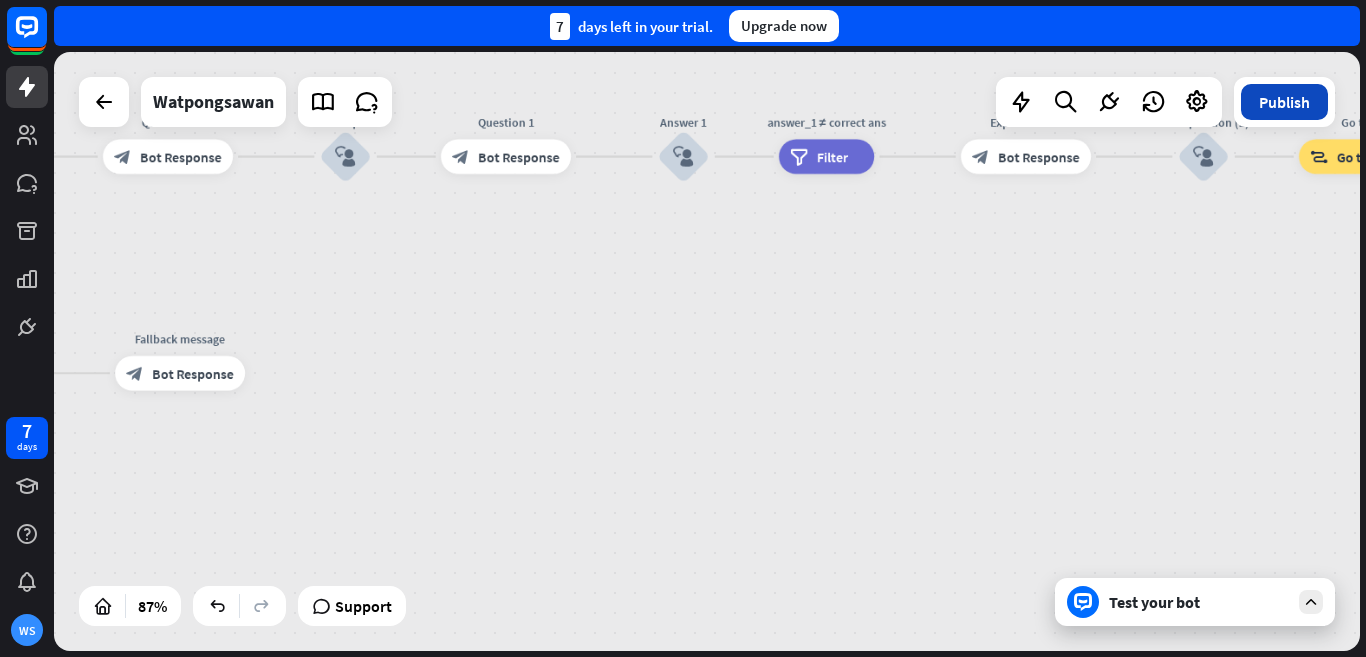 click on "Publish" at bounding box center (1284, 102) 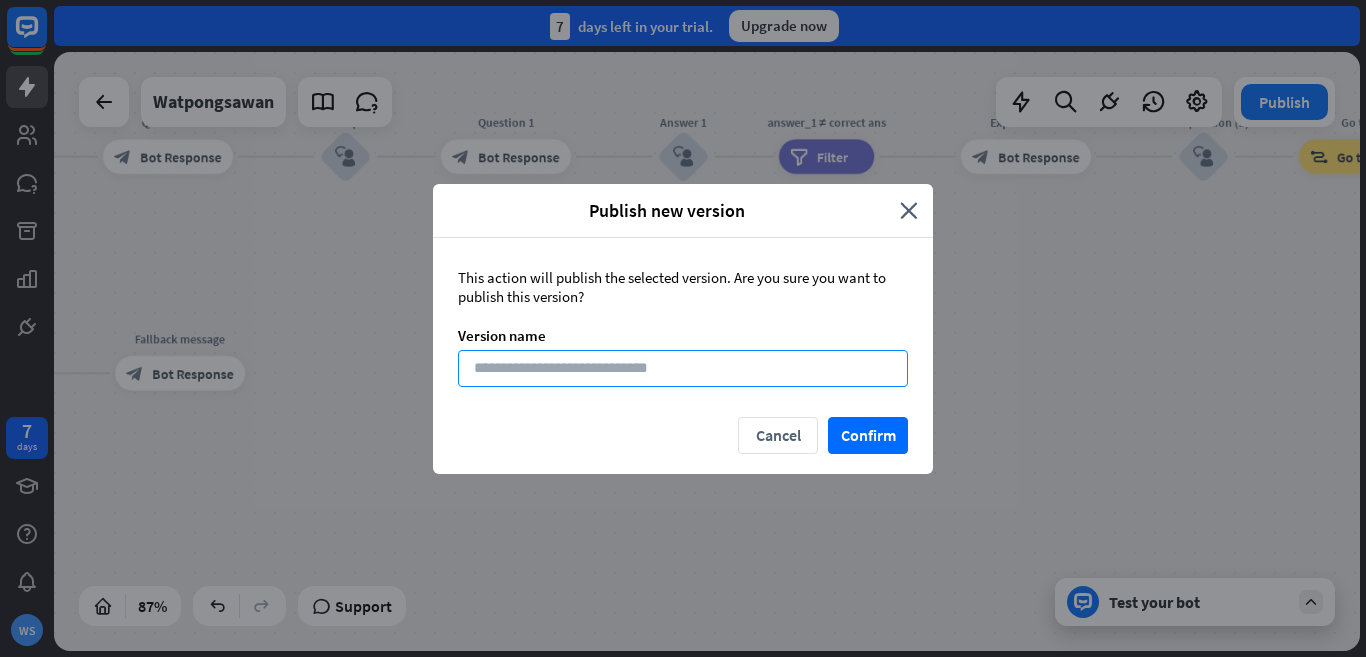 click at bounding box center [683, 368] 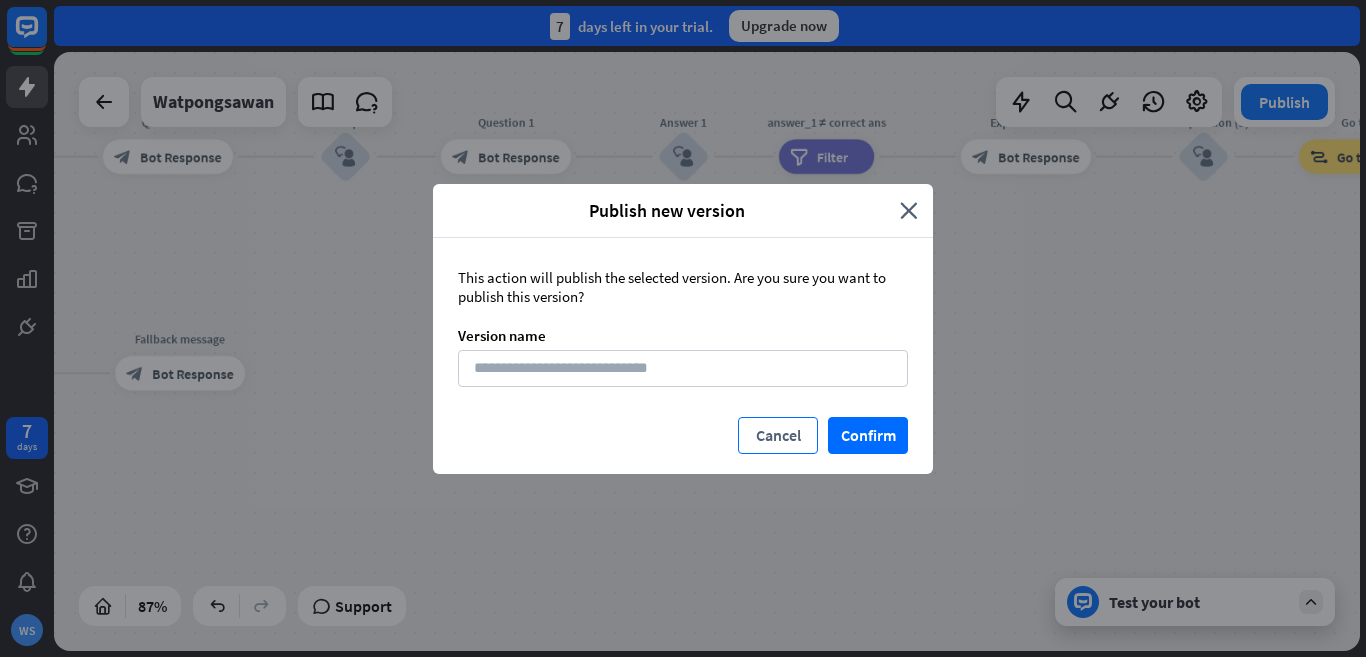 click on "Cancel" at bounding box center [778, 435] 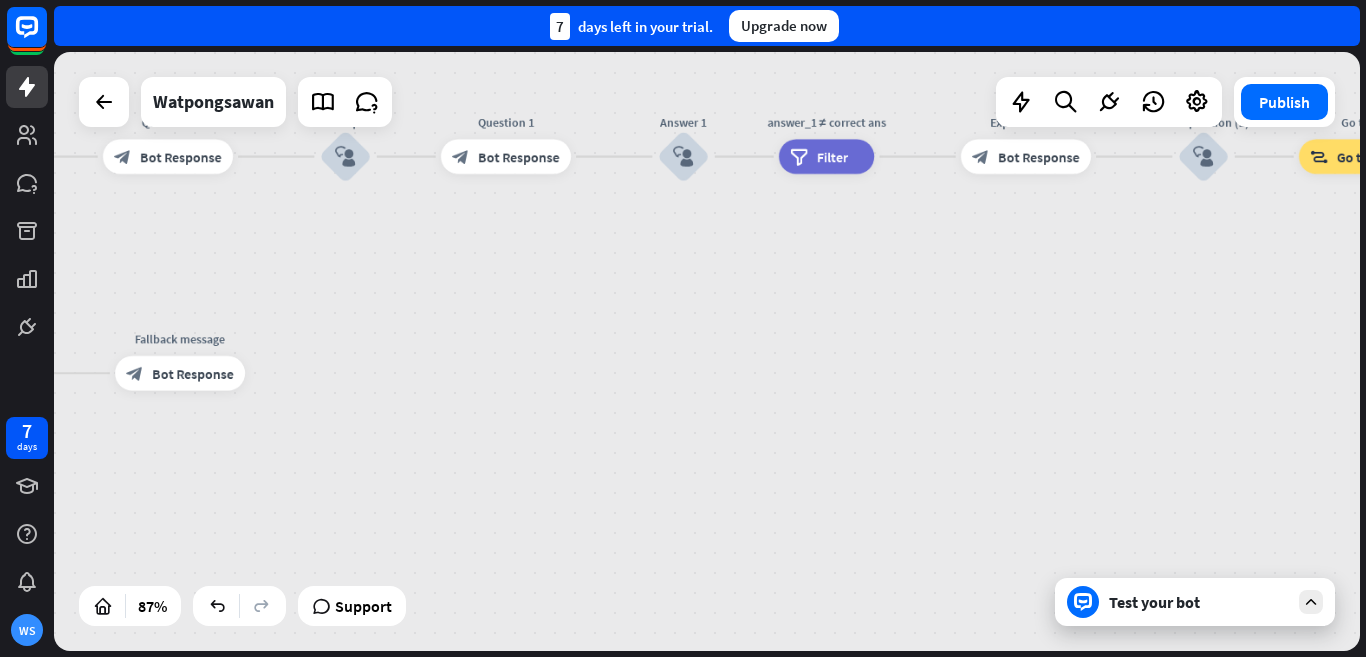click on "home_2   Start point                 Welcome message   block_bot_response   Bot Response                 Quiz Intro   block_bot_response   Bot Response                 Start quiz   block_user_input                 Question 1   block_bot_response   Bot Response                 Answer 1   block_user_input                 answer_1 ≠ correct ans   filter   Filter                 Explanation 1   block_bot_response   Bot Response                 Next question (2)   block_user_input                 Go to Q2   block_goto   Go to step                     AI Assist                   block_fallback   Default fallback                 Fallback message   block_bot_response   Bot Response" at bounding box center (236, 524) 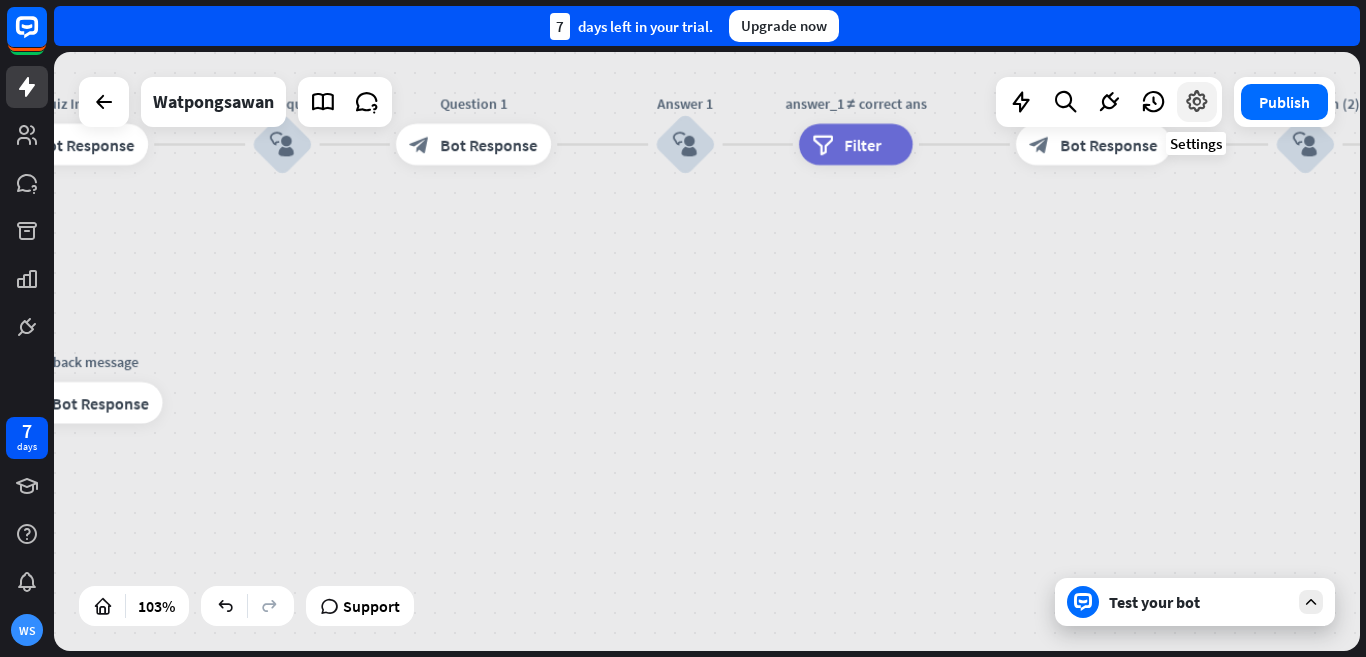 click at bounding box center [1197, 102] 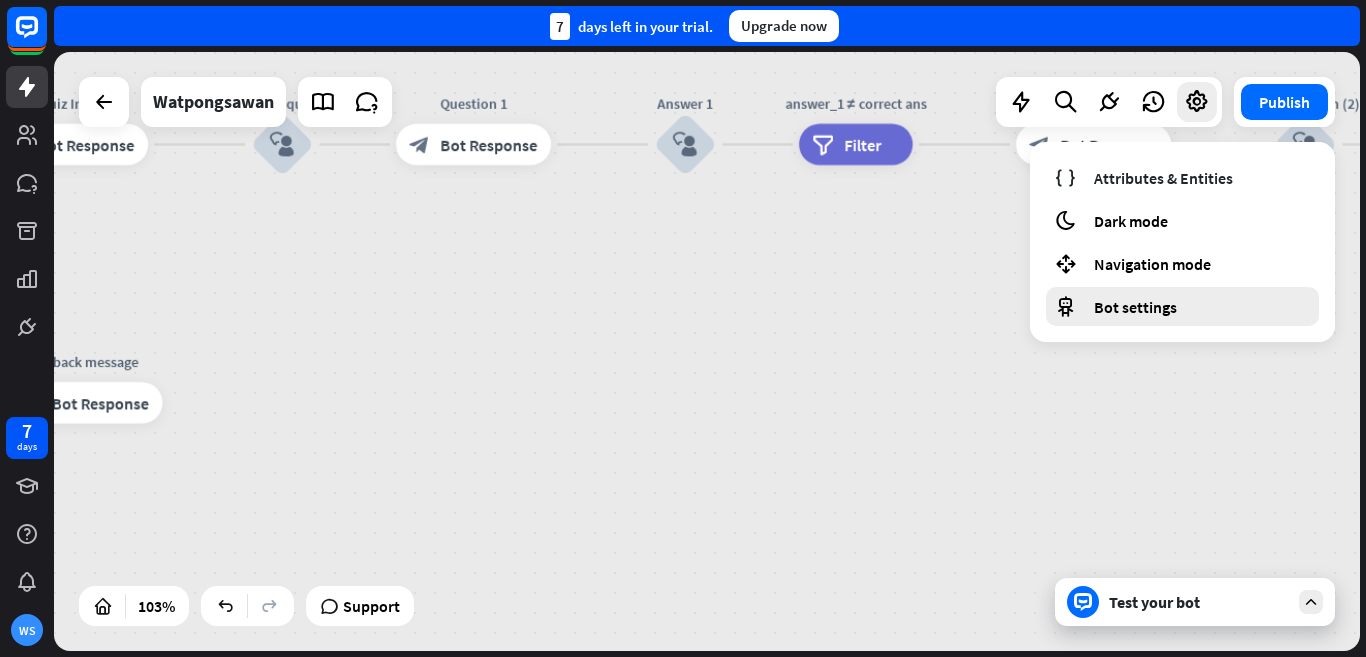 click on "Bot settings" at bounding box center [1182, 306] 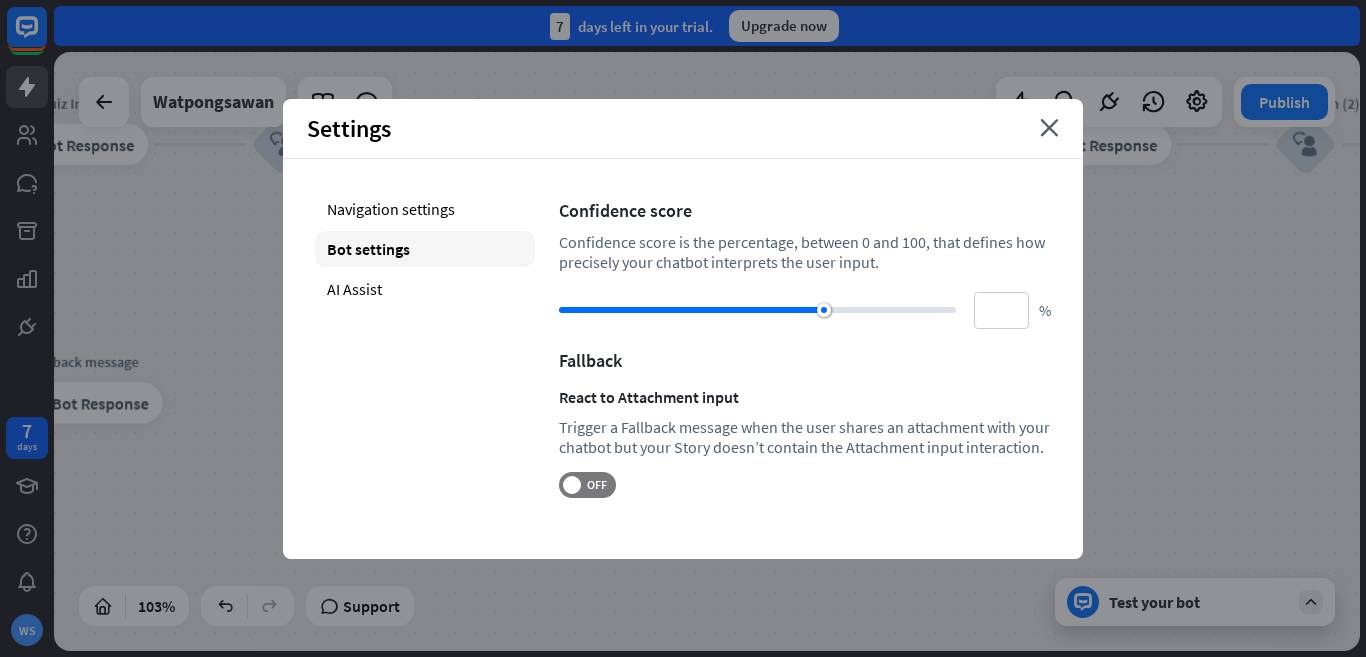 click on "home_2   Start point                 Welcome message   block_bot_response   Bot Response                 Quiz Intro   block_bot_response   Bot Response                 Start quiz   block_user_input                 Question 1   block_bot_response   Bot Response                 Answer 1   block_user_input                 answer_1 ≠ correct ans   filter   Filter                 Explanation 1   block_bot_response   Bot Response                 Next question (2)   block_user_input                 Go to Q2   block_goto   Go to step                     AI Assist                   block_fallback   Default fallback                 Fallback message   block_bot_response   Bot Response" at bounding box center [707, 351] 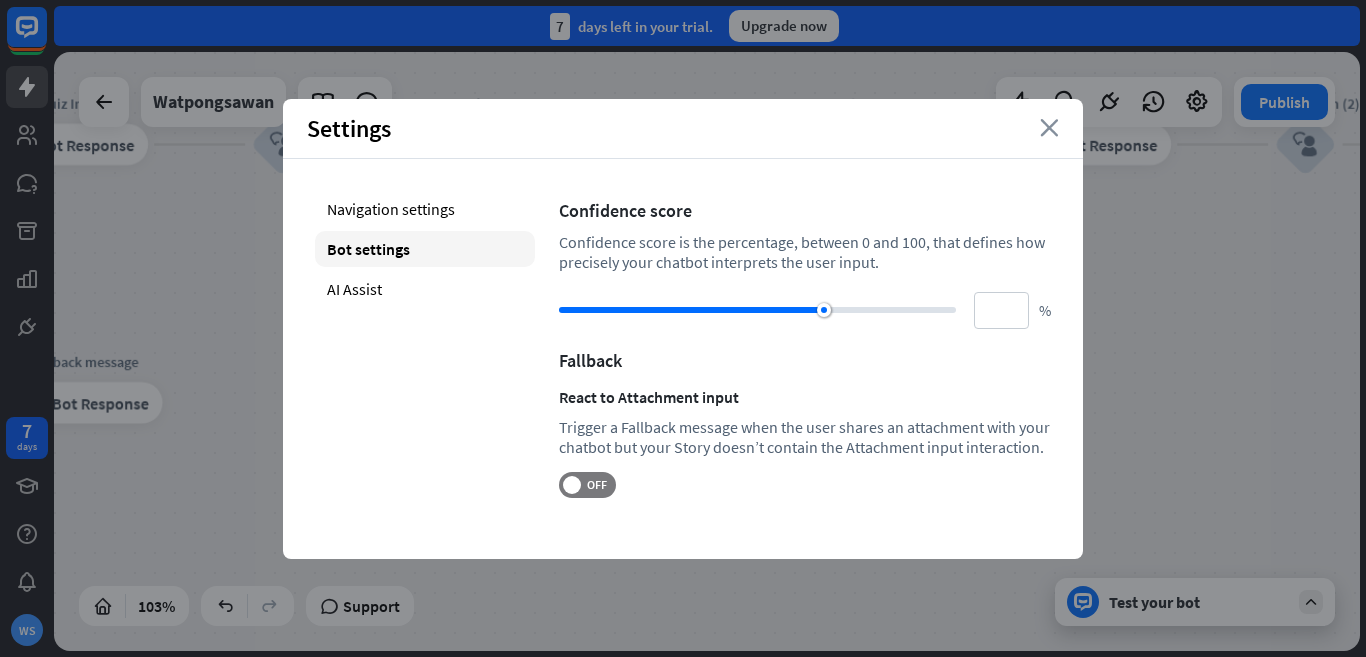 click on "close" at bounding box center [1049, 128] 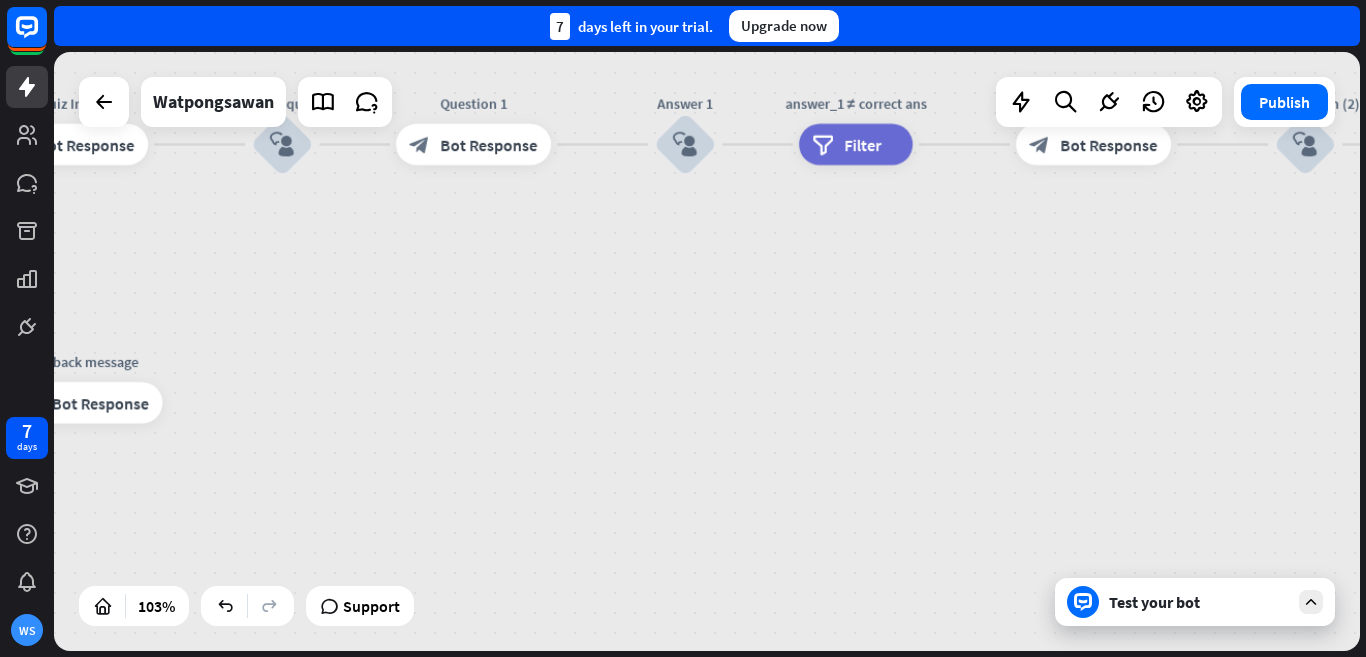 click on "Test your bot" at bounding box center [1195, 602] 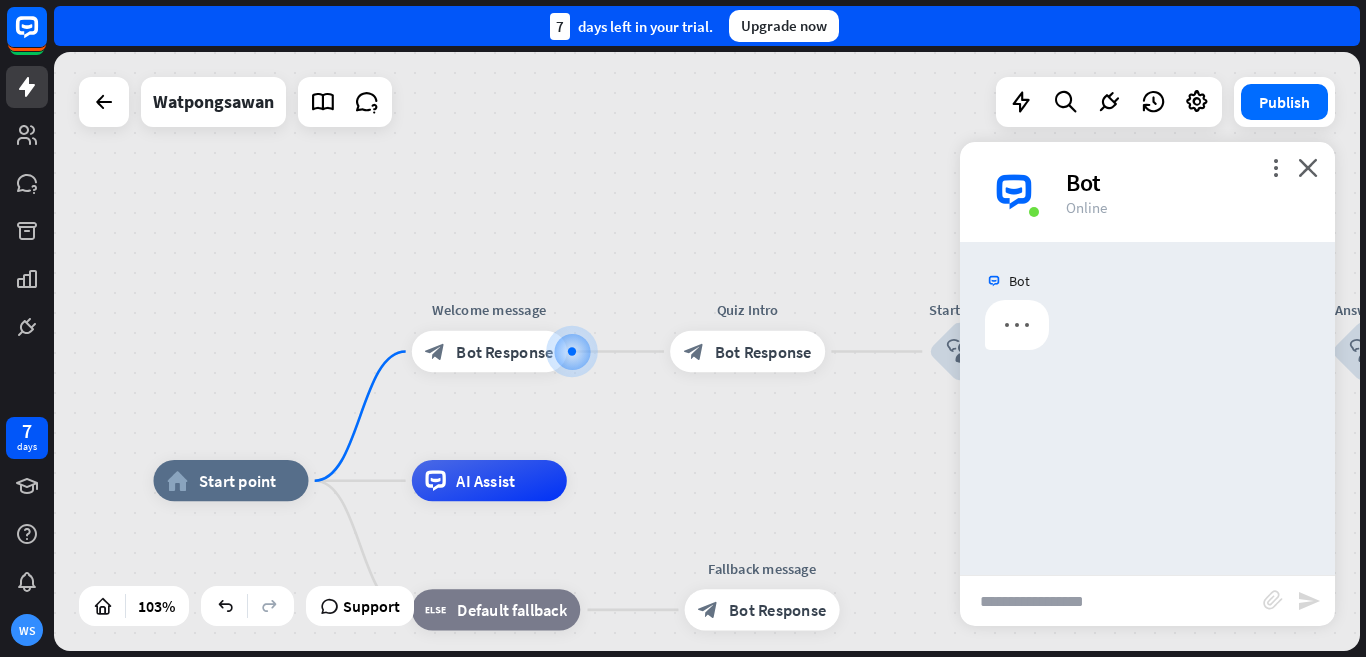 click on "home_2   Start point                 Welcome message   block_bot_response   Bot Response                     Quiz Intro   block_bot_response   Bot Response                 Start quiz   block_user_input                 Question 1   block_bot_response   Bot Response                 Answer 1   block_user_input                 answer_1 ≠ correct ans   filter   Filter                 Explanation 1   block_bot_response   Bot Response                 Next question (2)   block_user_input                 Go to Q2   block_goto   Go to step                     AI Assist                   block_fallback   Default fallback                 Fallback message   block_bot_response   Bot Response" at bounding box center [707, 351] 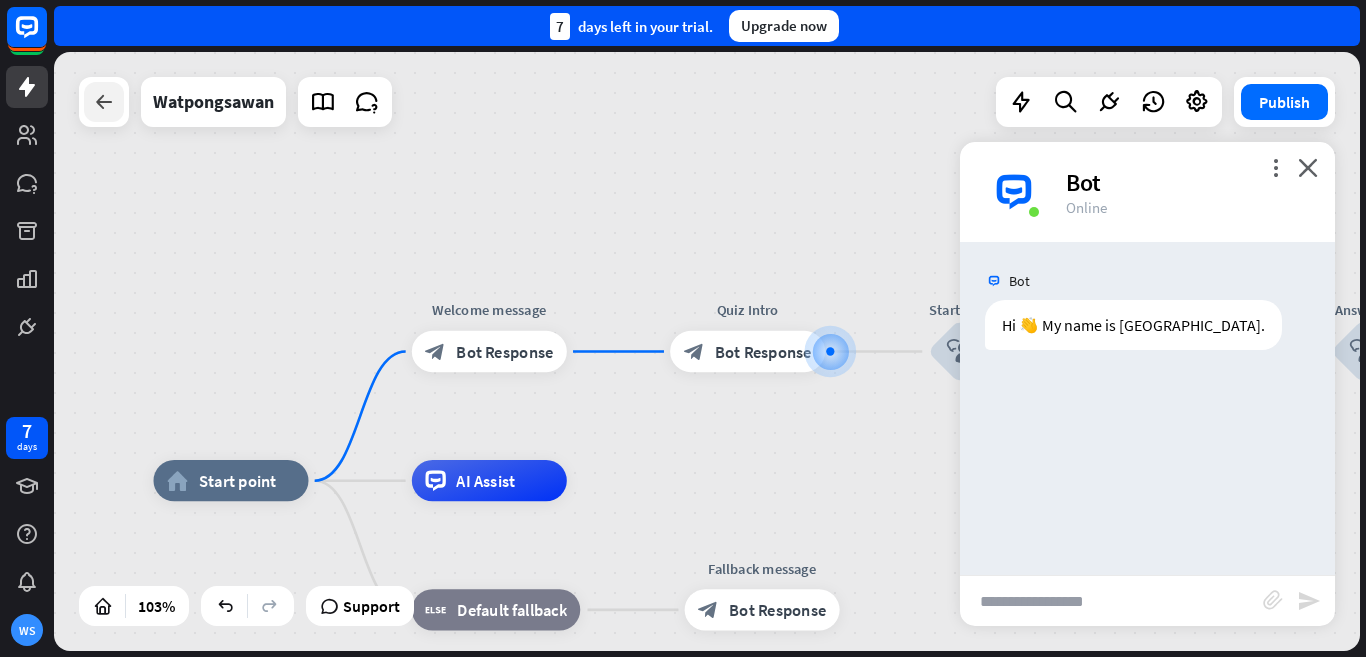 click at bounding box center (104, 102) 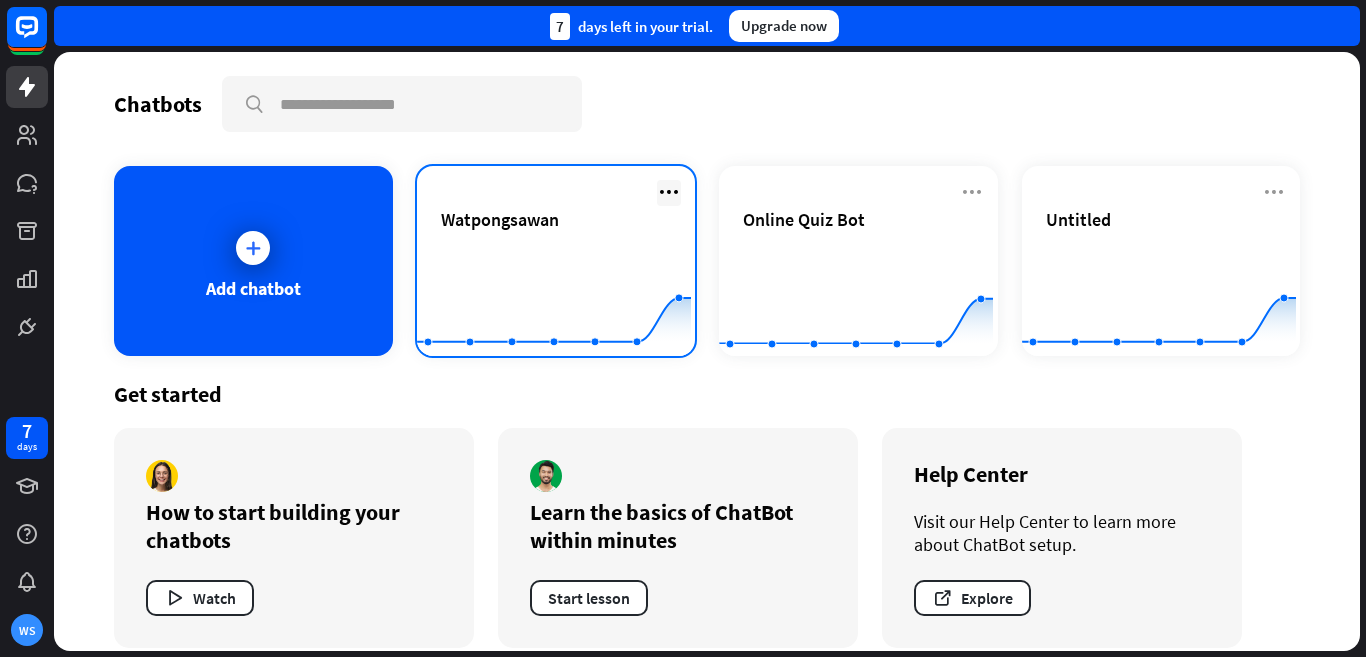 click at bounding box center [669, 192] 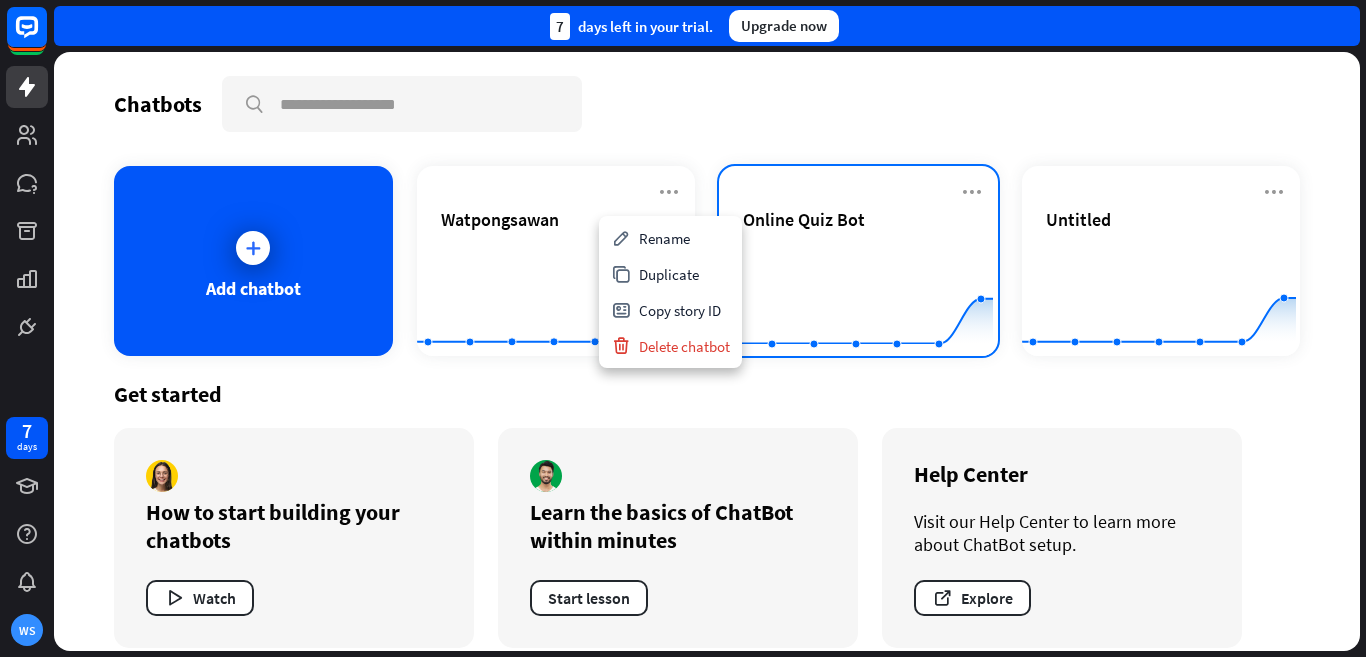 drag, startPoint x: 658, startPoint y: 287, endPoint x: 769, endPoint y: 183, distance: 152.10852 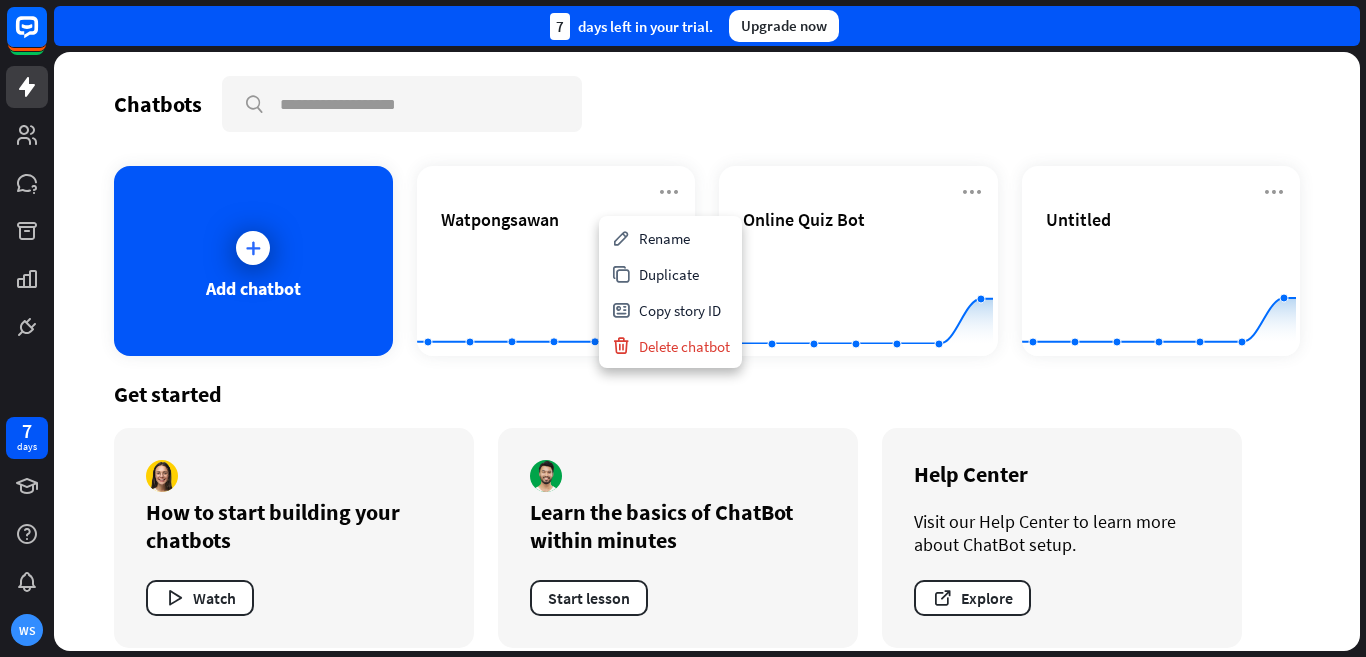click on "Chatbots   search" at bounding box center [707, 104] 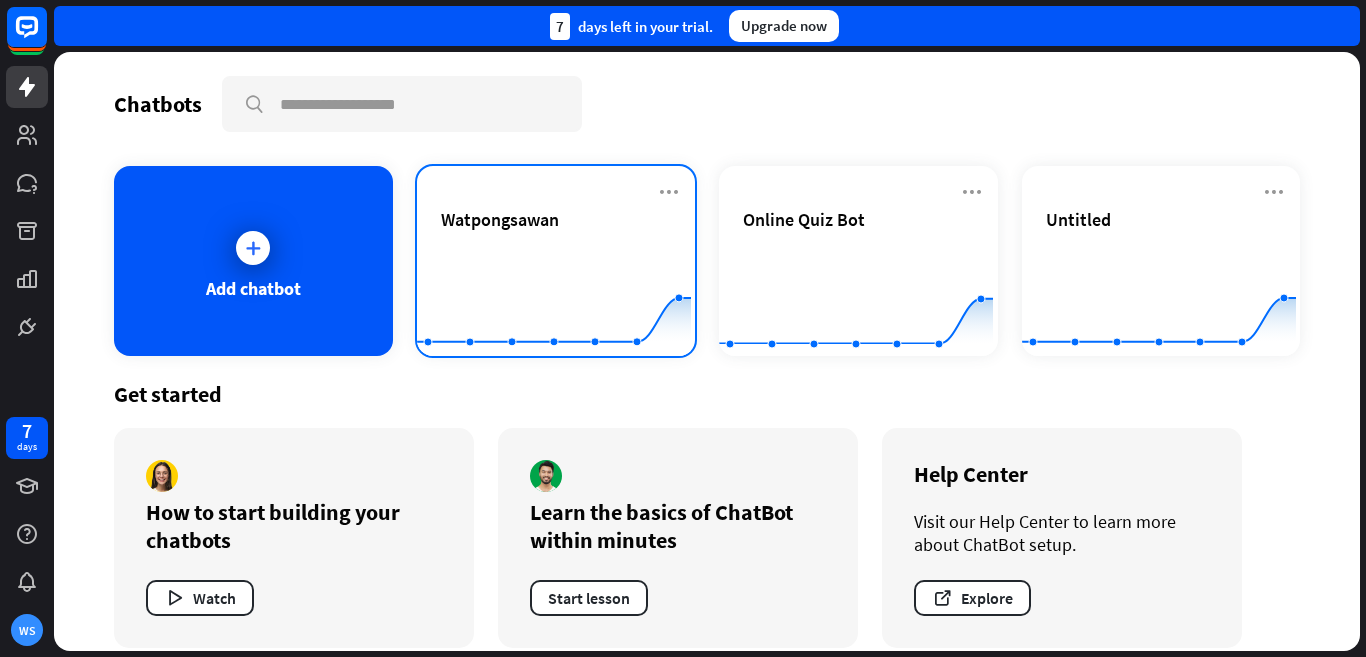 click on "Watpongsawan" at bounding box center (556, 243) 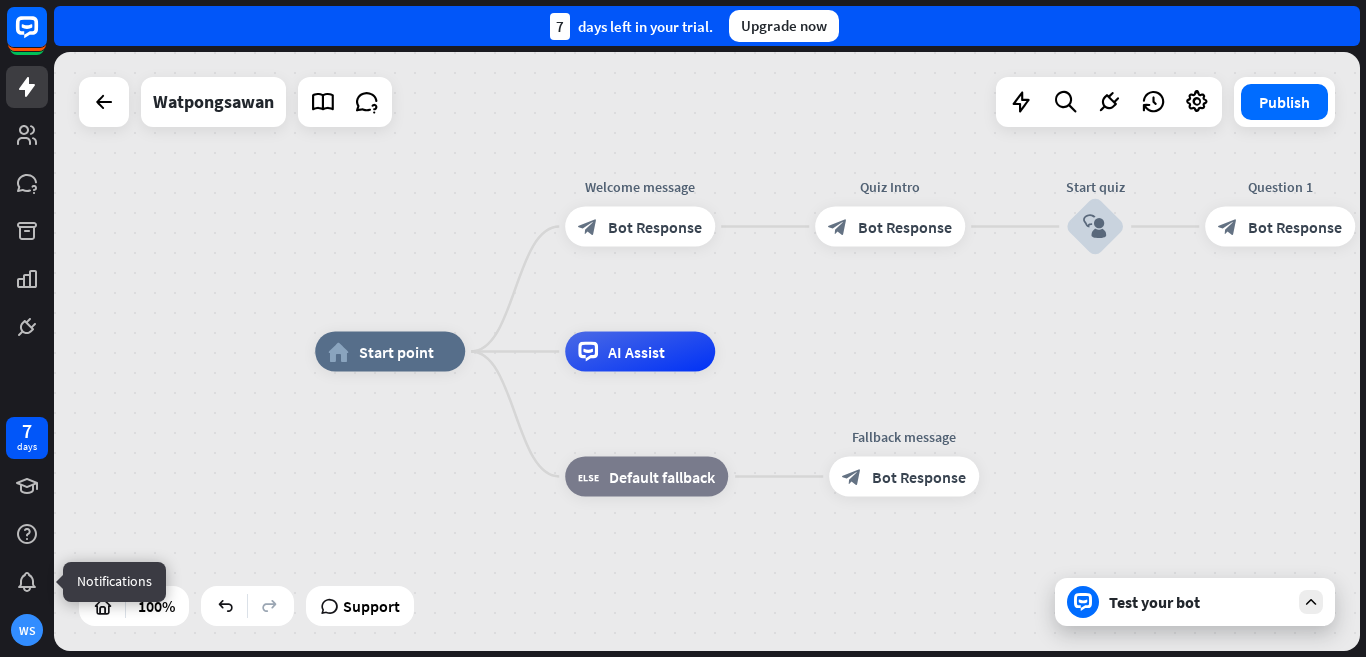 drag, startPoint x: 30, startPoint y: 601, endPoint x: 0, endPoint y: 541, distance: 67.08204 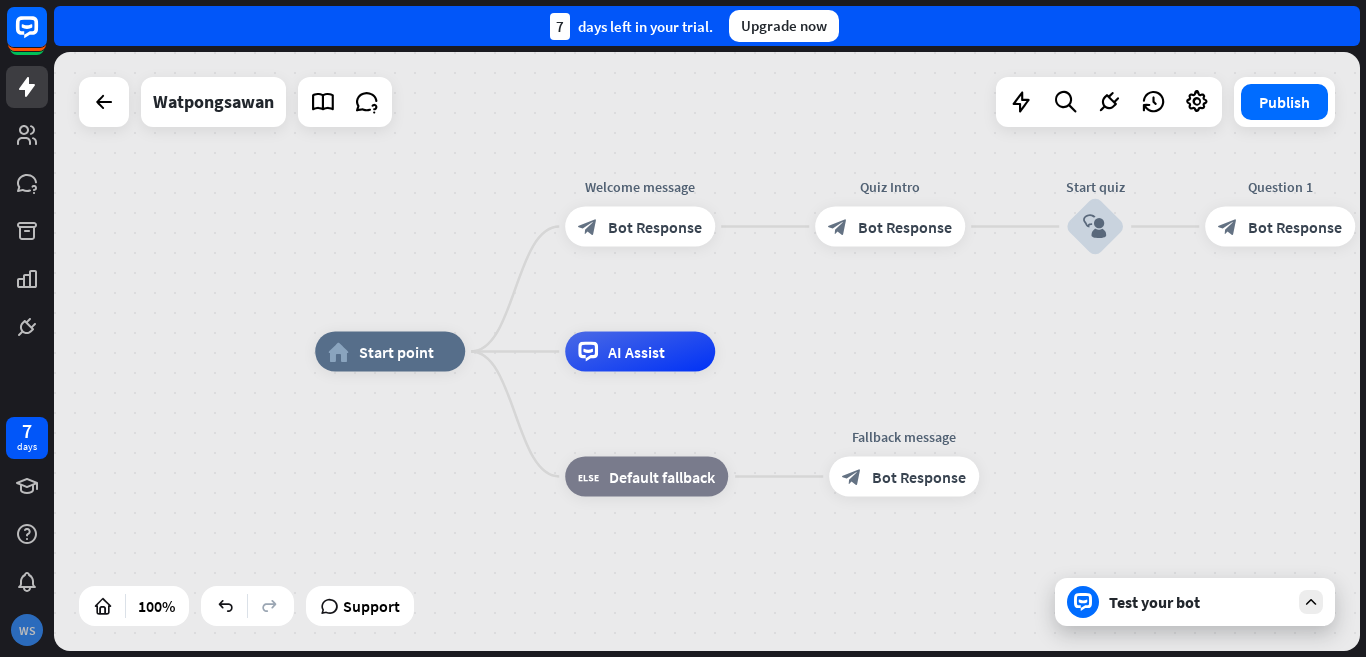 click on "WS" at bounding box center [27, 630] 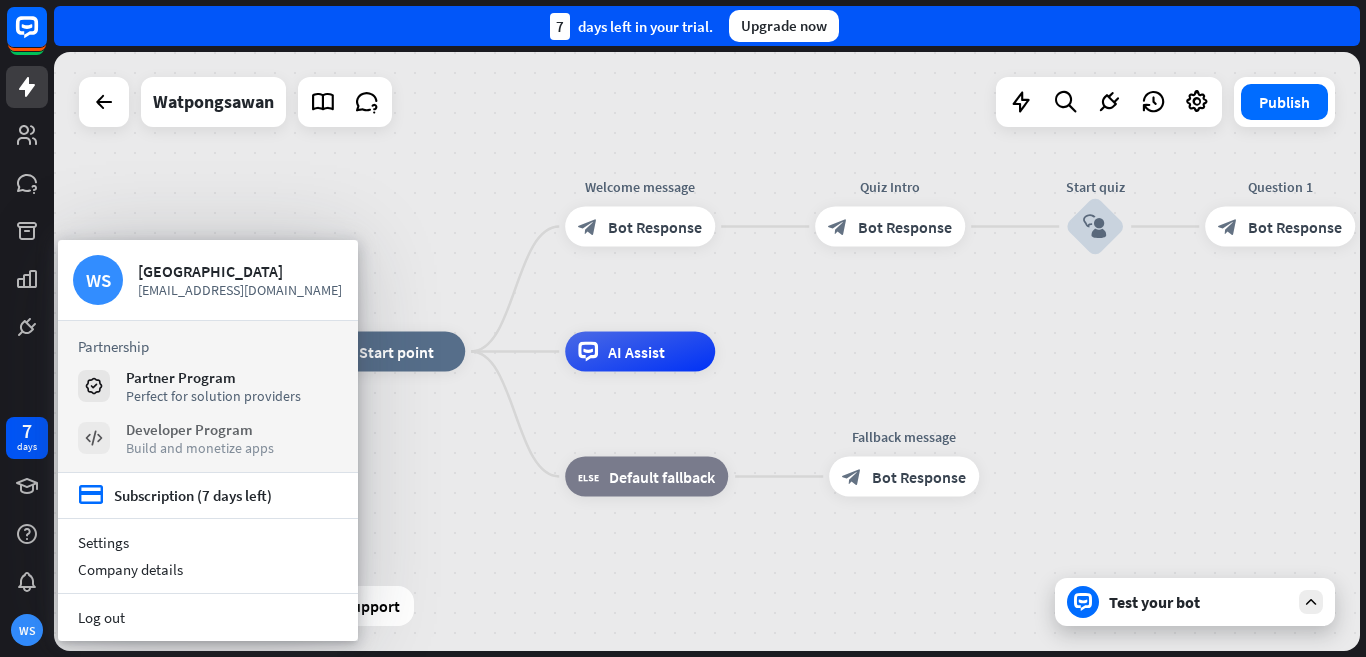 click on "Build and monetize apps" at bounding box center [200, 448] 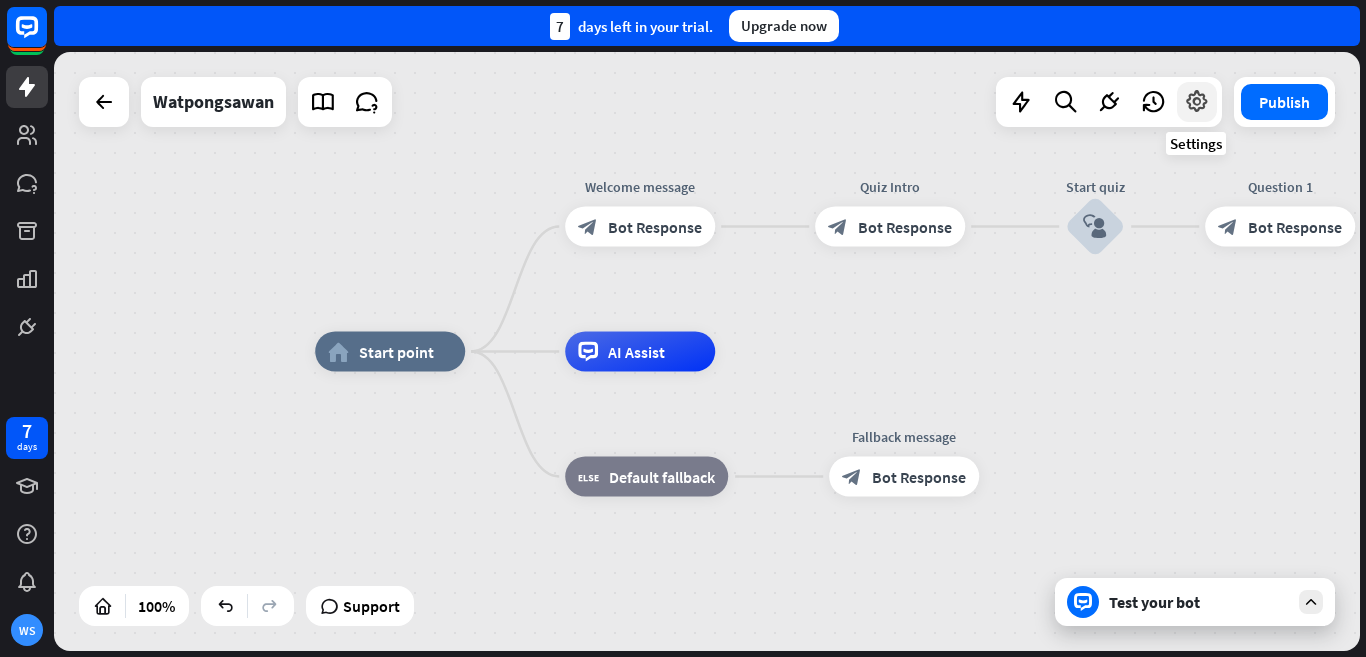 click at bounding box center (1197, 102) 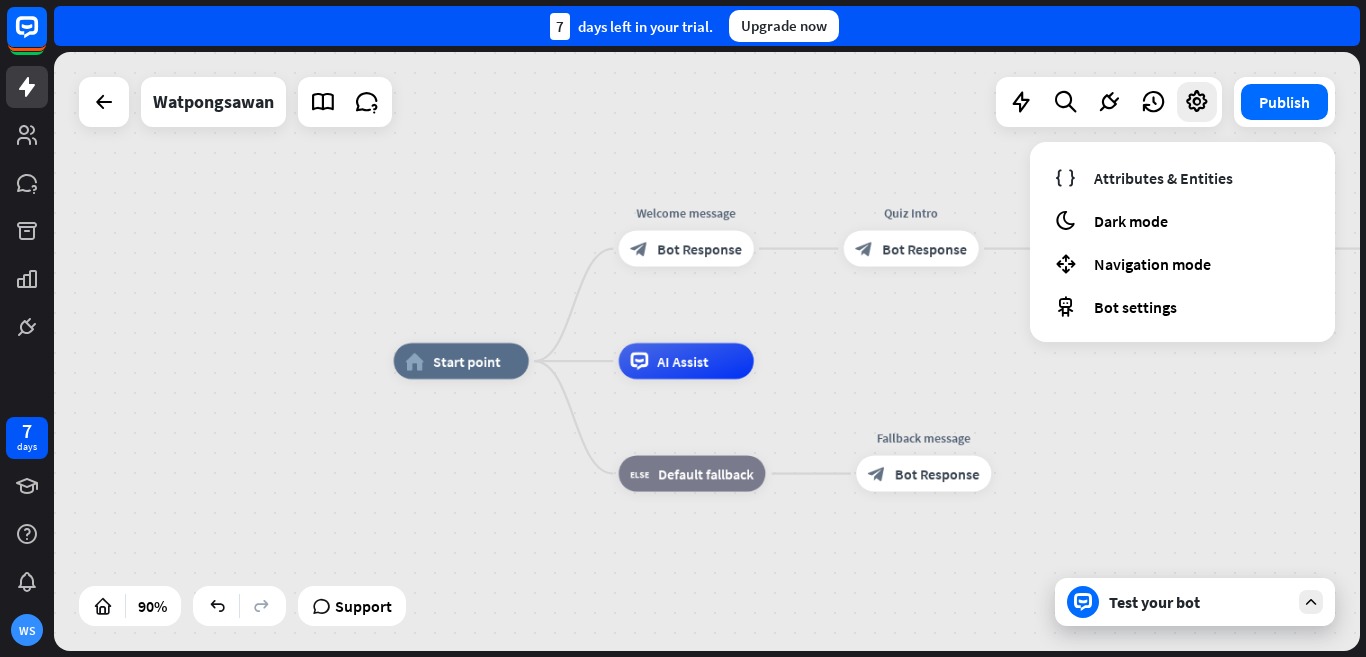 click on "home_2   Start point                 Welcome message   block_bot_response   Bot Response                 Quiz Intro   block_bot_response   Bot Response                 Start quiz   block_user_input                 Question 1   block_bot_response   Bot Response                 Answer 1   block_user_input                 answer_1 ≠ correct ans   filter   Filter                 Explanation 1   block_bot_response   Bot Response                 Next question (2)   block_user_input                 Go to Q2   block_goto   Go to step                     AI Assist                   block_fallback   Default fallback                 Fallback message   block_bot_response   Bot Response" at bounding box center [981, 630] 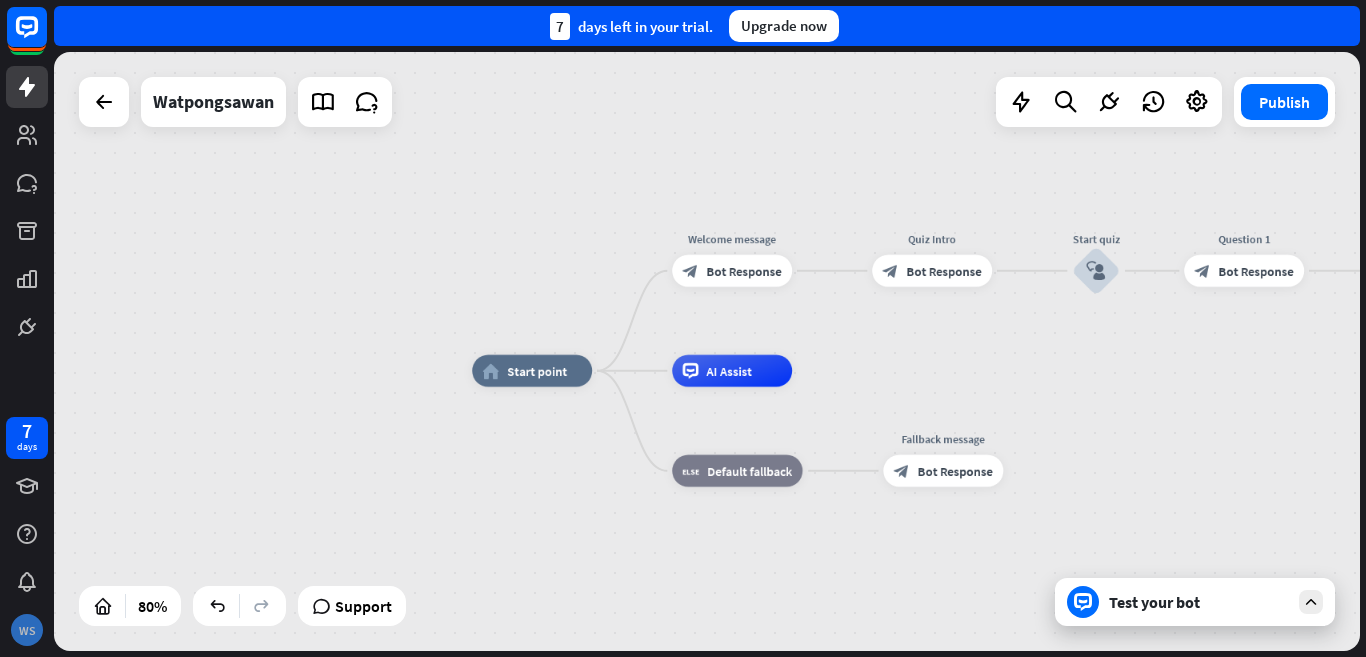 click on "WS" at bounding box center [27, 630] 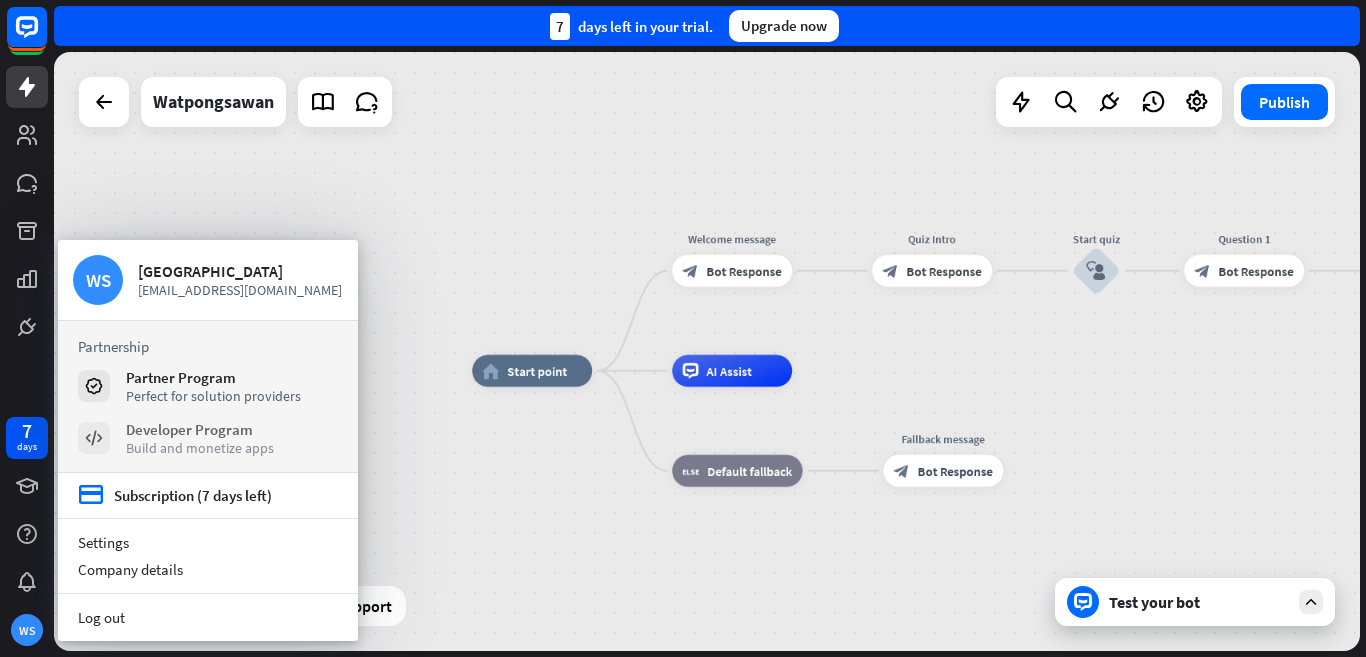 click on "Developer Program" at bounding box center [200, 429] 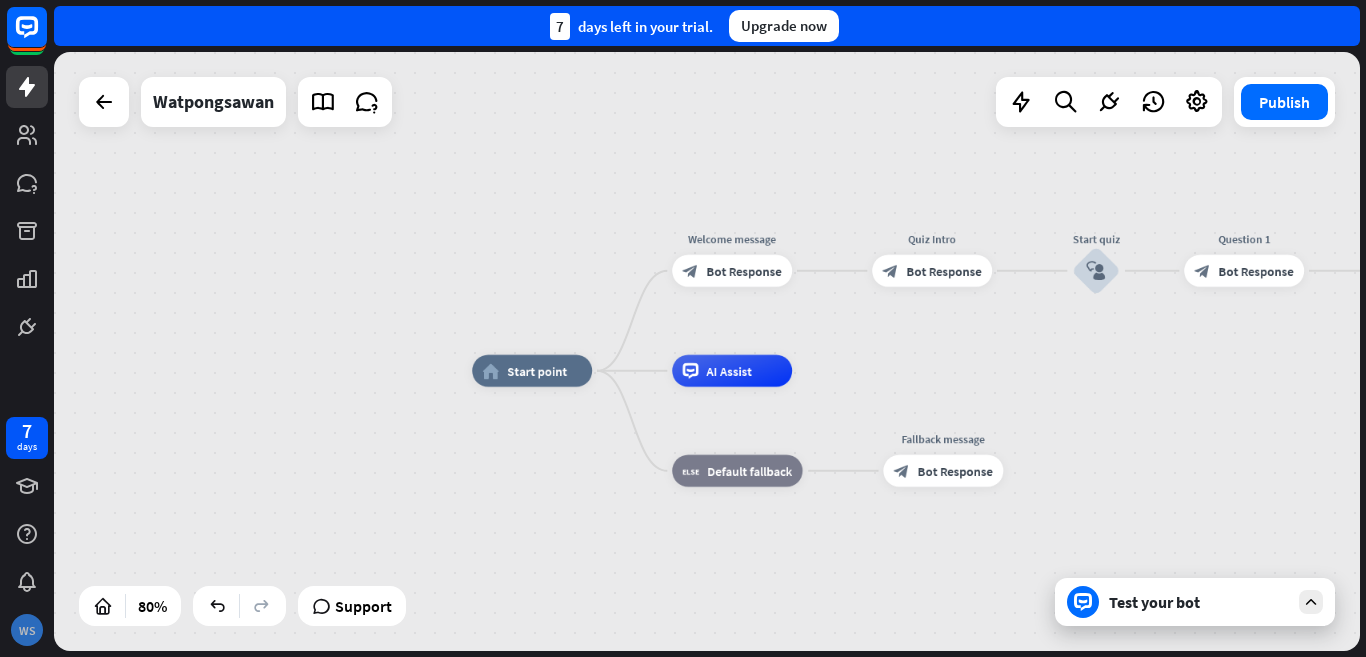 click on "WS" at bounding box center [27, 630] 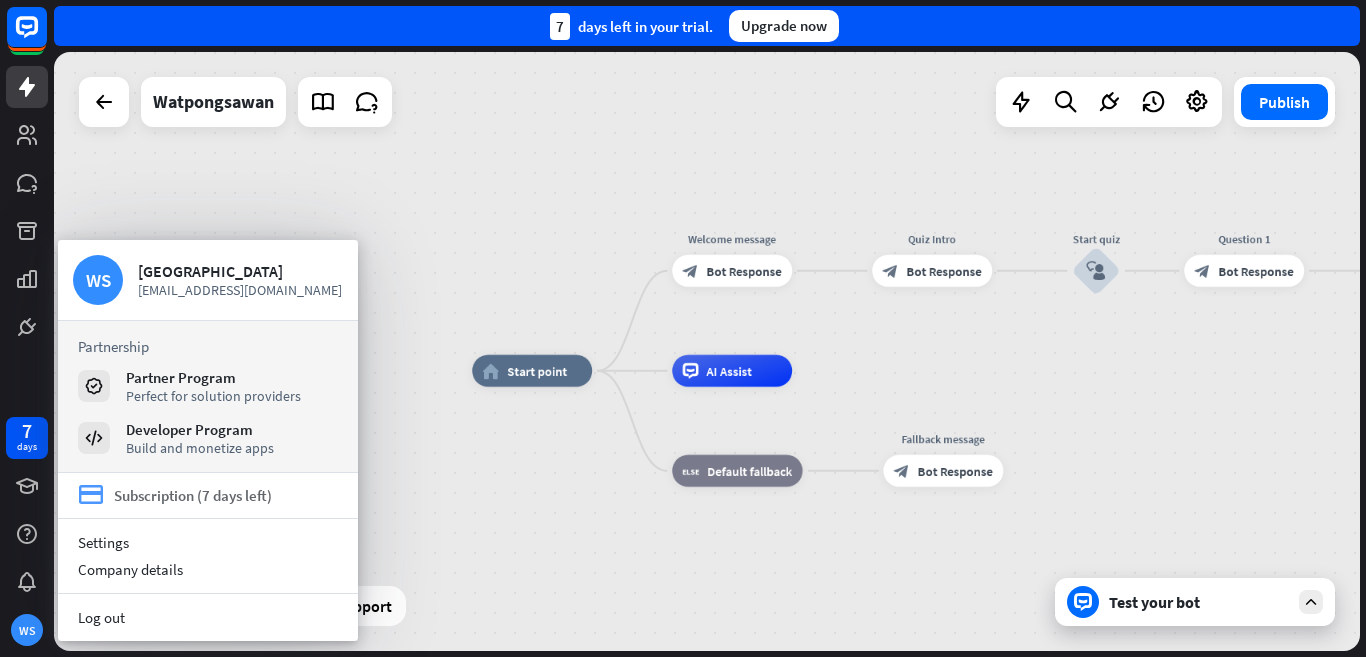 click on "Subscription (7 days left)" at bounding box center (193, 495) 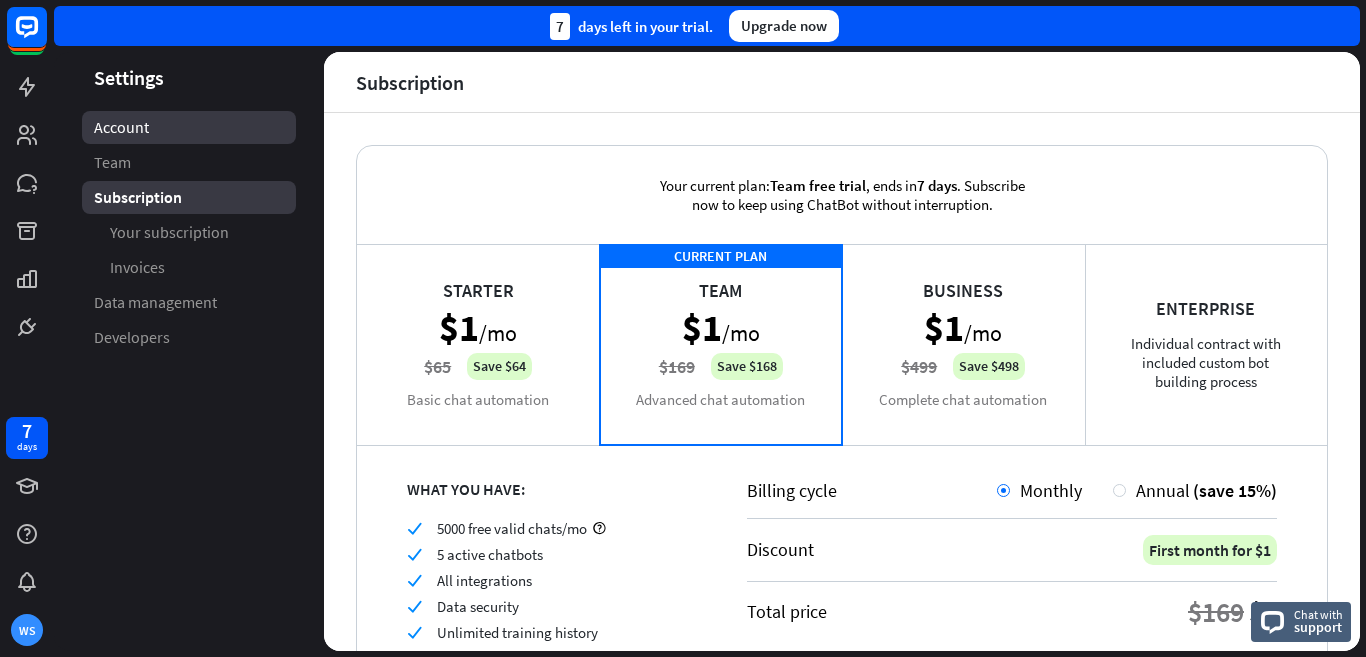 click on "Account" at bounding box center [189, 127] 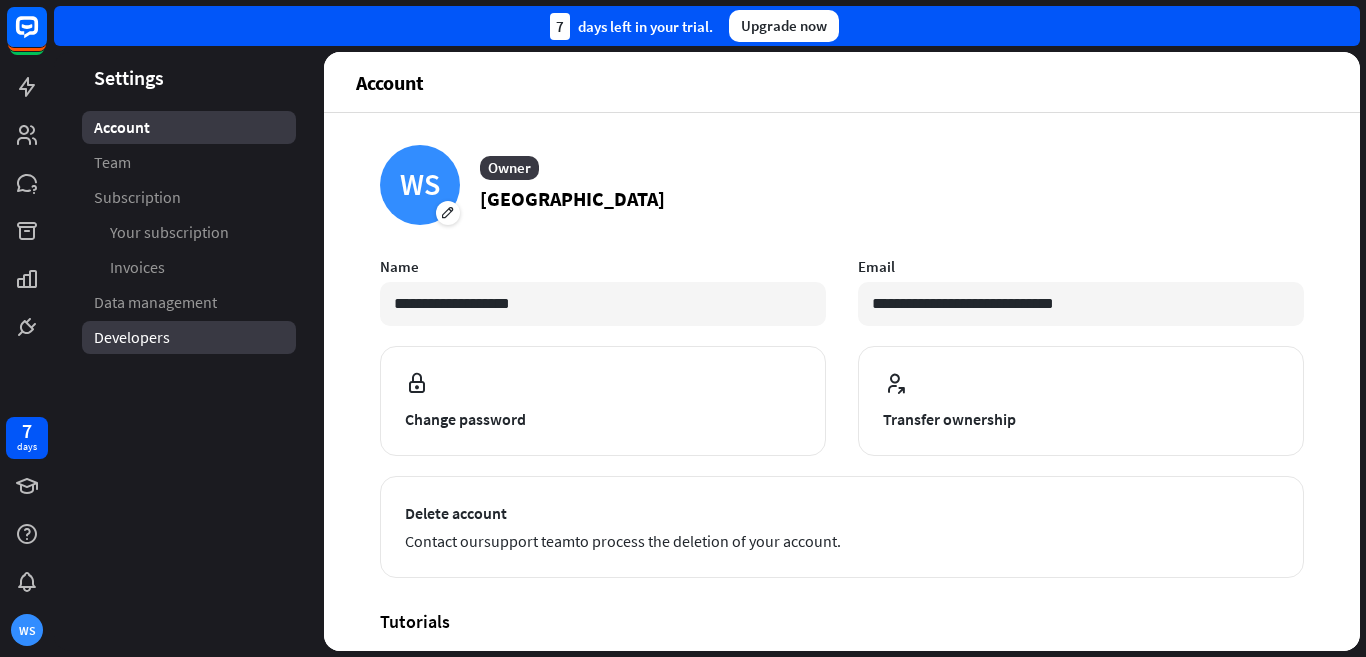 click on "Developers" at bounding box center [132, 337] 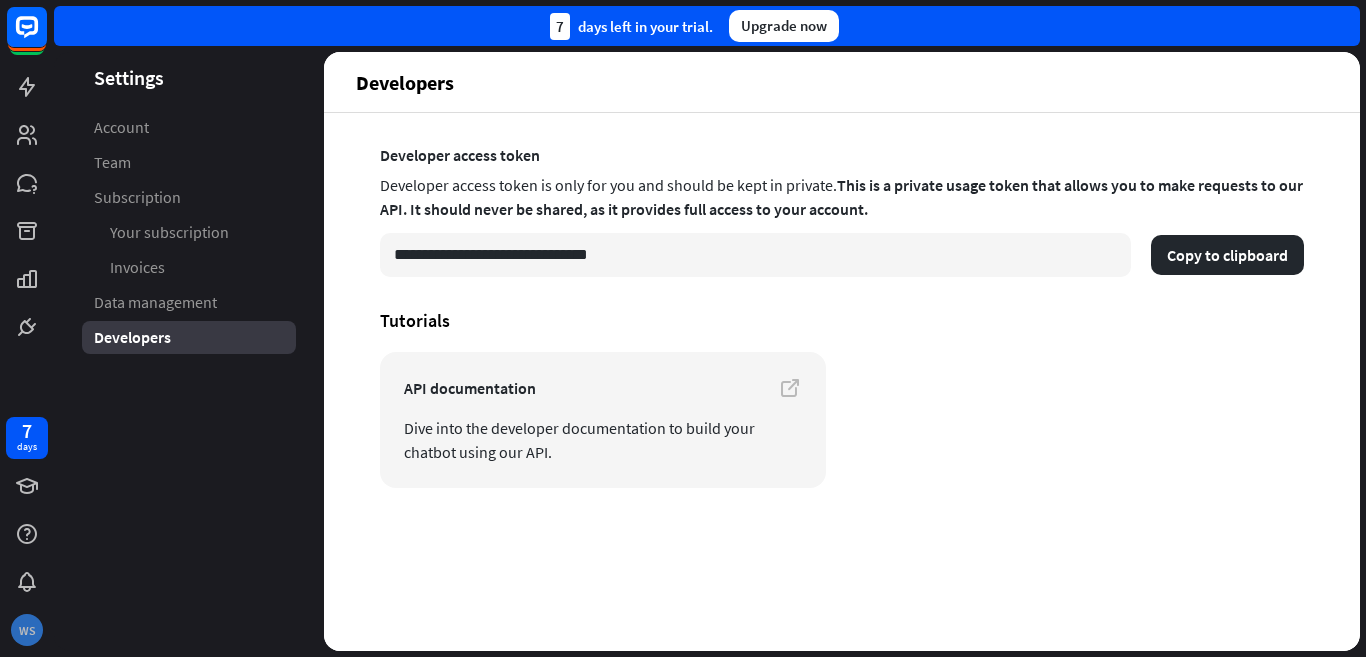 click on "WS" at bounding box center [27, 630] 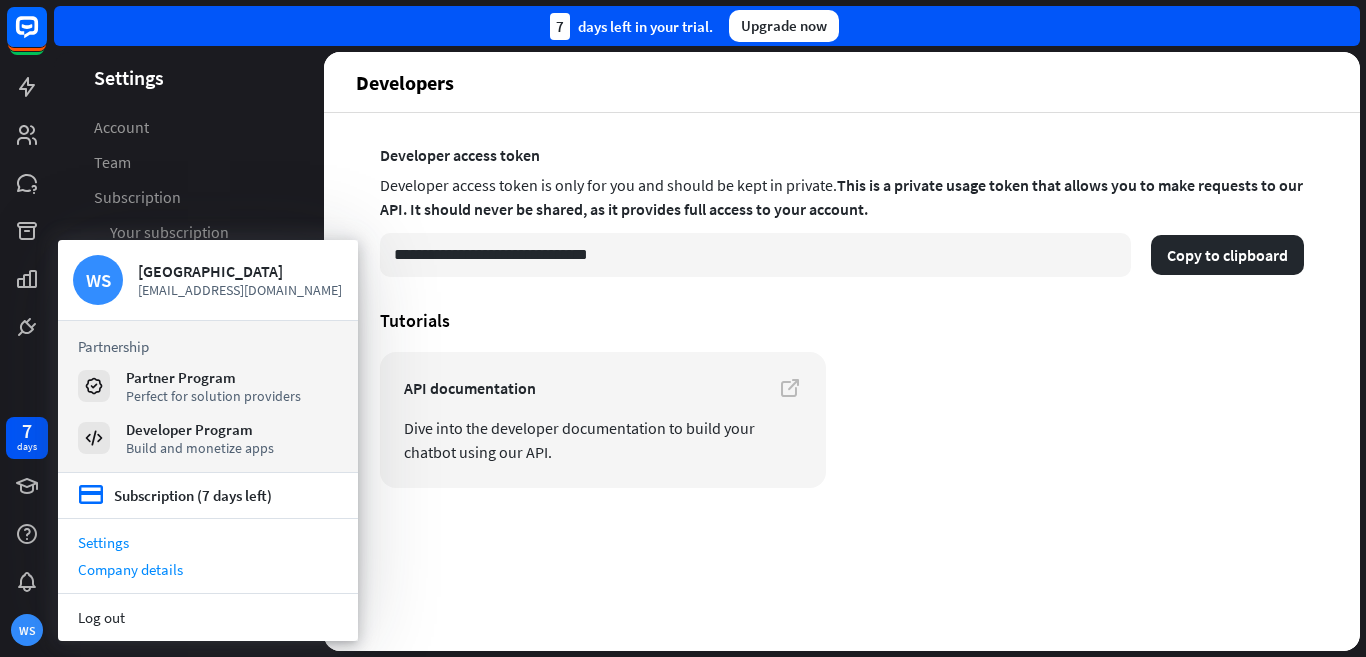 click on "Company details" at bounding box center [208, 569] 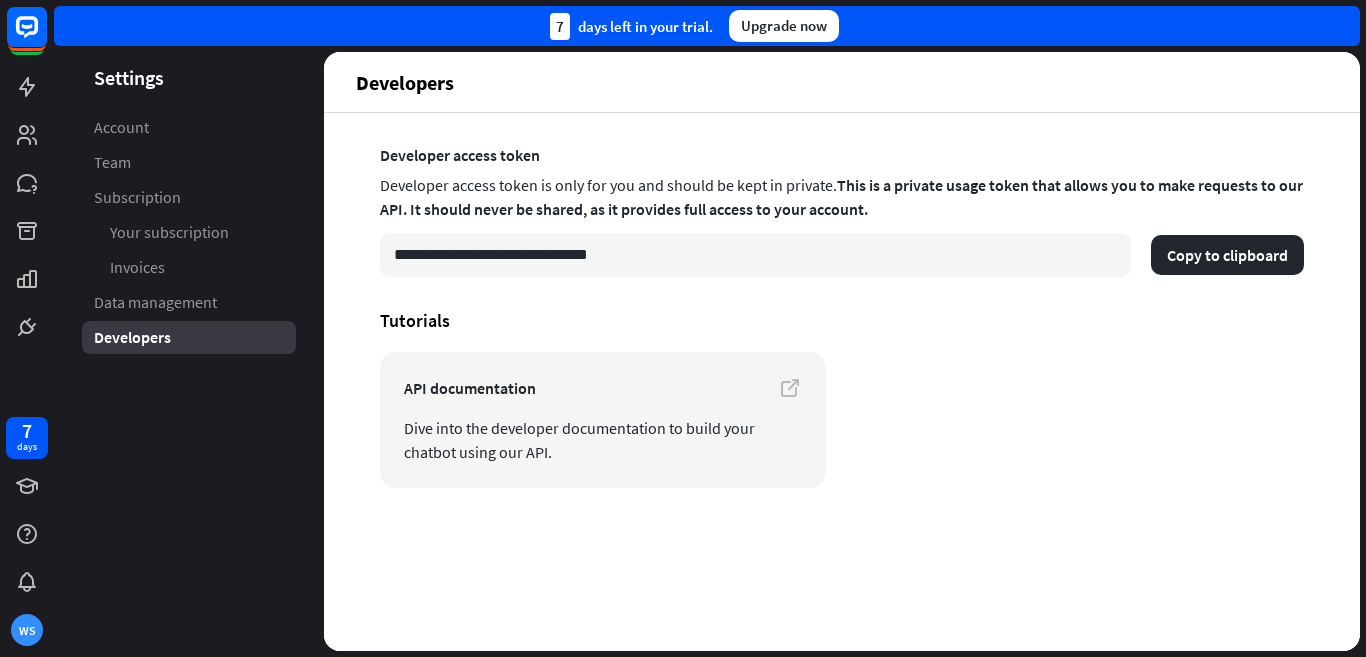 click on "Company details
close
Please fill out your company details to help us serve
you better in the future. This data will also contribute
to the benchmarking tool and Customer Service Reports.
Company name
Website address
City
Country
[GEOGRAPHIC_DATA]
arrow_down
Industry
Automotive
arrow_down
Company size
1-9" at bounding box center [683, 328] 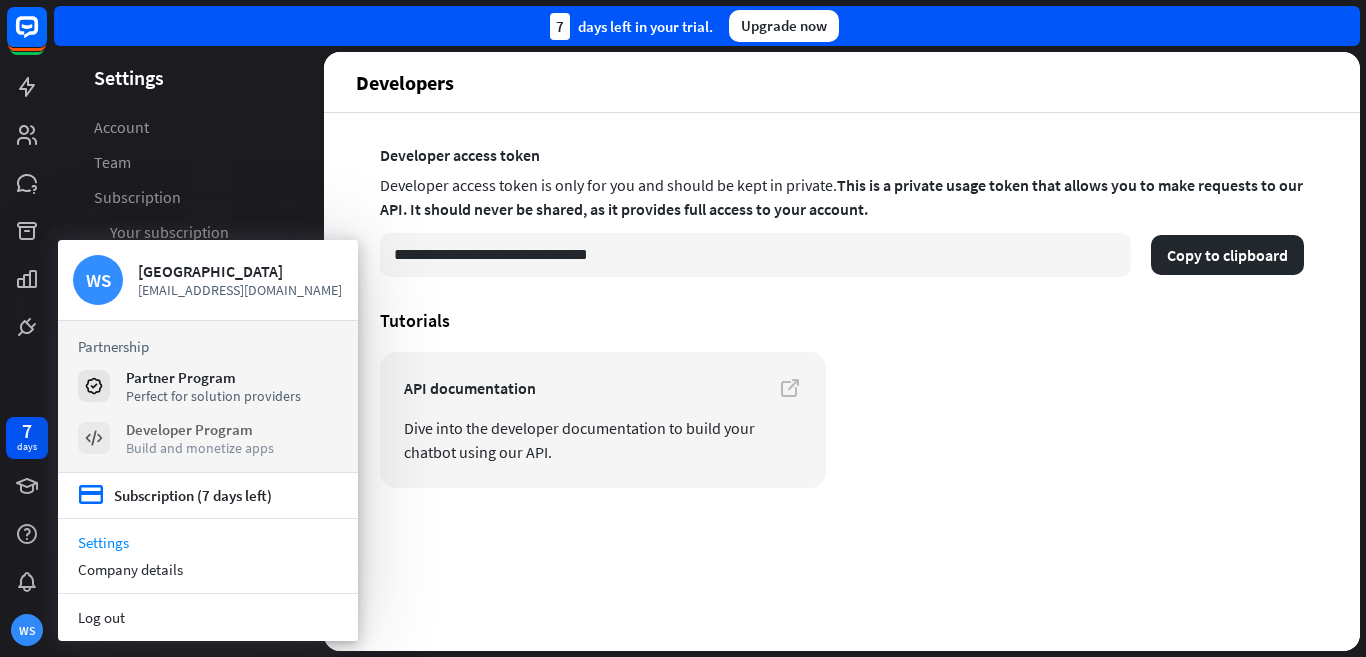 click on "Developer Program" at bounding box center [200, 429] 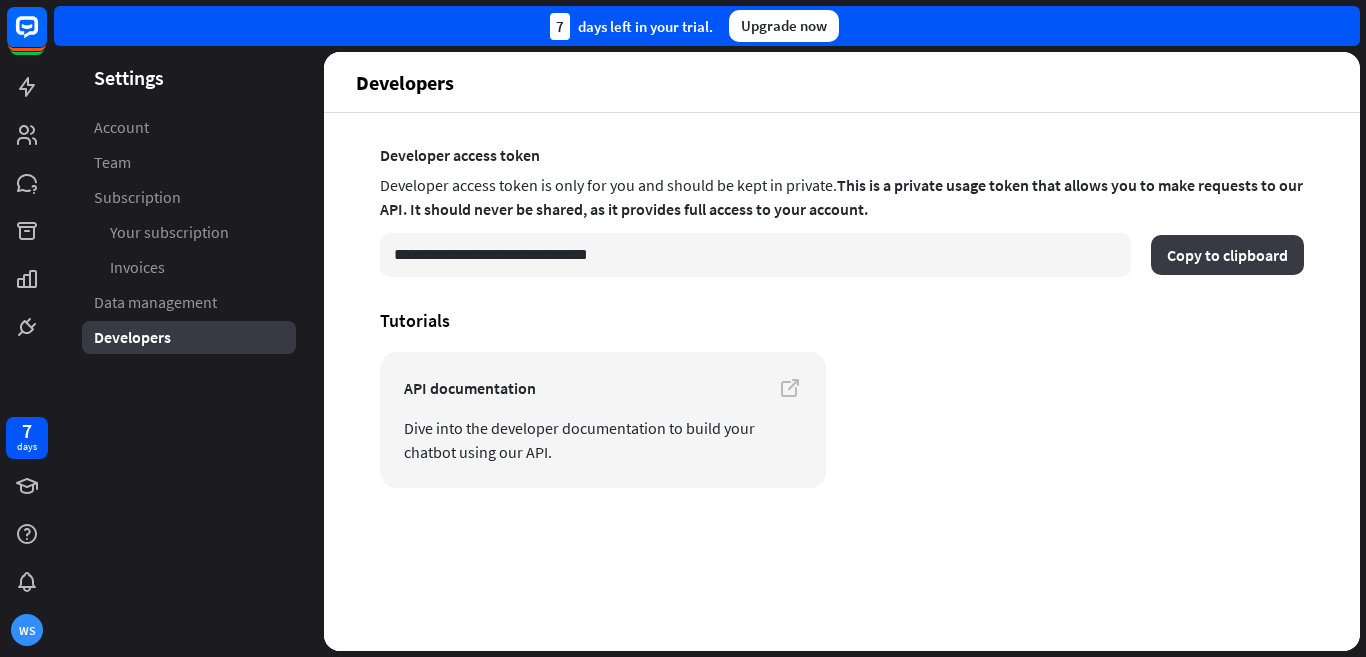 click on "Copy to clipboard" at bounding box center (1227, 255) 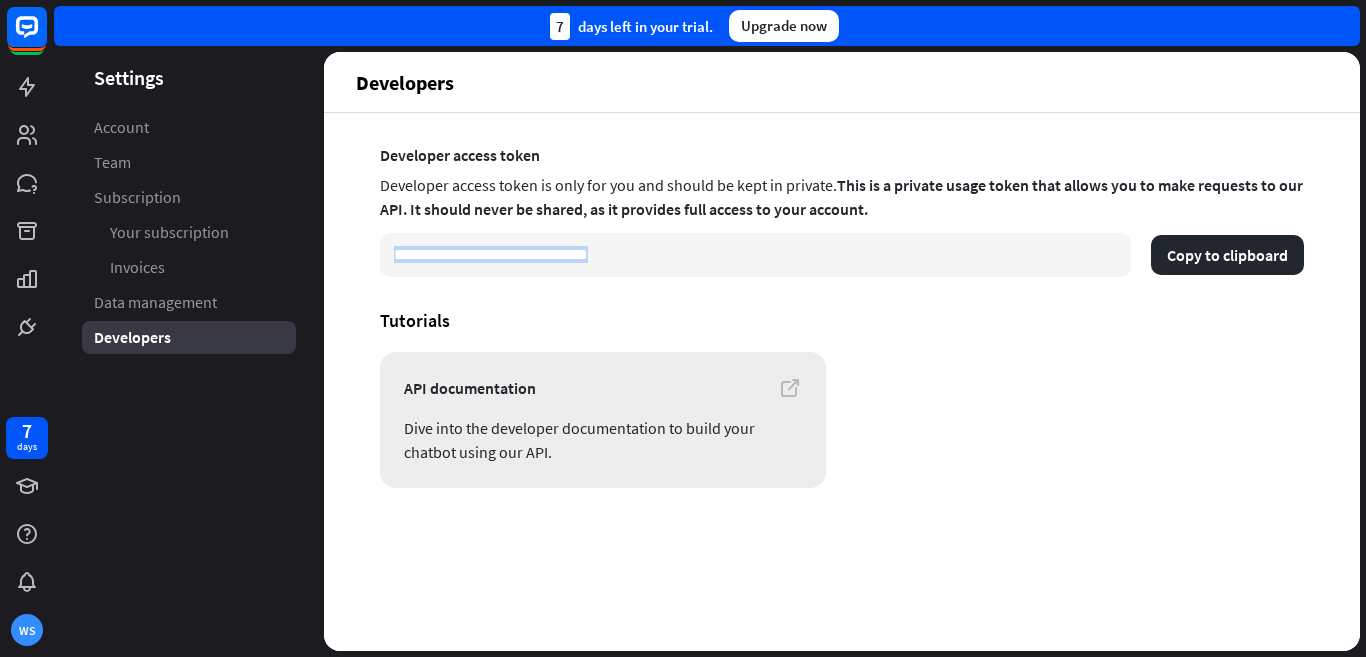 click at bounding box center [790, 388] 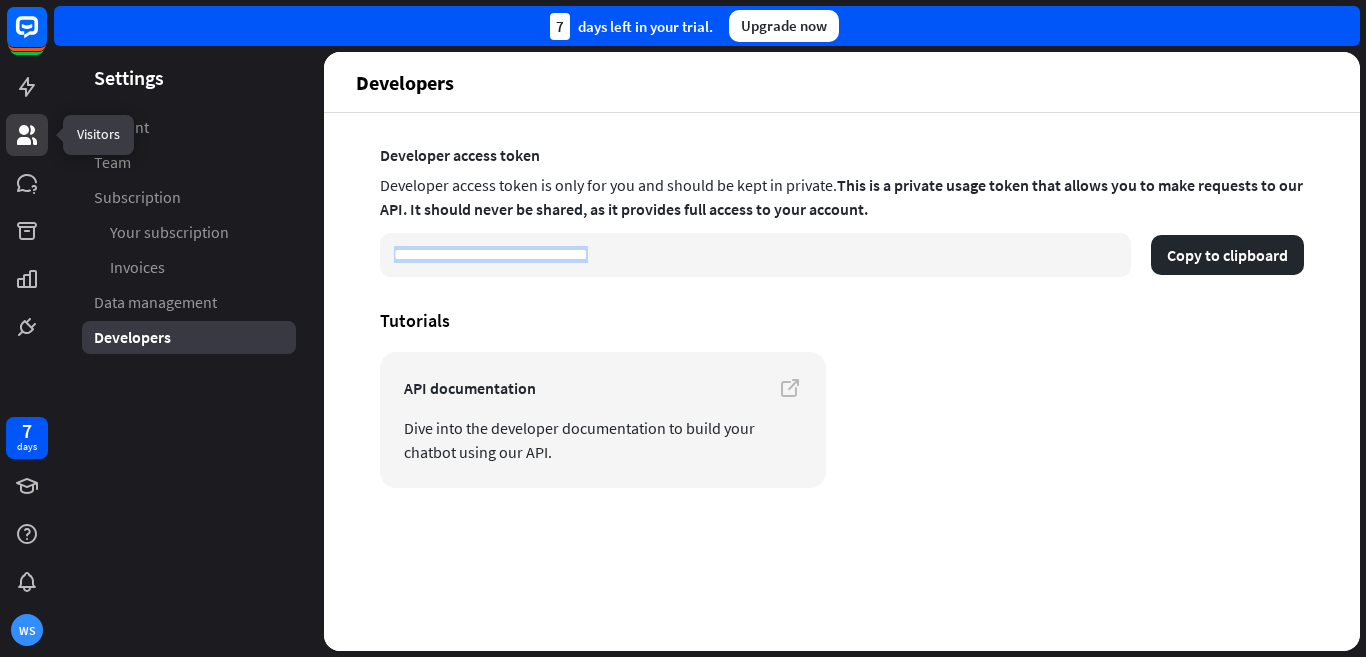 click at bounding box center [27, 135] 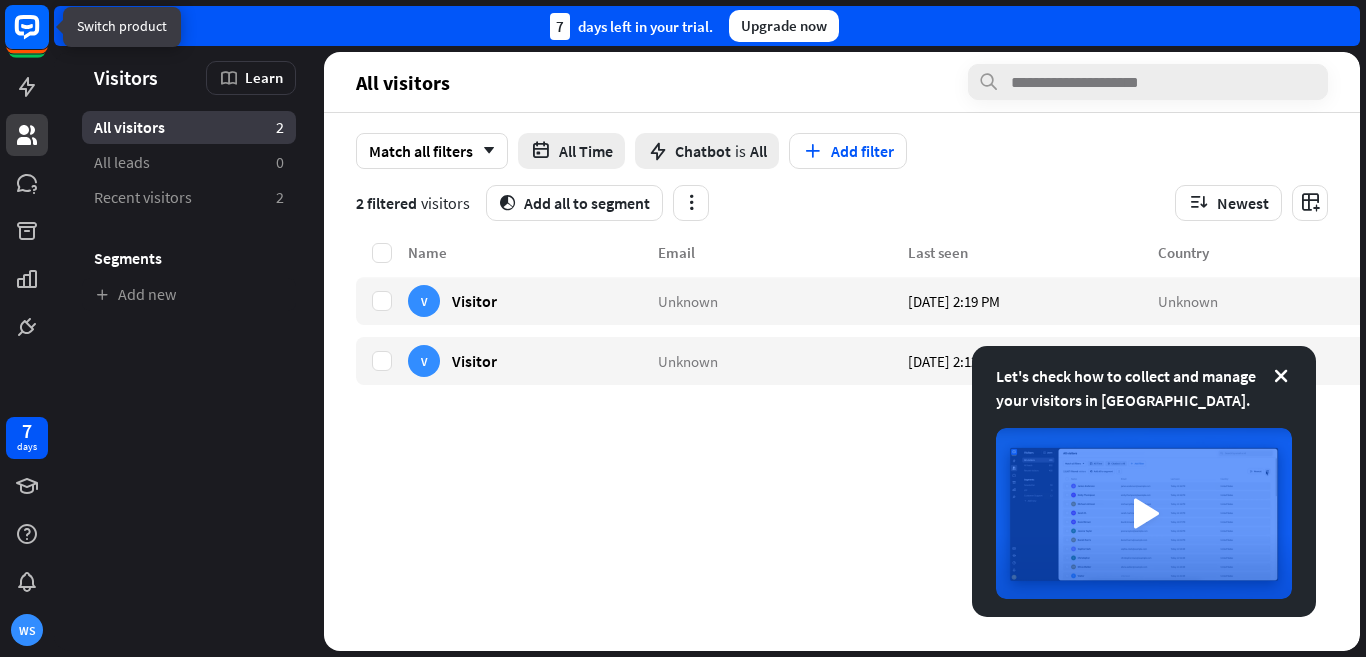 click 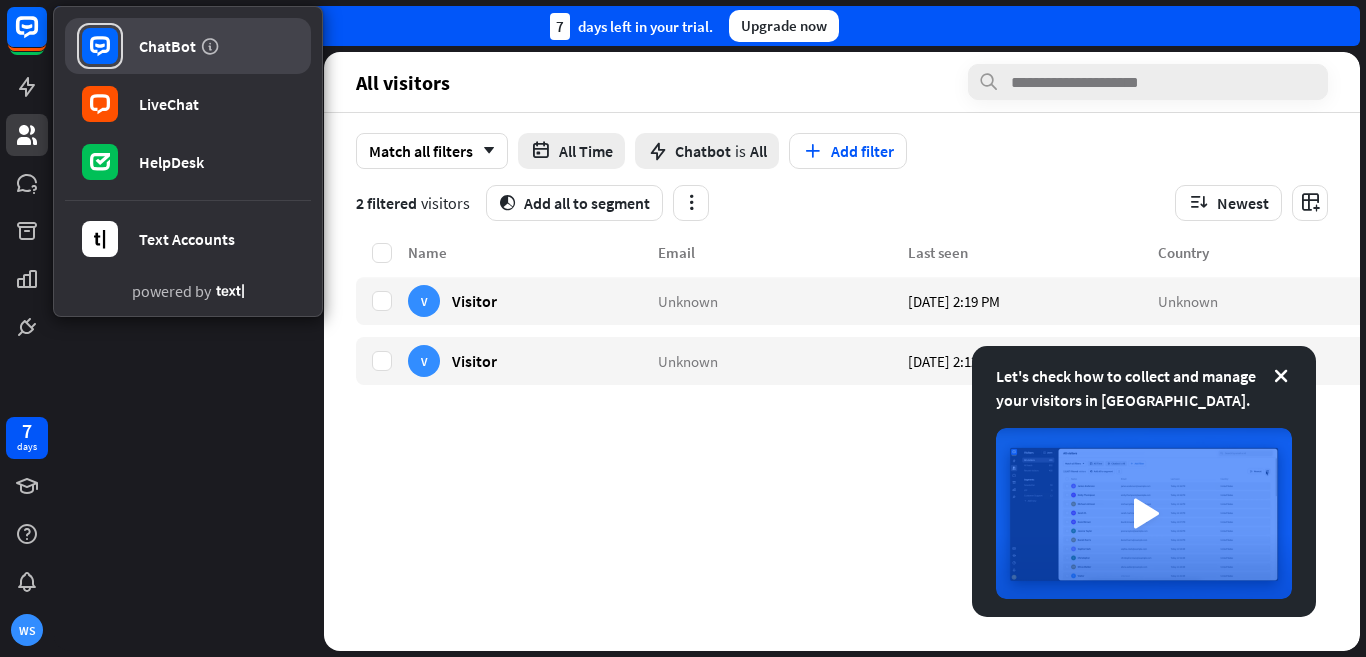 click on "ChatBot" at bounding box center (167, 46) 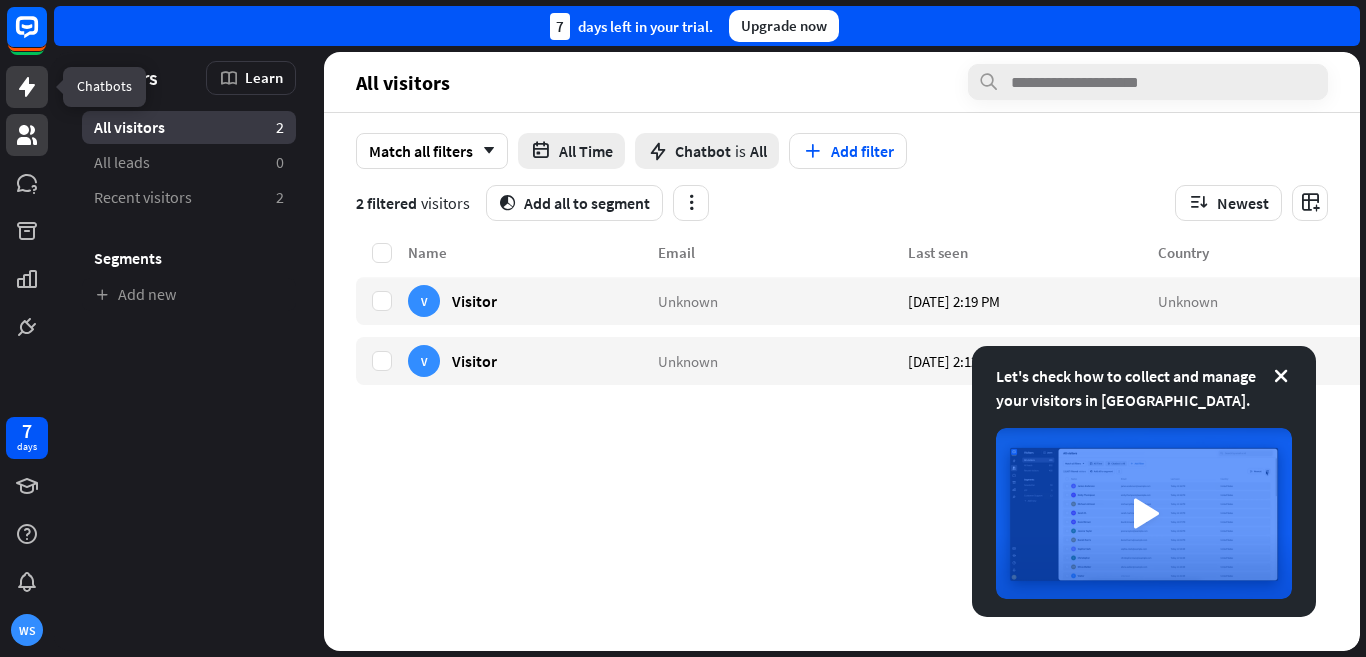click 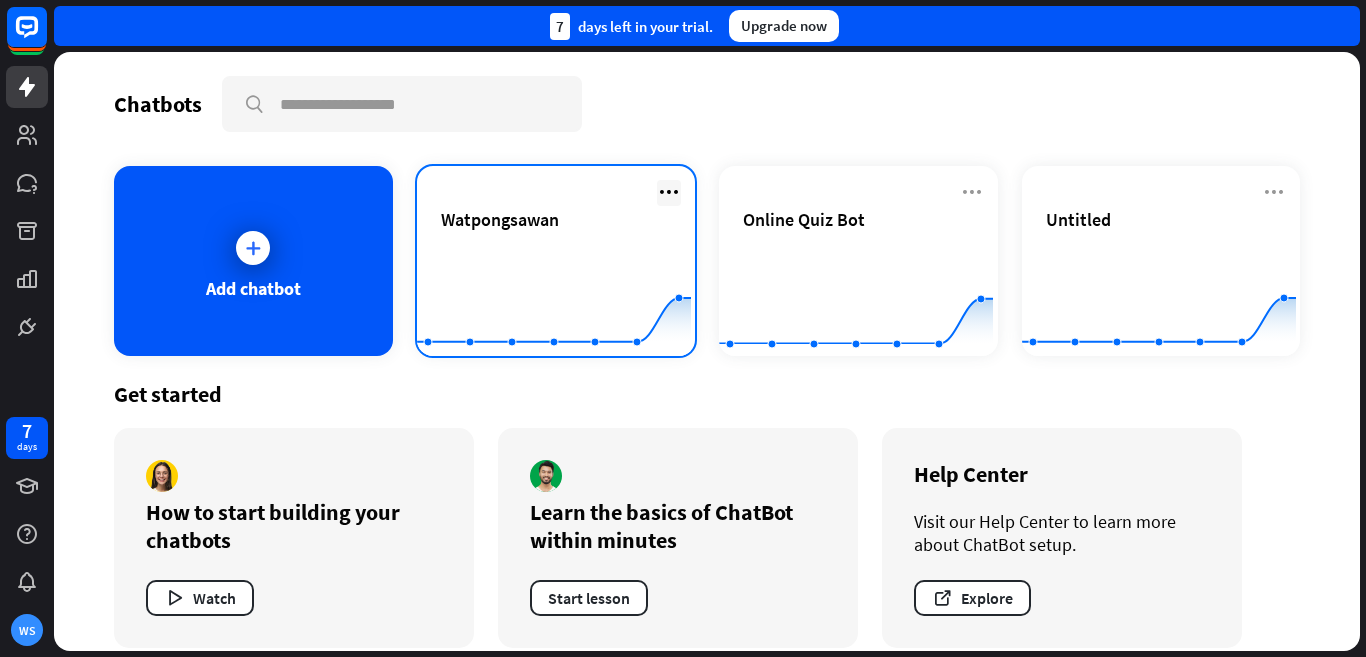 click at bounding box center (669, 192) 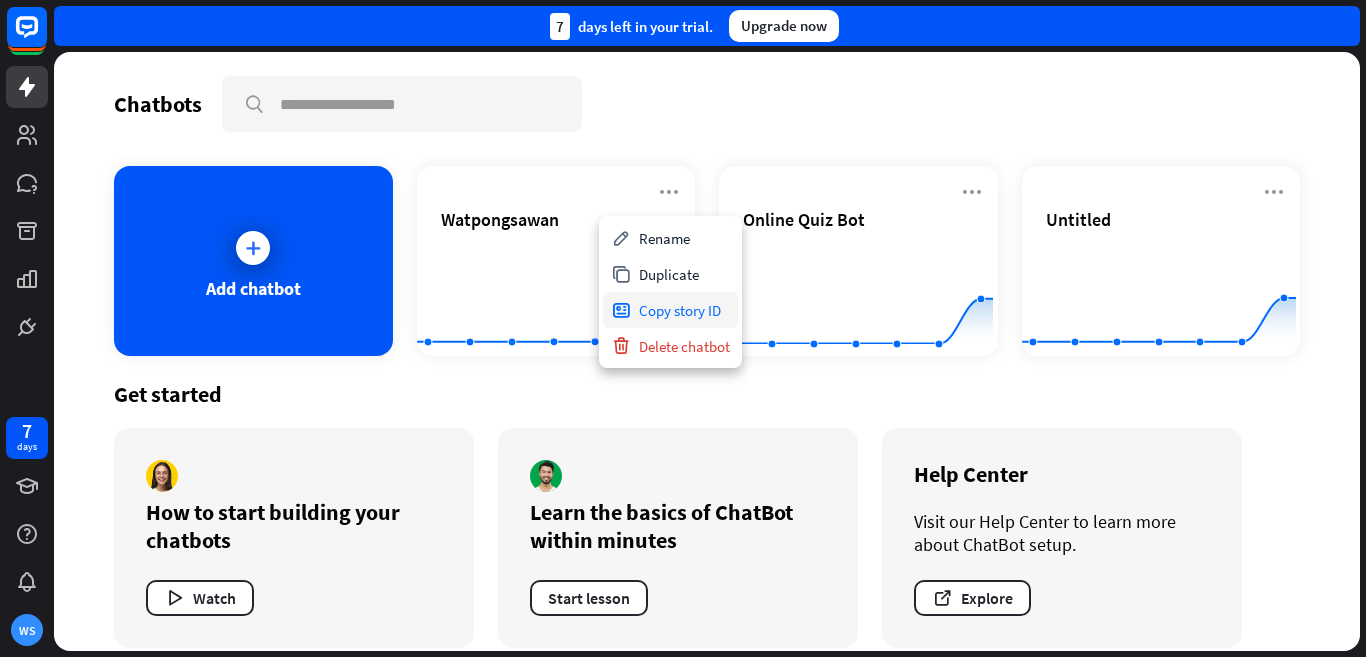 click on "Copy story ID" at bounding box center [670, 310] 